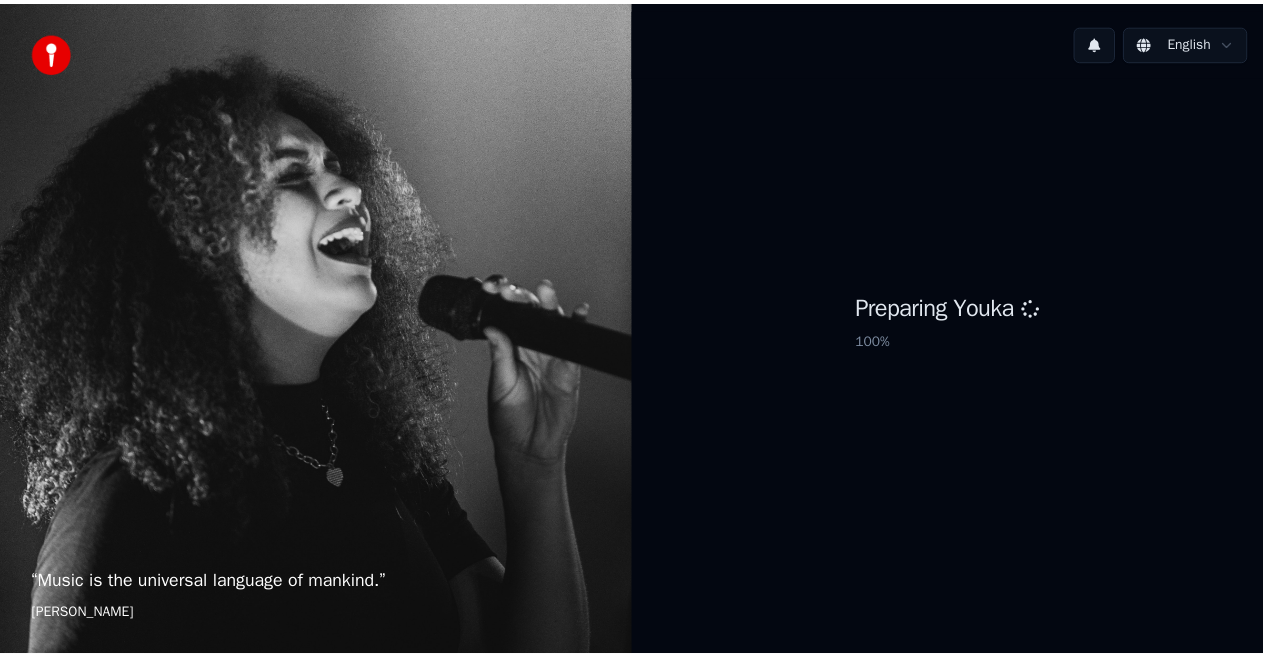 scroll, scrollTop: 0, scrollLeft: 0, axis: both 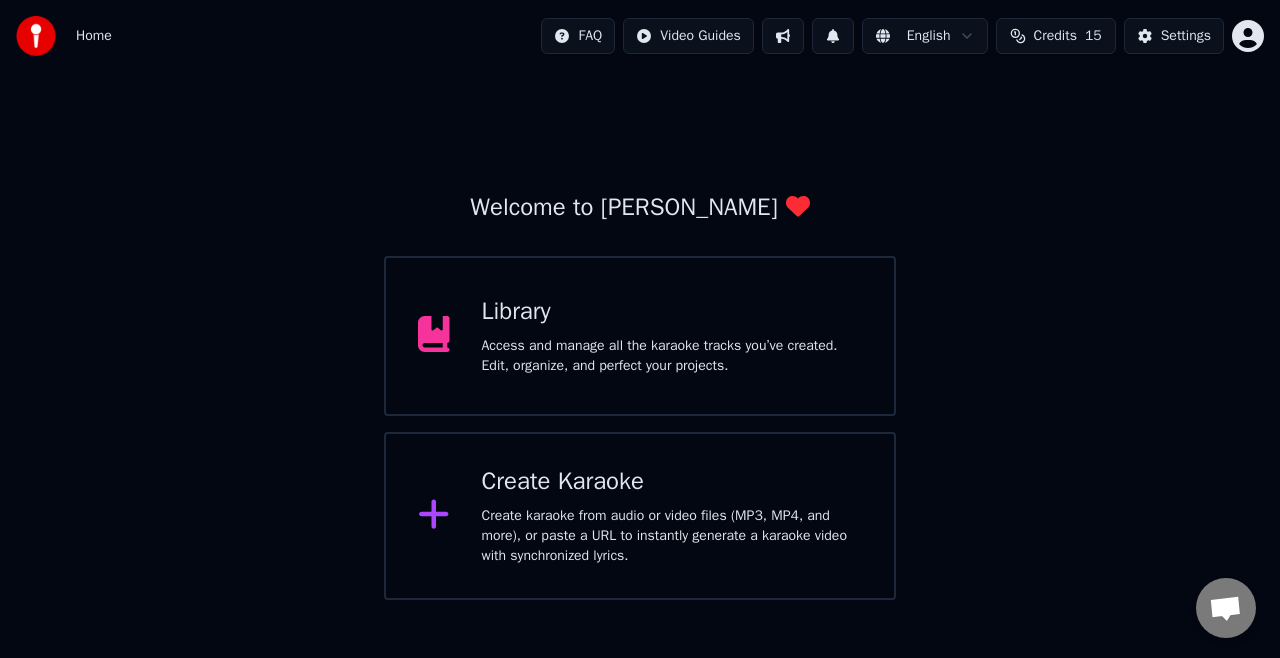 click on "Access and manage all the karaoke tracks you’ve created. Edit, organize, and perfect your projects." at bounding box center [672, 356] 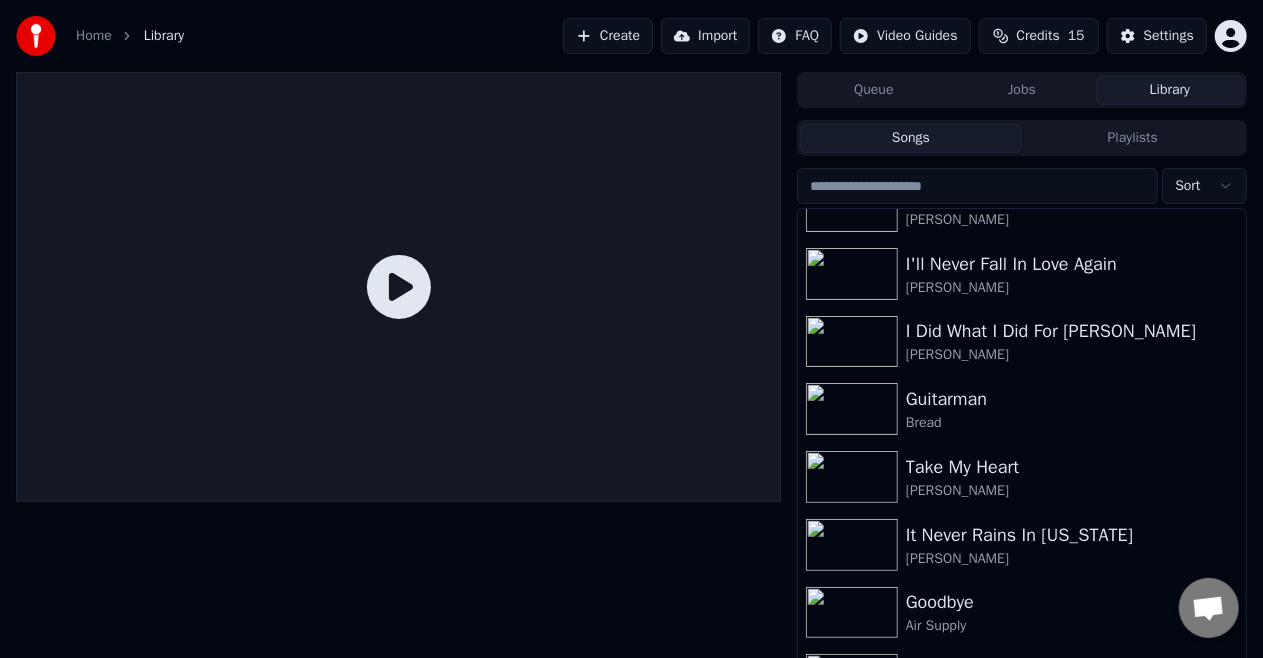 scroll, scrollTop: 3449, scrollLeft: 0, axis: vertical 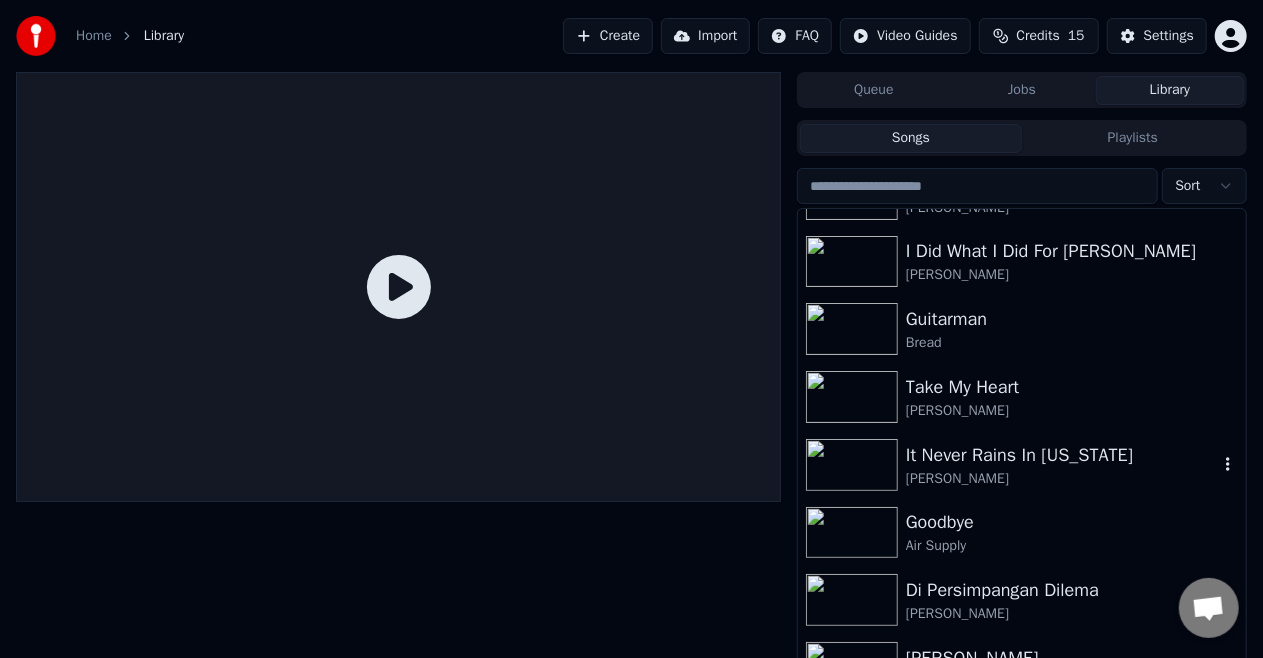 click on "It Never Rains In [US_STATE]" at bounding box center [1062, 455] 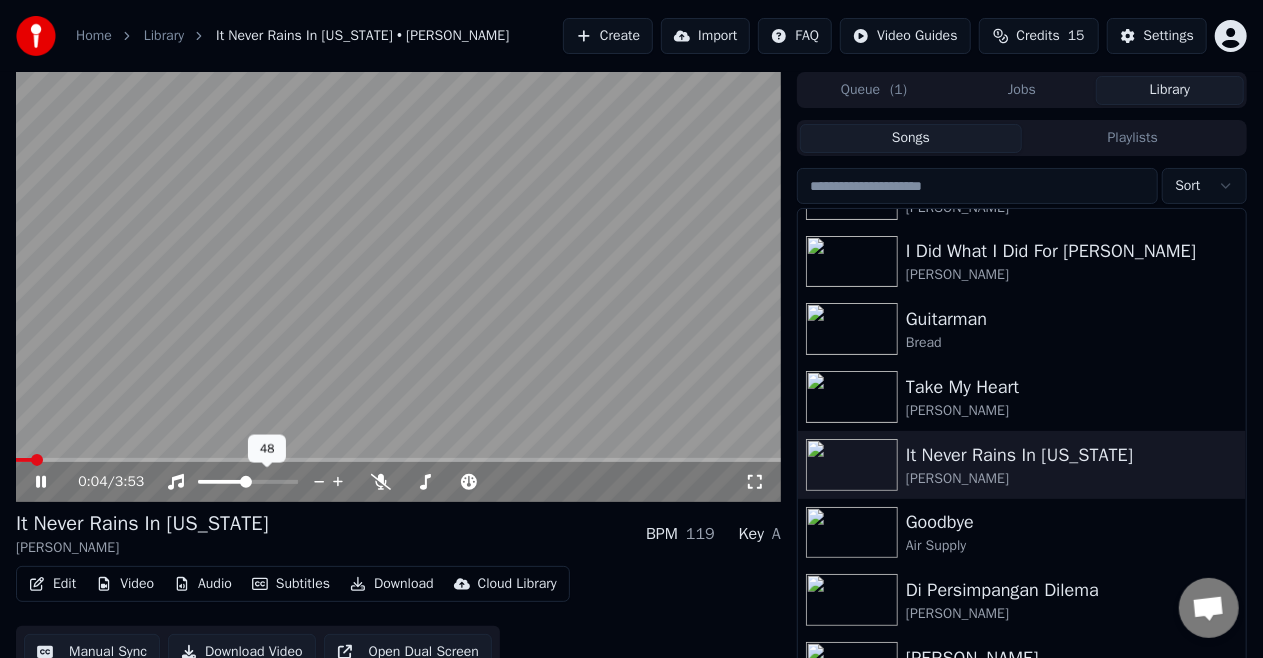click at bounding box center [246, 482] 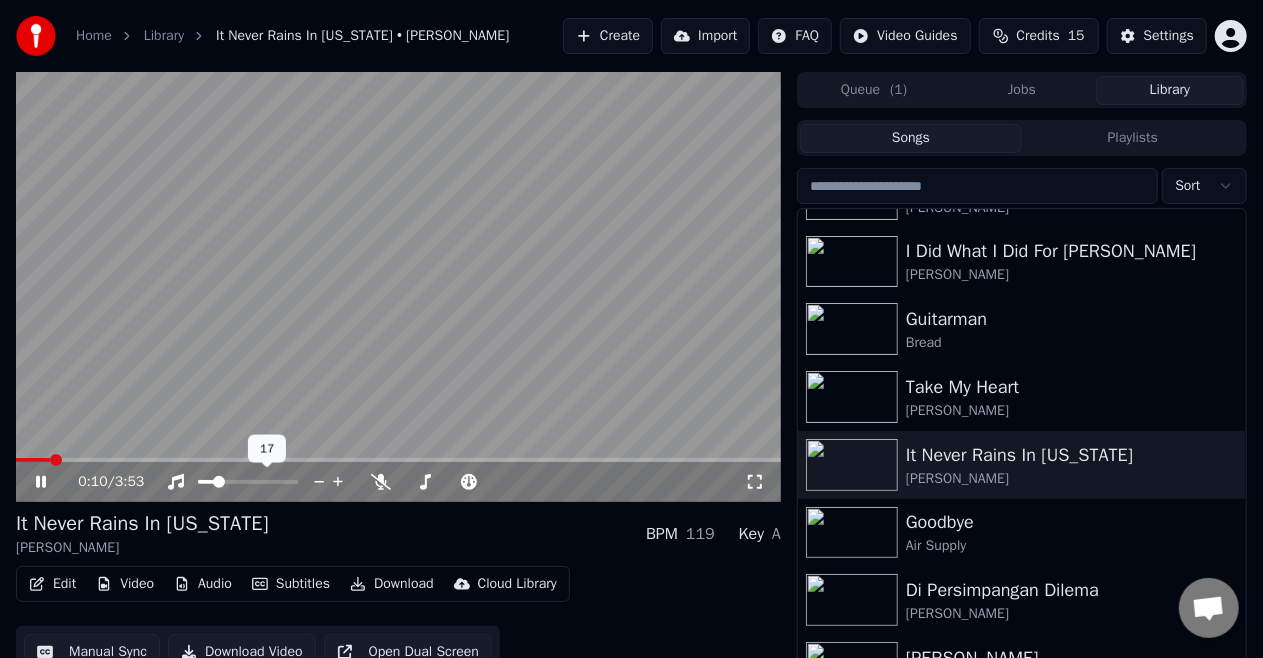 click at bounding box center (219, 482) 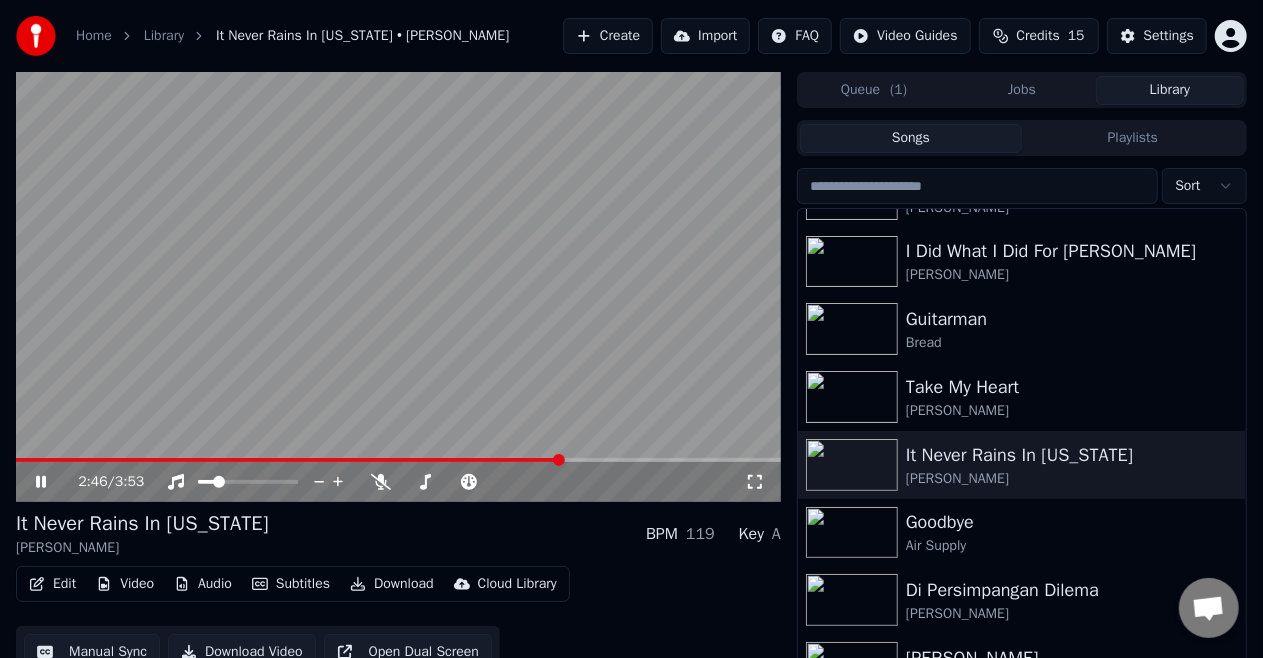 click 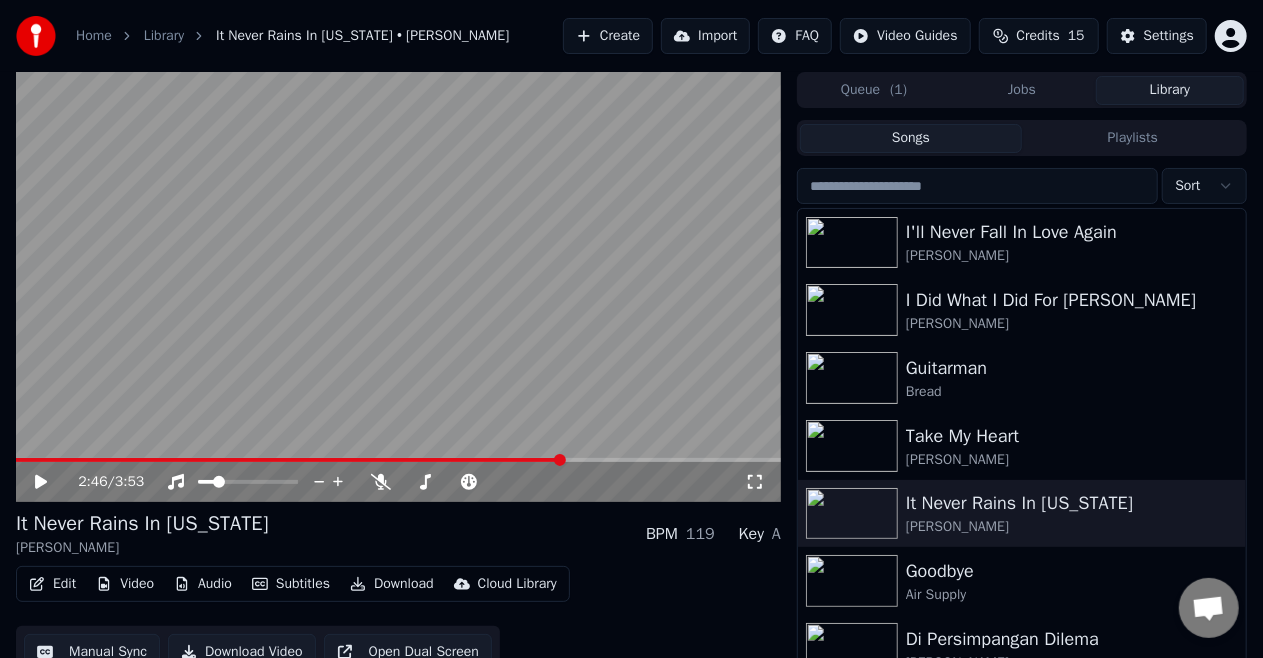 scroll, scrollTop: 3352, scrollLeft: 0, axis: vertical 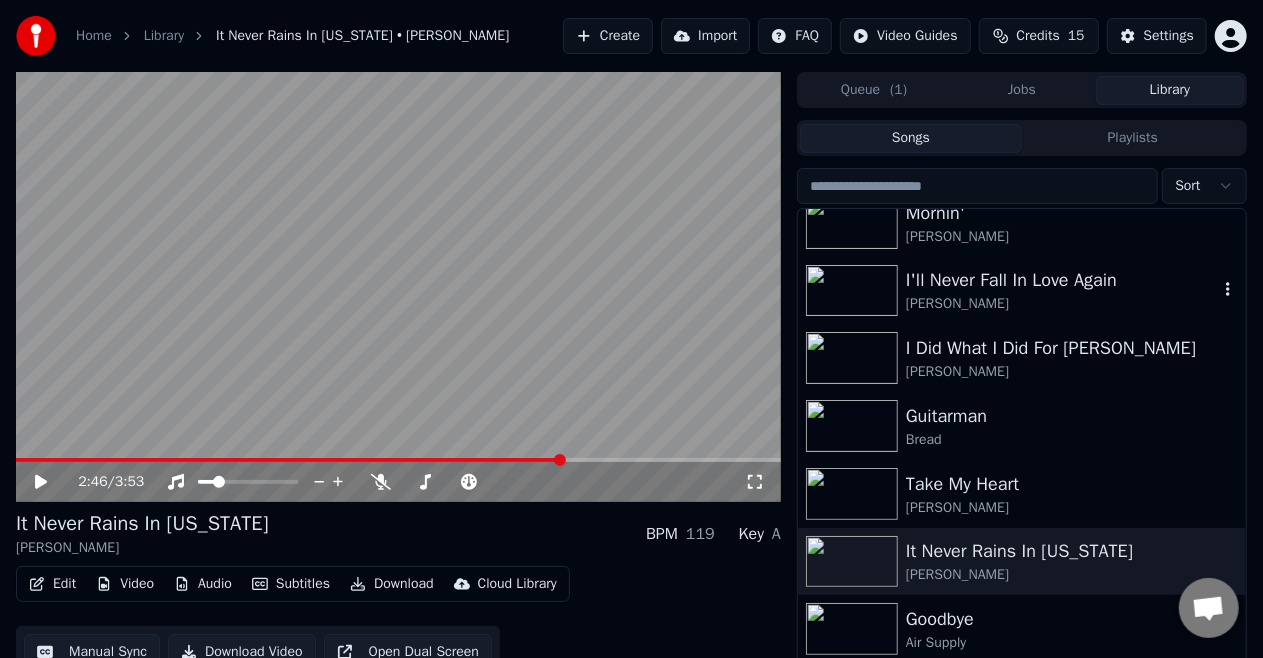 click on "I'll Never Fall In Love Again" at bounding box center [1062, 280] 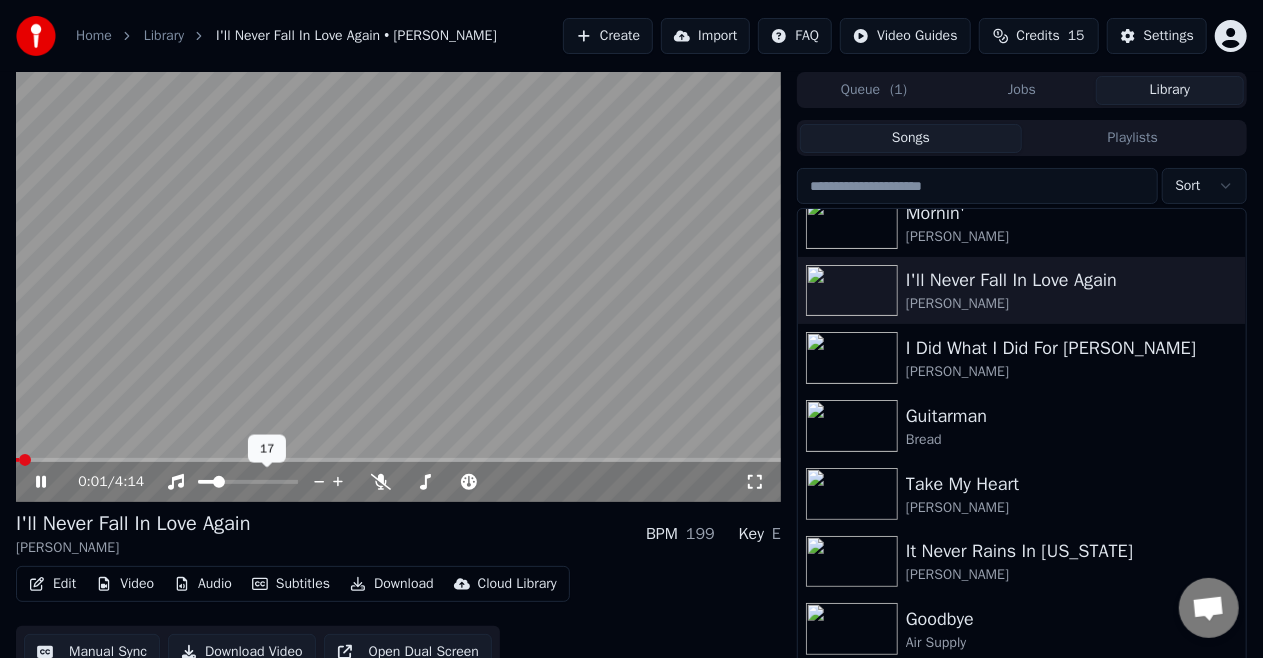 drag, startPoint x: 221, startPoint y: 474, endPoint x: 237, endPoint y: 474, distance: 16 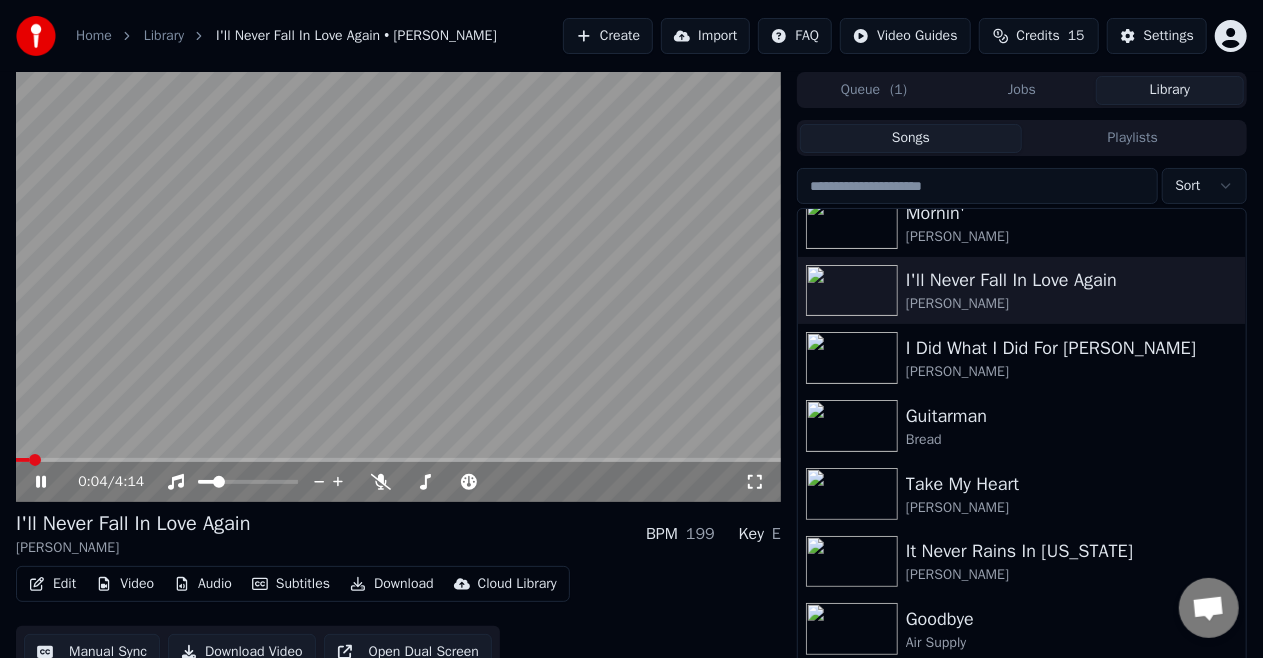 click 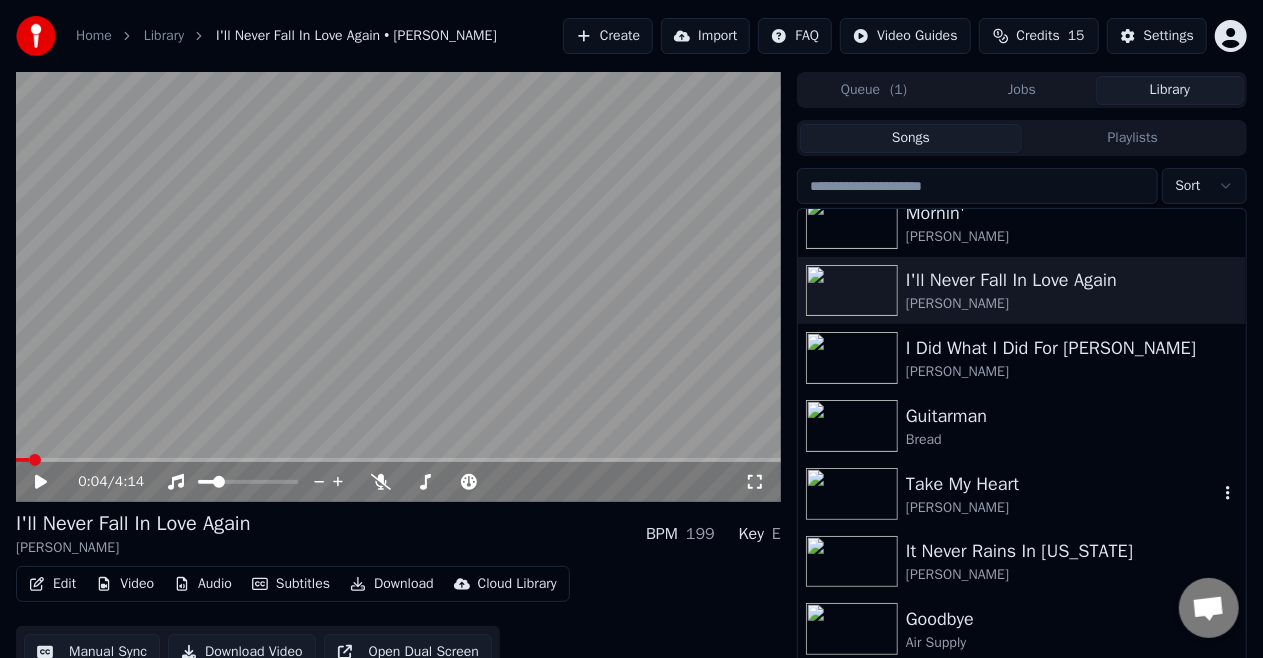 click on "Take My Heart" at bounding box center [1062, 484] 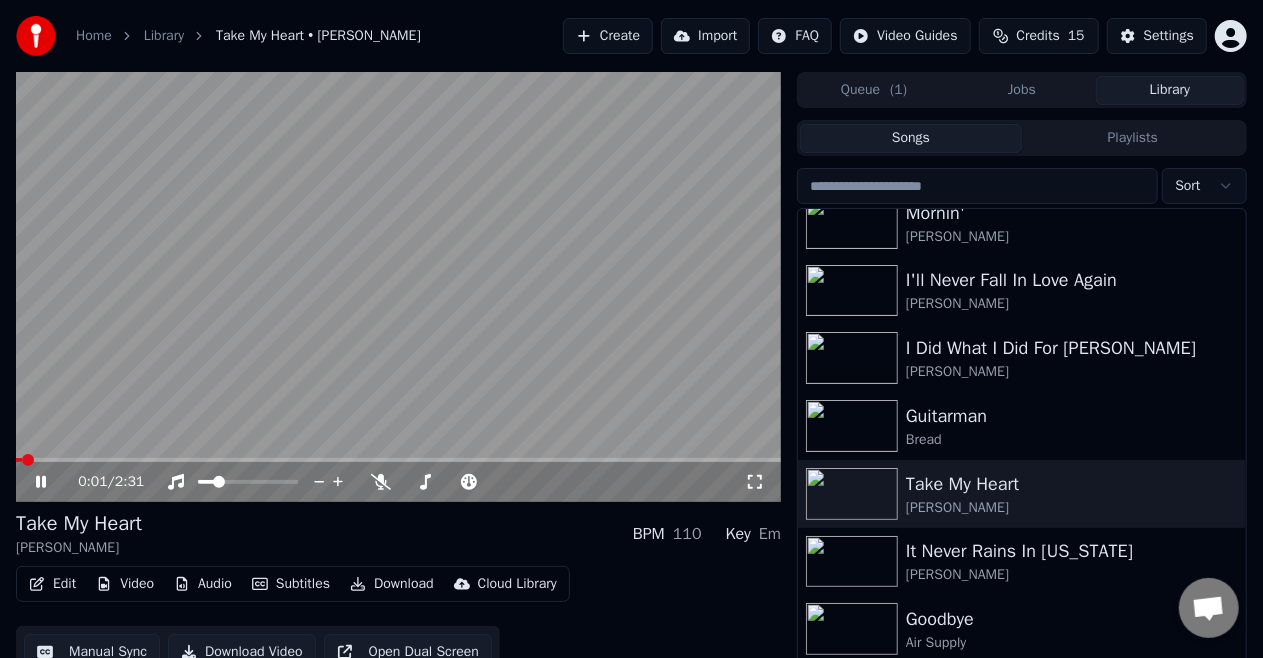 click 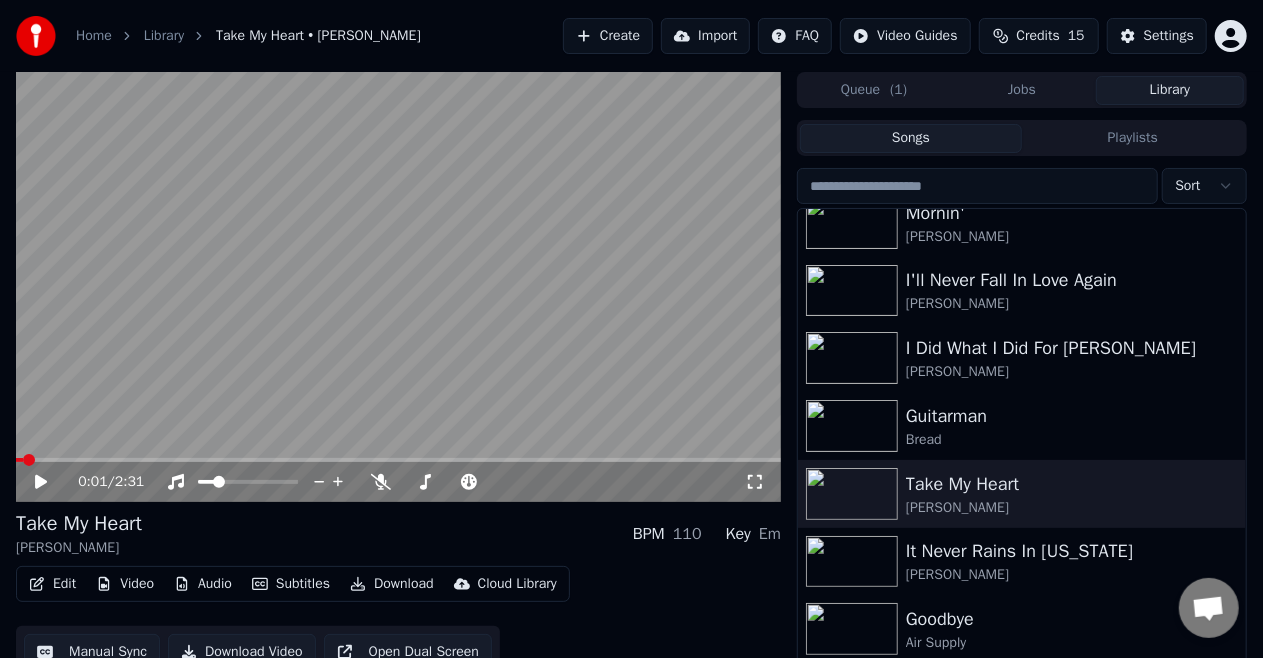 click on "Video" at bounding box center [125, 584] 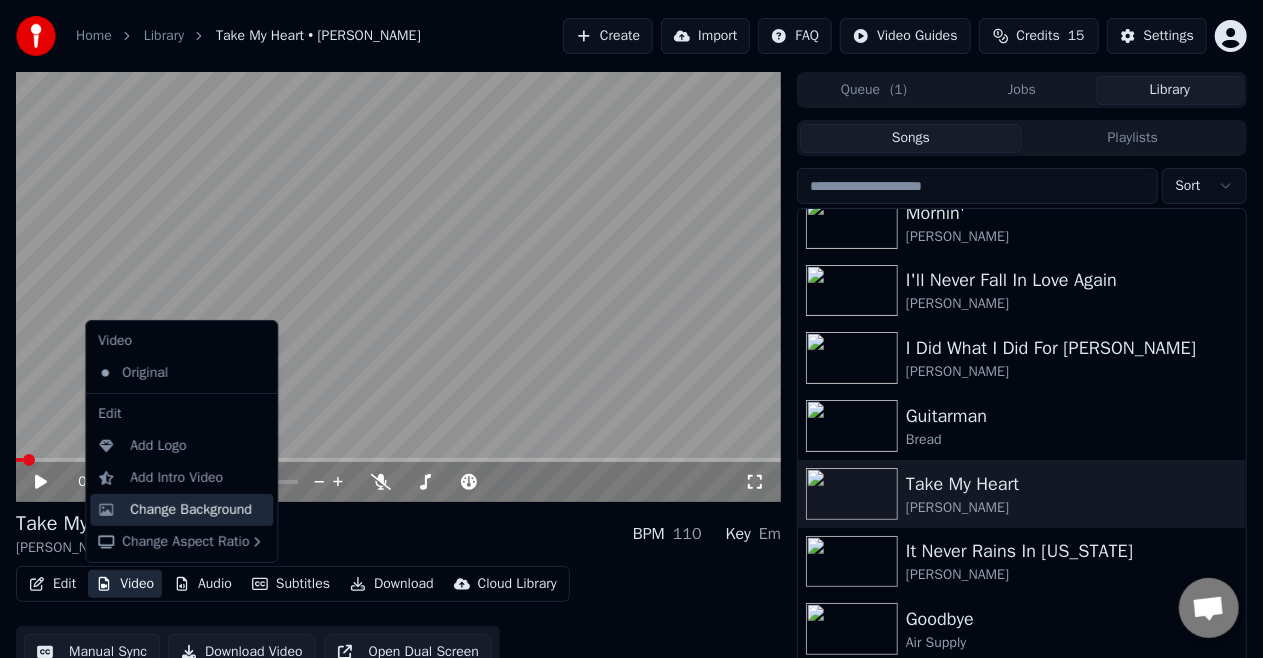 click on "Change Background" at bounding box center (191, 510) 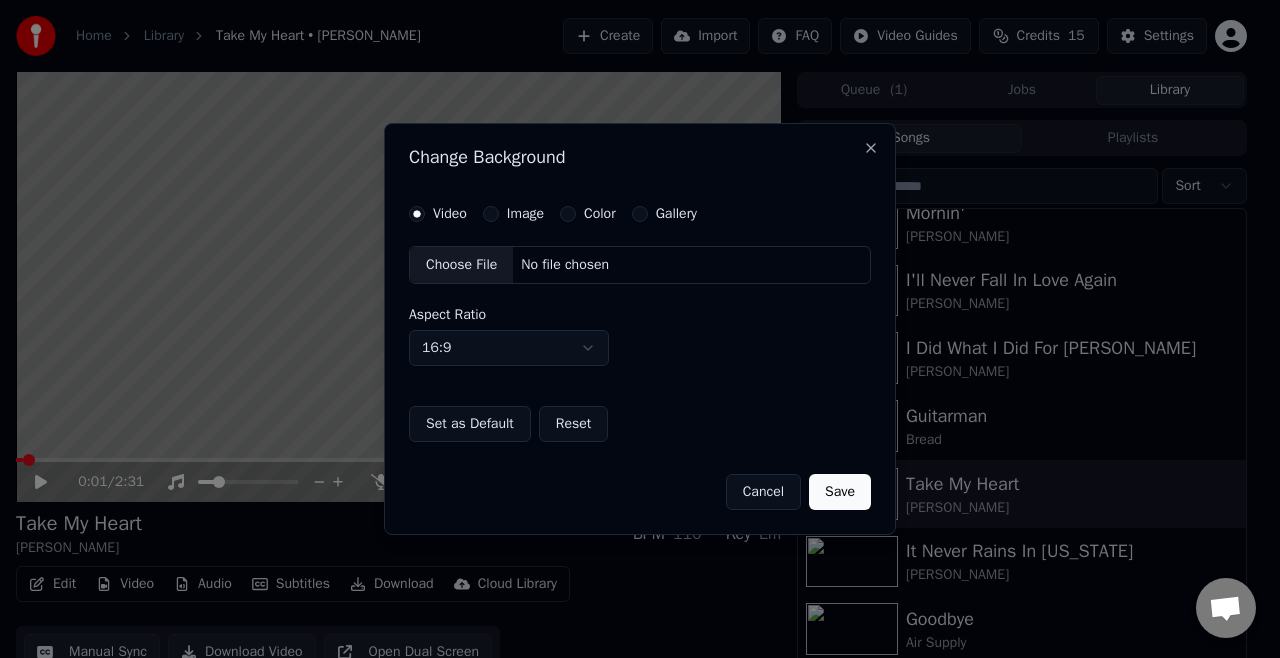 click on "Color" at bounding box center (568, 214) 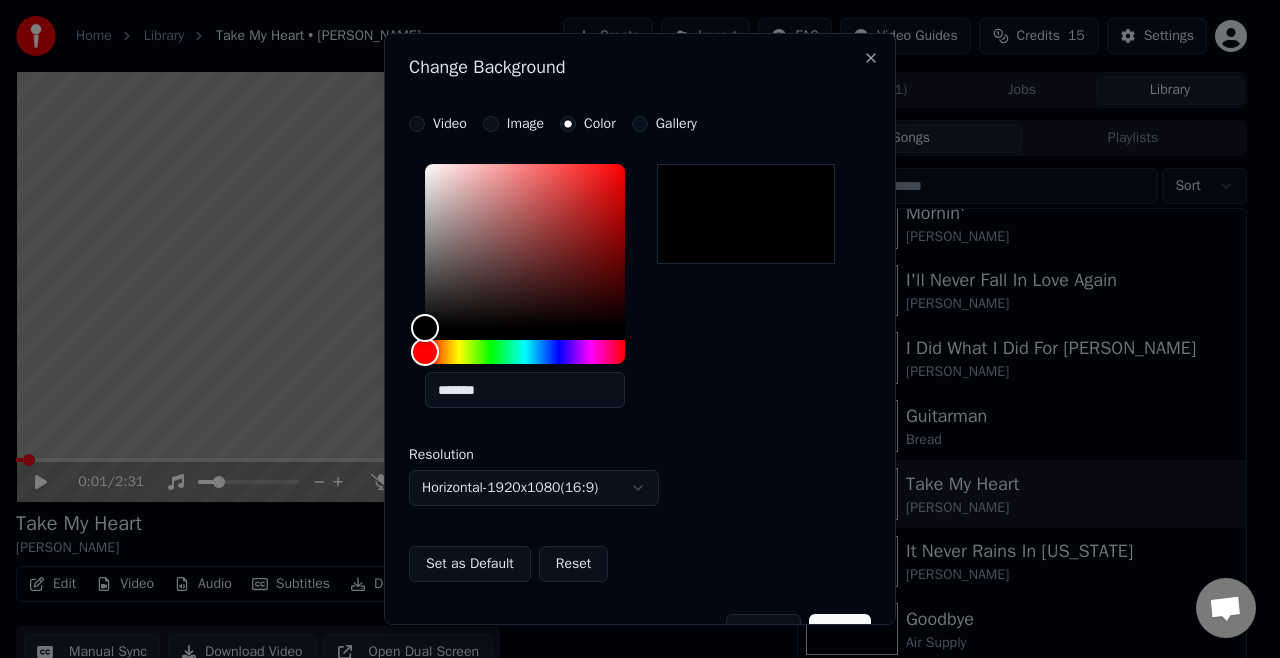 click on "Image" at bounding box center (491, 124) 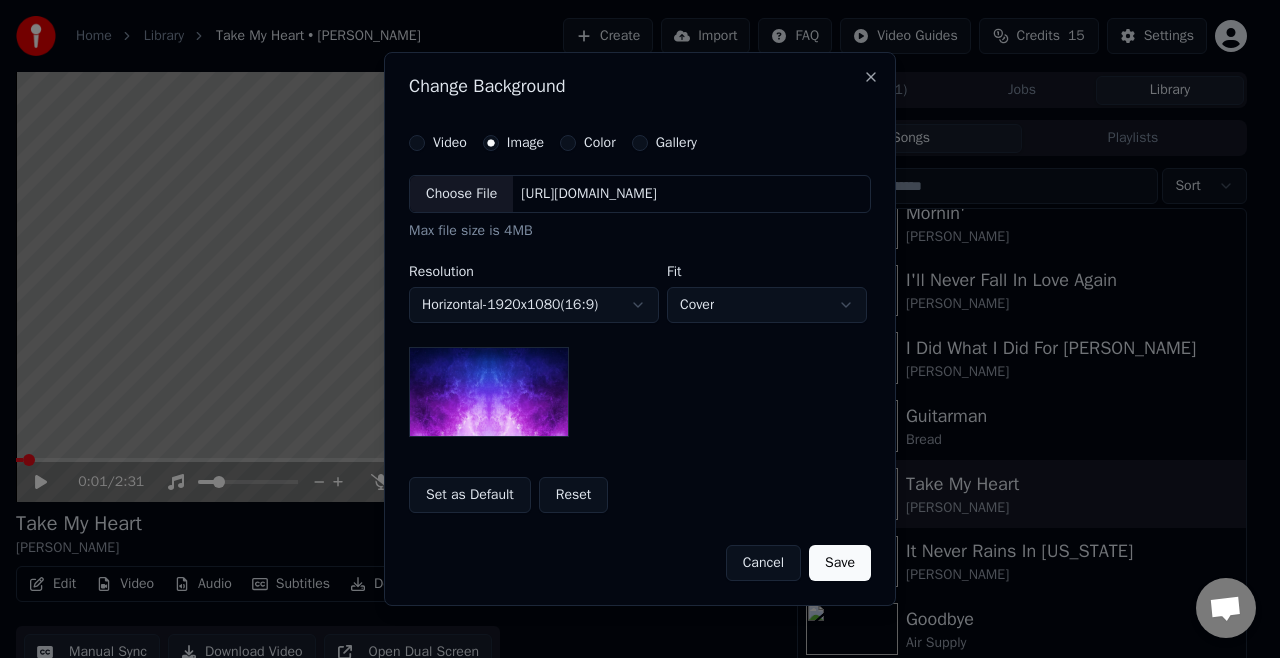 click on "Choose File" at bounding box center [461, 194] 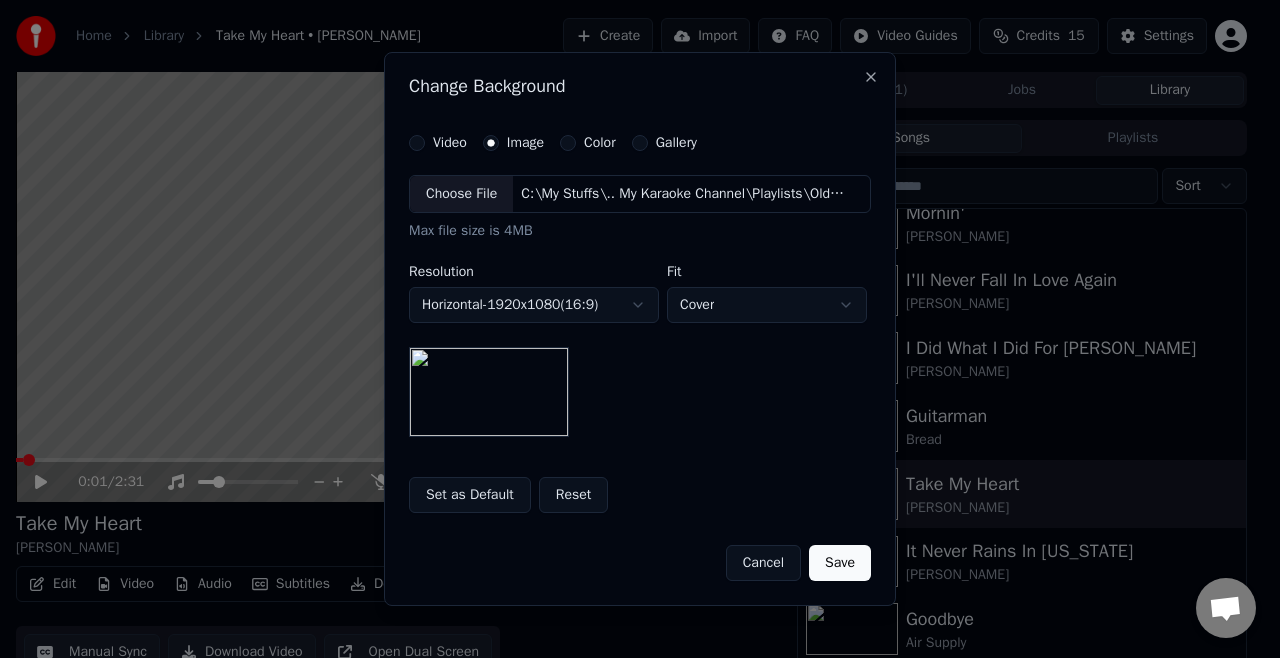 click on "Save" at bounding box center [840, 563] 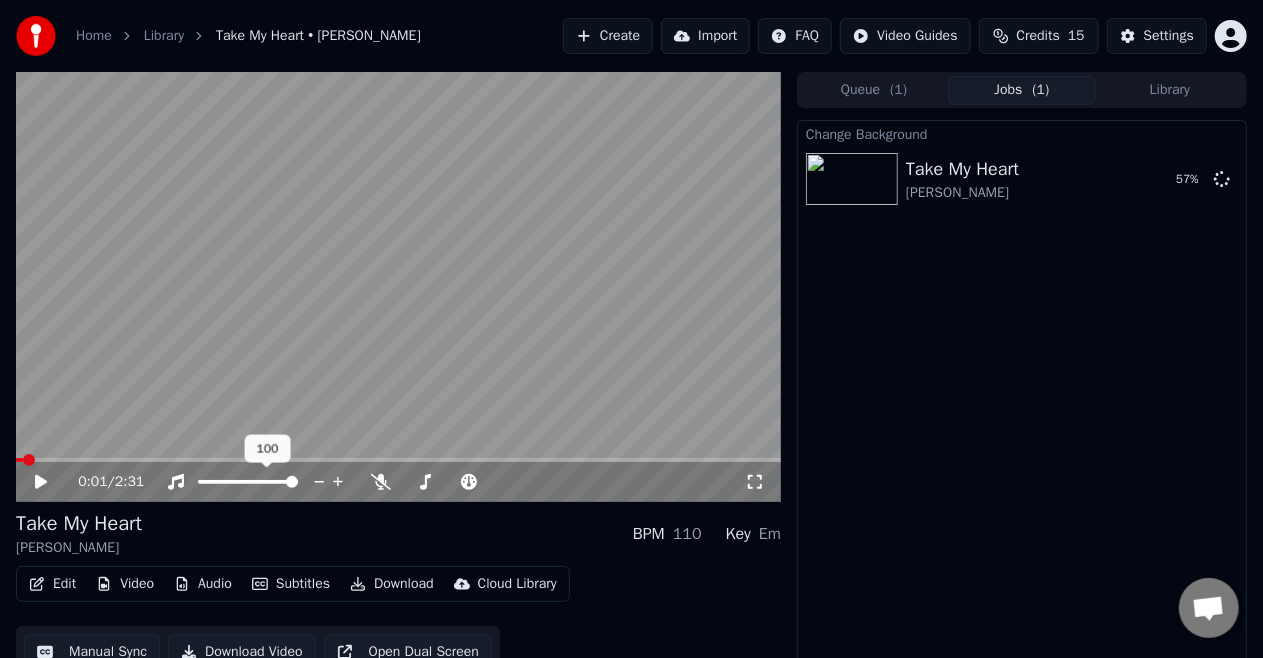 click at bounding box center [292, 482] 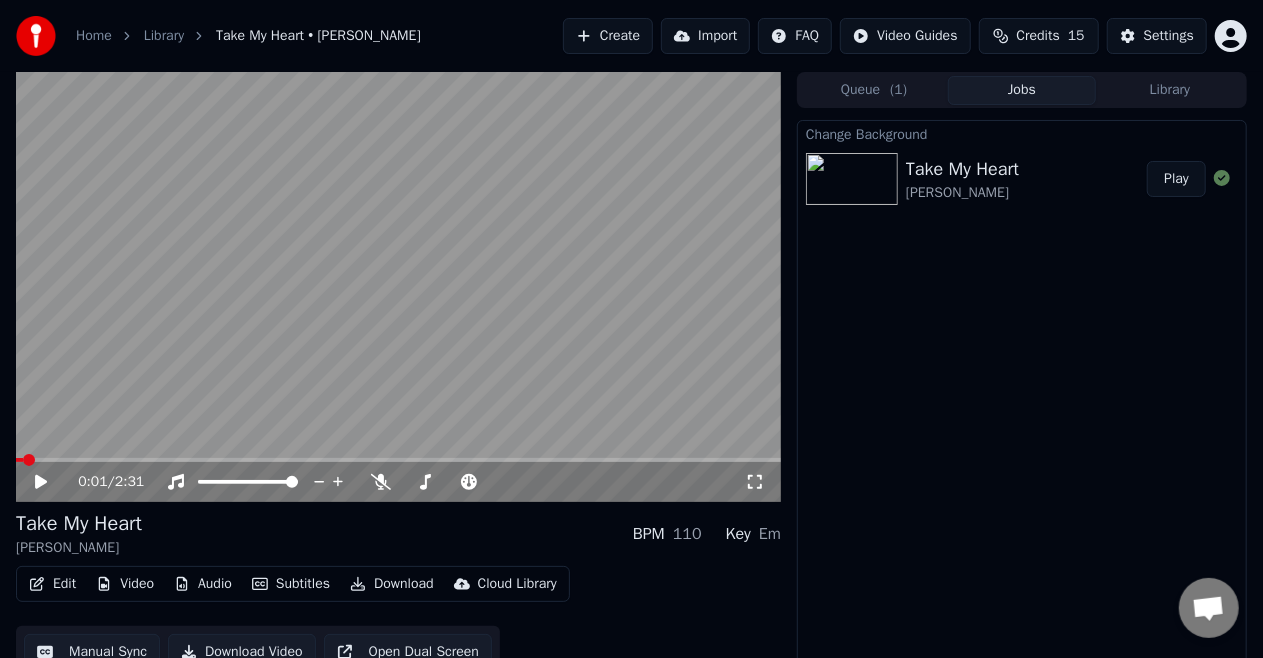 click on "Play" at bounding box center (1176, 179) 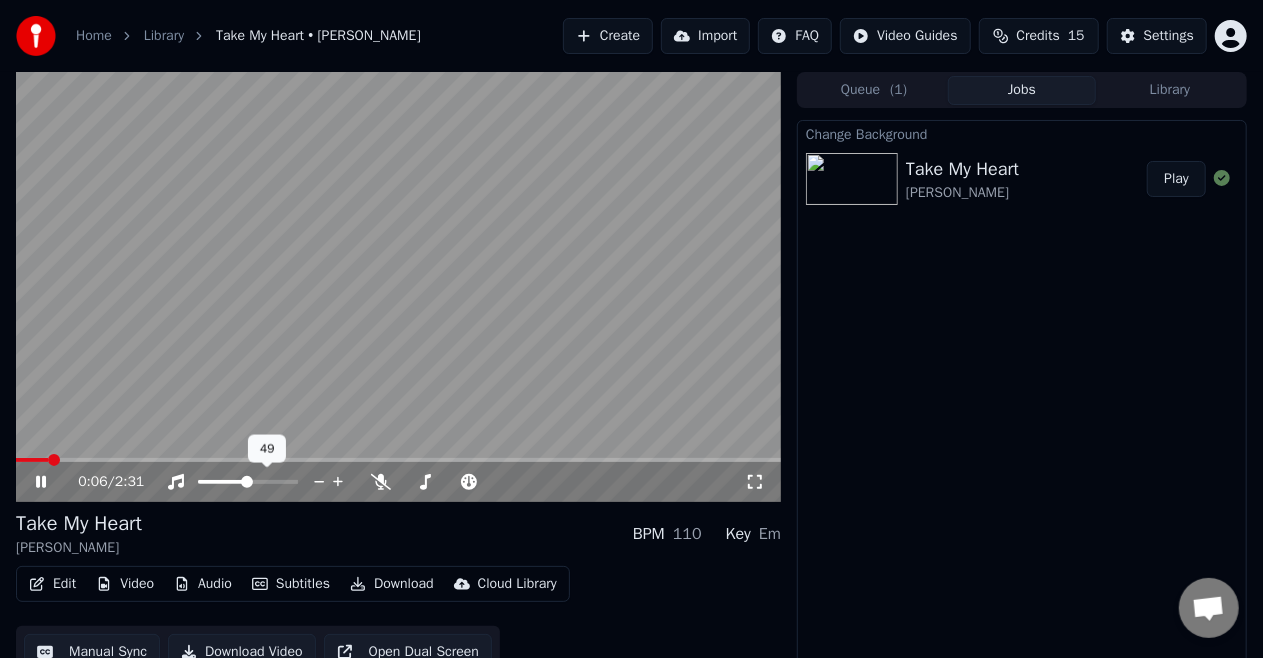 click at bounding box center (222, 482) 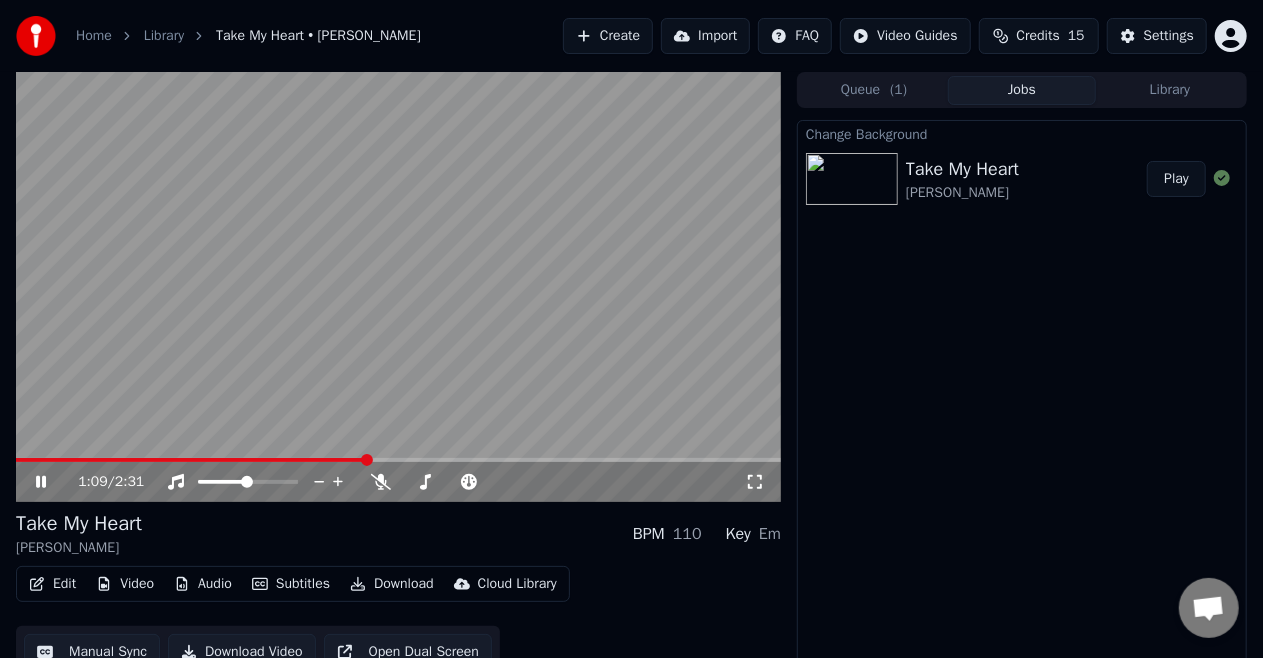 click 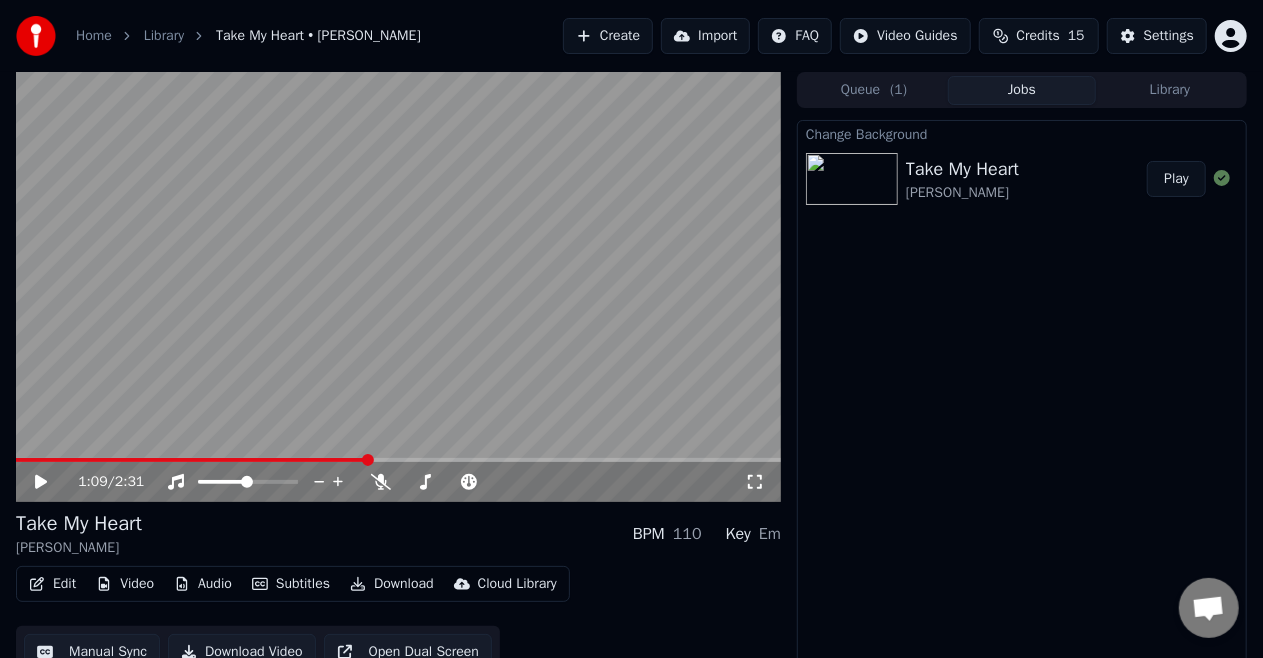 click on "Library" at bounding box center (1170, 90) 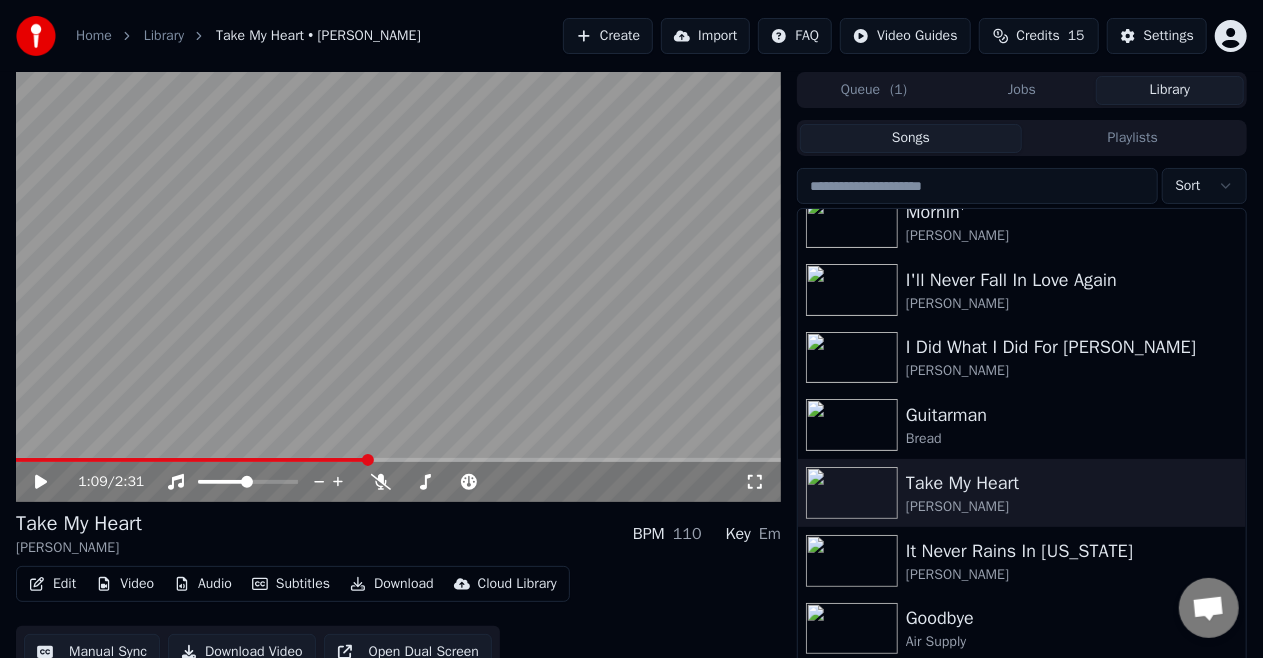 scroll, scrollTop: 3384, scrollLeft: 0, axis: vertical 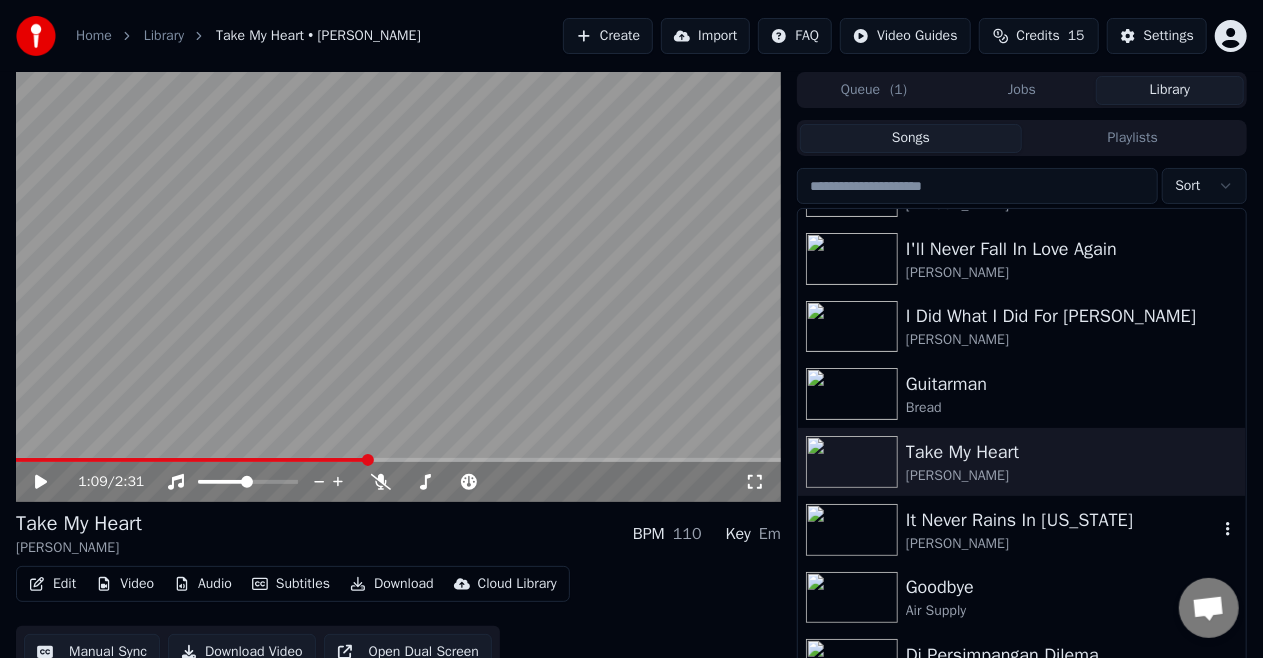 click on "It Never Rains In [US_STATE]" at bounding box center (1062, 520) 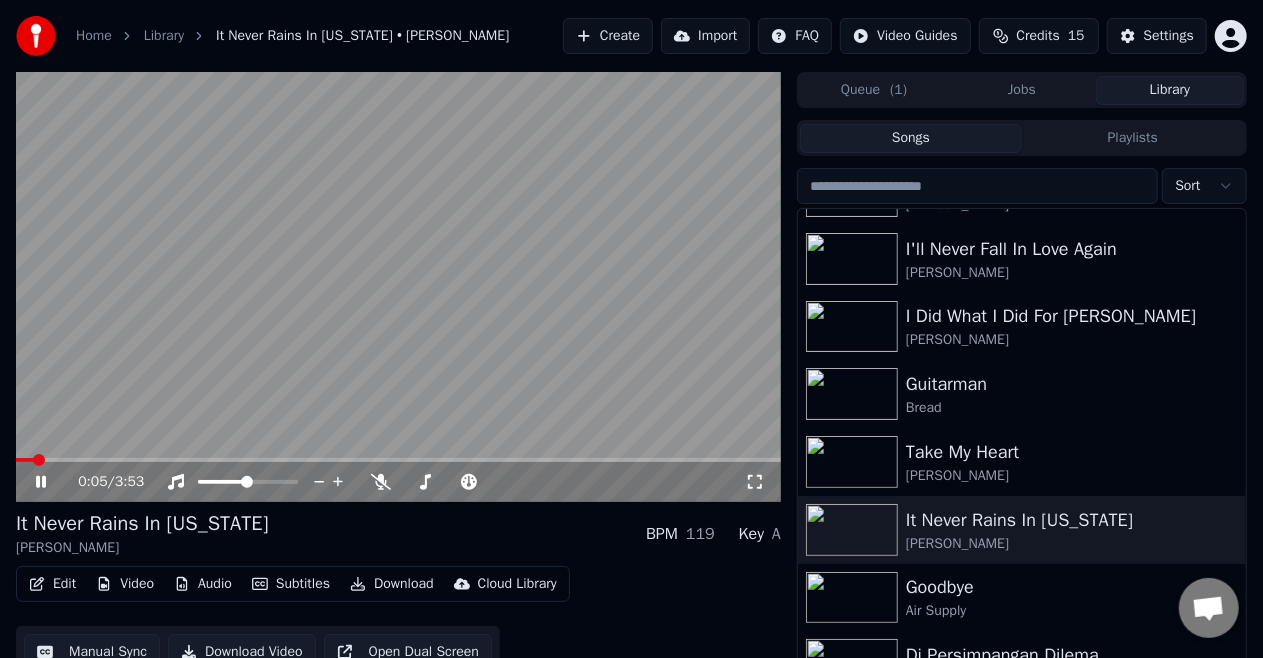 click 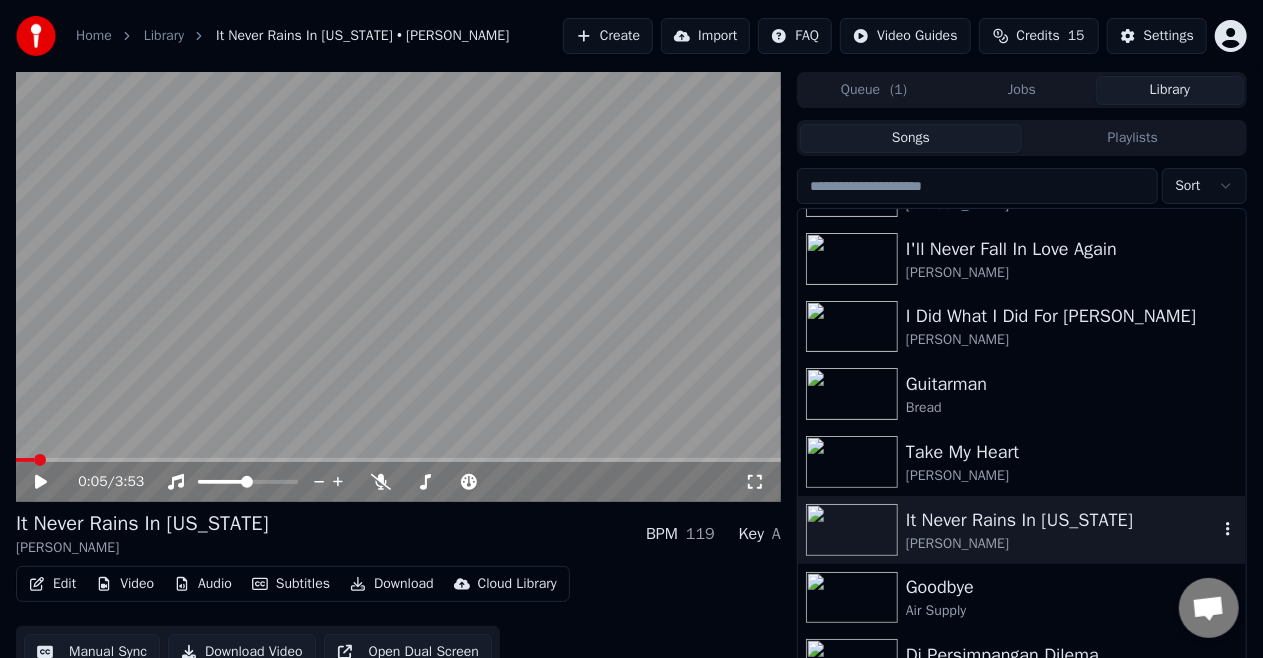 click on "It Never Rains In [US_STATE]" at bounding box center (1062, 520) 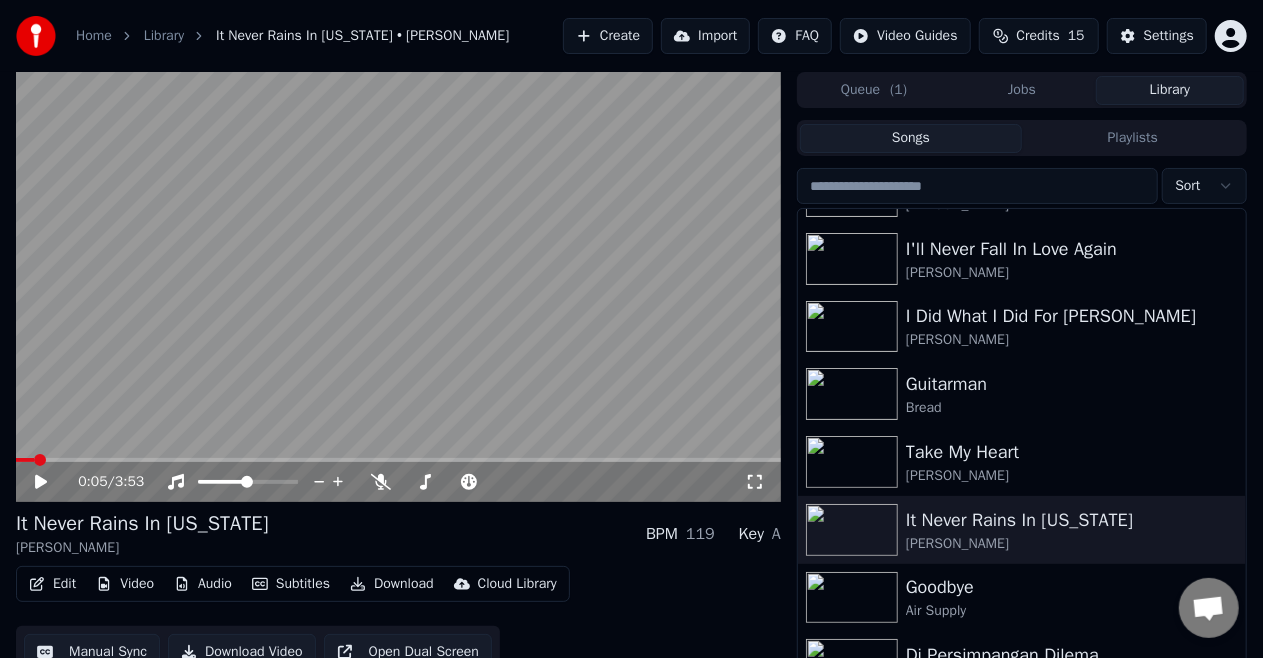 click on "Video" at bounding box center (125, 584) 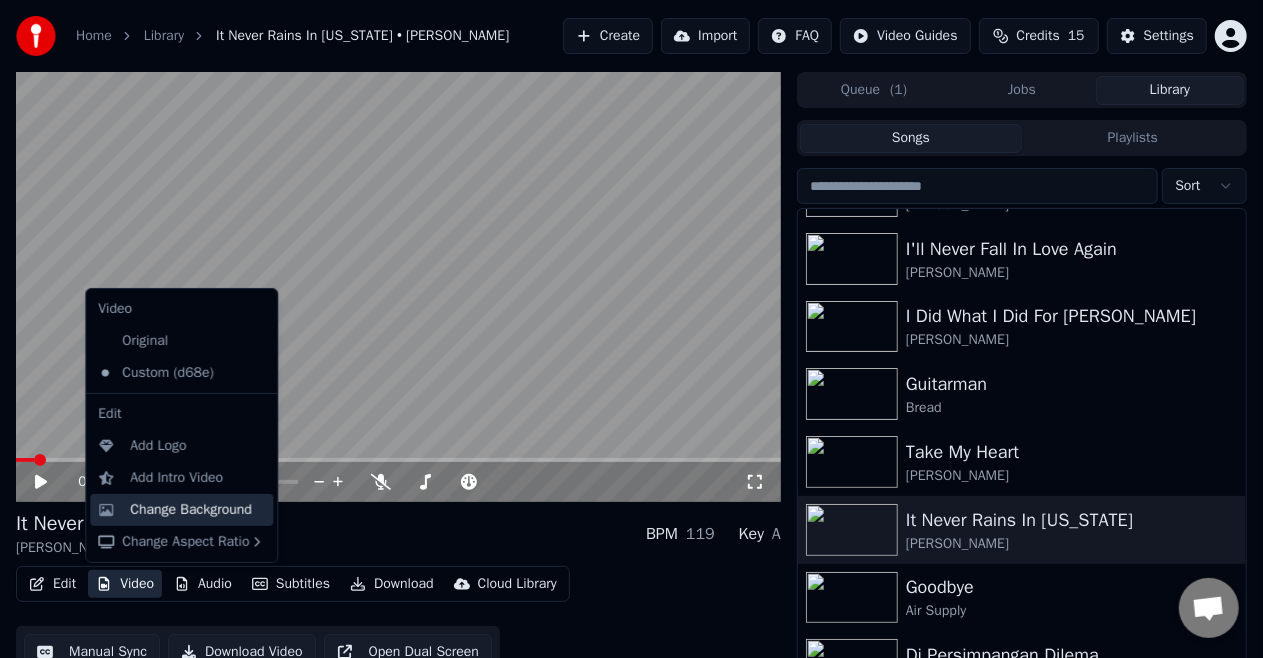 click on "Change Background" at bounding box center (191, 510) 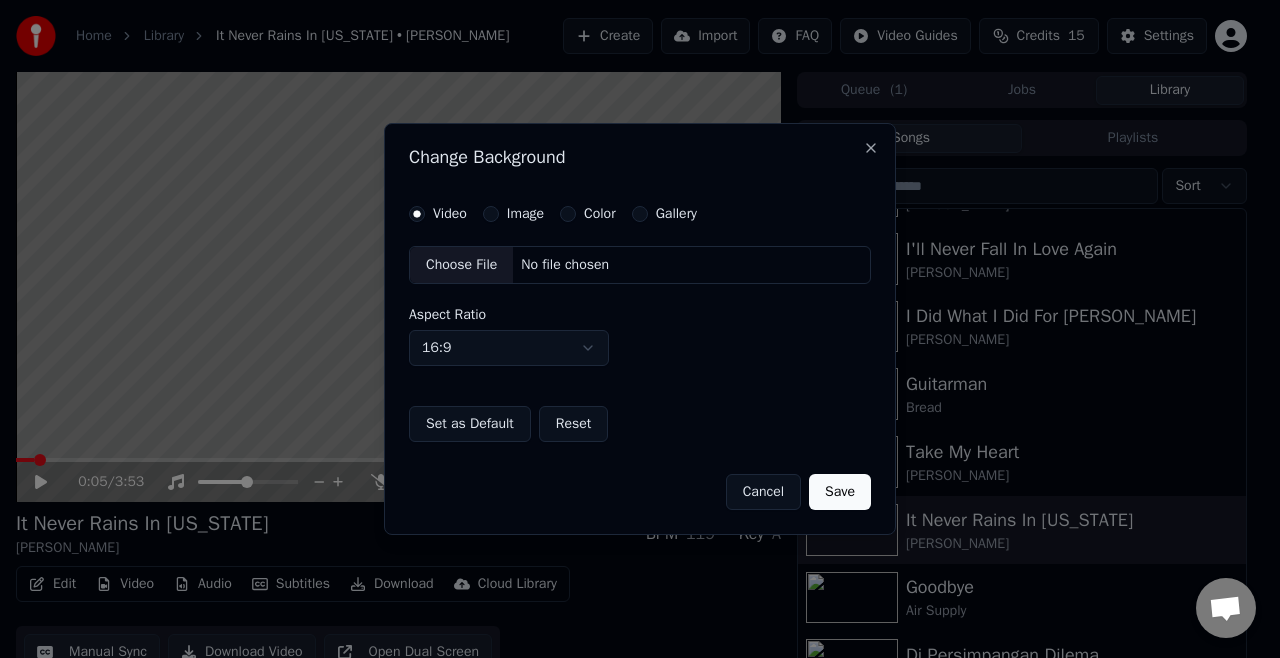 click on "Image" at bounding box center [491, 214] 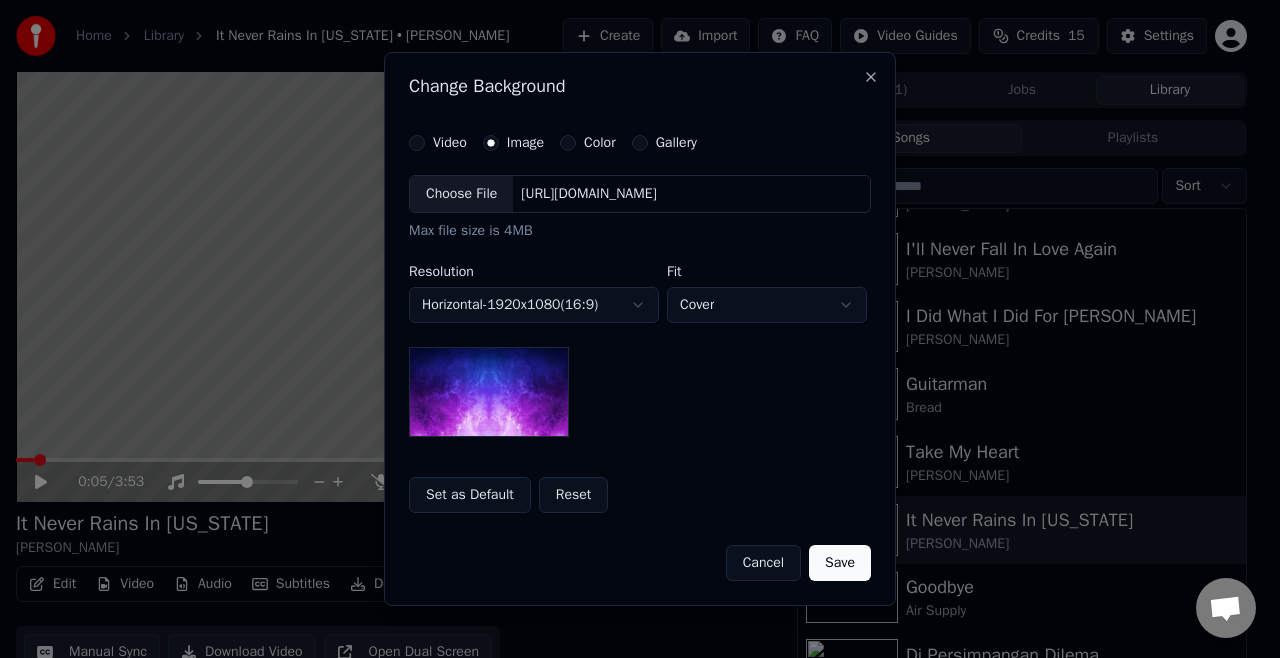 click on "Choose File" at bounding box center (461, 194) 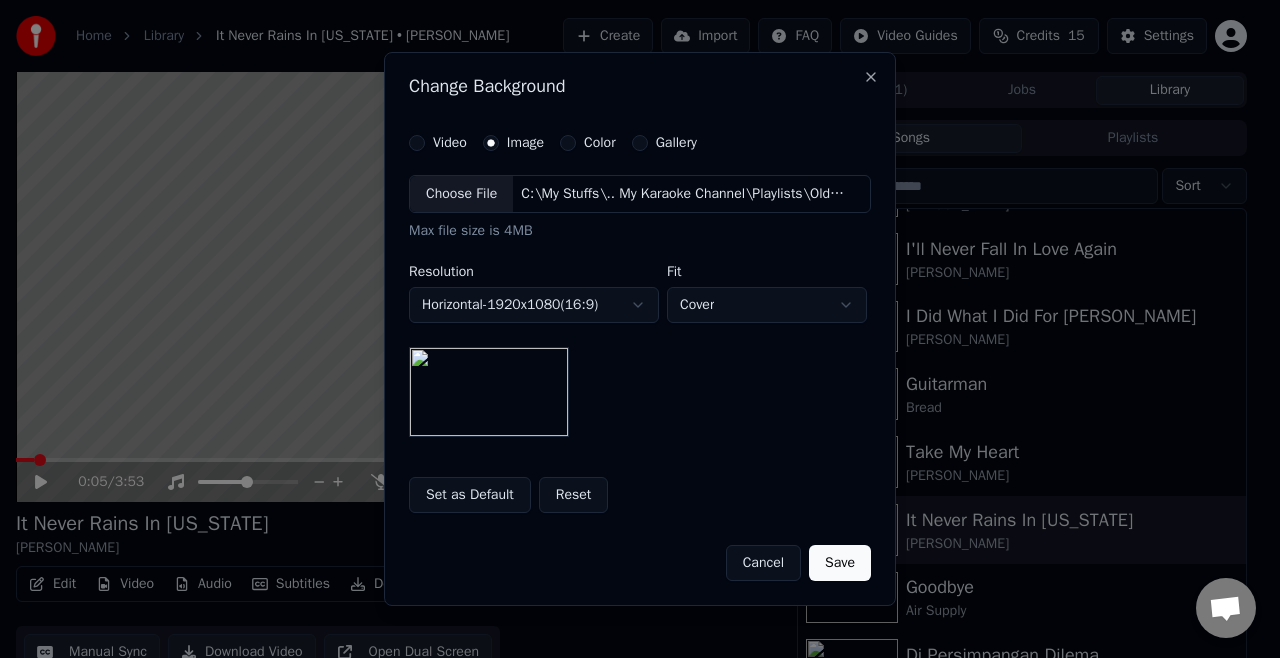 click on "Save" at bounding box center (840, 563) 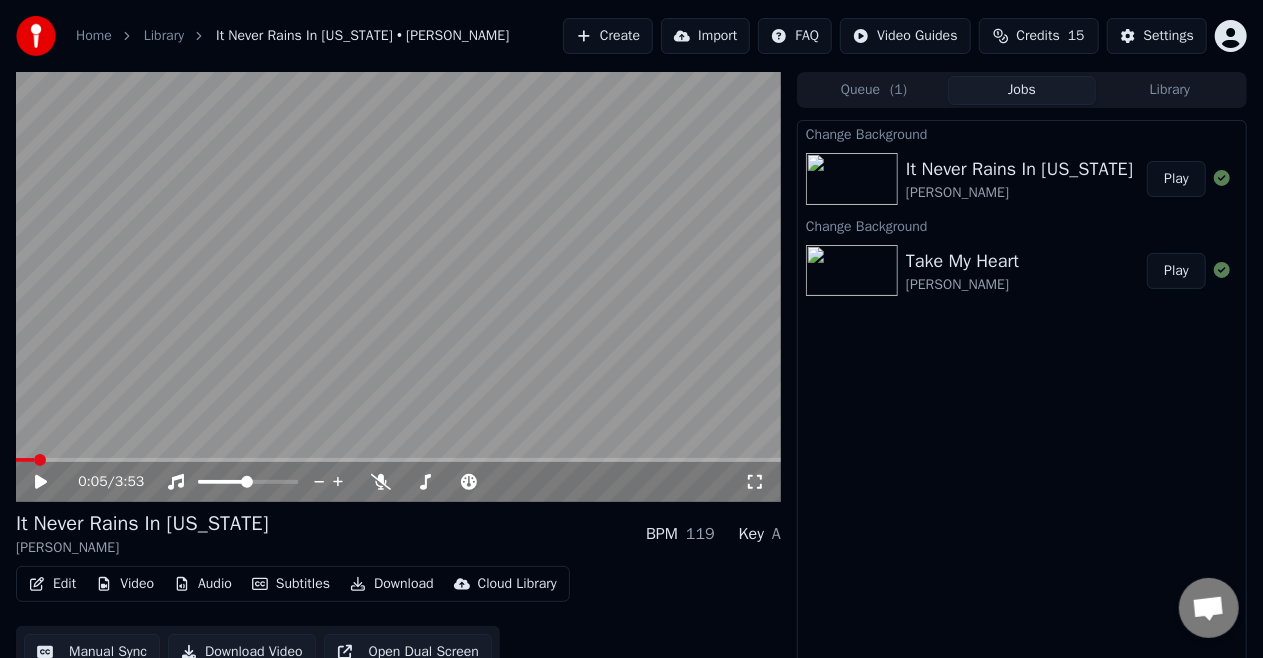 click on "Play" at bounding box center (1176, 179) 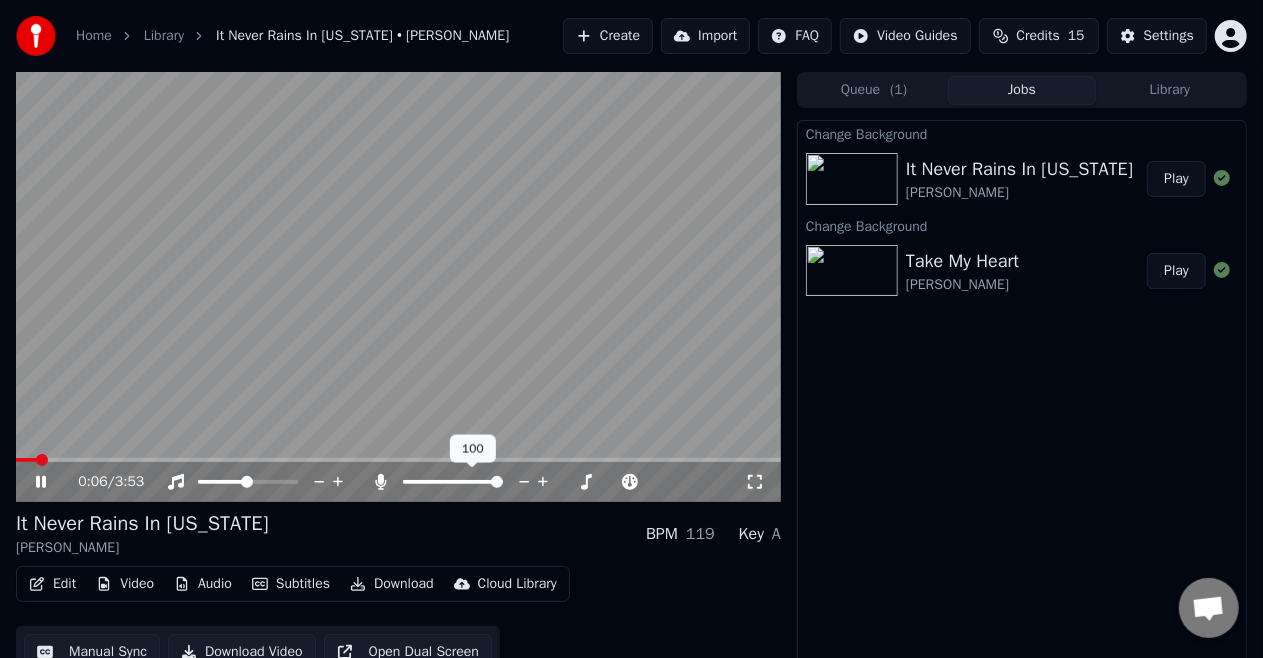 click at bounding box center (497, 482) 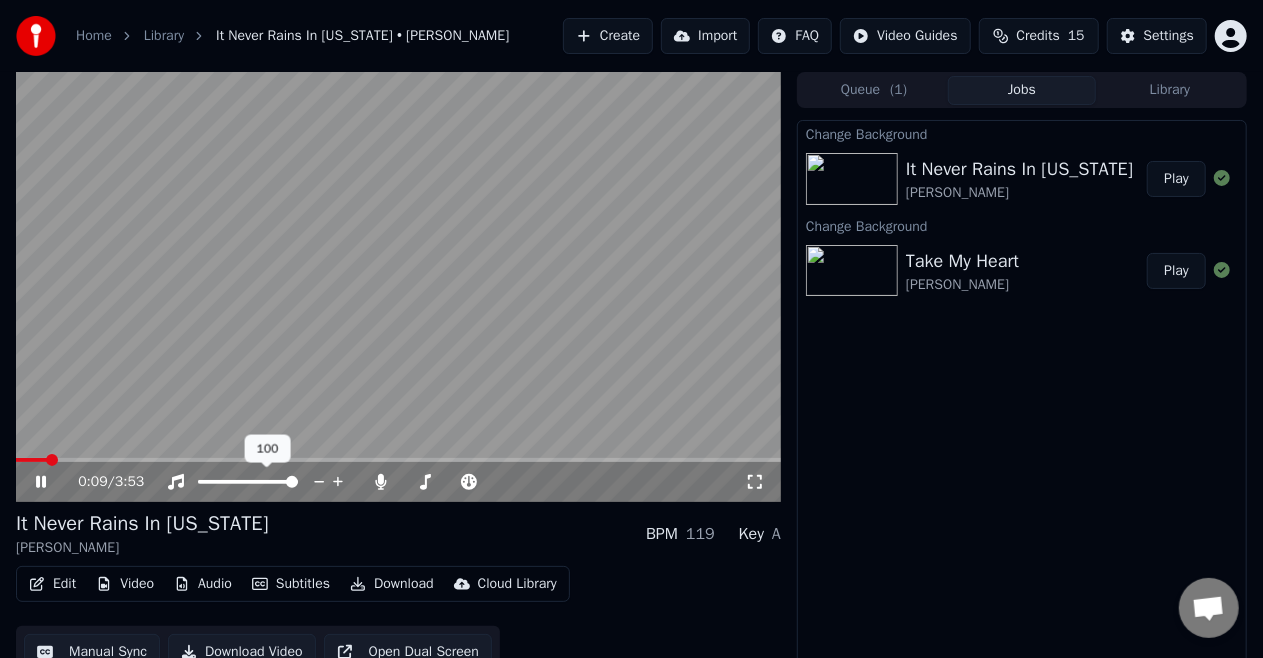 click at bounding box center (292, 482) 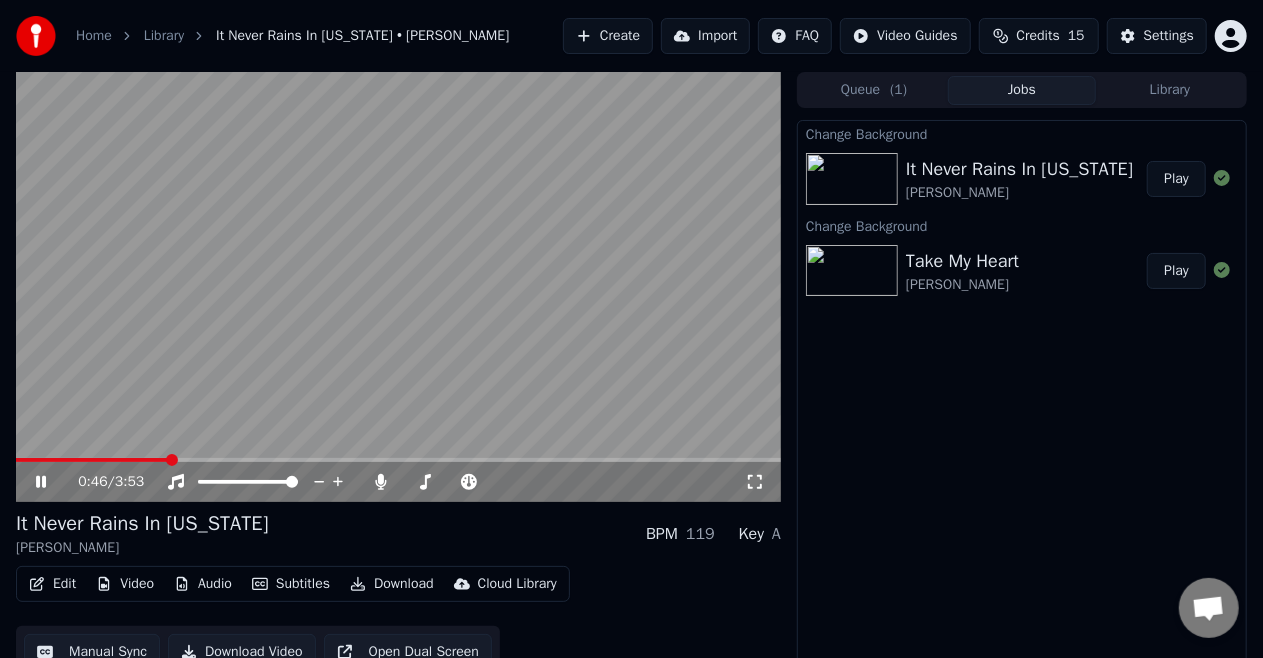 click 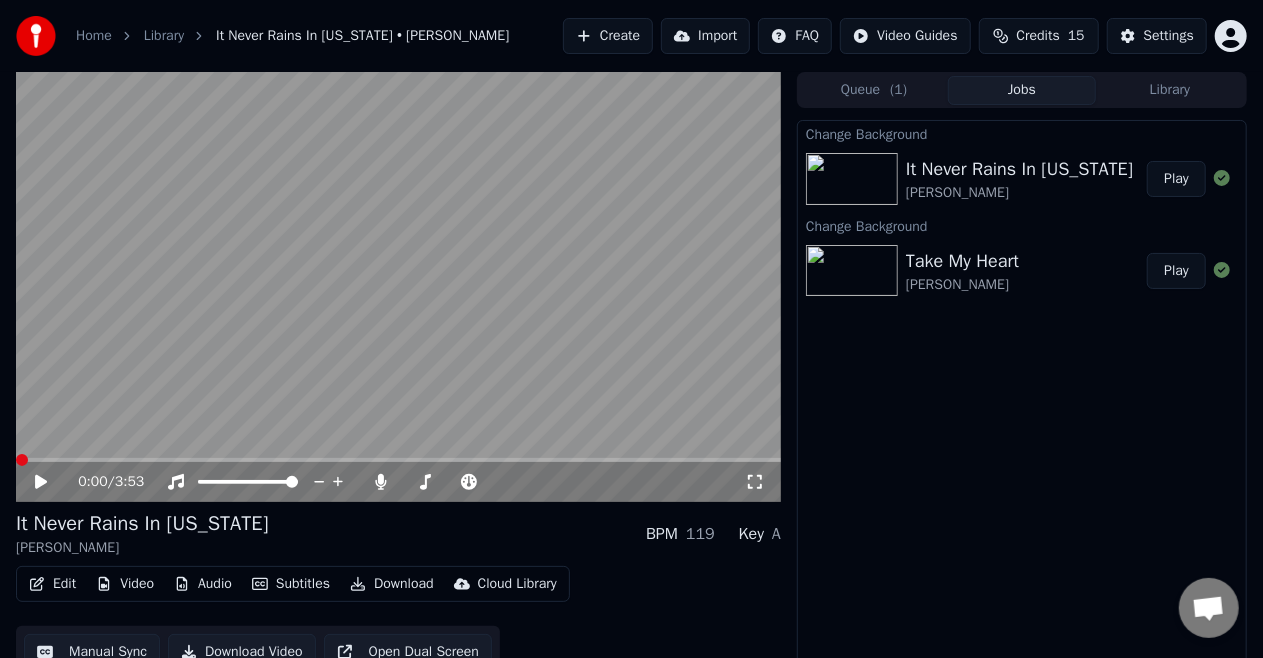 click at bounding box center (22, 460) 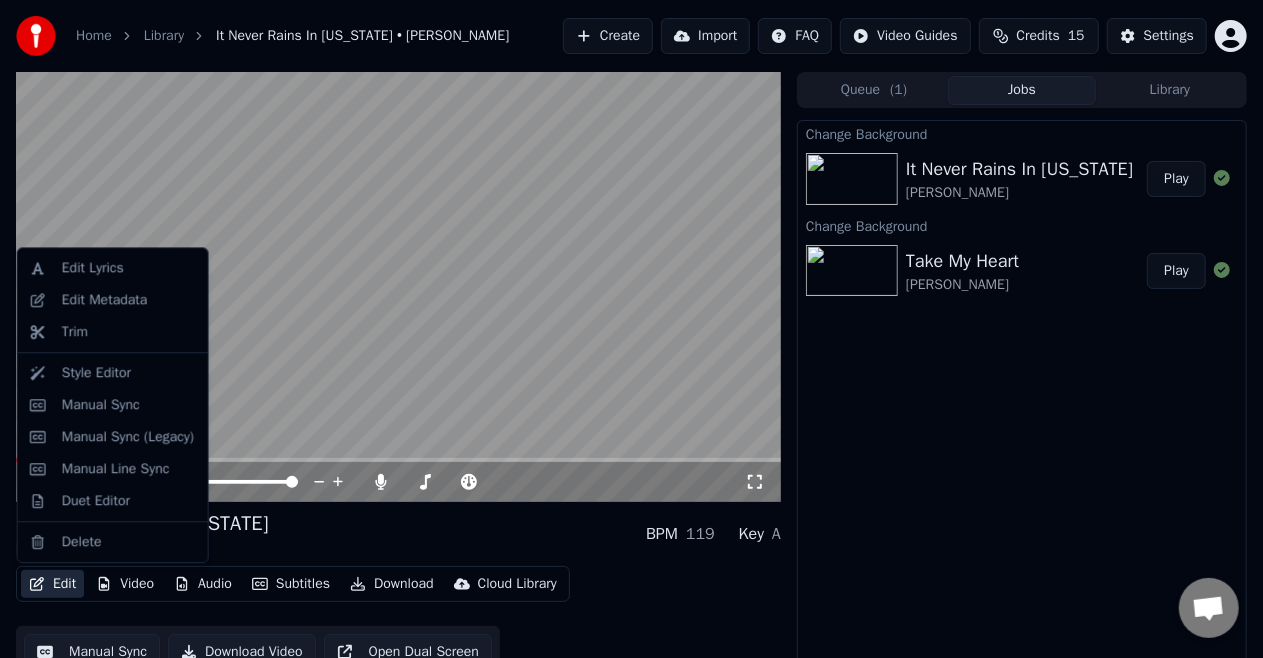 click on "Edit" at bounding box center (52, 584) 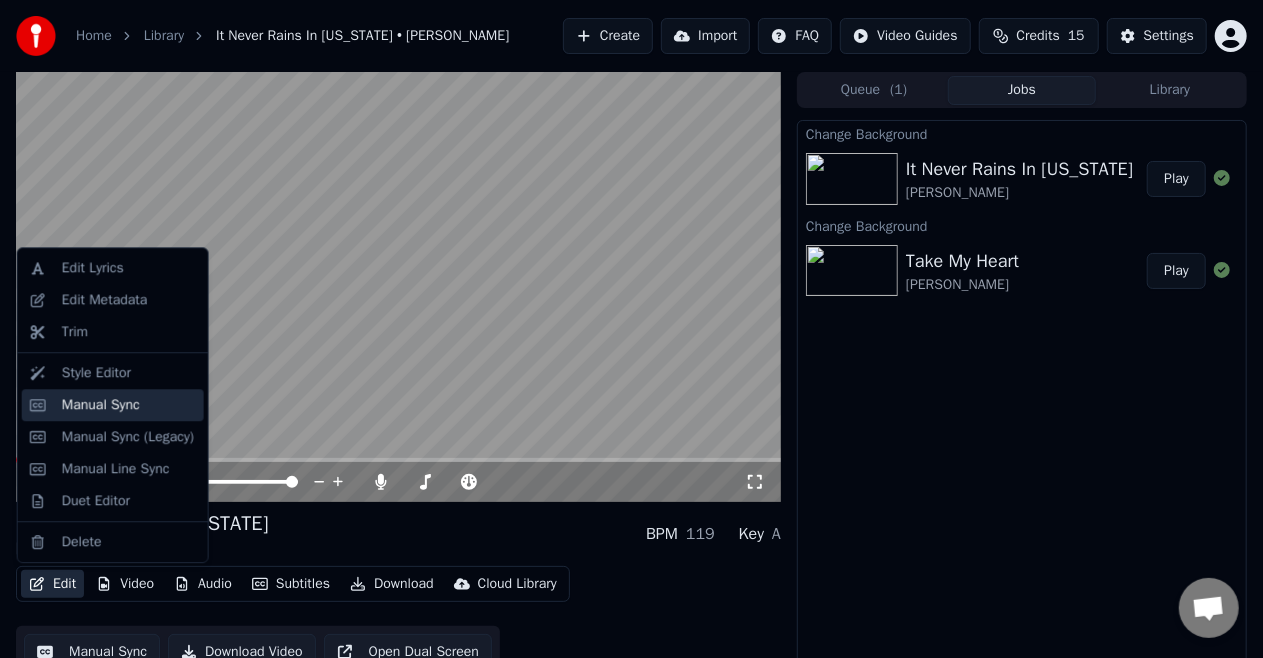 click on "Manual Sync" at bounding box center [101, 405] 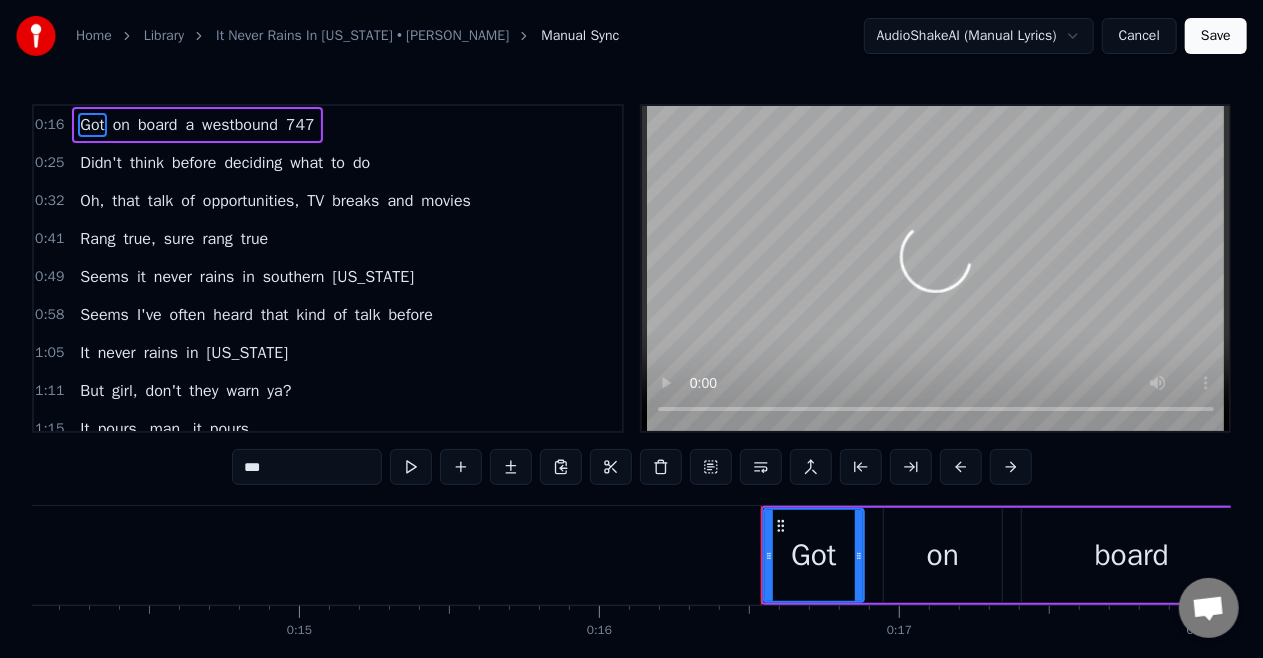 scroll, scrollTop: 0, scrollLeft: 4862, axis: horizontal 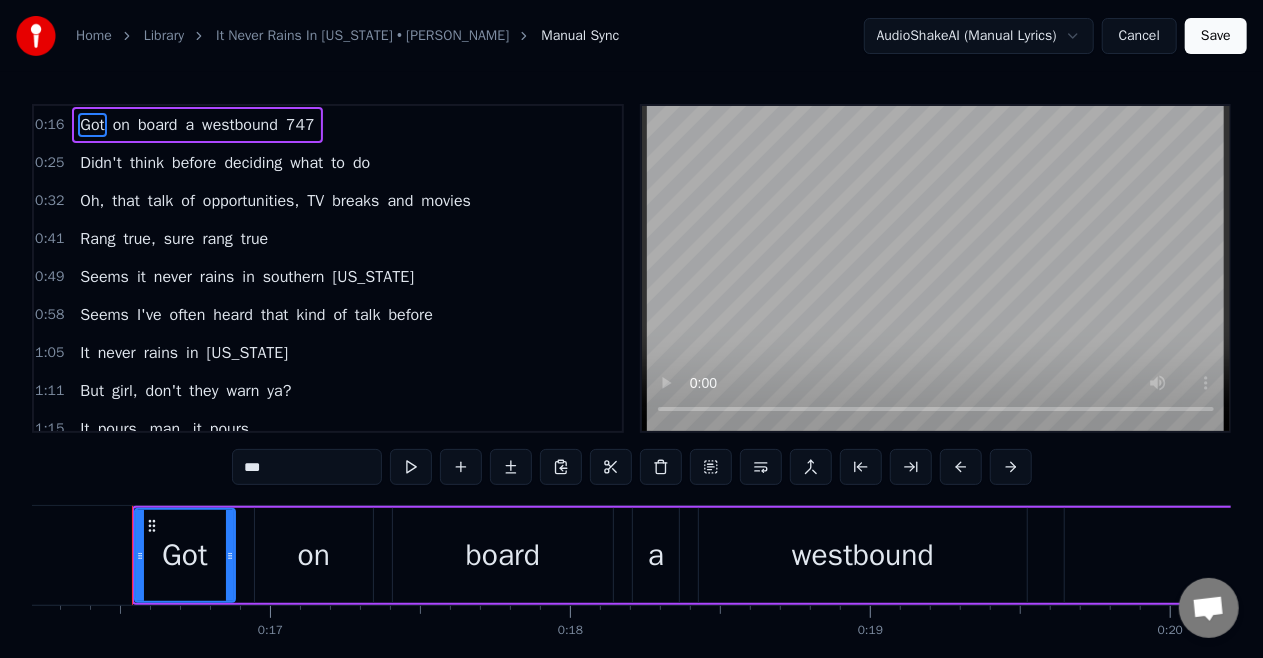 type 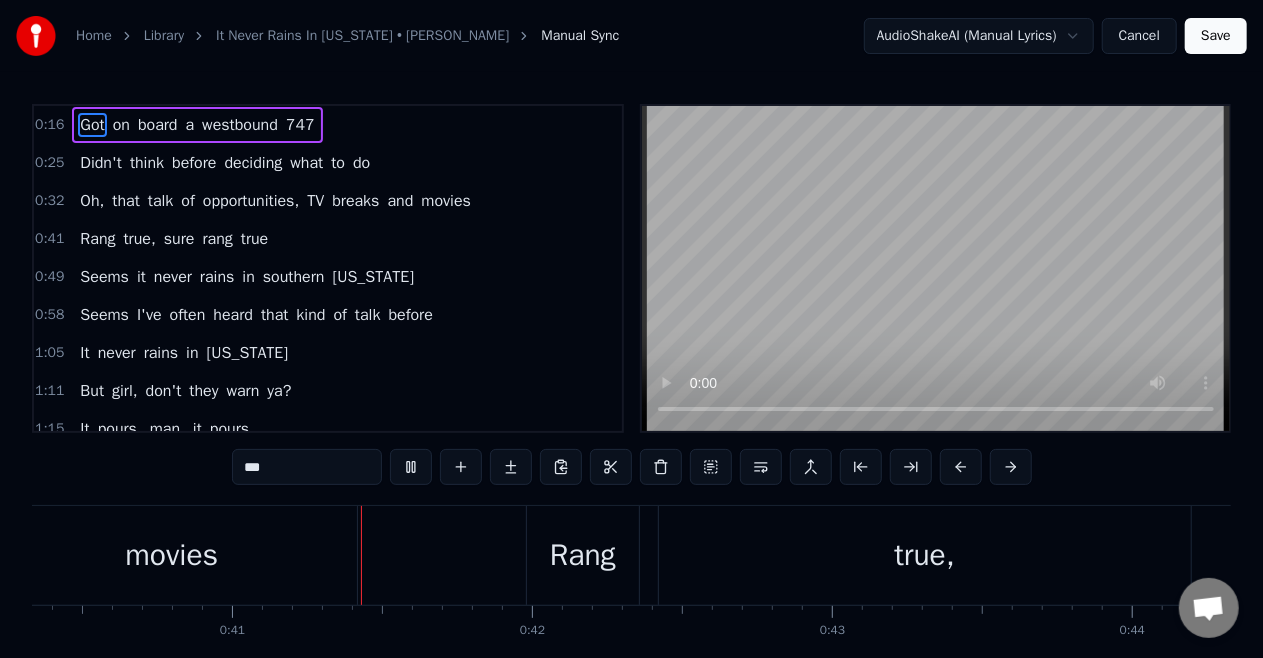 scroll, scrollTop: 0, scrollLeft: 12130, axis: horizontal 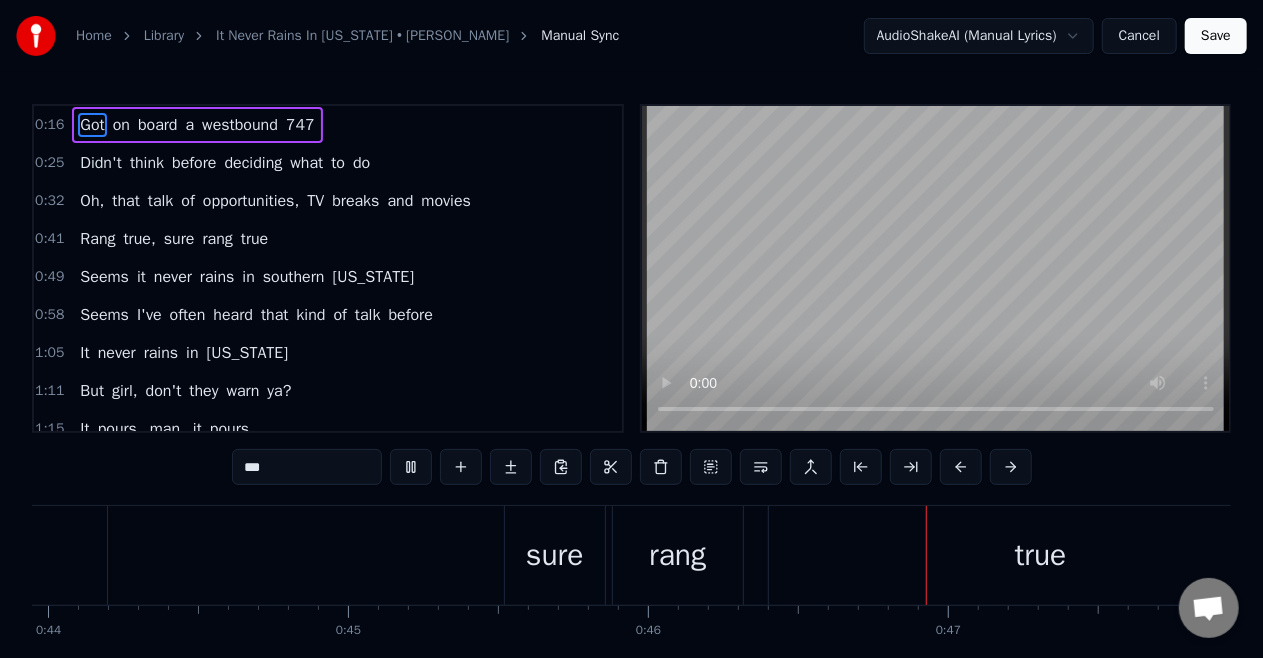 click at bounding box center [936, 268] 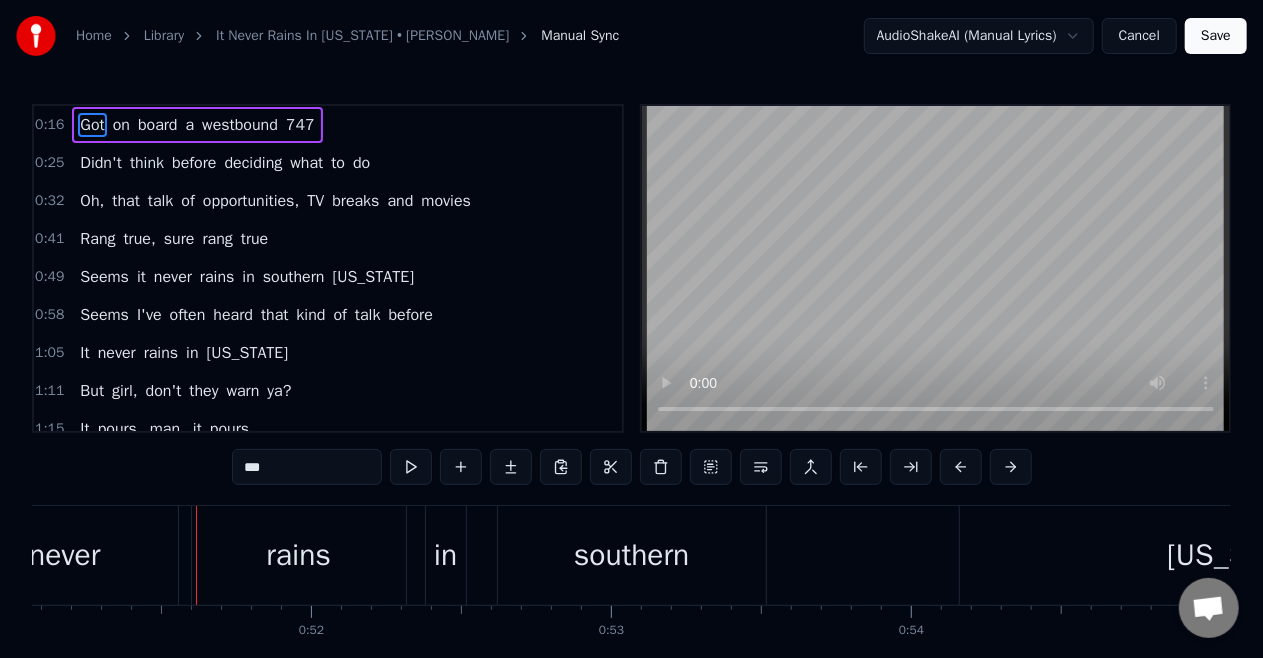 scroll, scrollTop: 0, scrollLeft: 15330, axis: horizontal 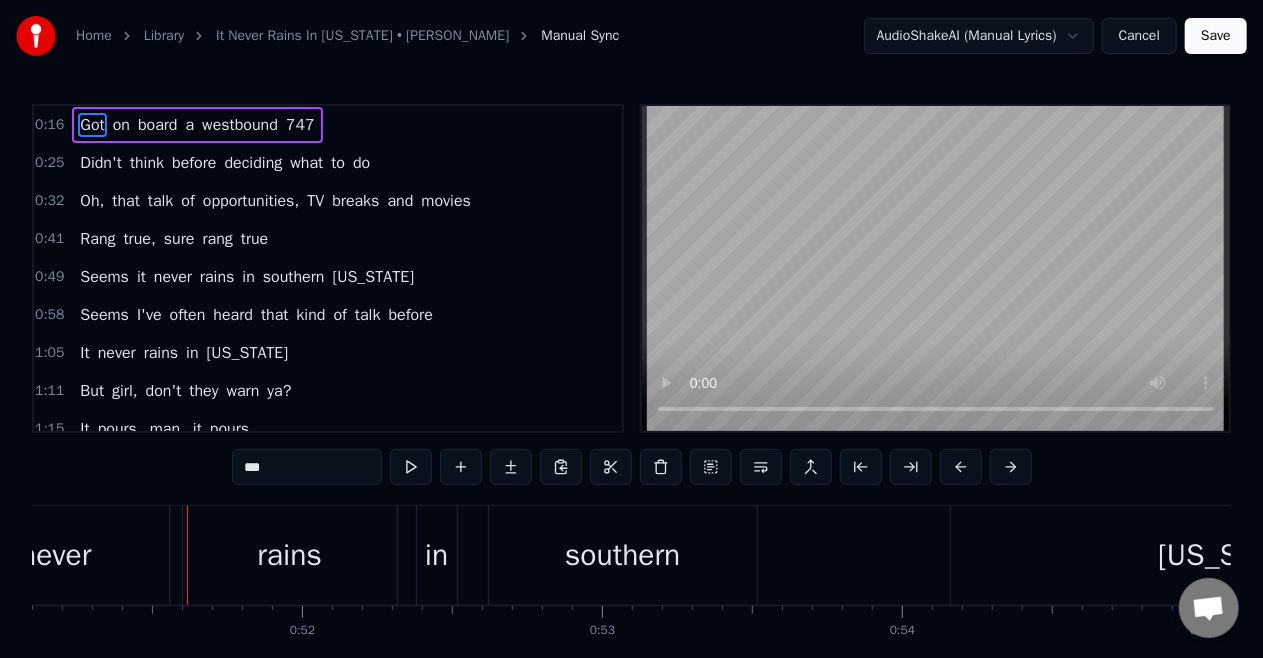 click on "southern" at bounding box center (294, 277) 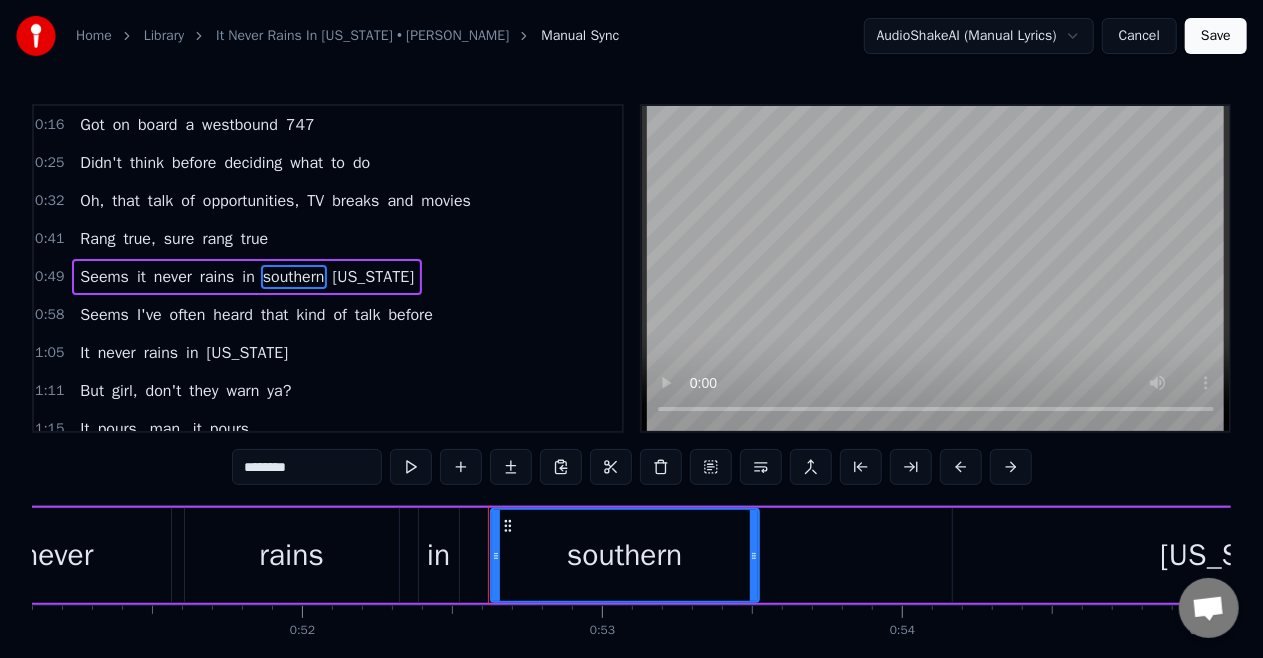 scroll, scrollTop: 5, scrollLeft: 0, axis: vertical 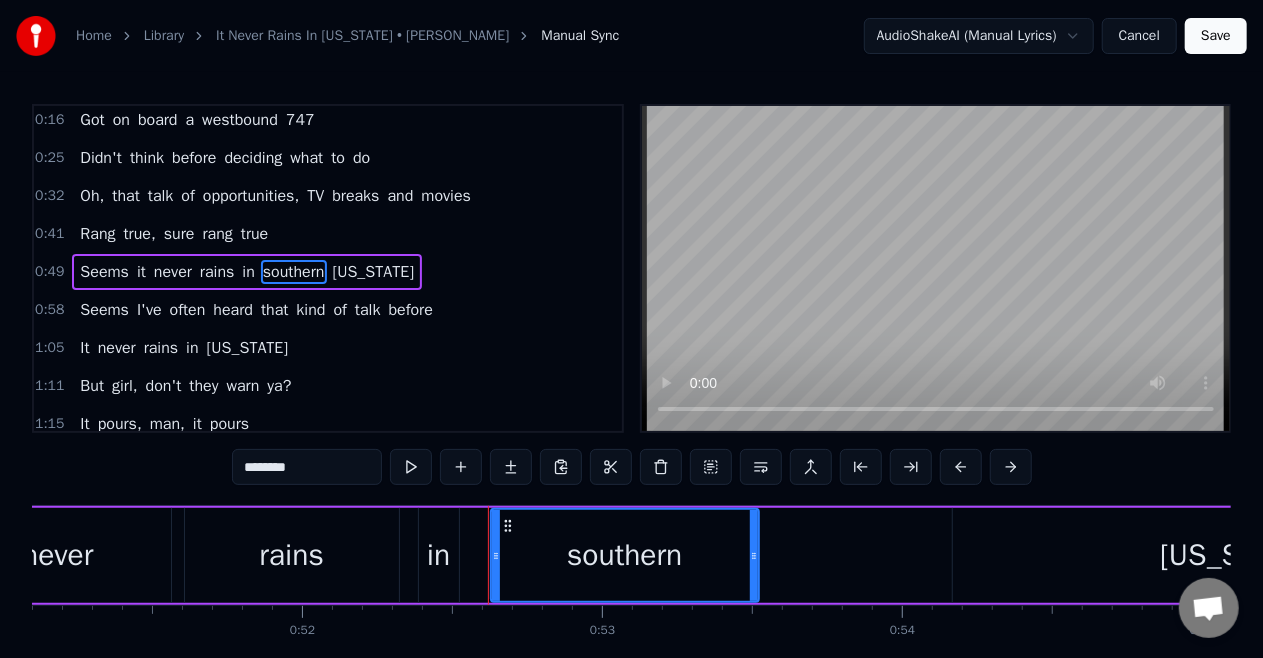 click on "********" at bounding box center (307, 467) 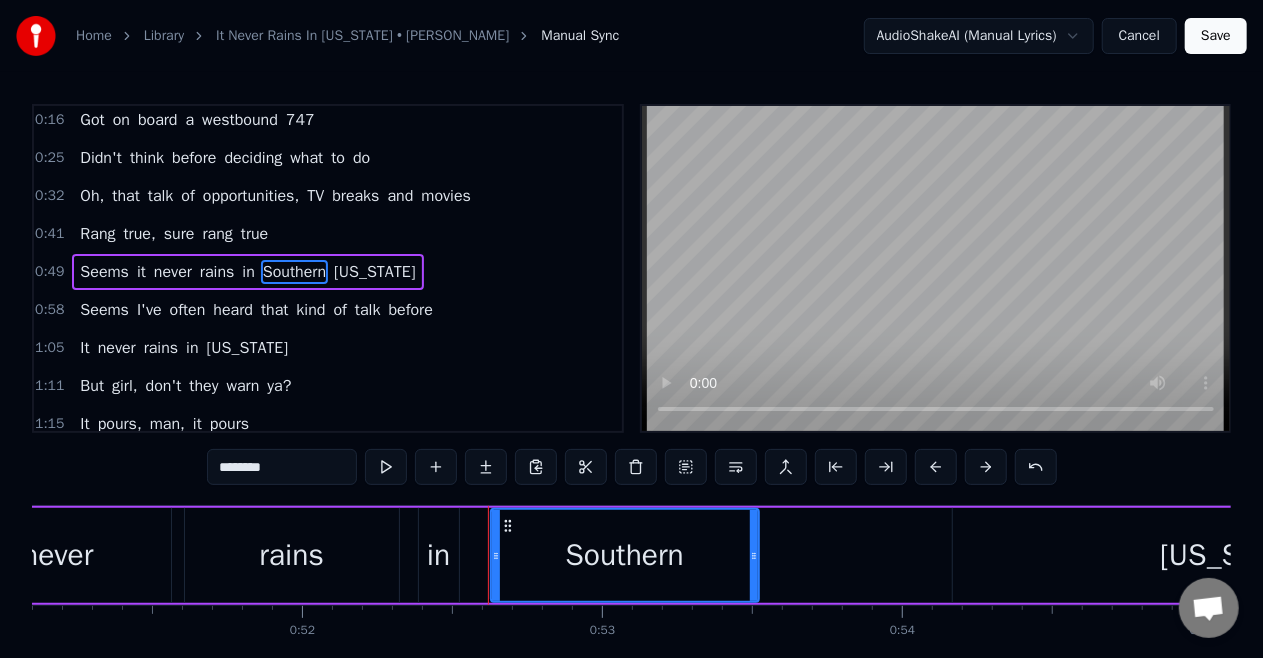 type on "********" 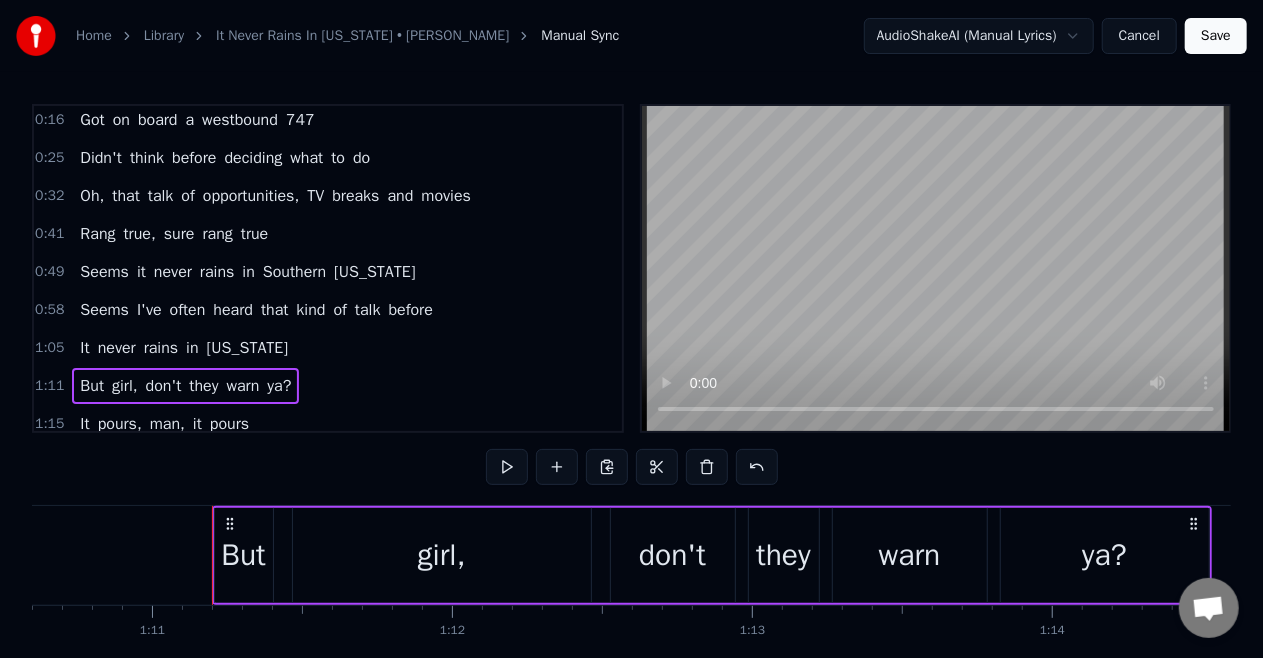 scroll, scrollTop: 0, scrollLeft: 21259, axis: horizontal 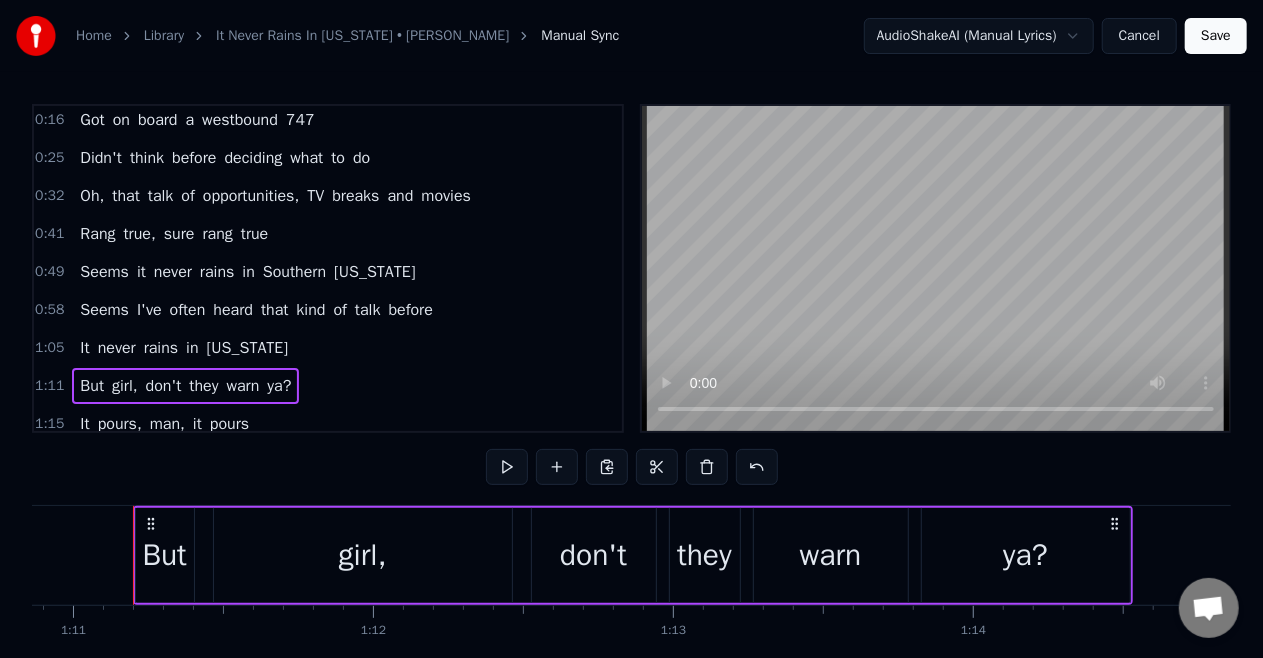 click on "Seems" at bounding box center [104, 272] 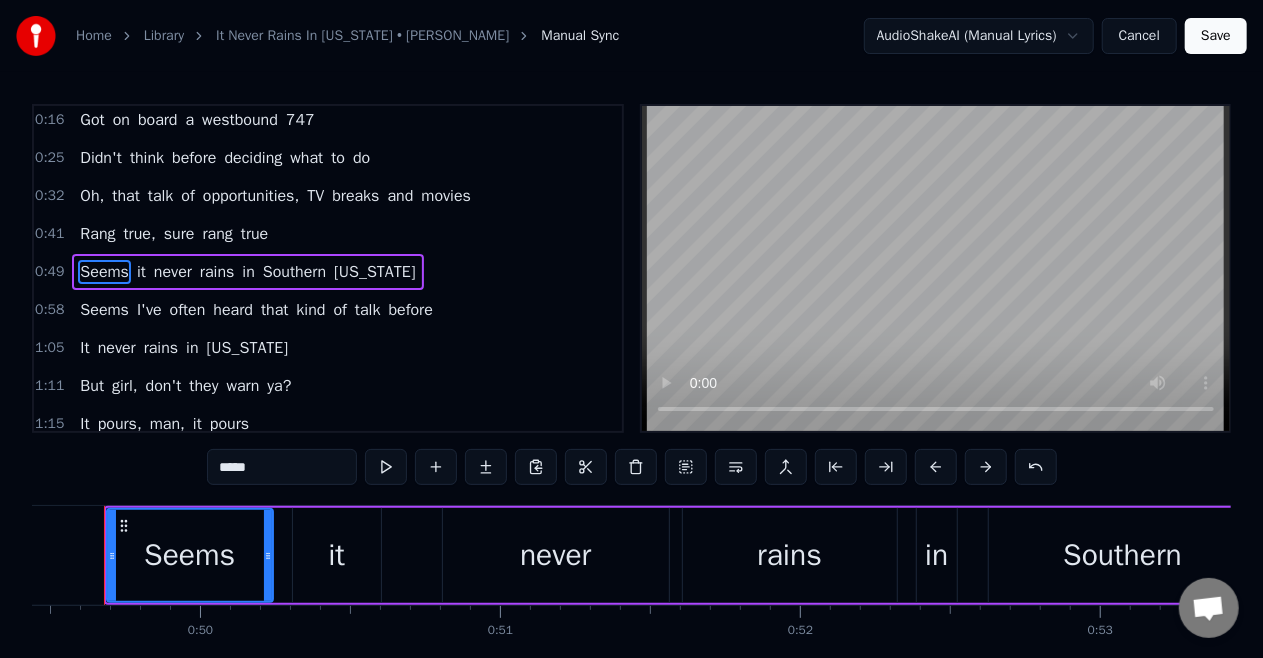 scroll, scrollTop: 0, scrollLeft: 14804, axis: horizontal 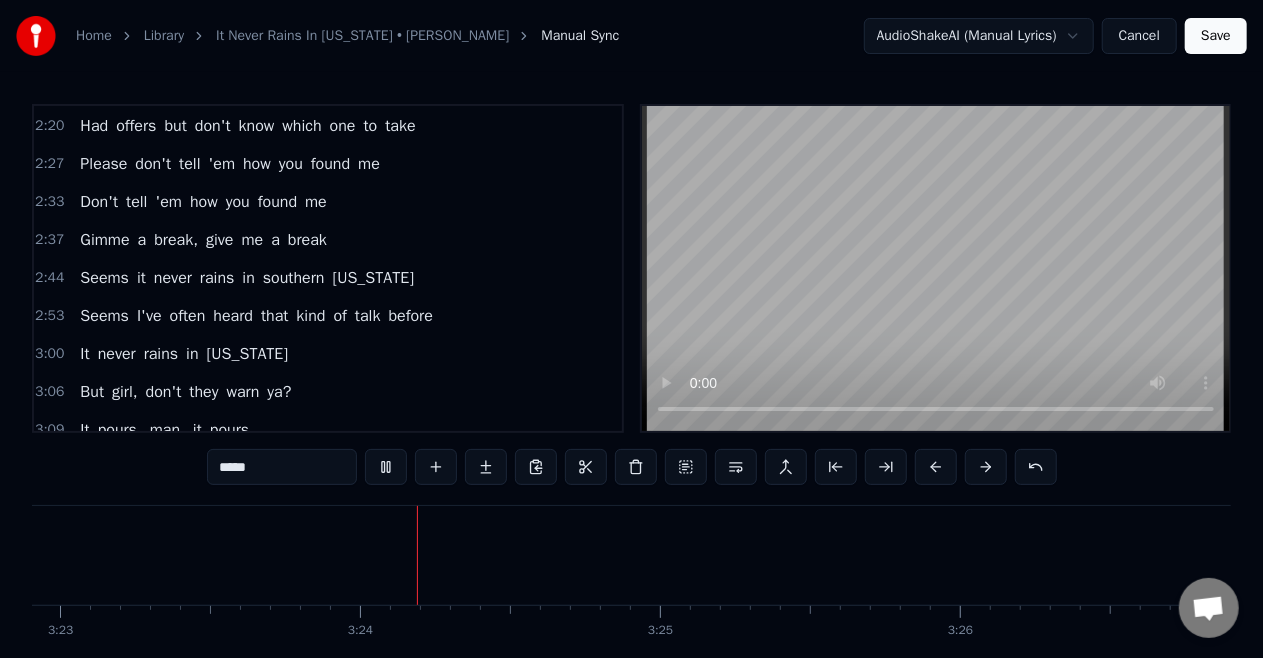 click on "Seems" at bounding box center [104, 278] 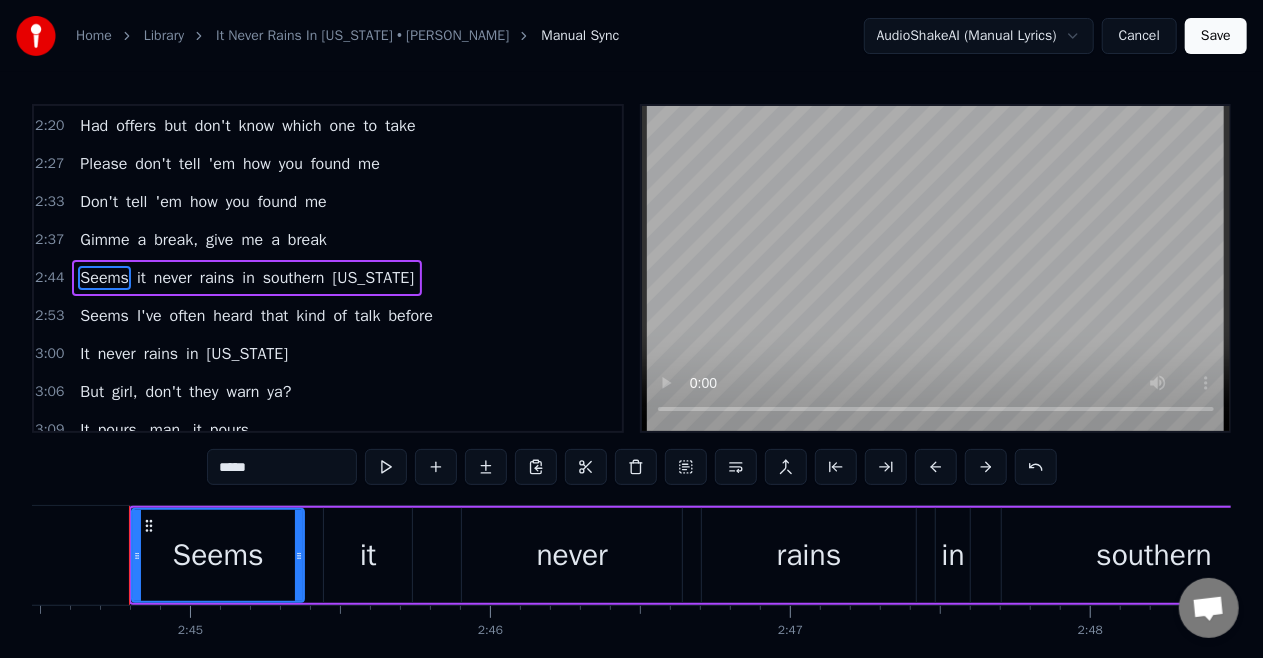 scroll, scrollTop: 0, scrollLeft: 49339, axis: horizontal 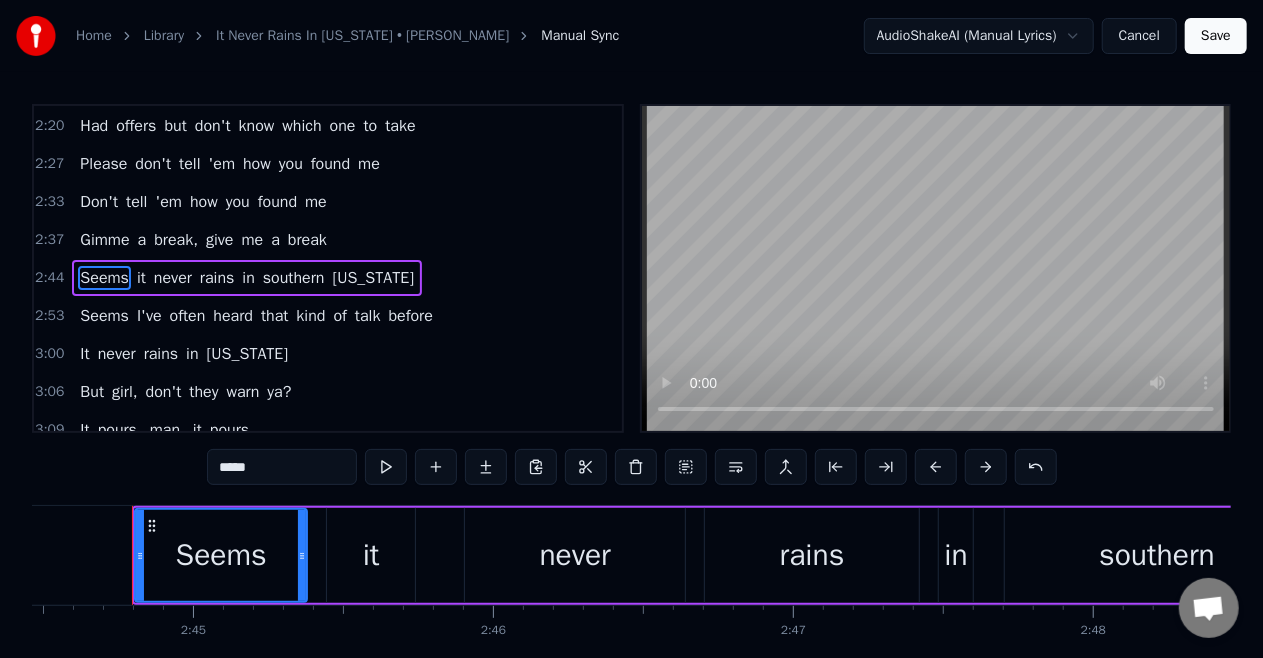 click on "Gimme" at bounding box center [104, 240] 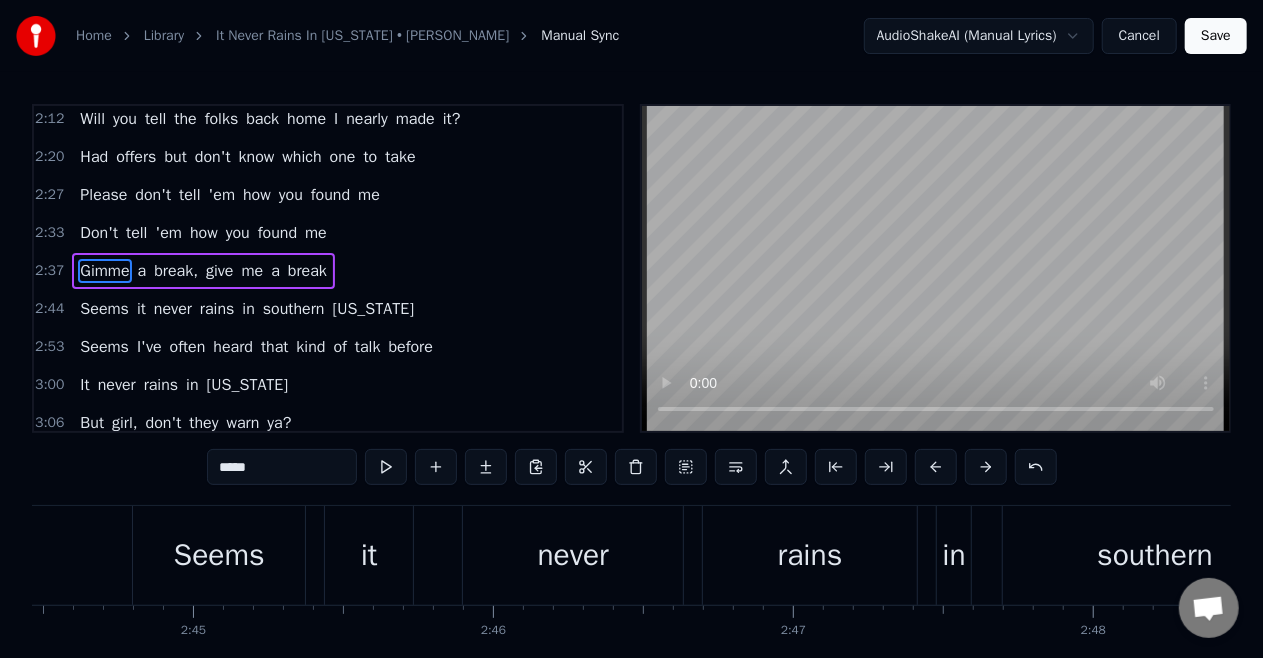scroll, scrollTop: 602, scrollLeft: 0, axis: vertical 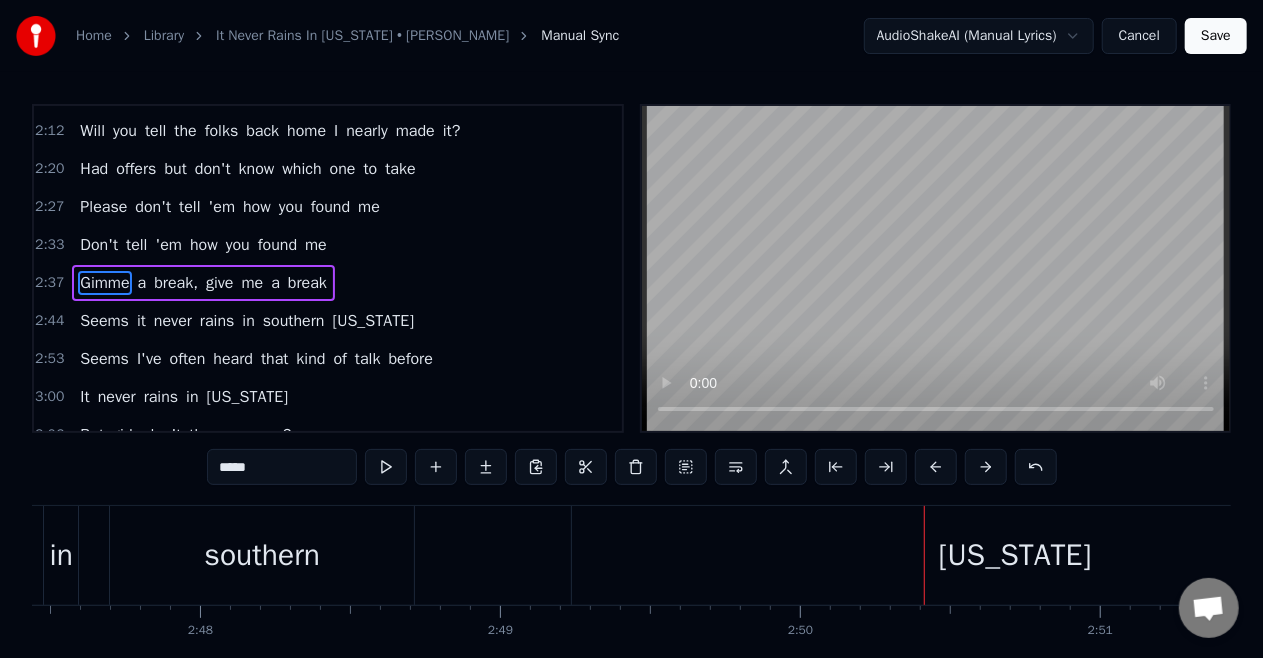 click on "give" at bounding box center (219, 283) 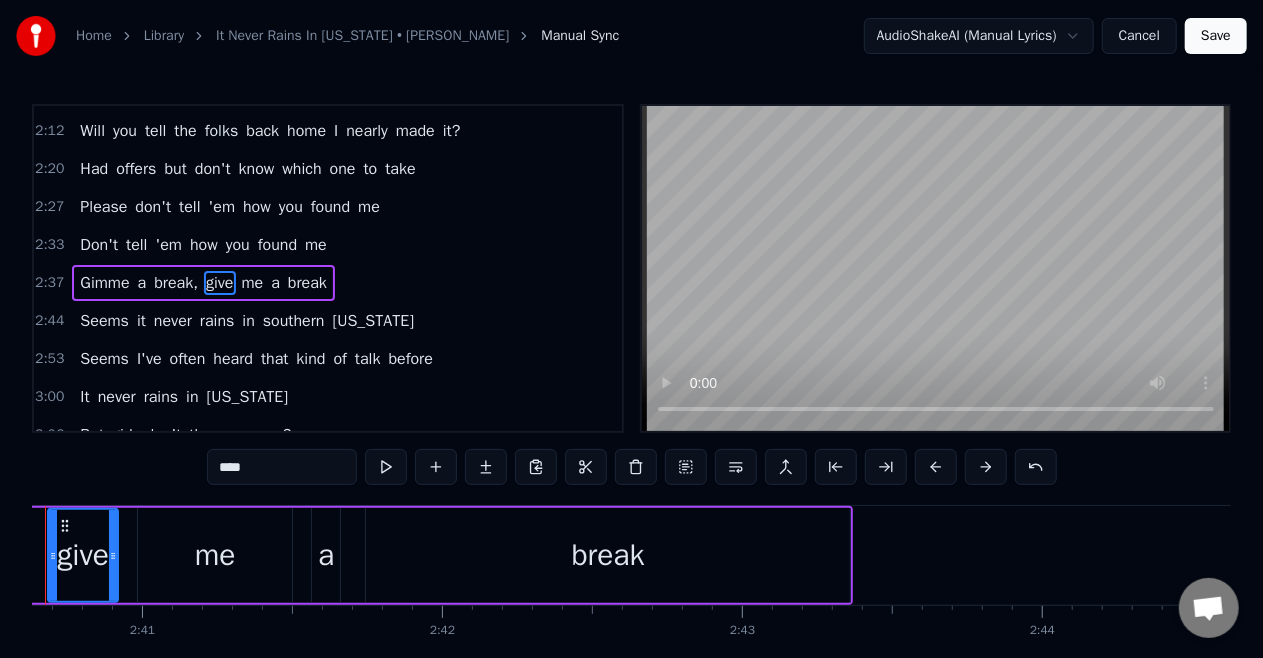 scroll, scrollTop: 0, scrollLeft: 48103, axis: horizontal 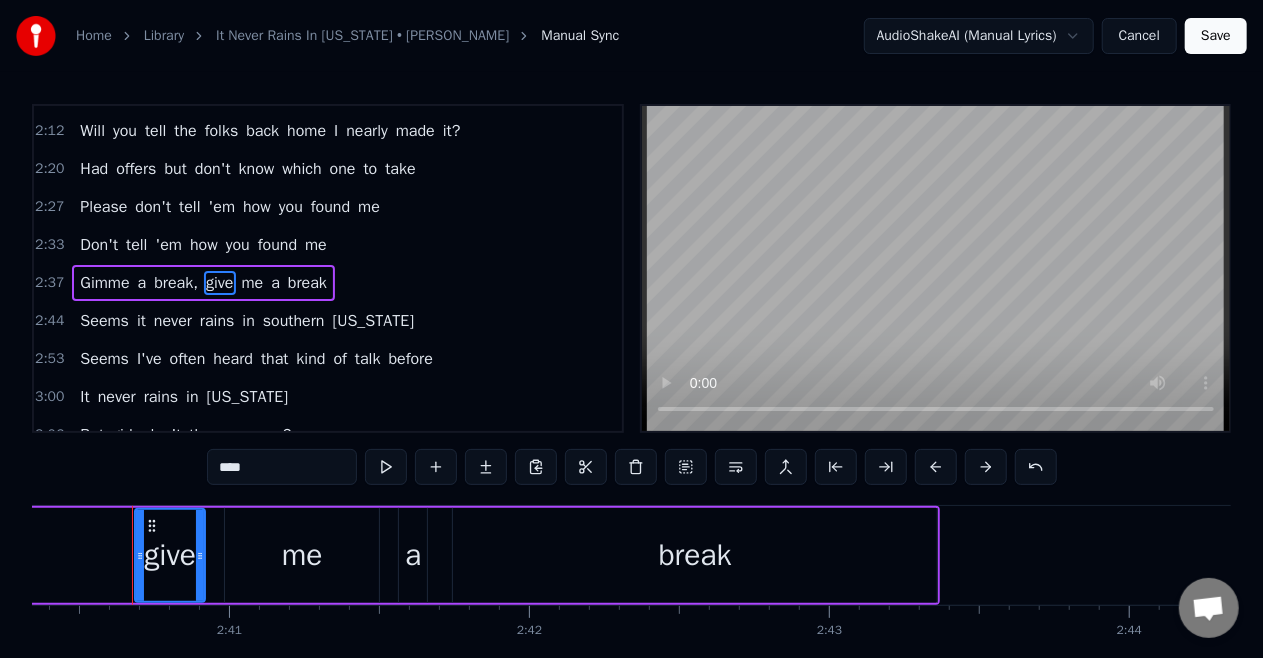click on "****" at bounding box center [282, 467] 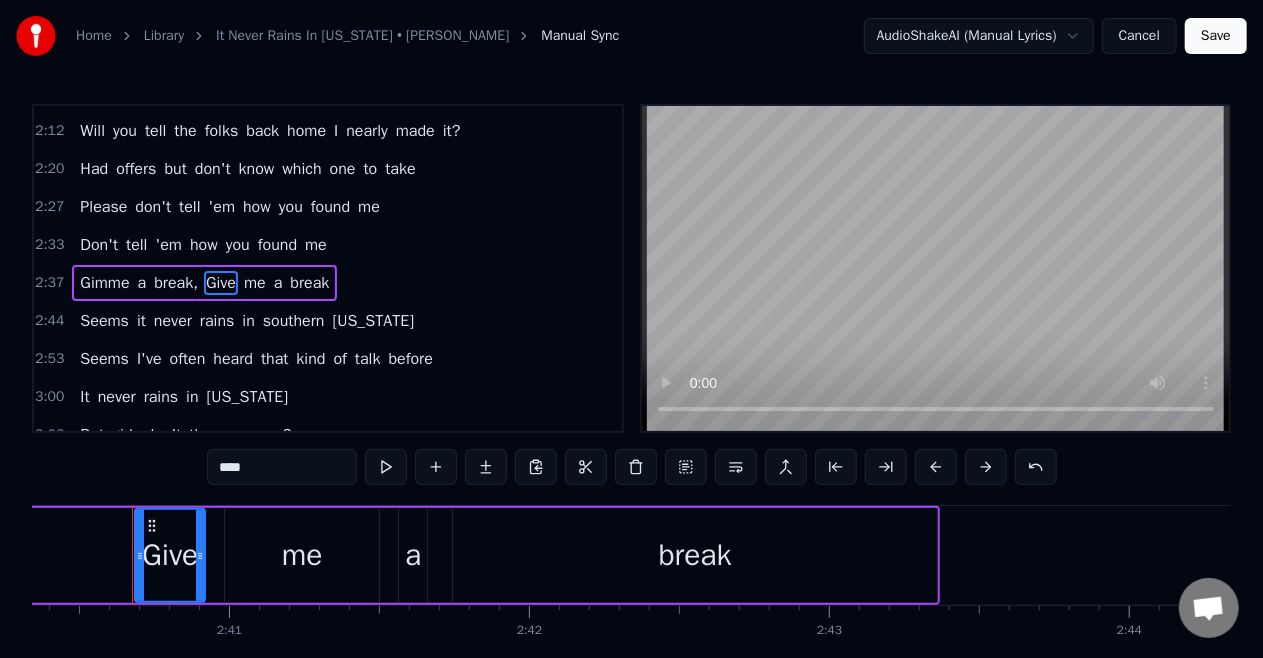 click on "southern" at bounding box center (294, 321) 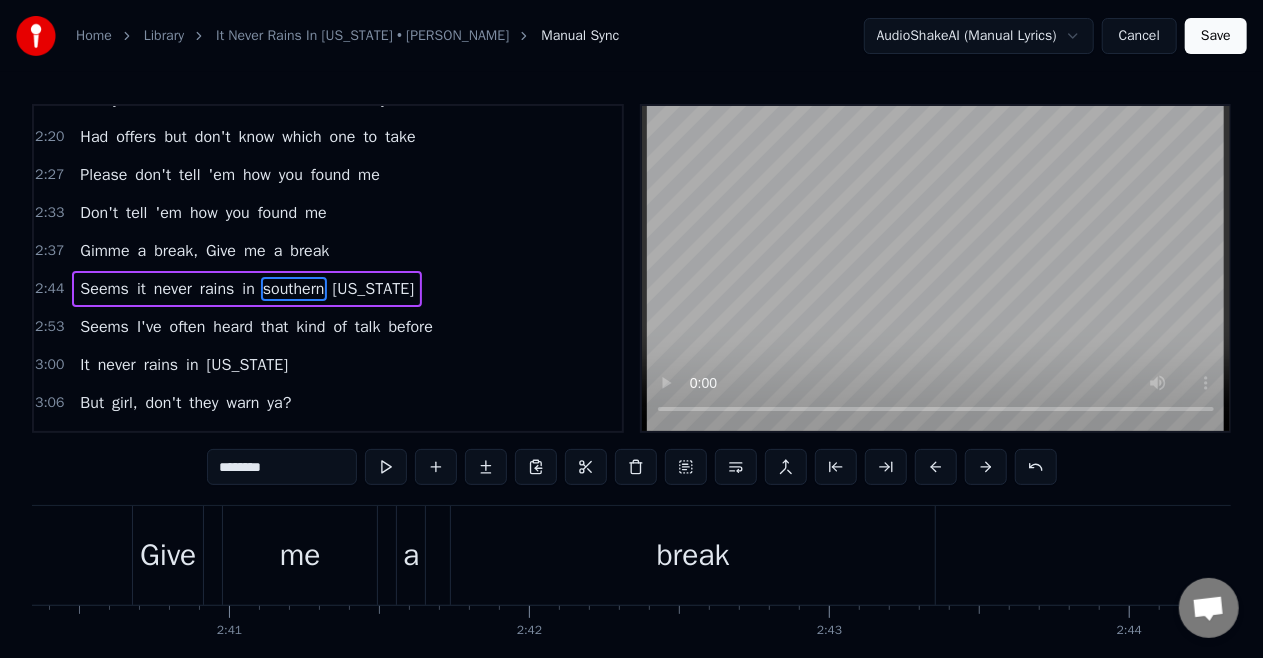scroll, scrollTop: 640, scrollLeft: 0, axis: vertical 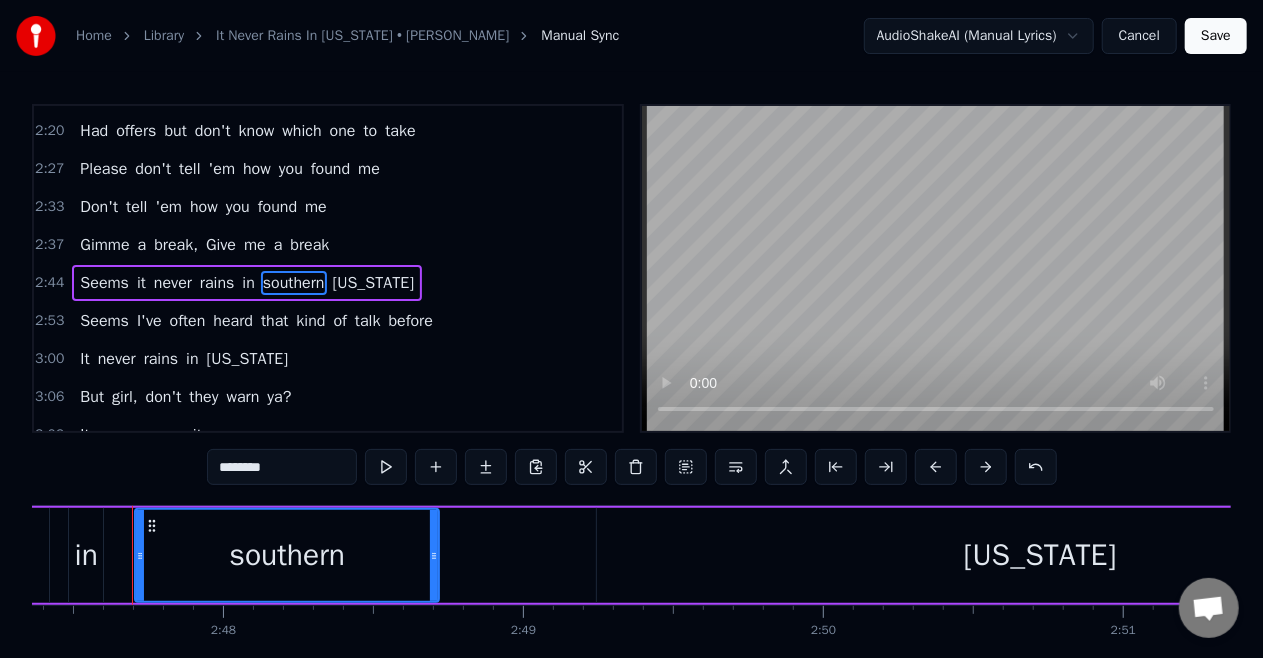 click on "********" at bounding box center [282, 467] 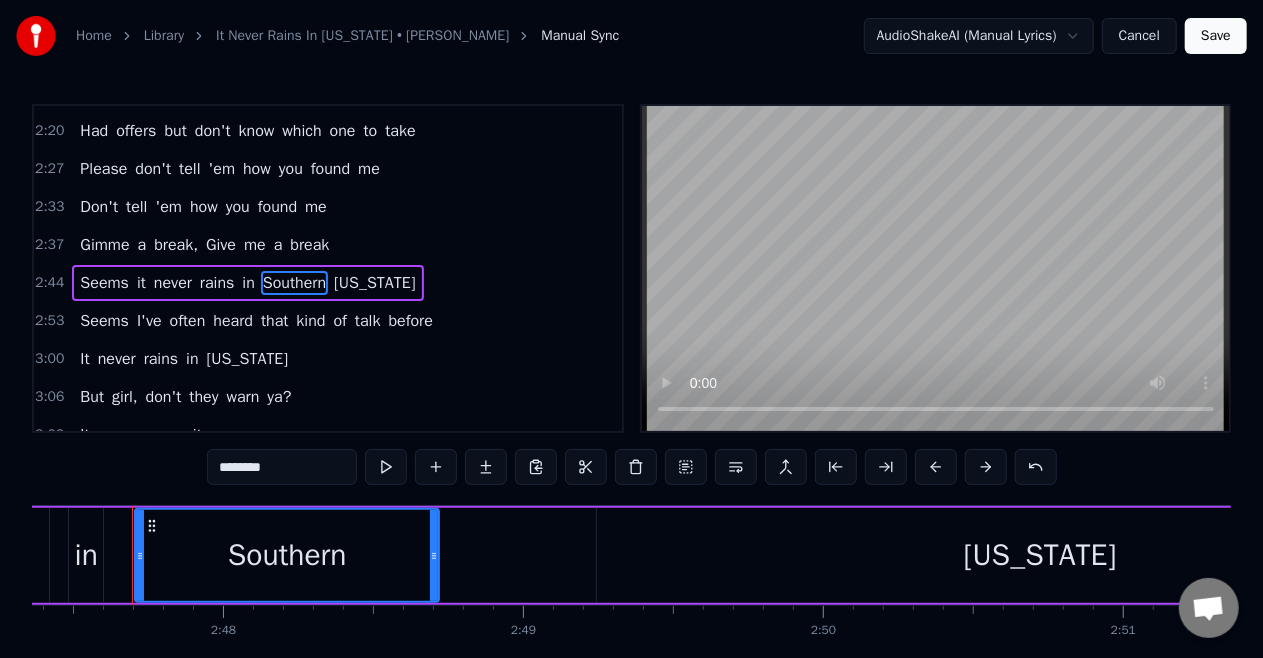 click on "Gimme" at bounding box center [104, 245] 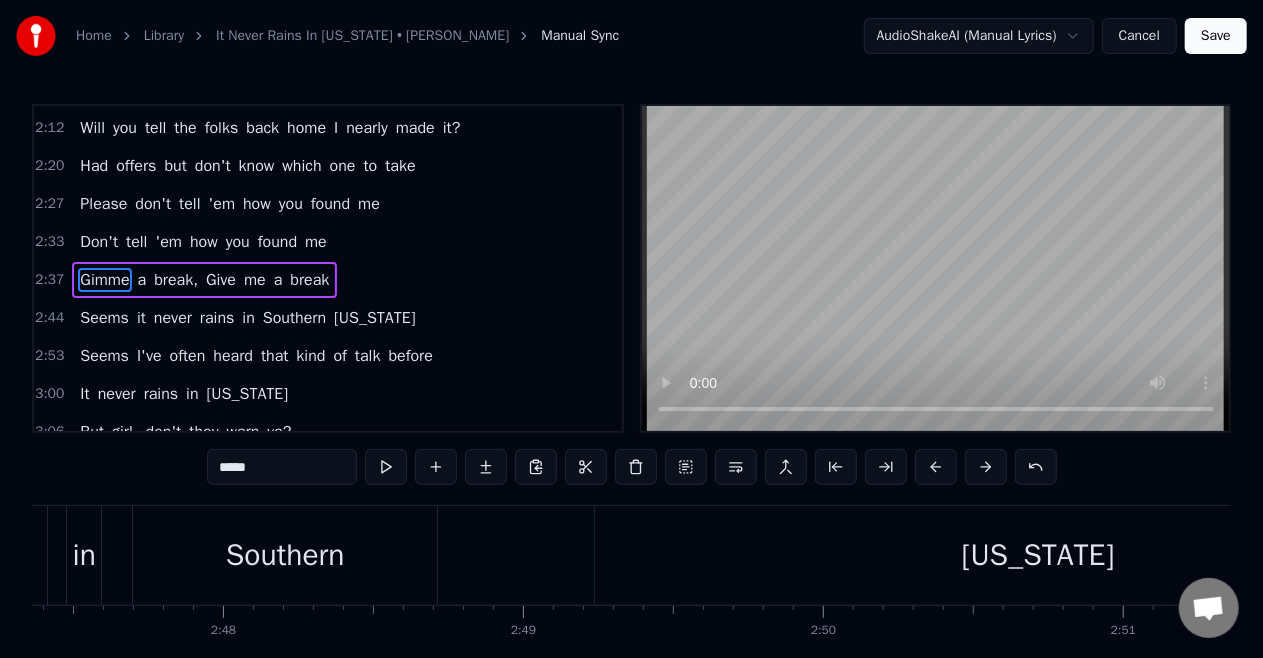 scroll, scrollTop: 602, scrollLeft: 0, axis: vertical 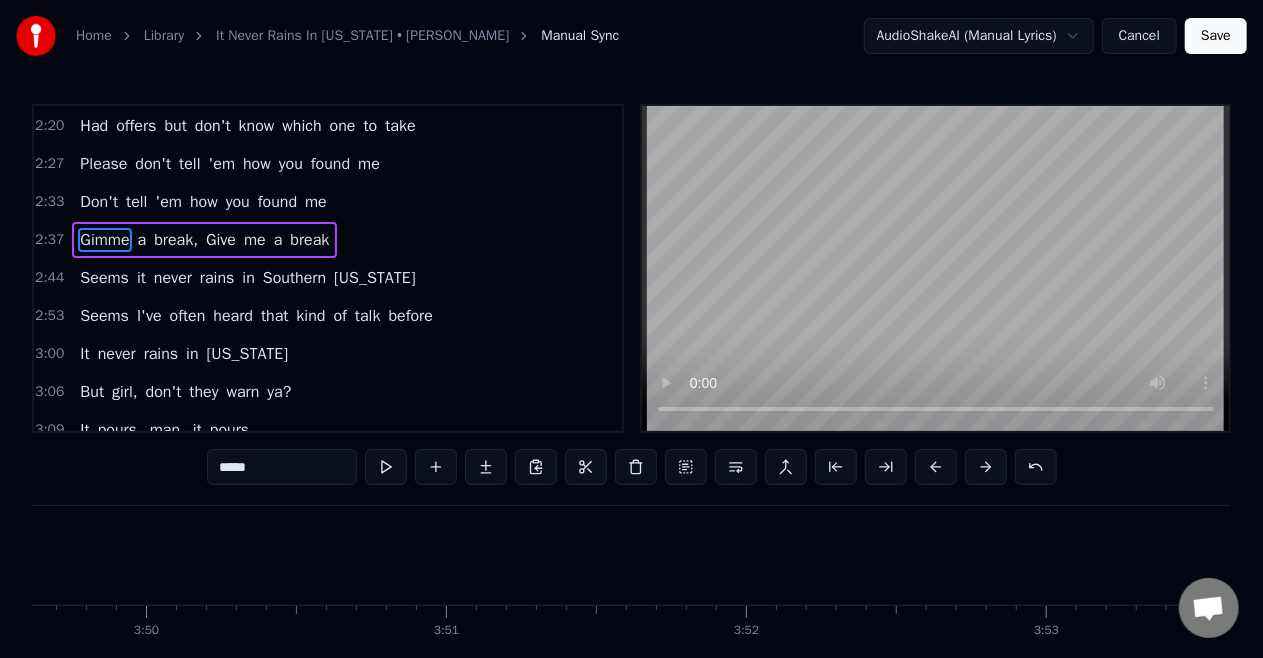click on "Save" at bounding box center [1216, 36] 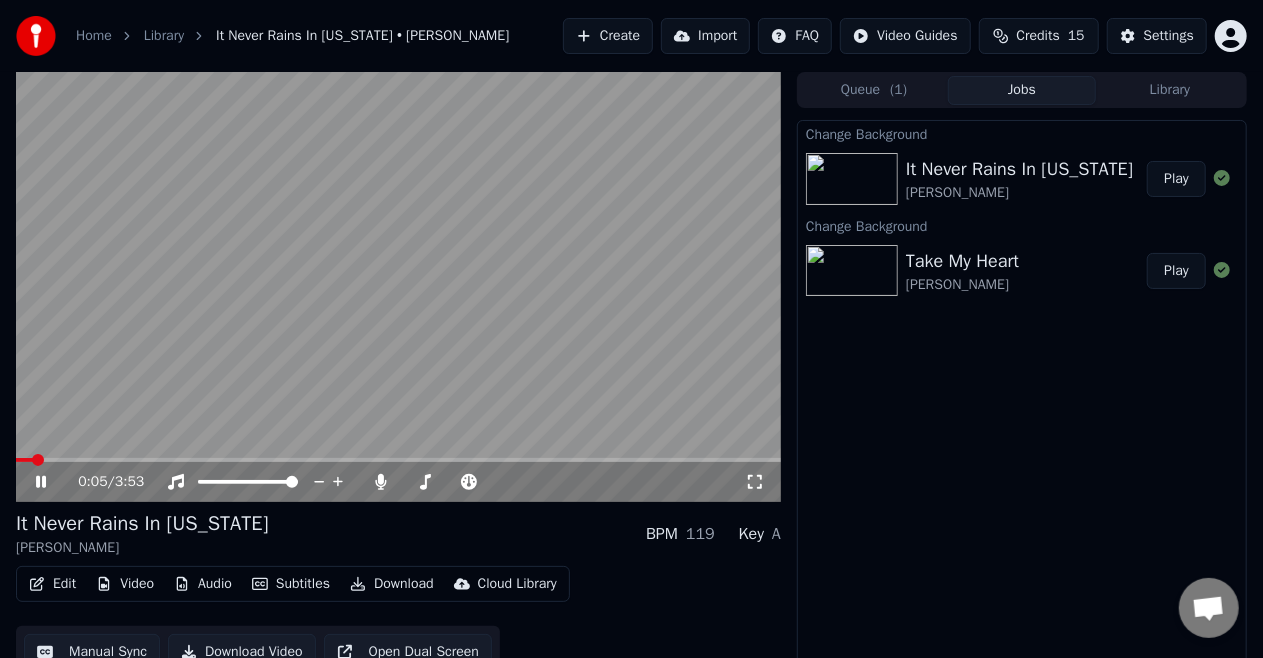 click 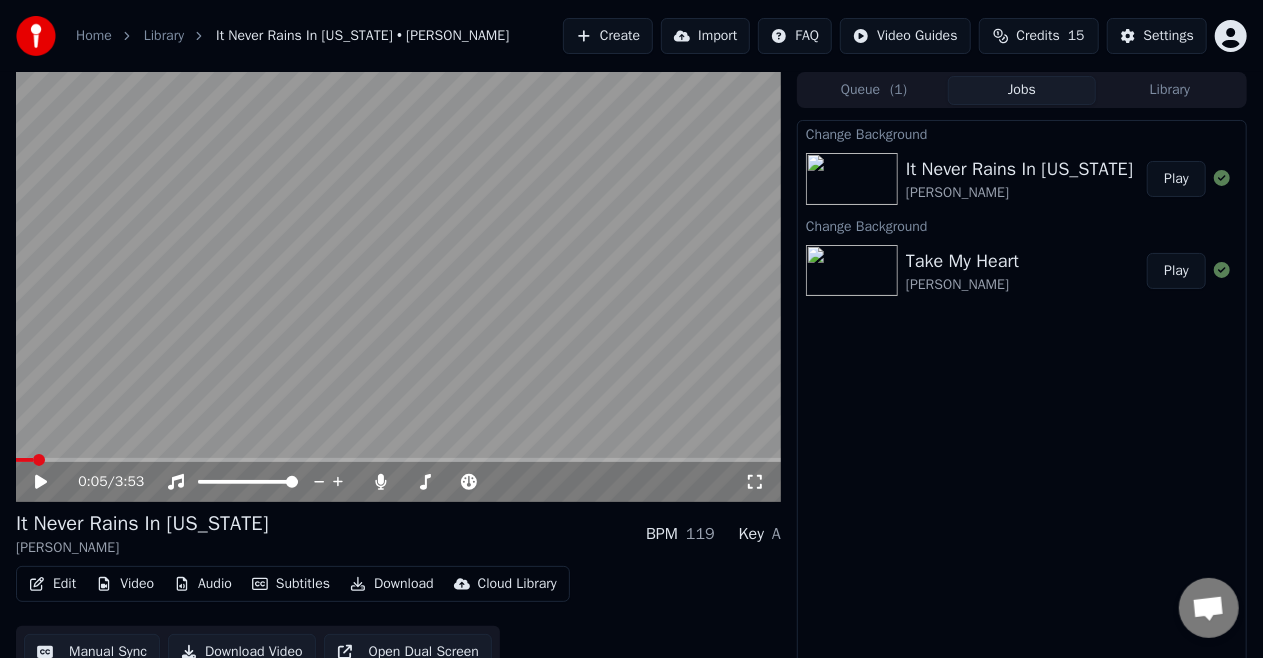 click on "Create" at bounding box center (608, 36) 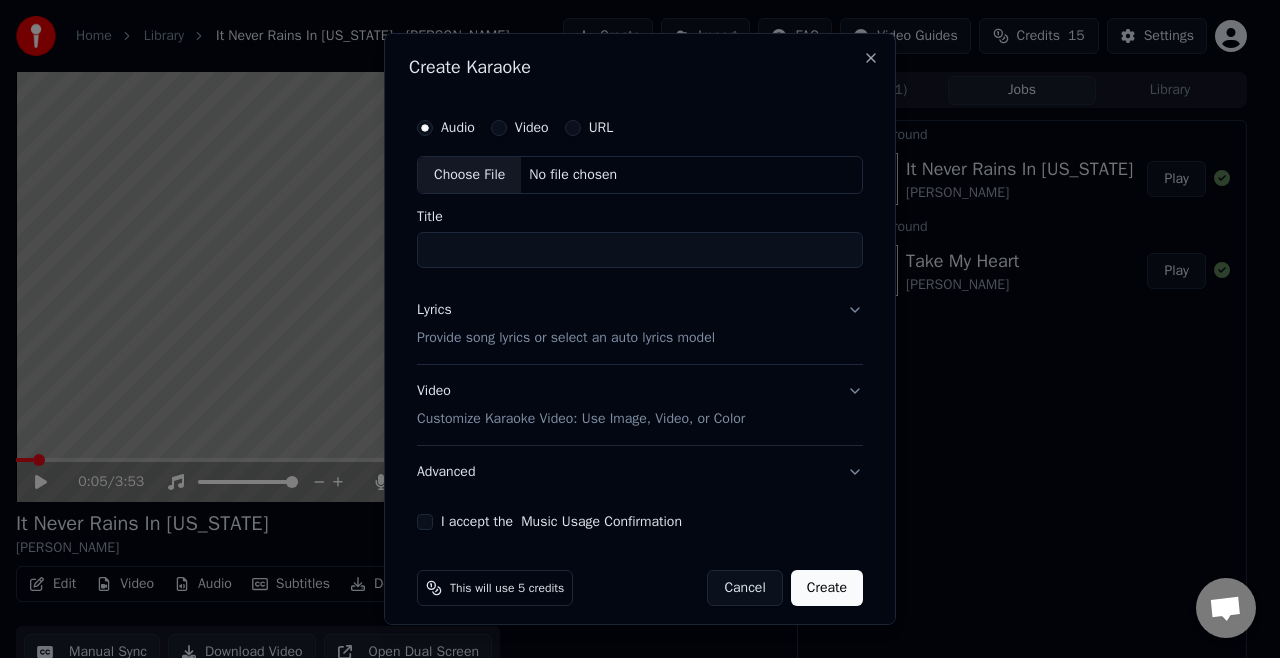click on "Choose File" at bounding box center (469, 175) 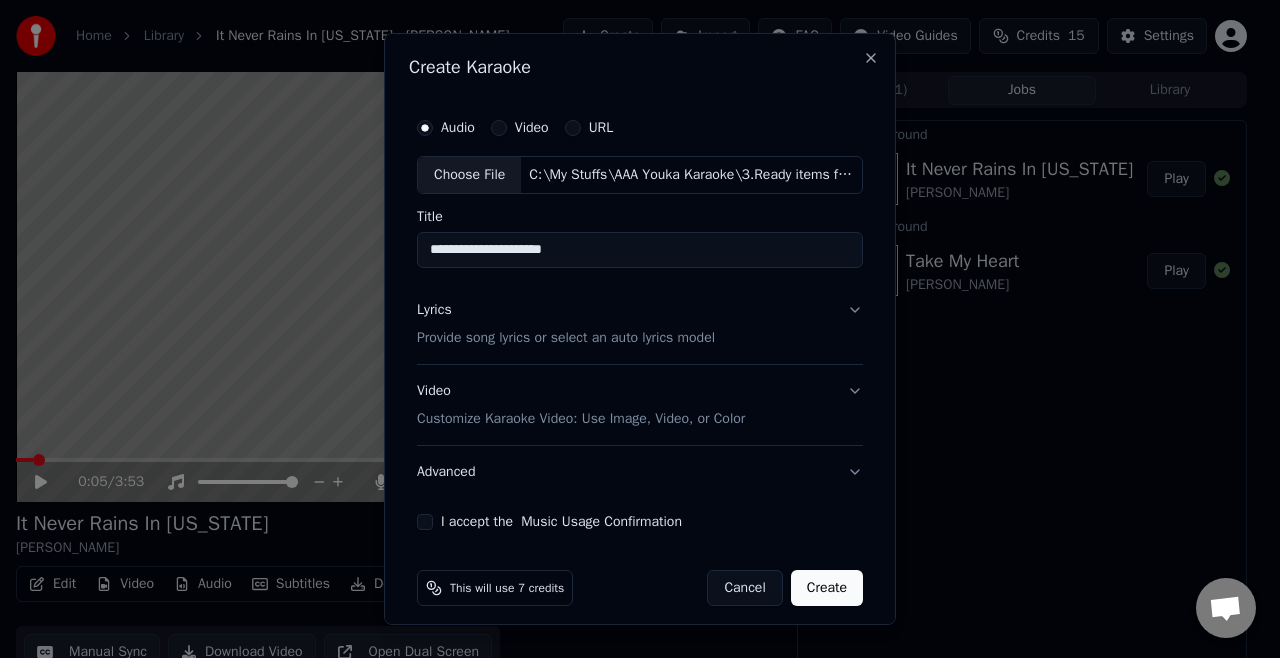 drag, startPoint x: 450, startPoint y: 248, endPoint x: 408, endPoint y: 258, distance: 43.174065 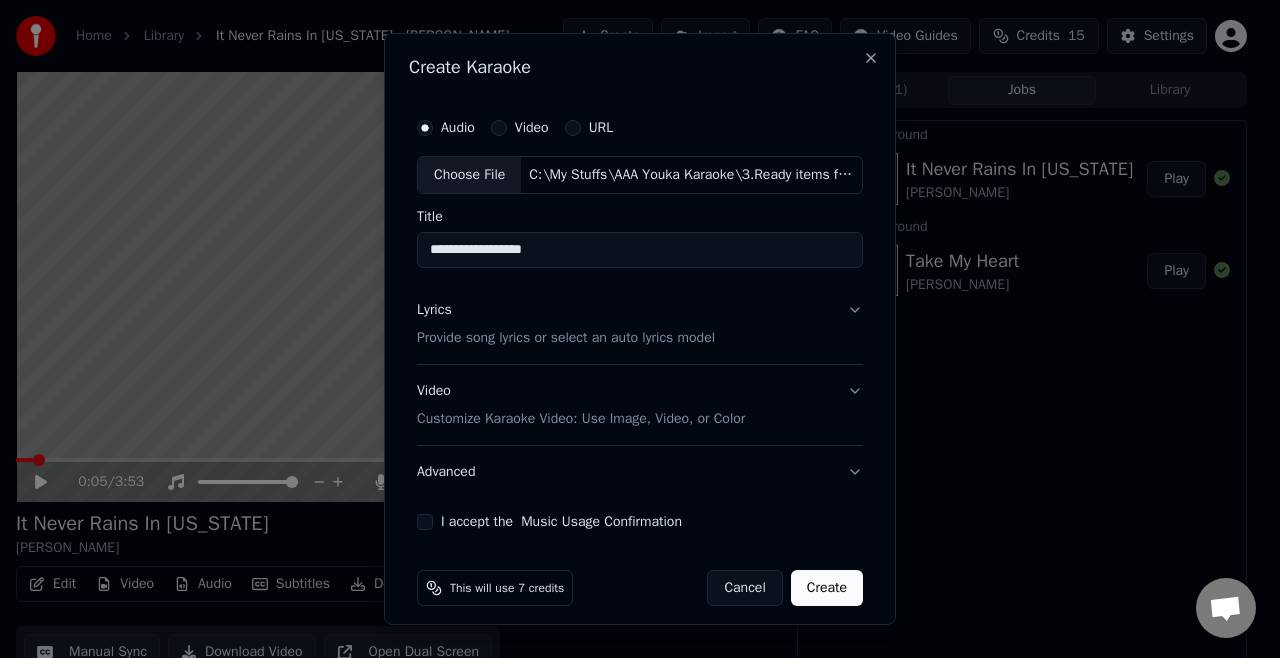 type on "**********" 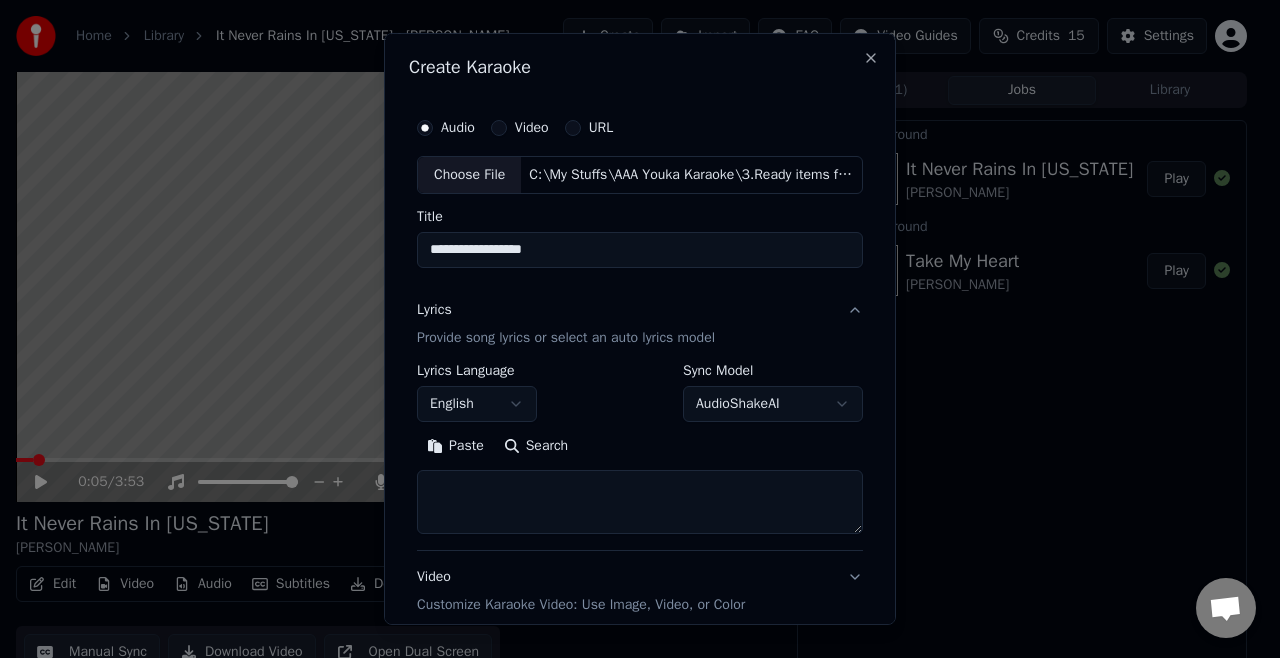 click on "Paste" at bounding box center (455, 446) 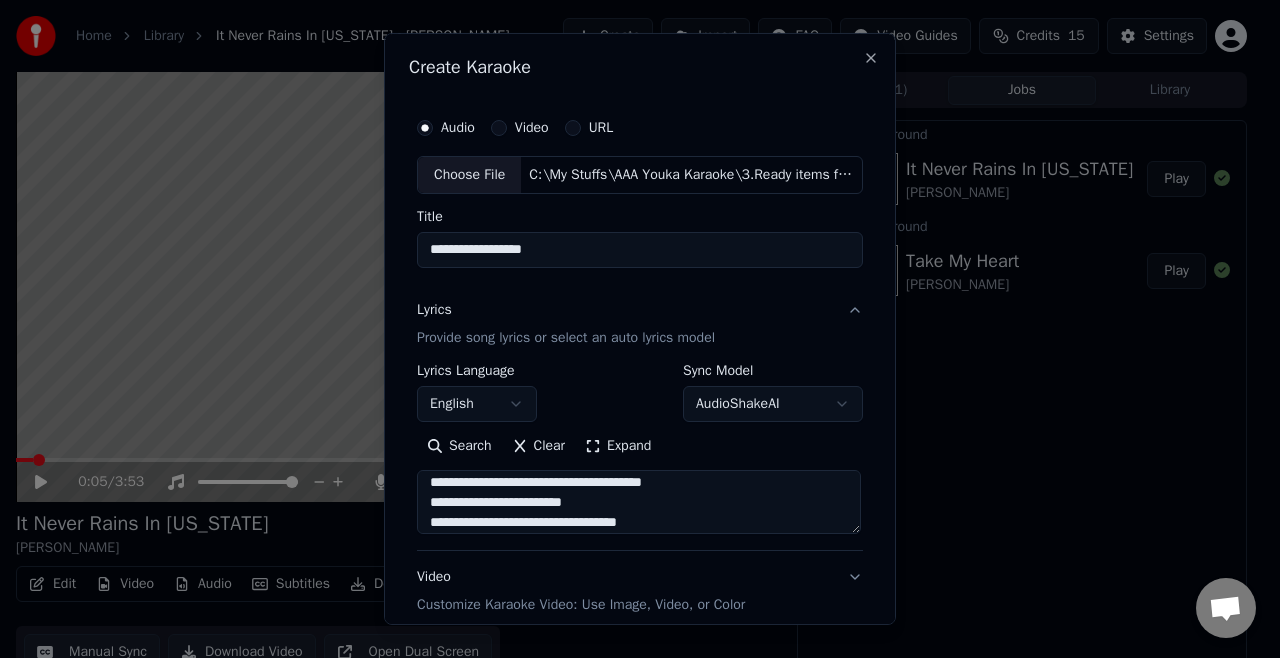 scroll, scrollTop: 553, scrollLeft: 0, axis: vertical 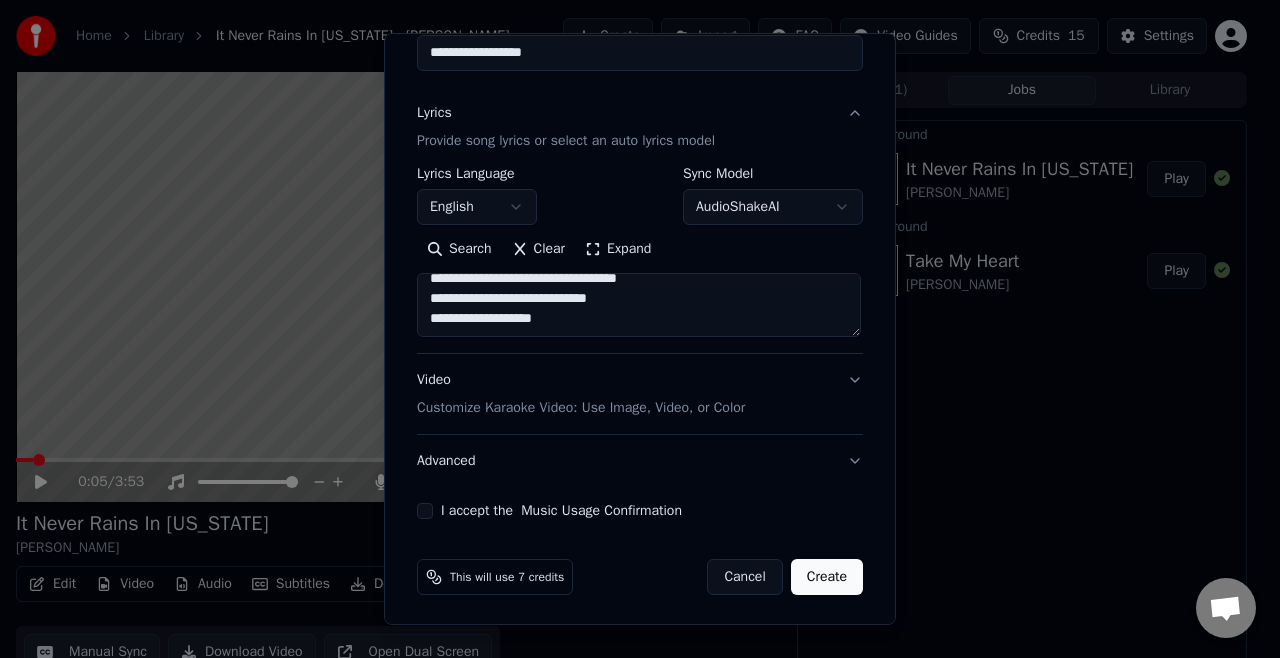 click on "Customize Karaoke Video: Use Image, Video, or Color" at bounding box center (581, 408) 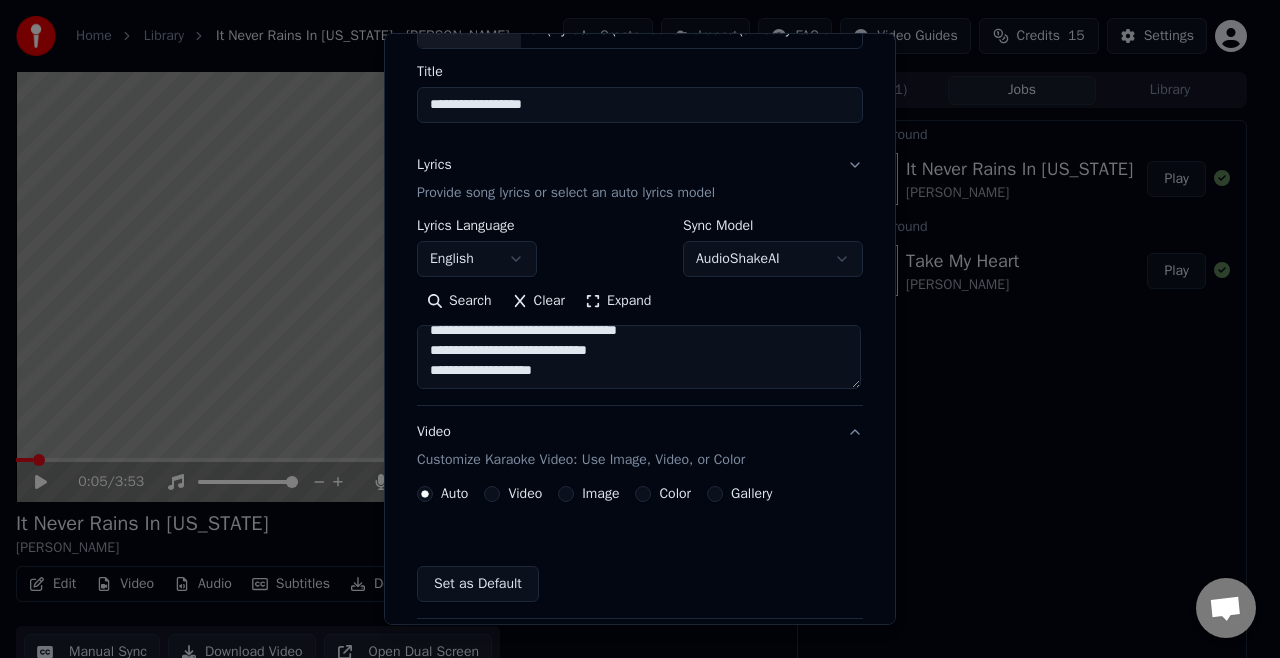 scroll, scrollTop: 144, scrollLeft: 0, axis: vertical 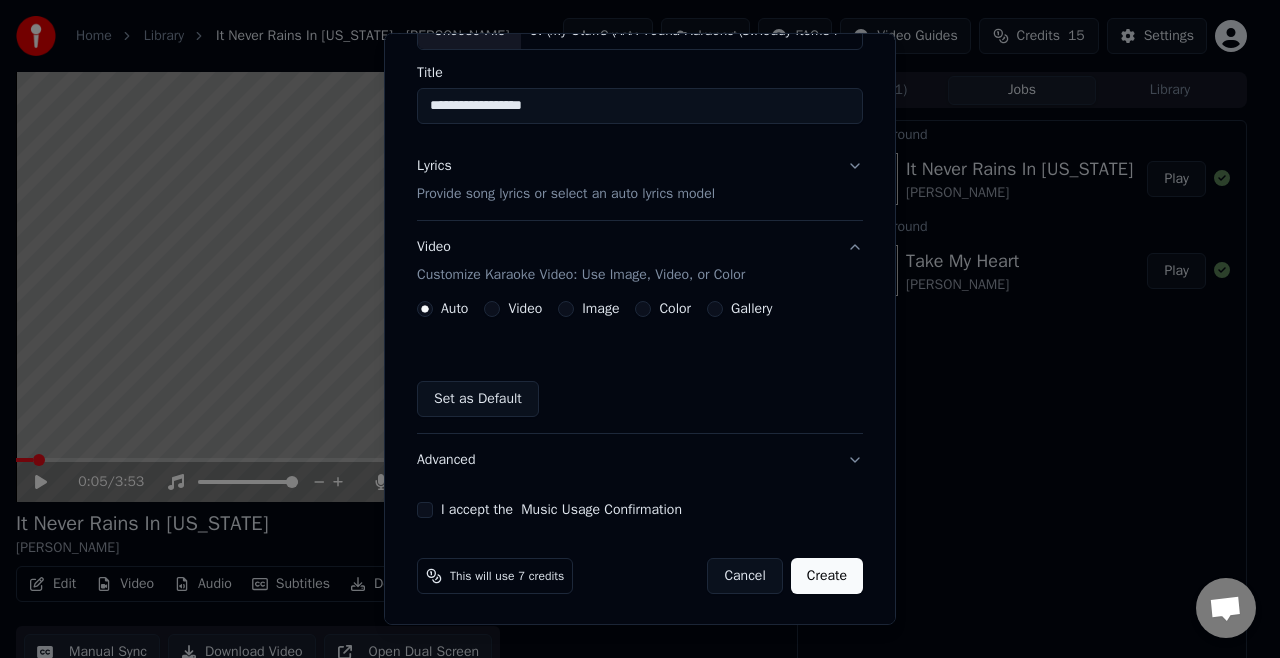 click on "Image" at bounding box center (566, 309) 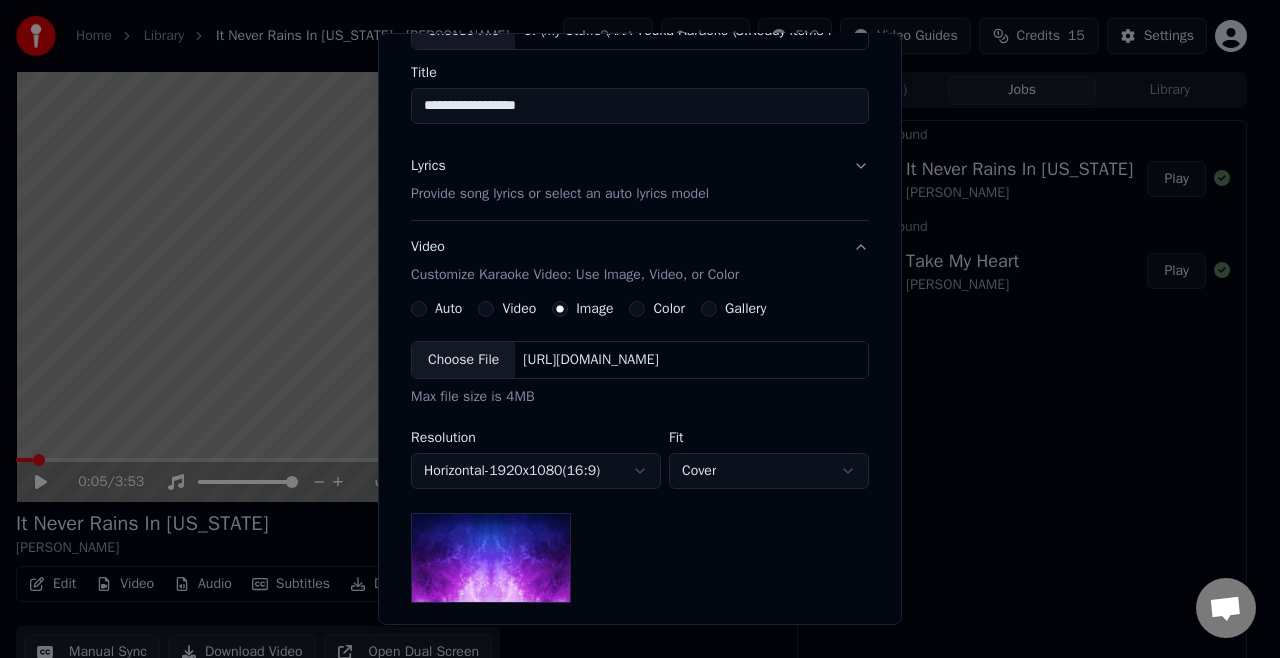 click on "Choose File" at bounding box center [463, 360] 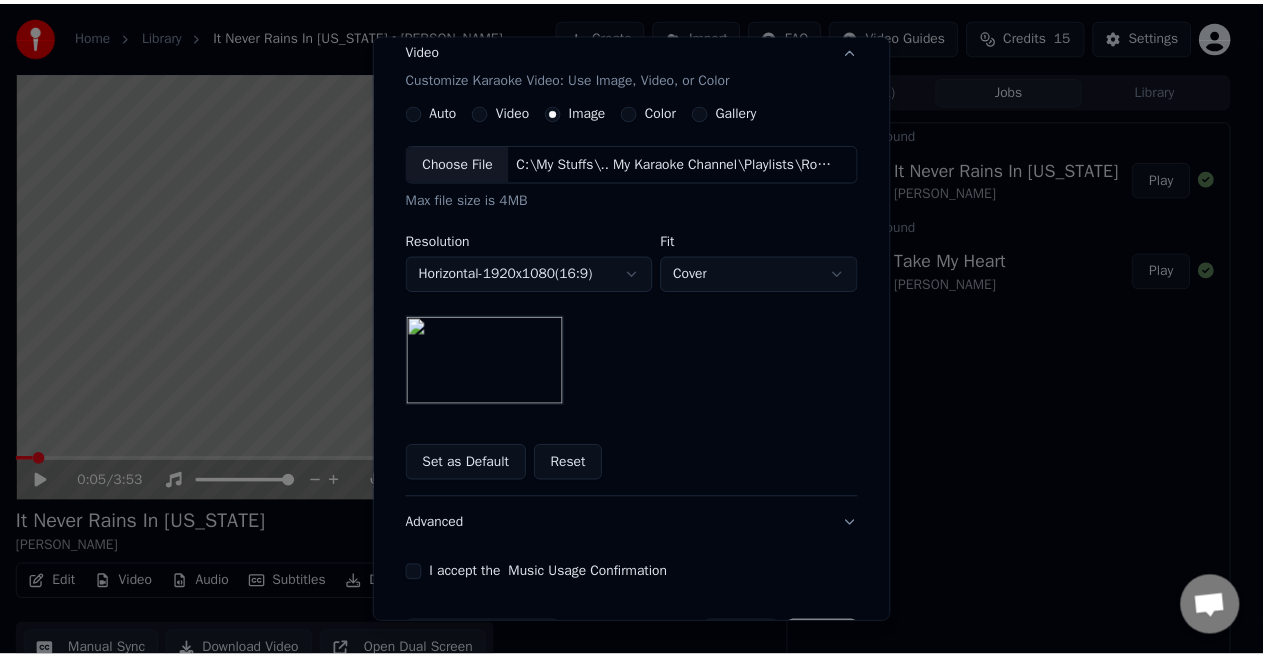 scroll, scrollTop: 404, scrollLeft: 0, axis: vertical 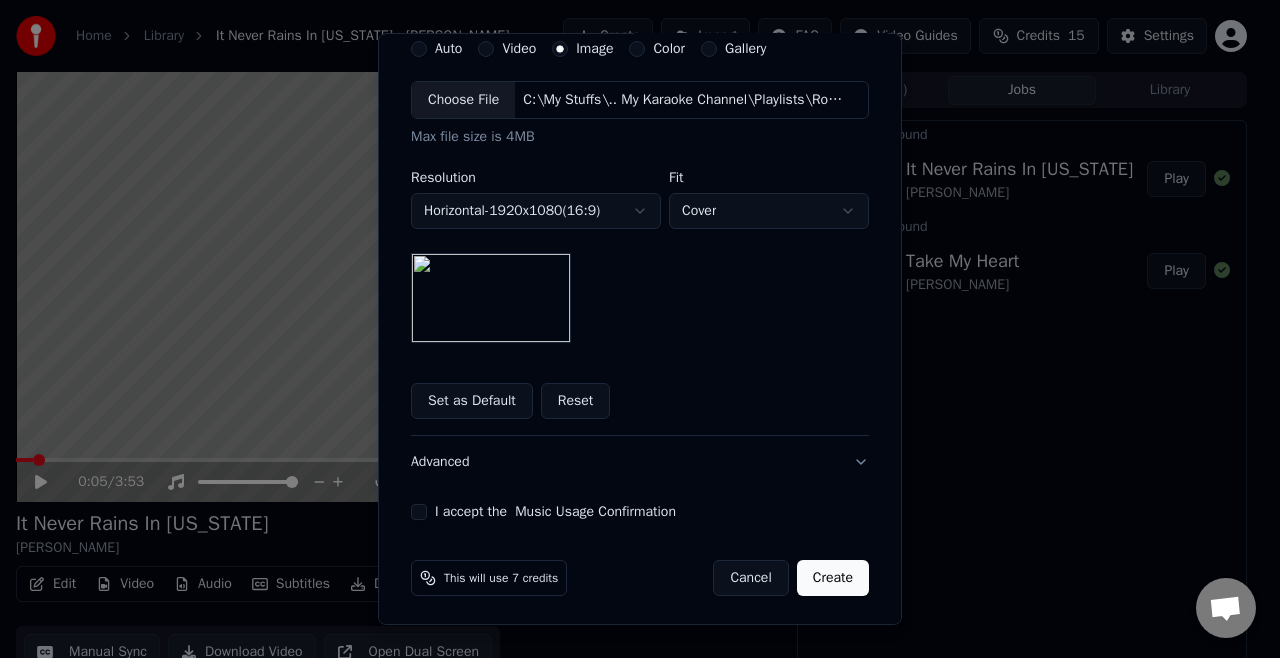 click on "I accept the   Music Usage Confirmation" at bounding box center (419, 512) 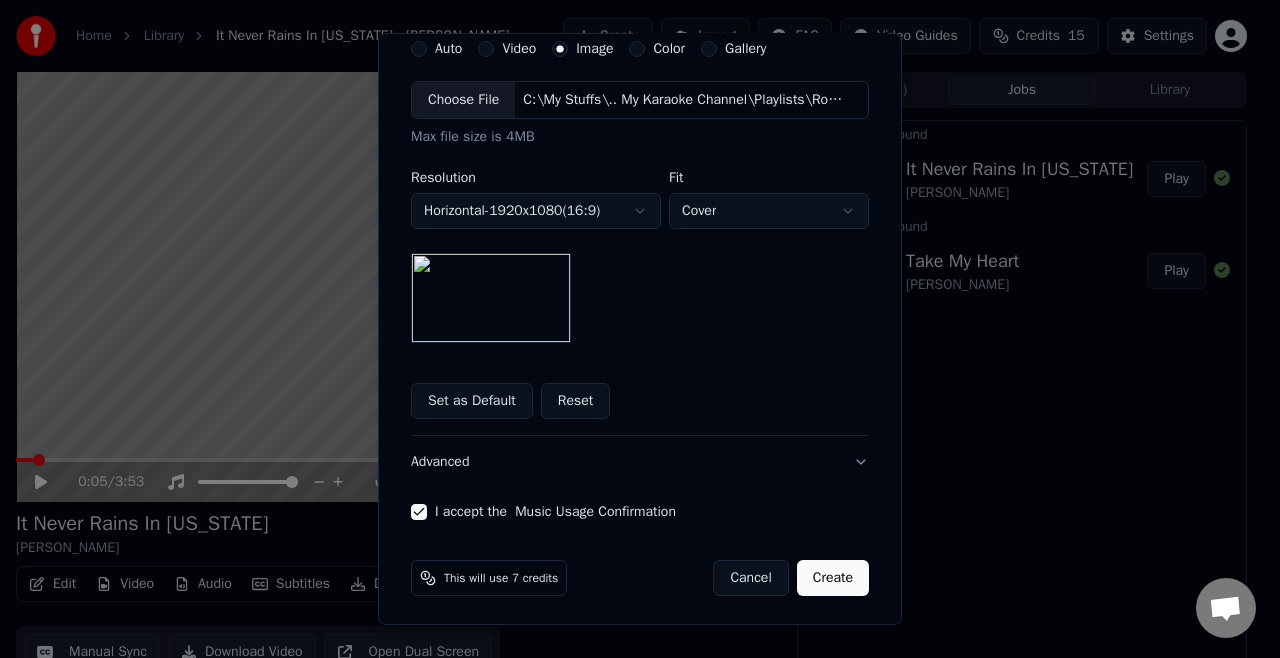 click on "Create" at bounding box center (833, 578) 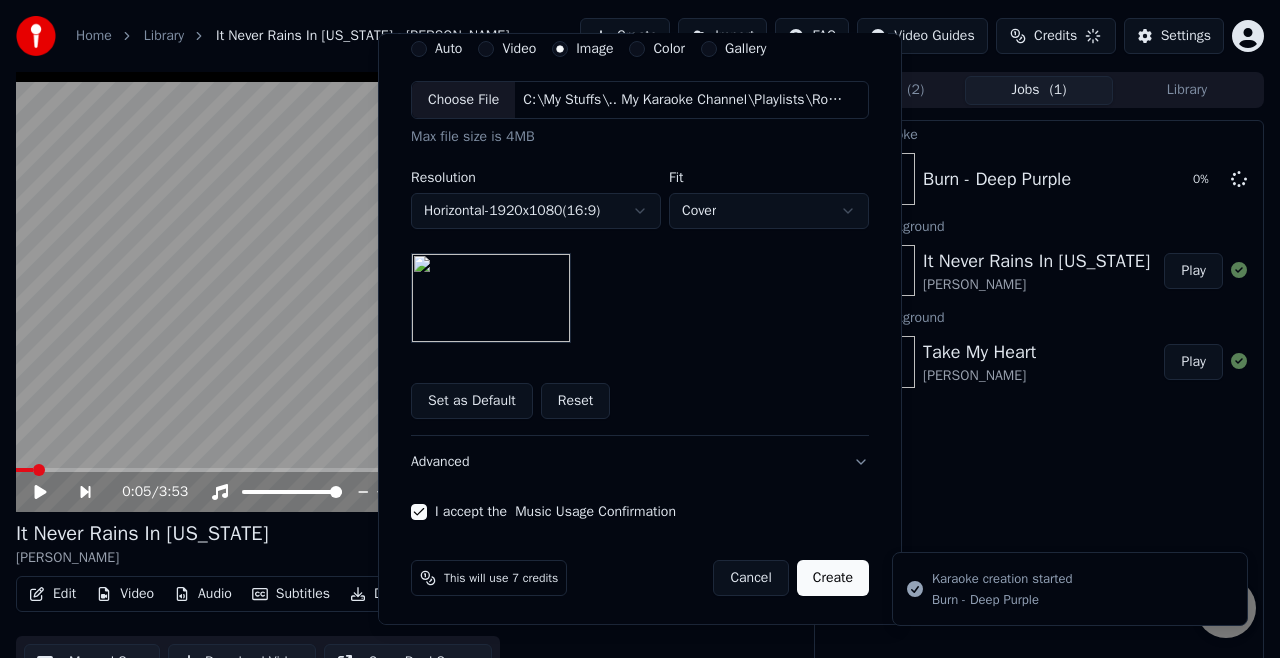 scroll, scrollTop: 0, scrollLeft: 0, axis: both 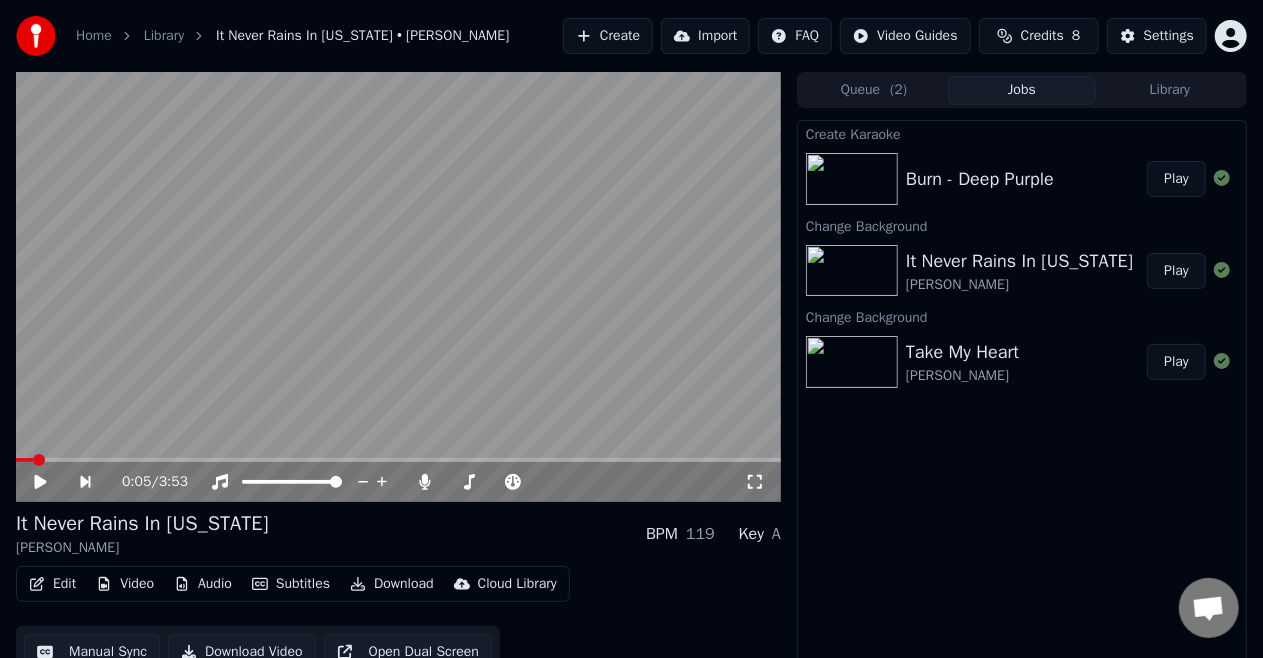 click on "Create" at bounding box center (608, 36) 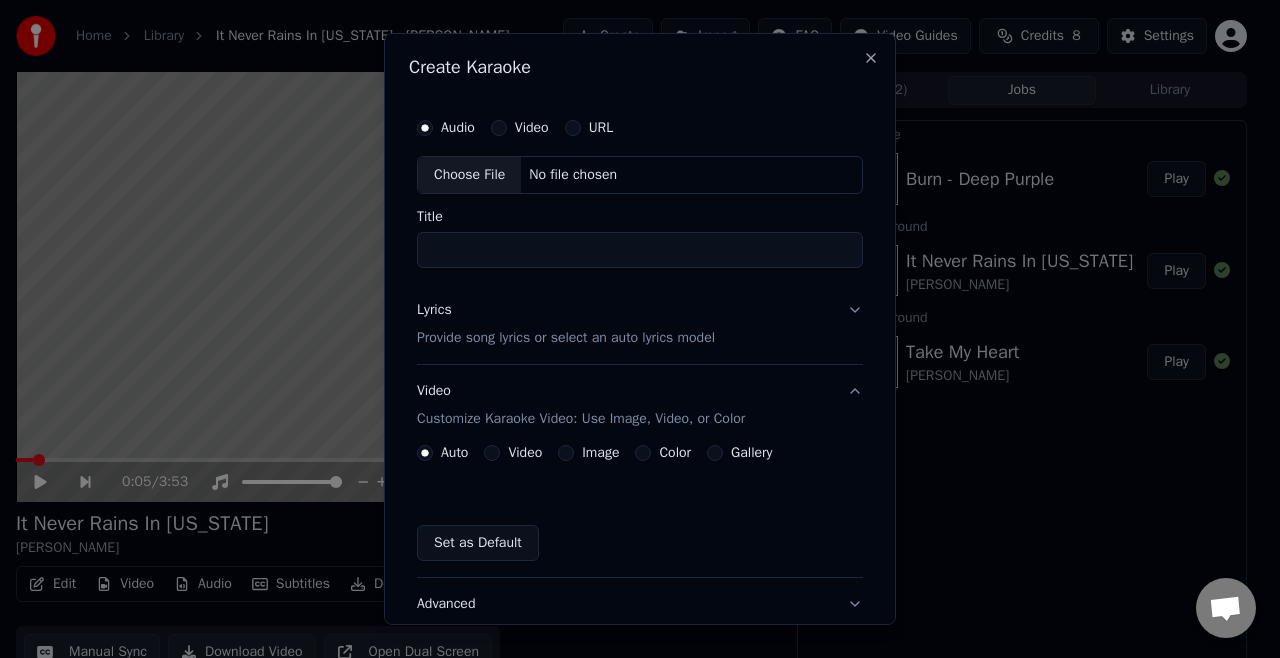 click on "Choose File" at bounding box center (469, 175) 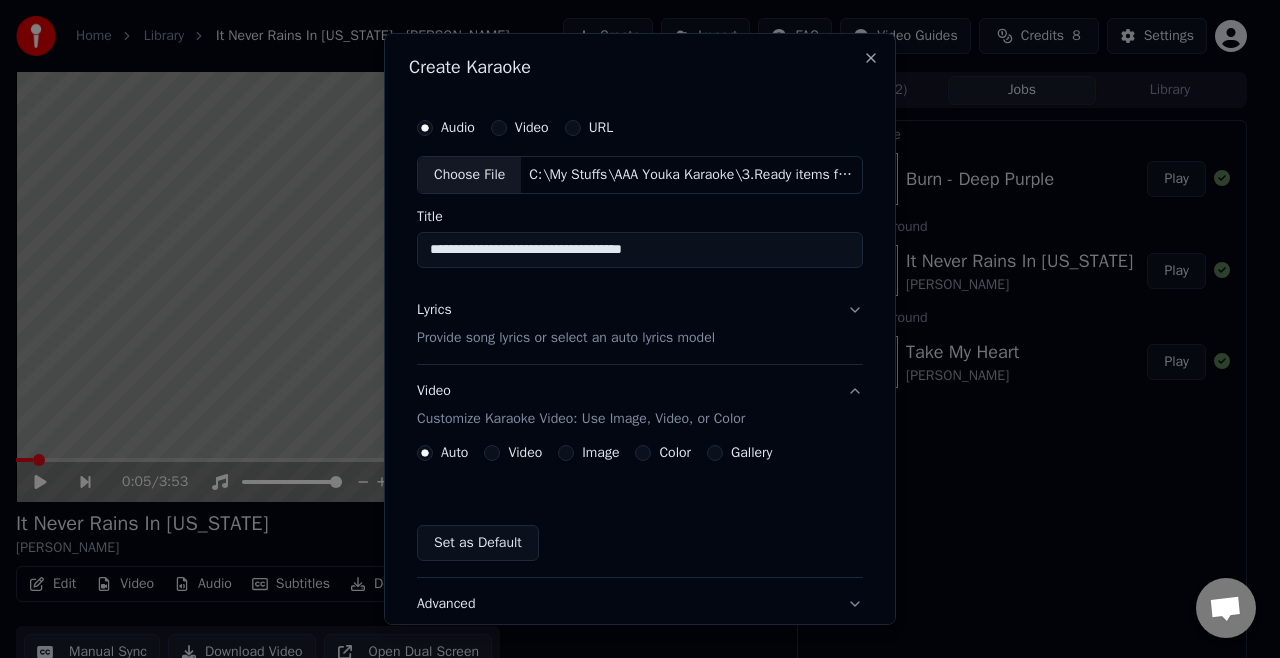 drag, startPoint x: 452, startPoint y: 246, endPoint x: 402, endPoint y: 248, distance: 50.039986 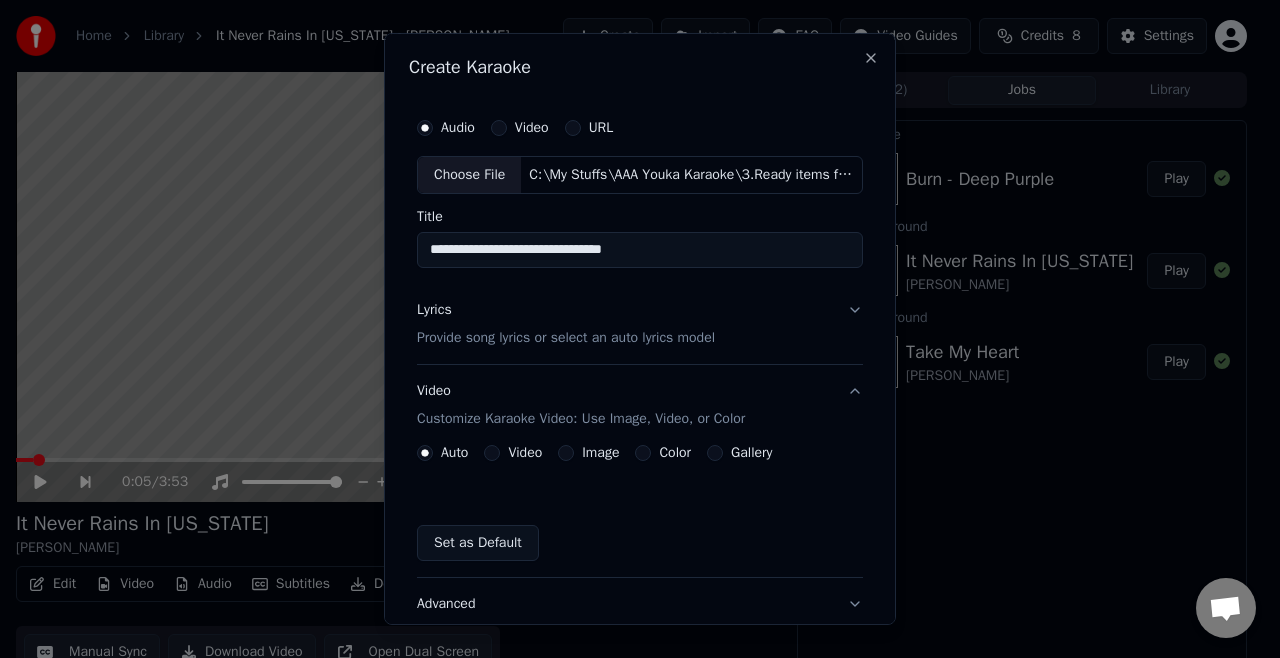 type on "**********" 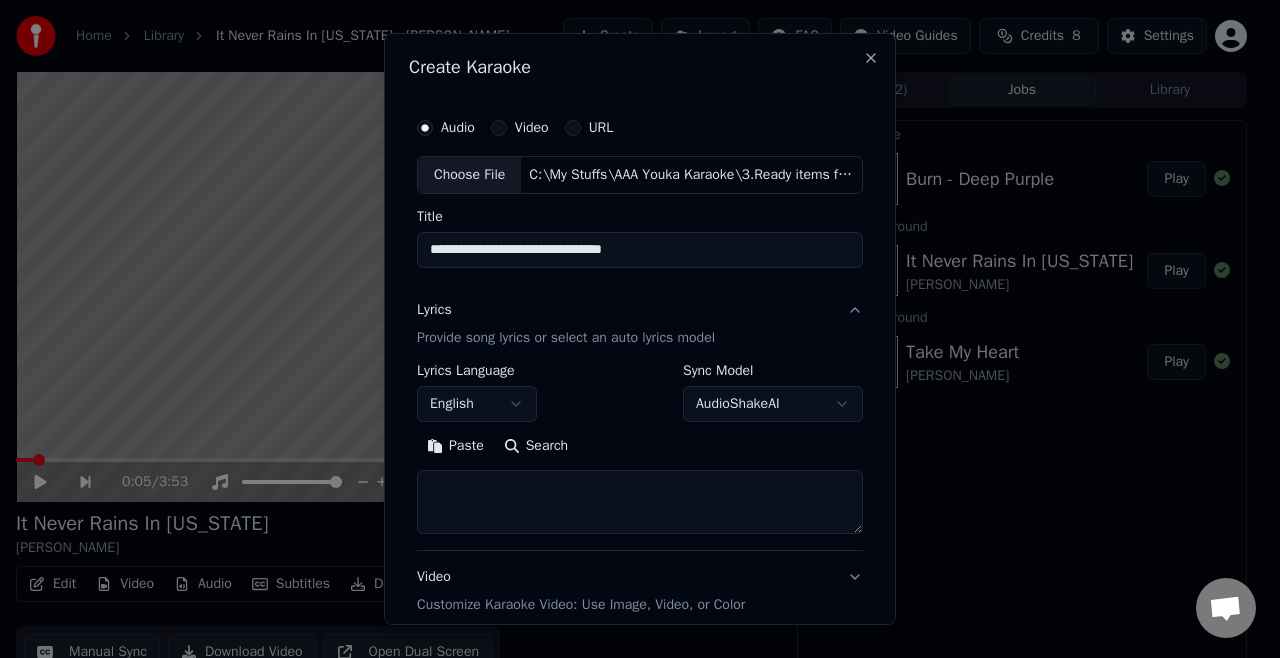click on "Paste" at bounding box center (455, 446) 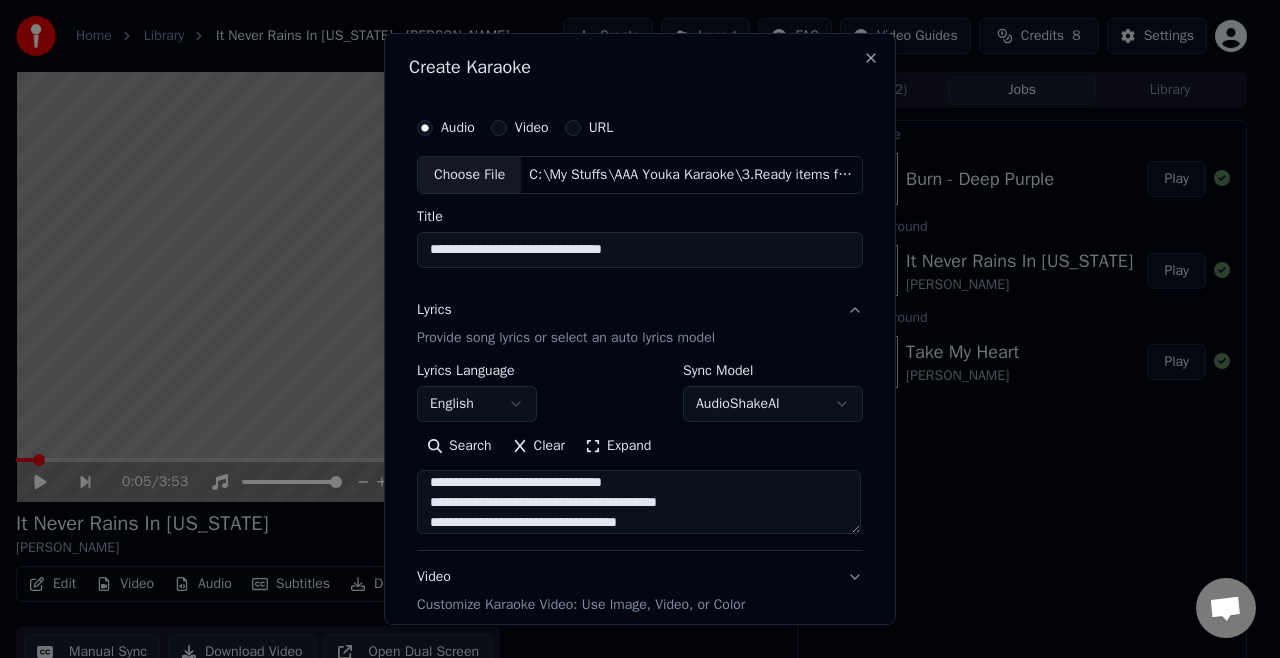 scroll, scrollTop: 612, scrollLeft: 0, axis: vertical 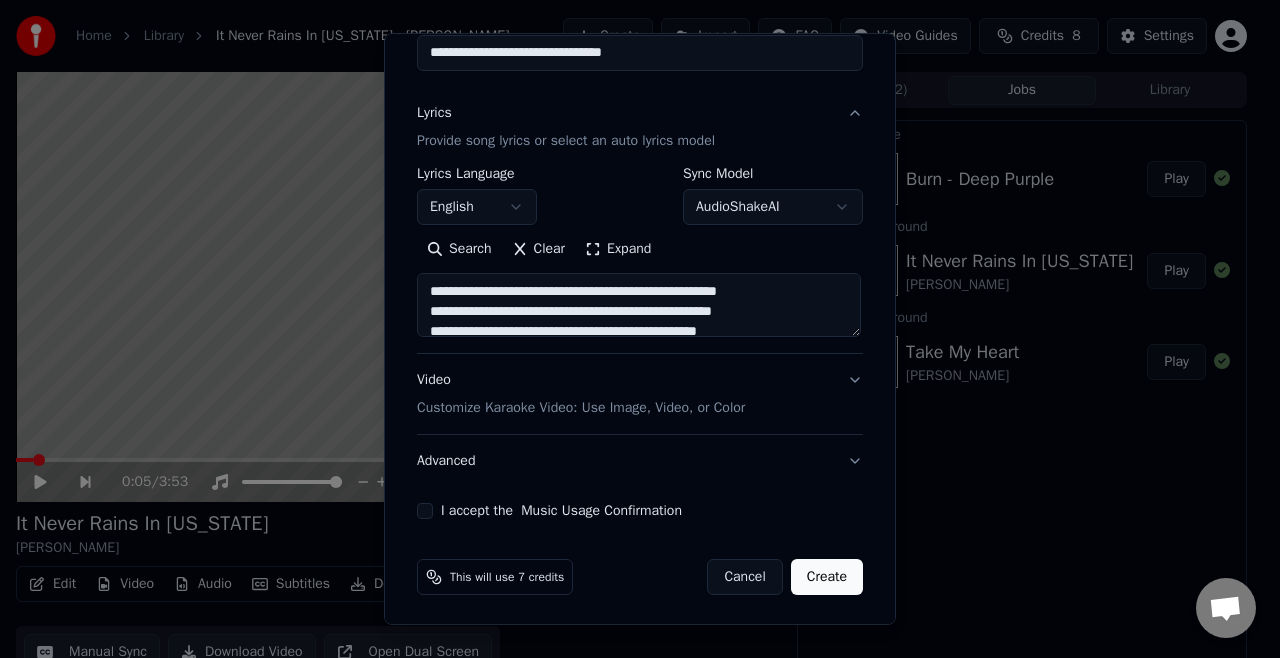 click on "Customize Karaoke Video: Use Image, Video, or Color" at bounding box center [581, 408] 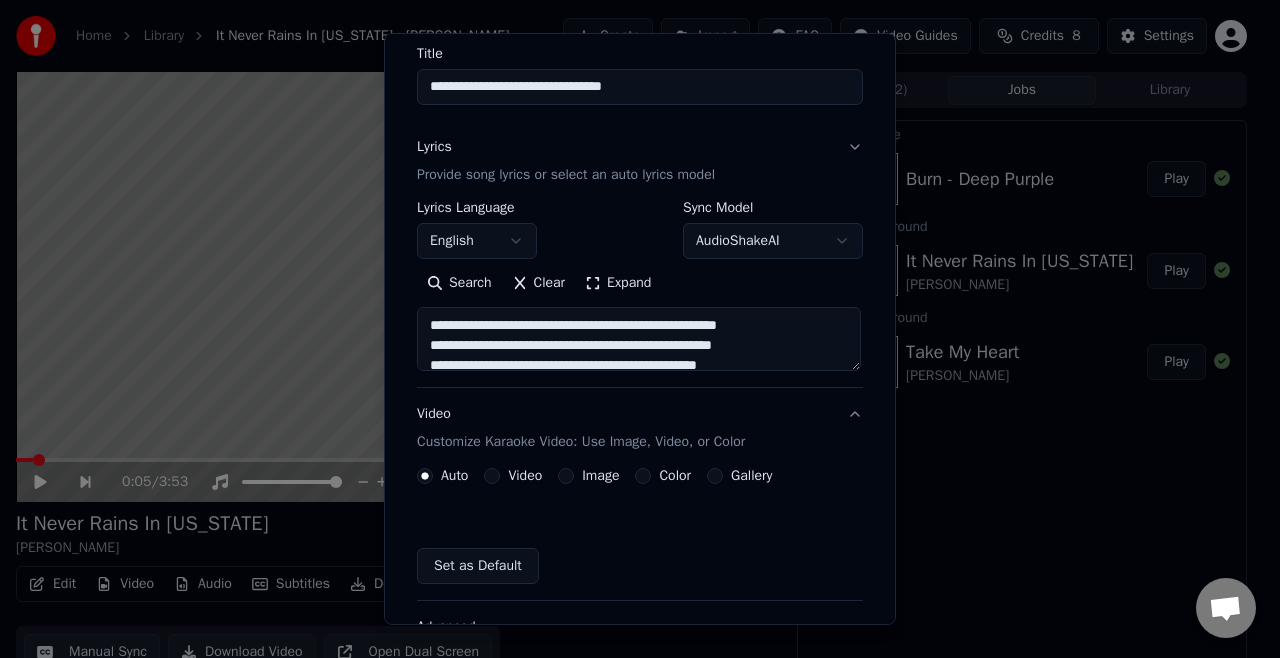 scroll, scrollTop: 144, scrollLeft: 0, axis: vertical 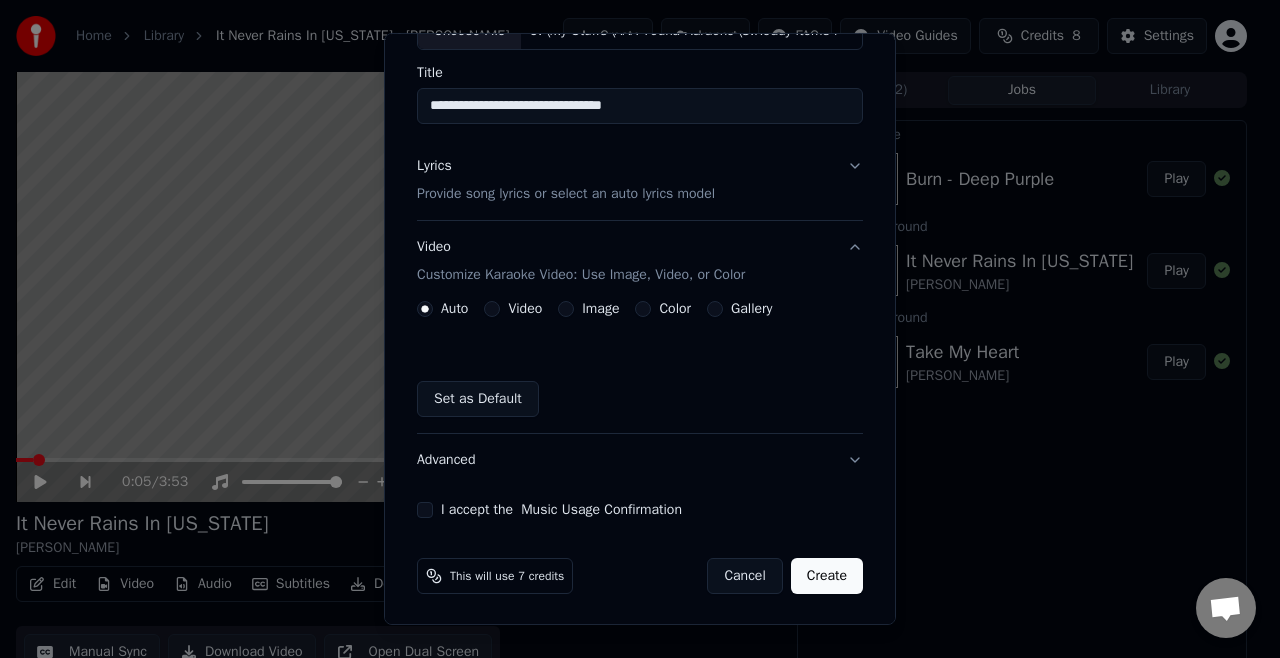 click on "Image" at bounding box center [566, 309] 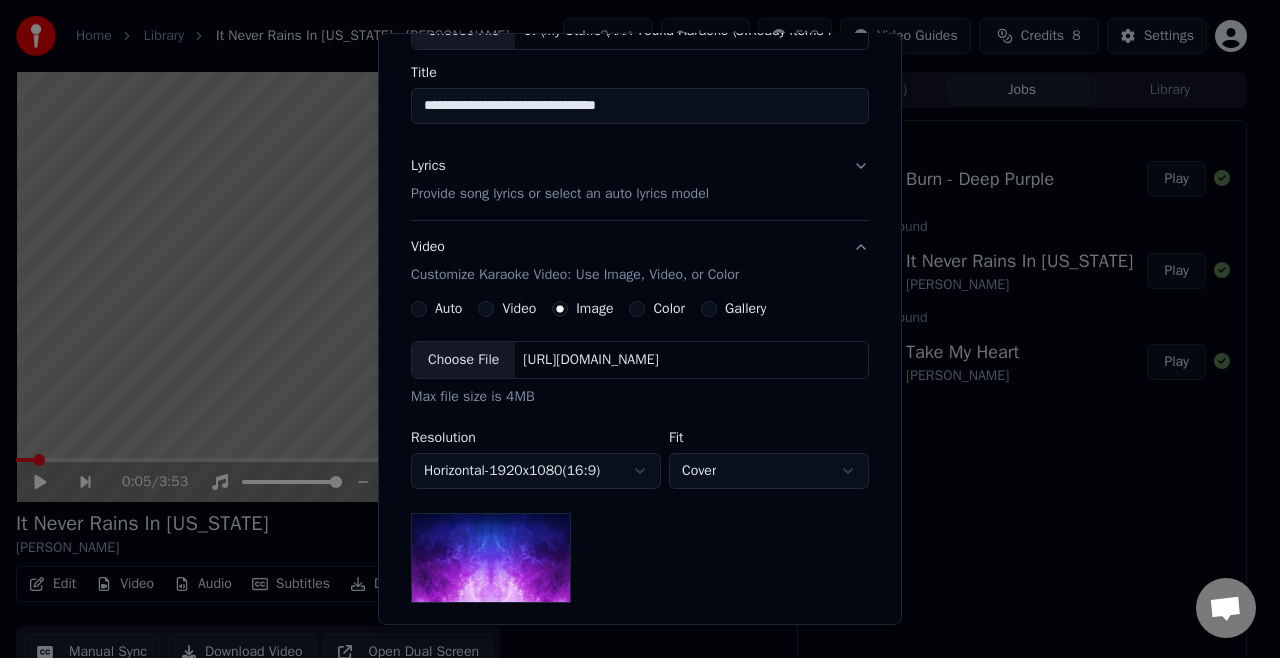 click on "Choose File" at bounding box center [463, 360] 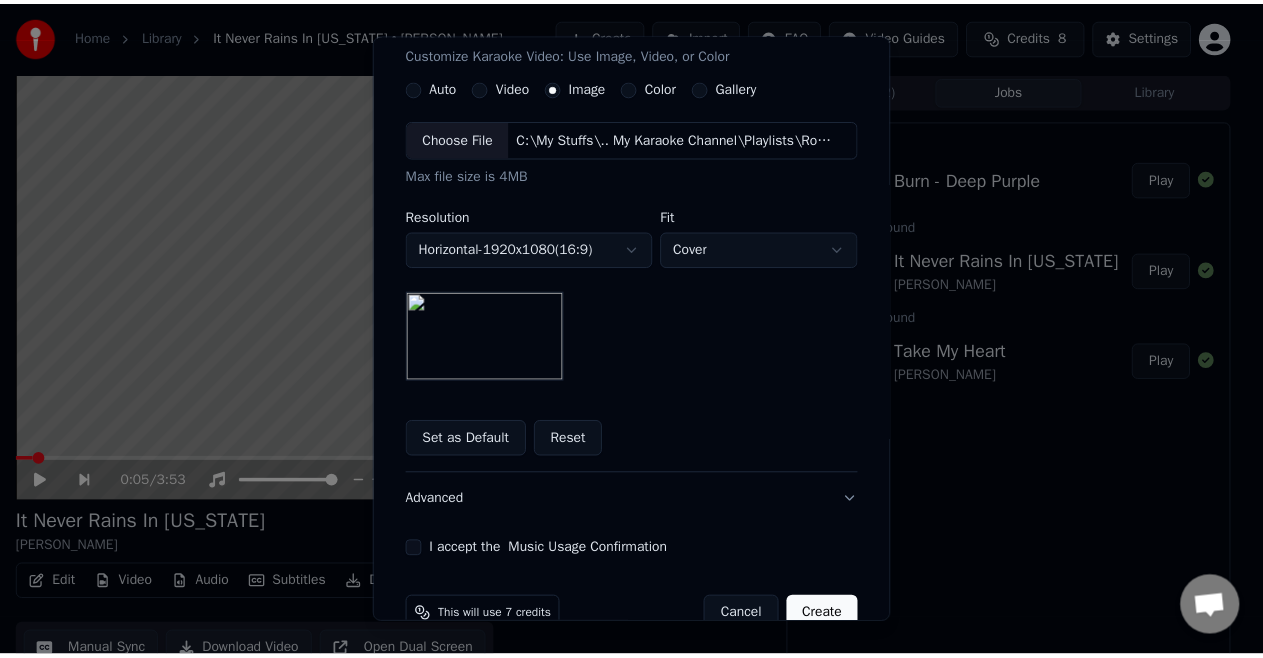 scroll, scrollTop: 376, scrollLeft: 0, axis: vertical 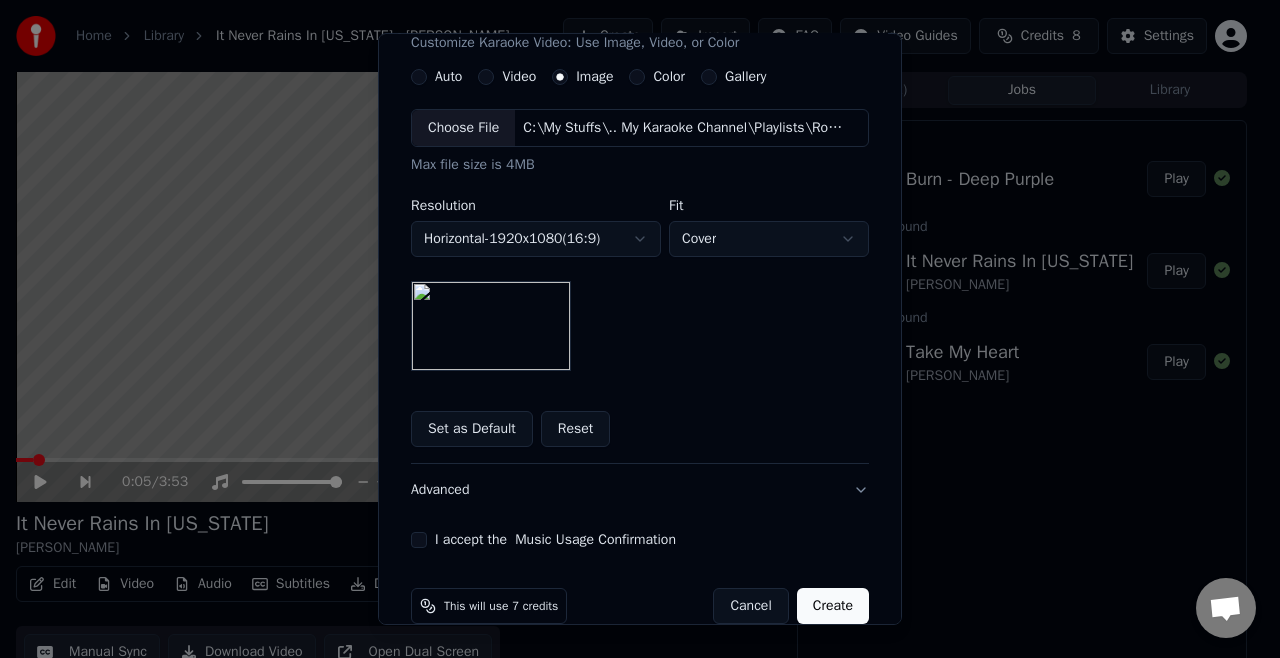 click on "I accept the   Music Usage Confirmation" at bounding box center [419, 540] 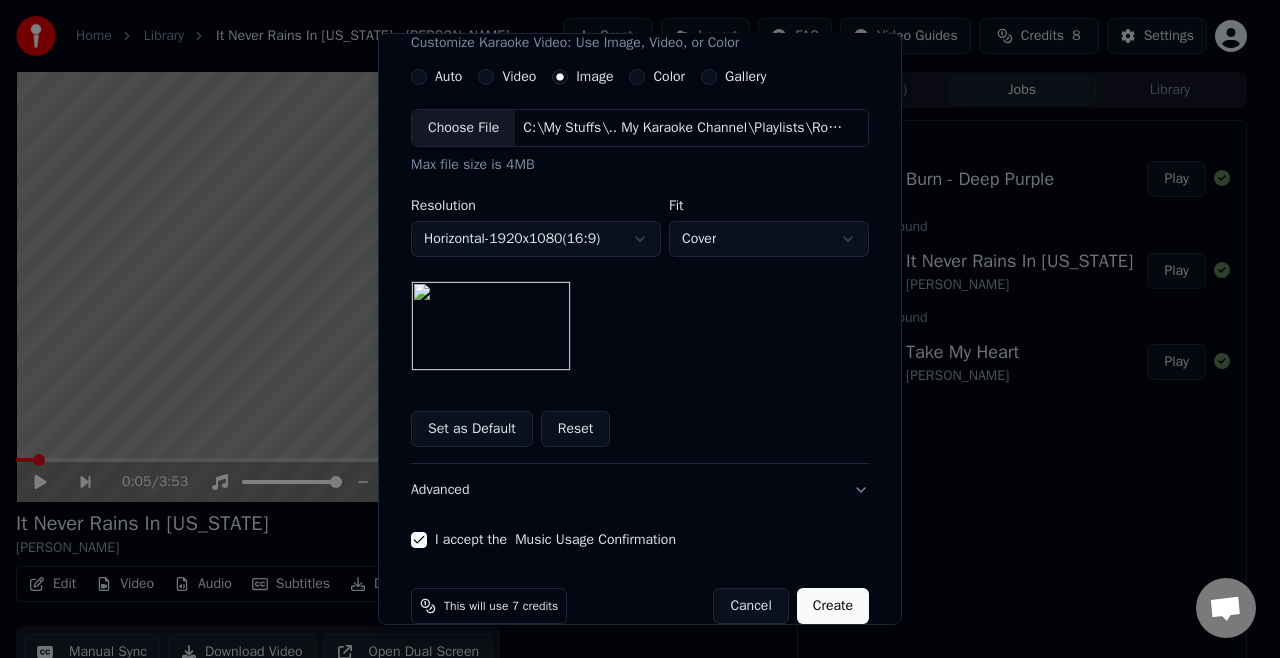 click on "Create" at bounding box center (833, 606) 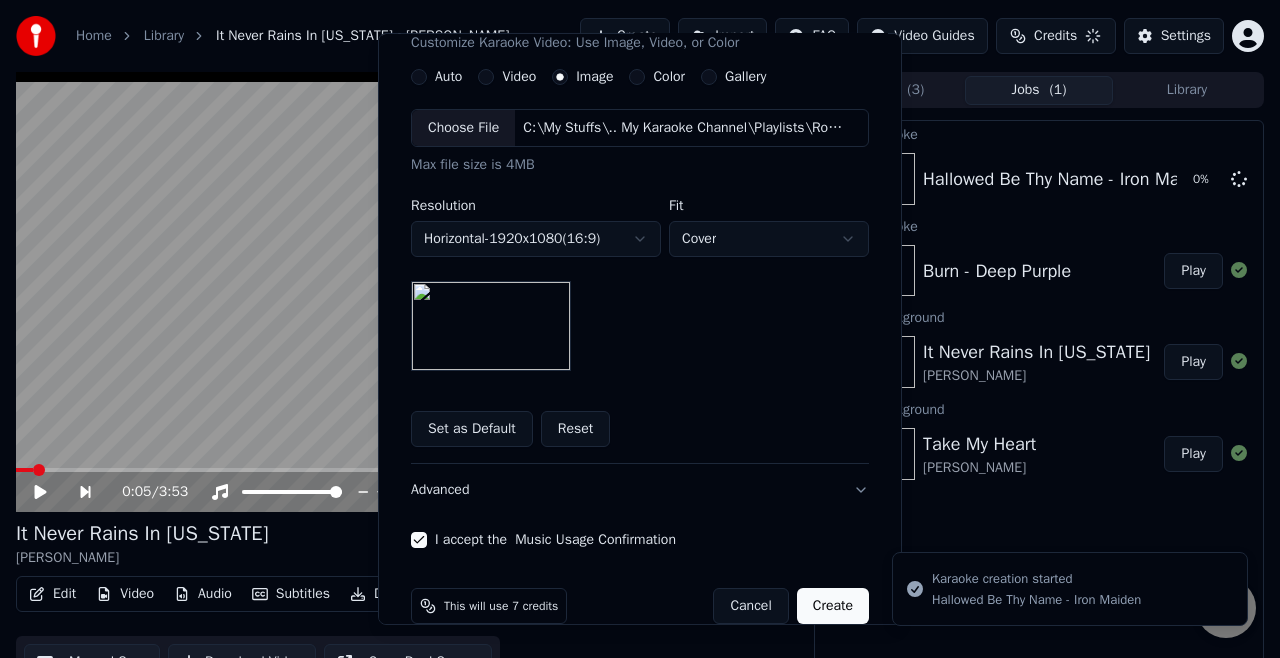 type 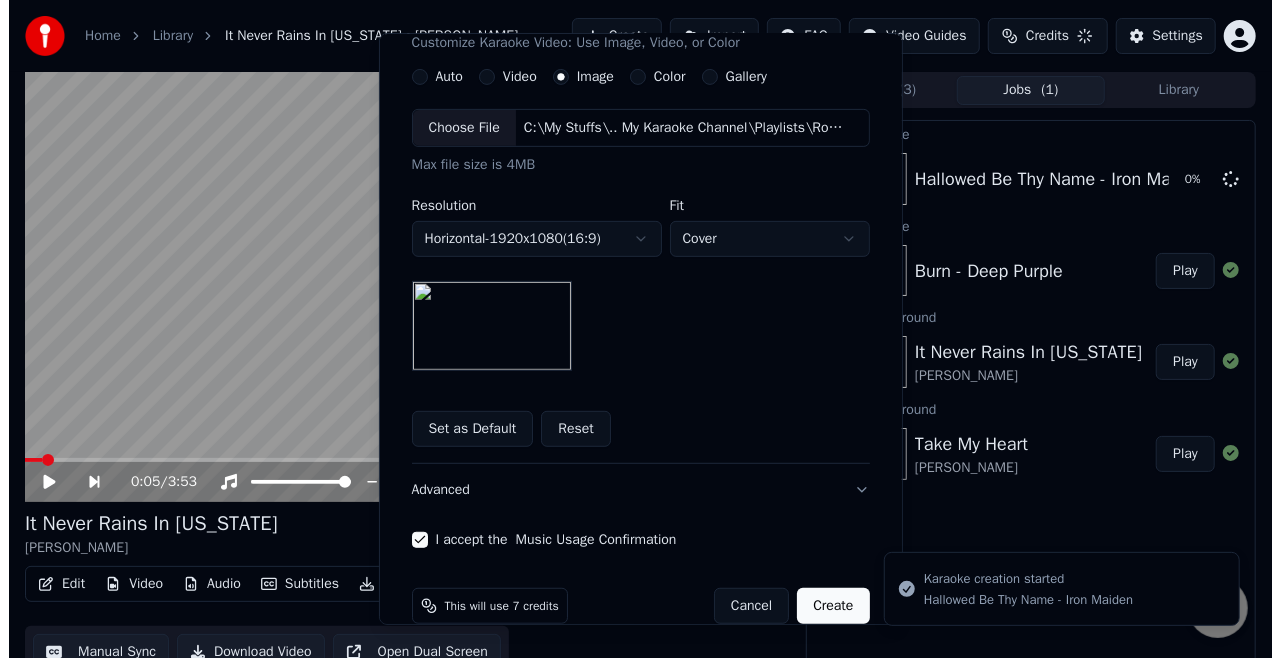 scroll, scrollTop: 144, scrollLeft: 0, axis: vertical 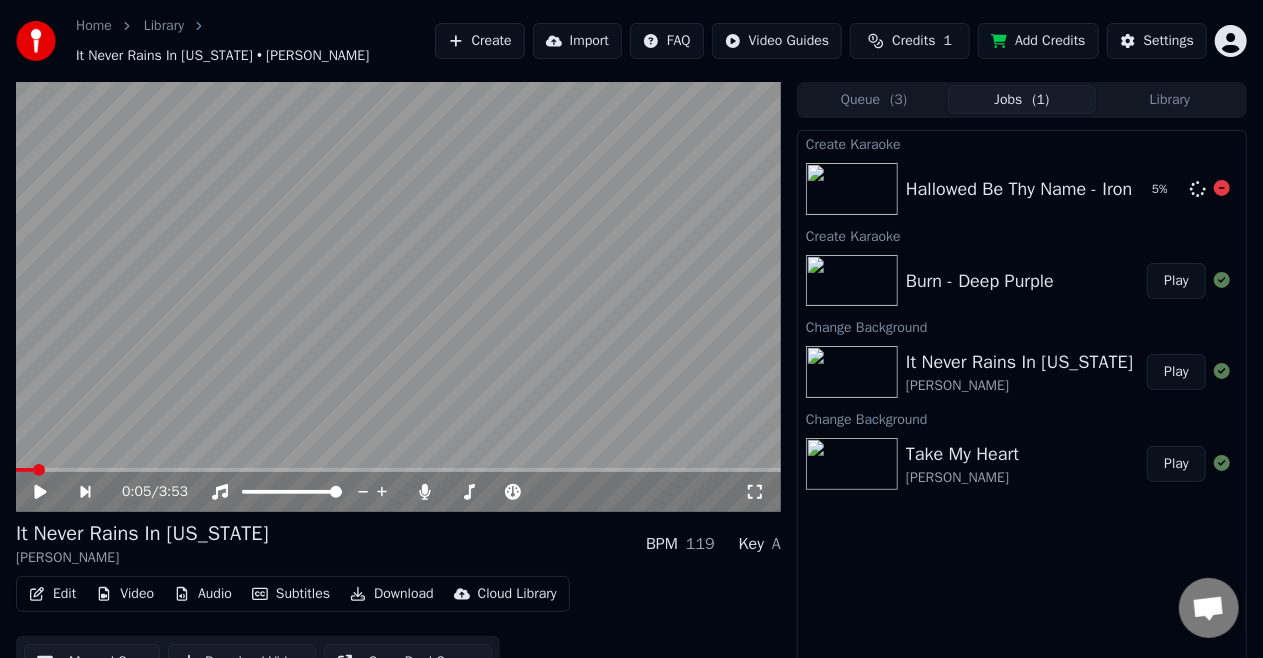 click at bounding box center (1222, 189) 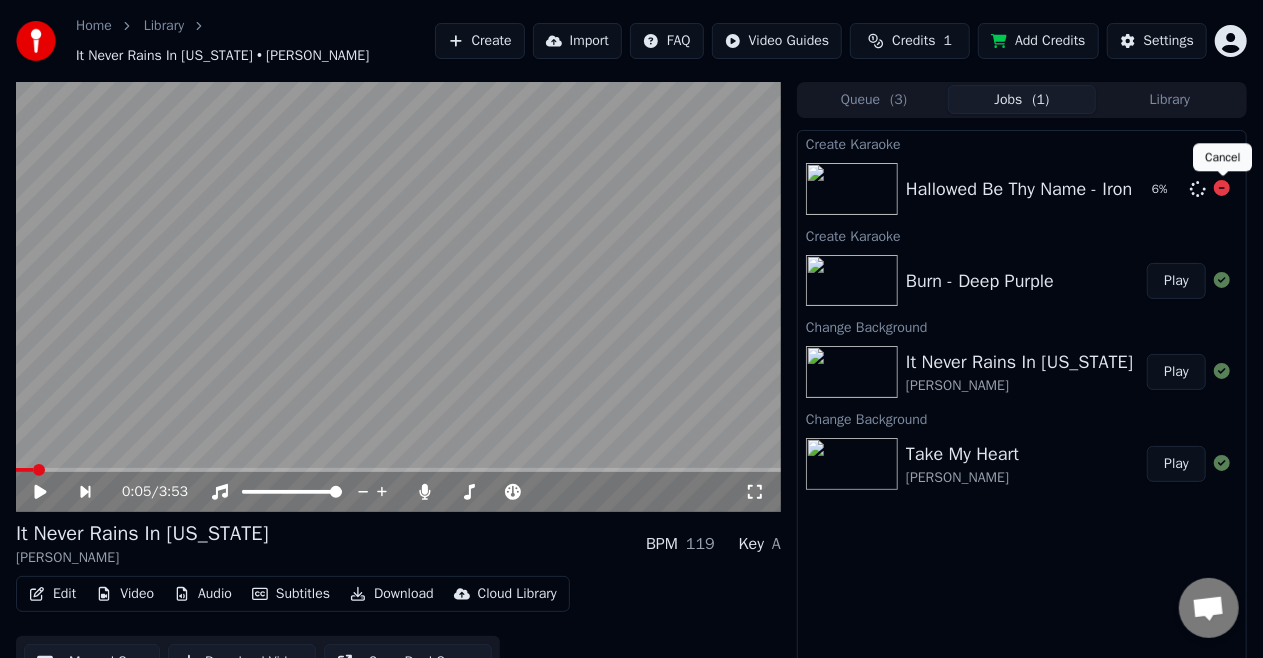 click 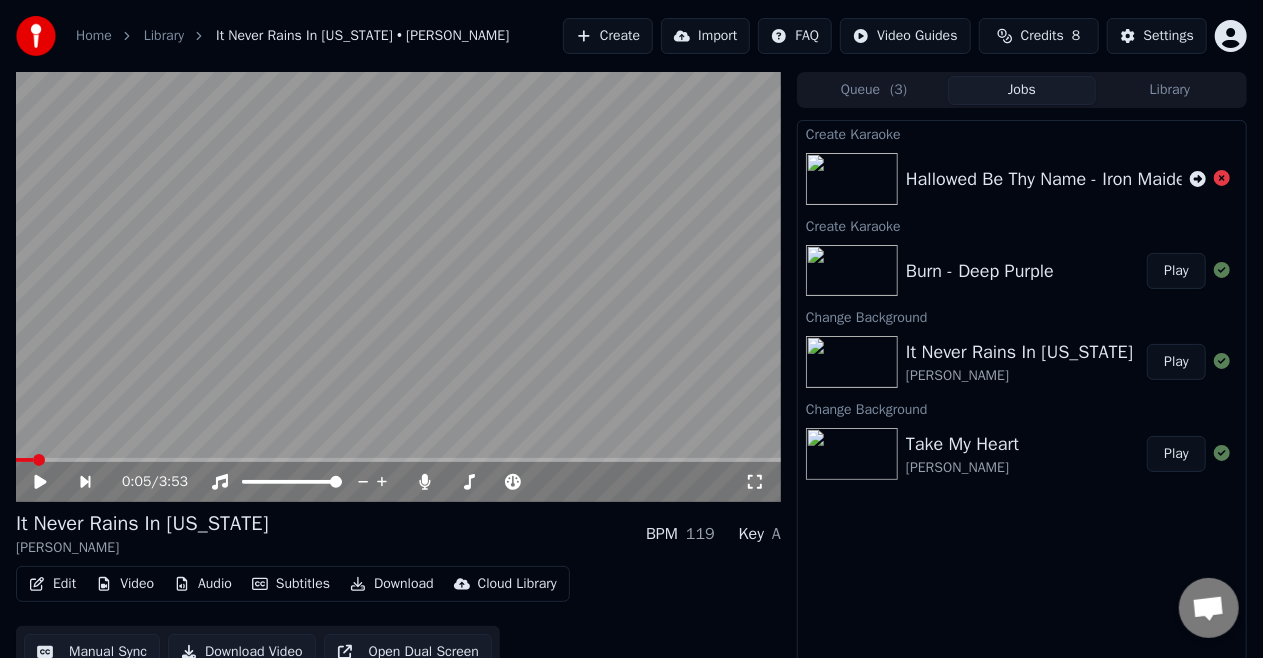 click 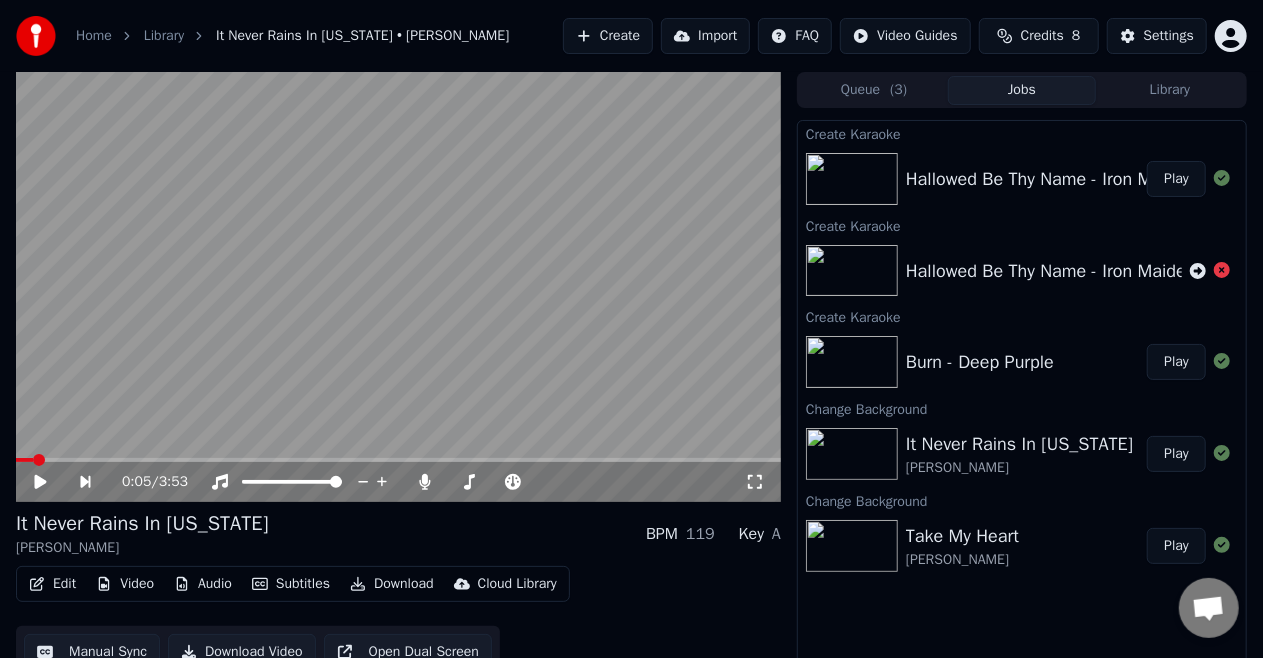 click on "Create" at bounding box center (608, 36) 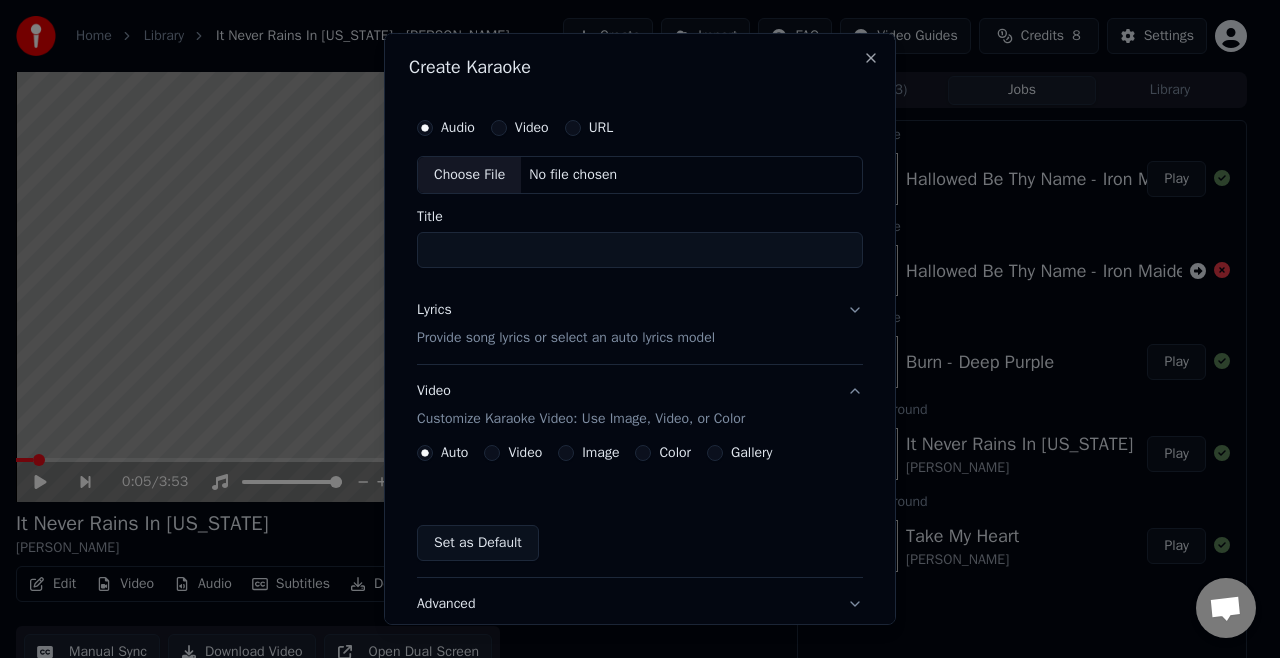 click on "Choose File" at bounding box center [469, 175] 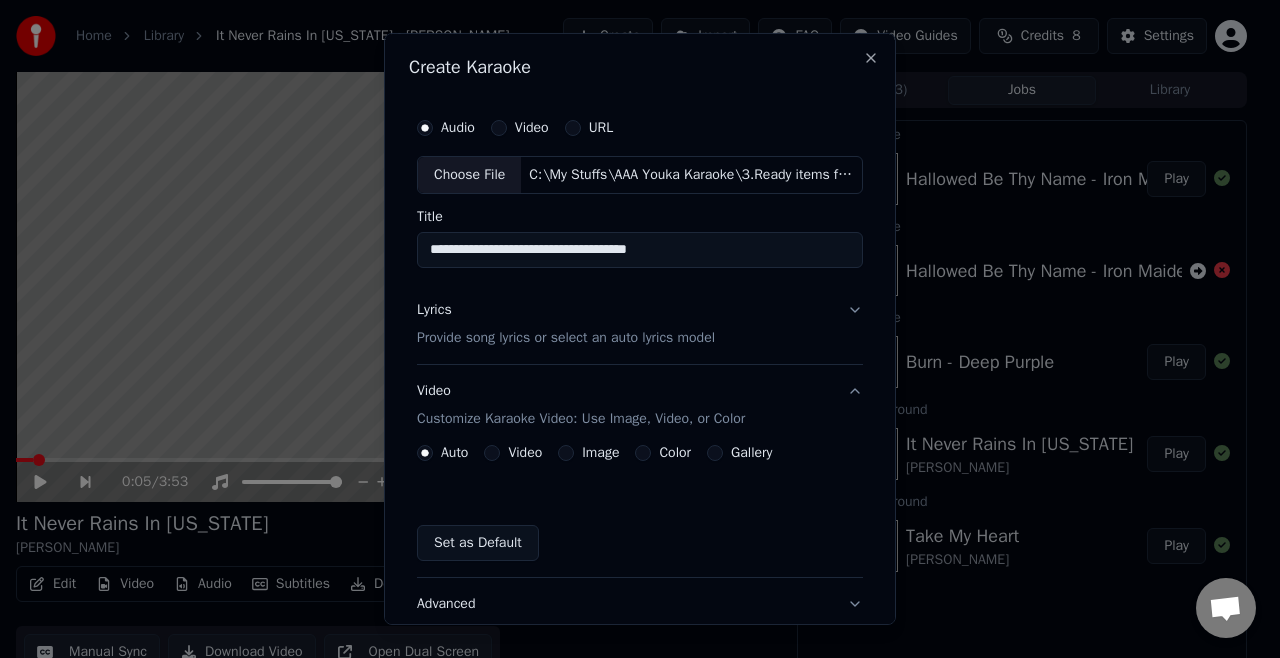 drag, startPoint x: 450, startPoint y: 244, endPoint x: 389, endPoint y: 254, distance: 61.81424 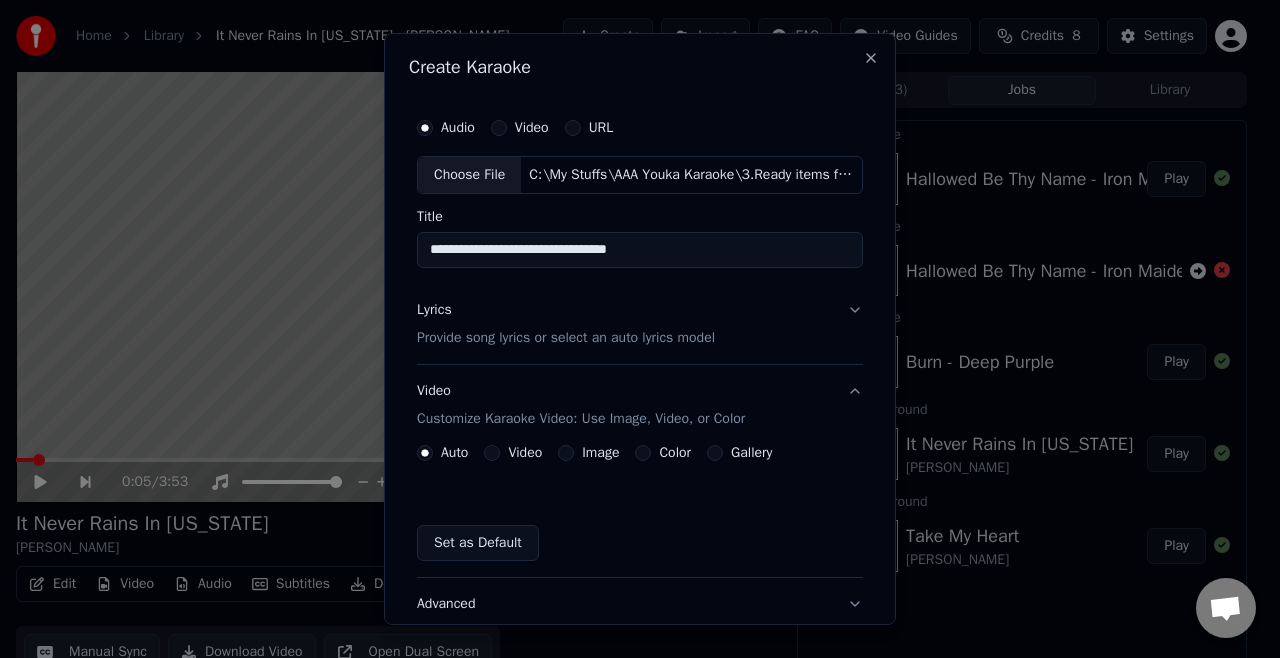 type on "**********" 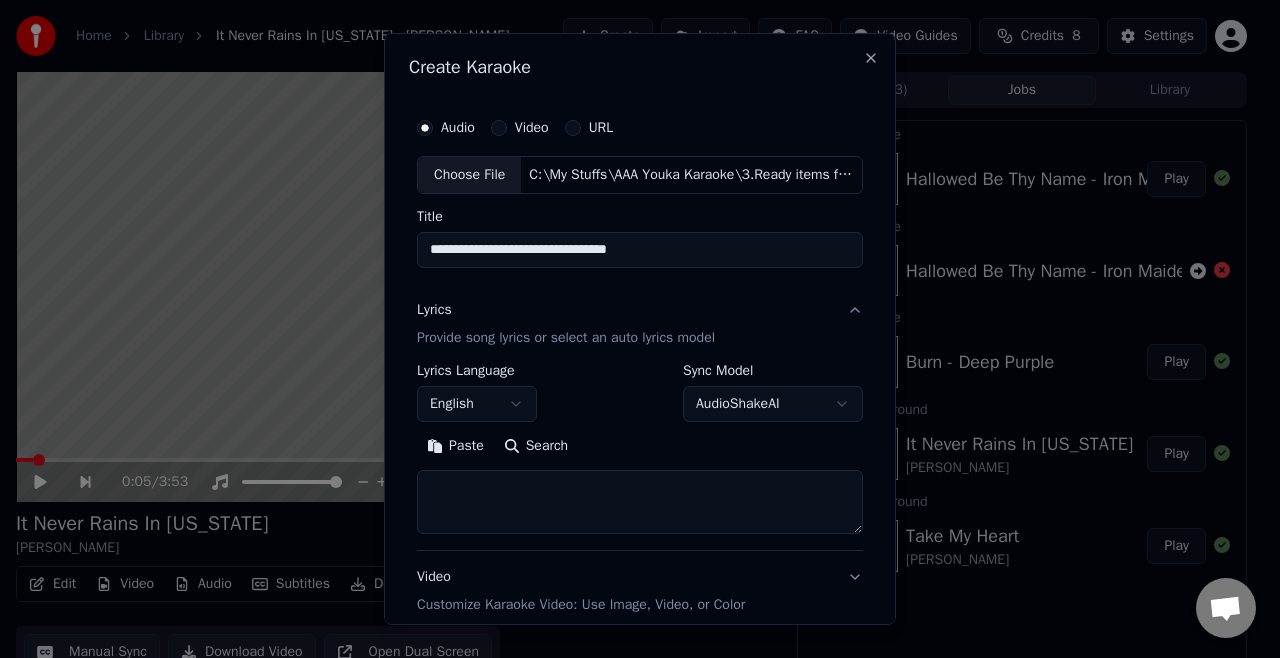 click on "Paste" at bounding box center (455, 446) 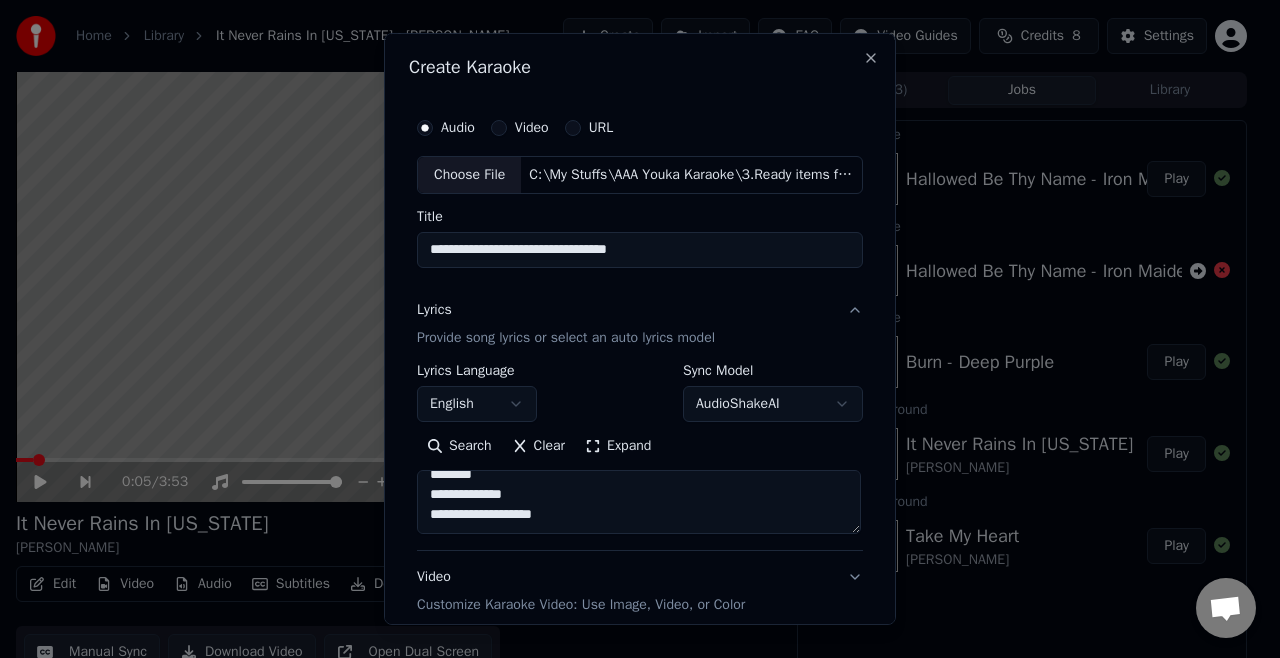 scroll, scrollTop: 1112, scrollLeft: 0, axis: vertical 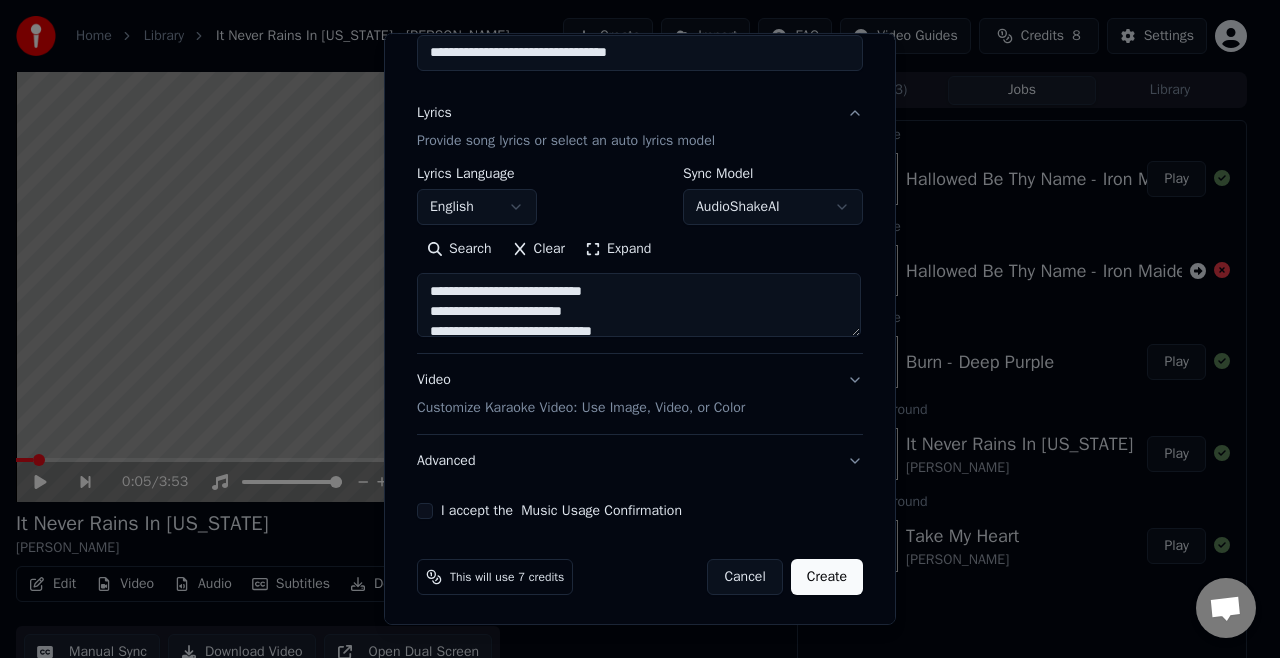 click on "Customize Karaoke Video: Use Image, Video, or Color" at bounding box center [581, 408] 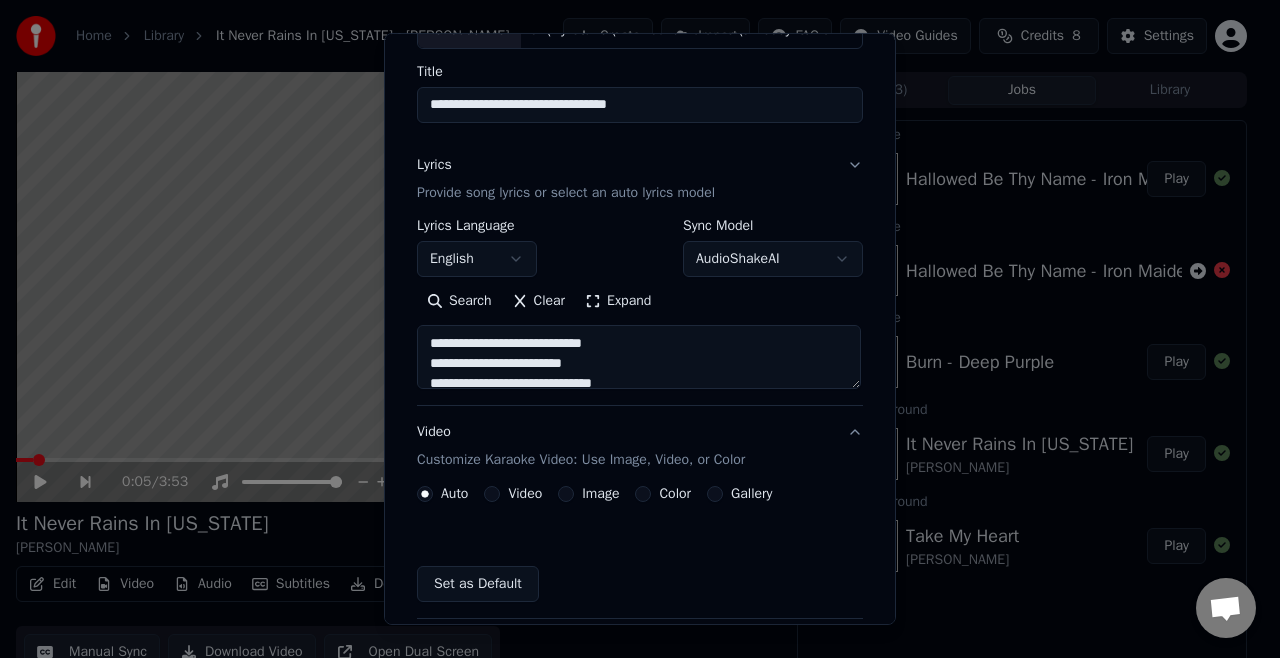 scroll, scrollTop: 144, scrollLeft: 0, axis: vertical 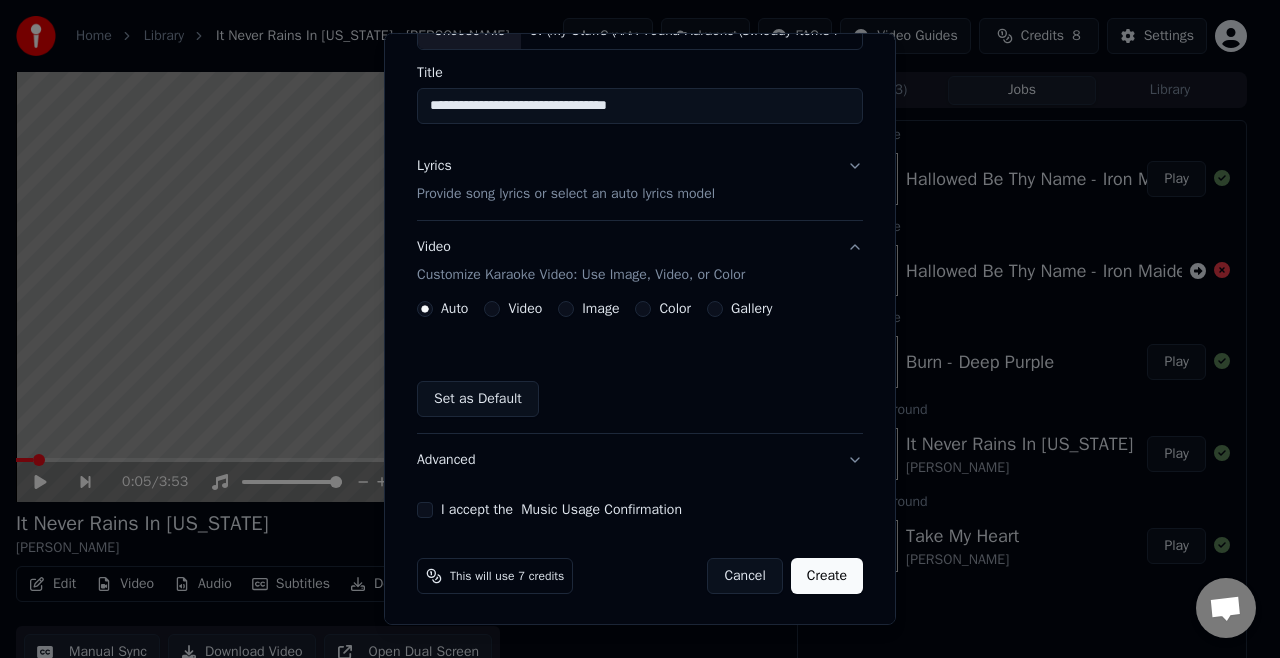 click on "Image" at bounding box center [566, 309] 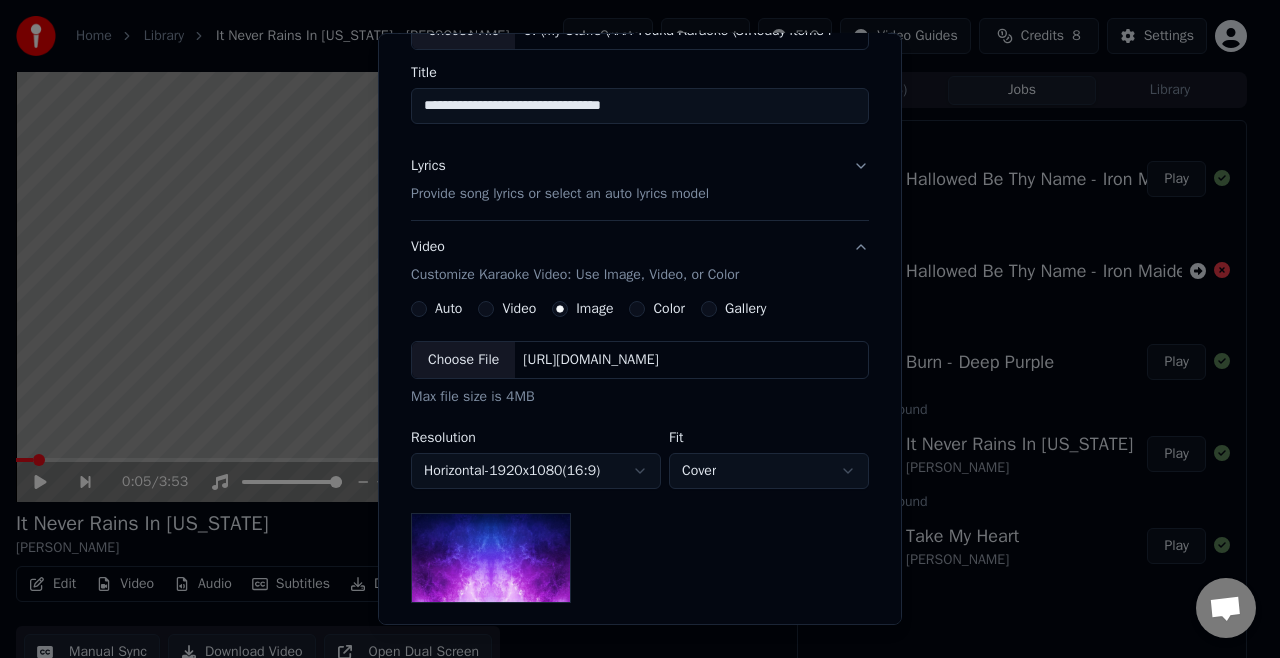 drag, startPoint x: 524, startPoint y: 276, endPoint x: 466, endPoint y: 358, distance: 100.43903 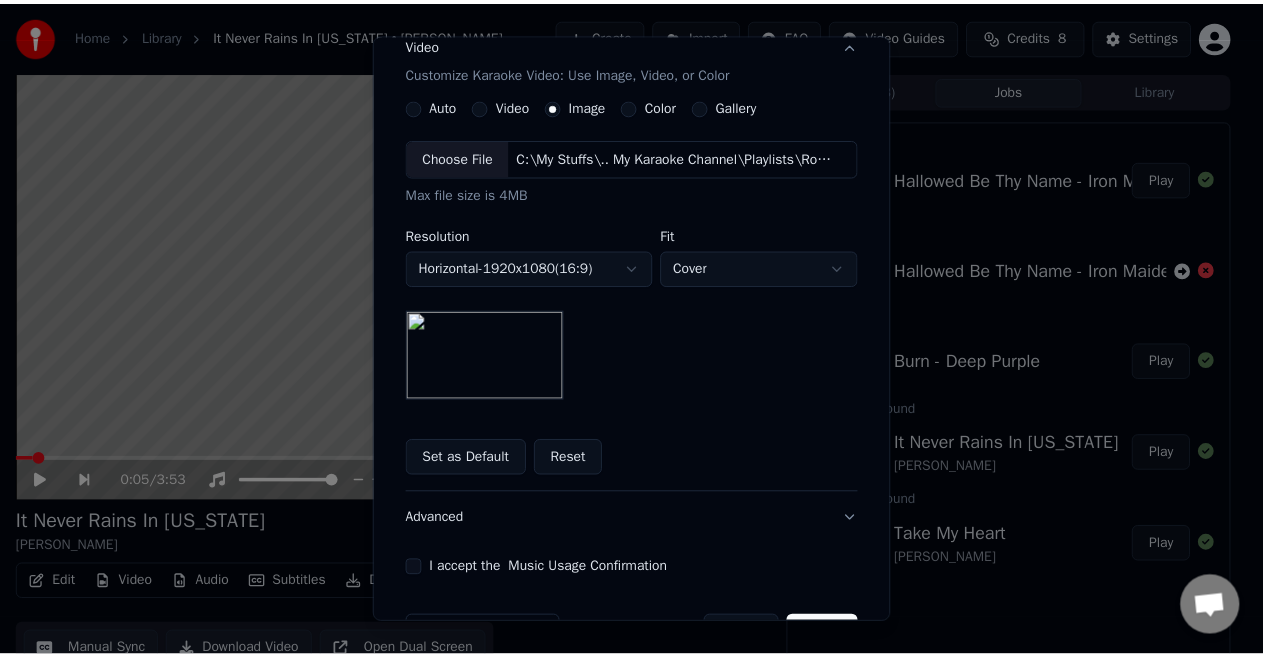 scroll, scrollTop: 404, scrollLeft: 0, axis: vertical 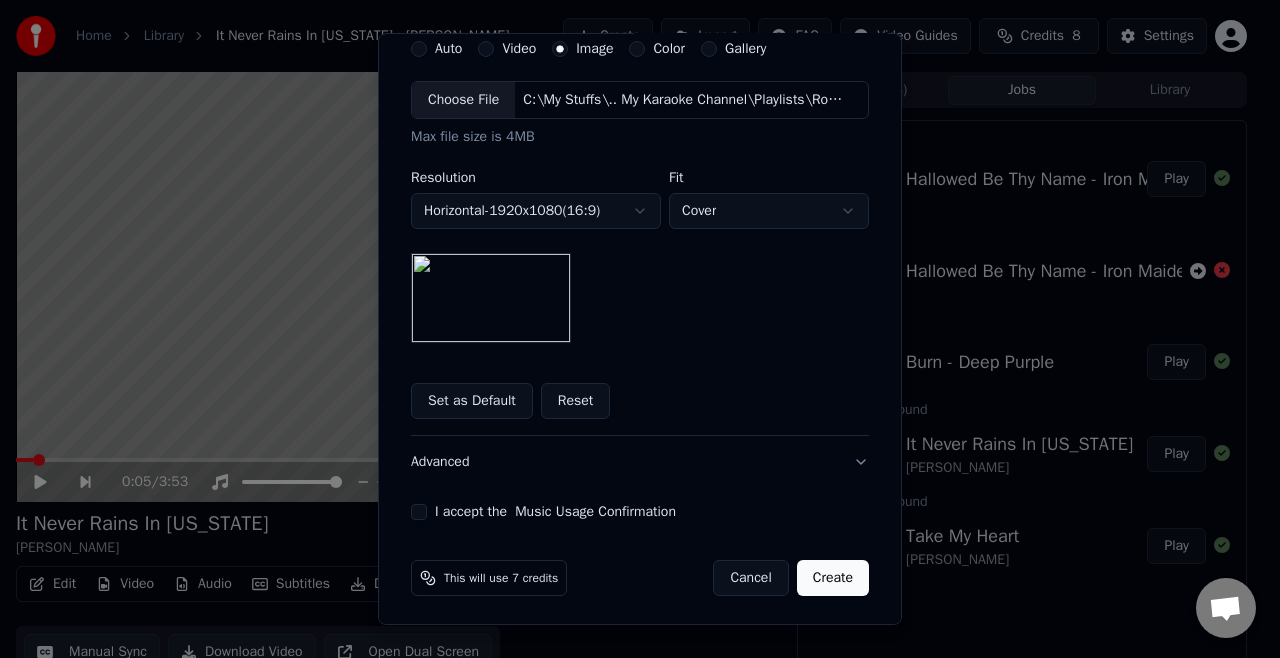 click on "I accept the   Music Usage Confirmation" at bounding box center (419, 512) 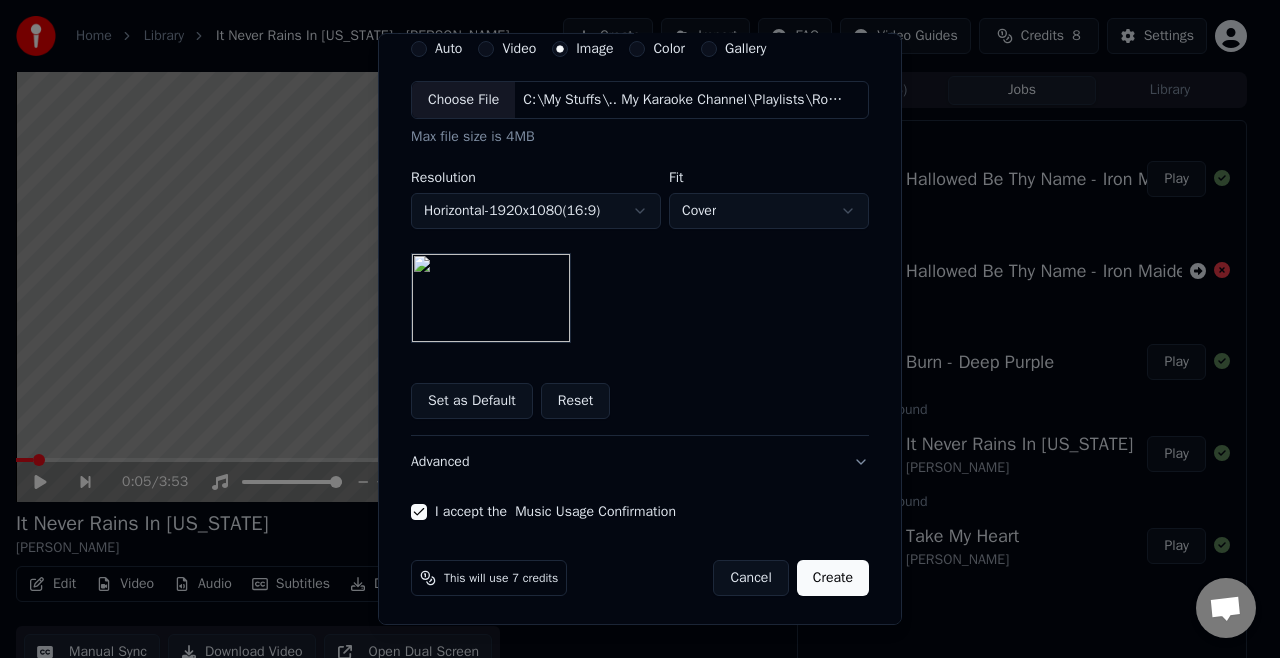 click on "Create" at bounding box center [833, 578] 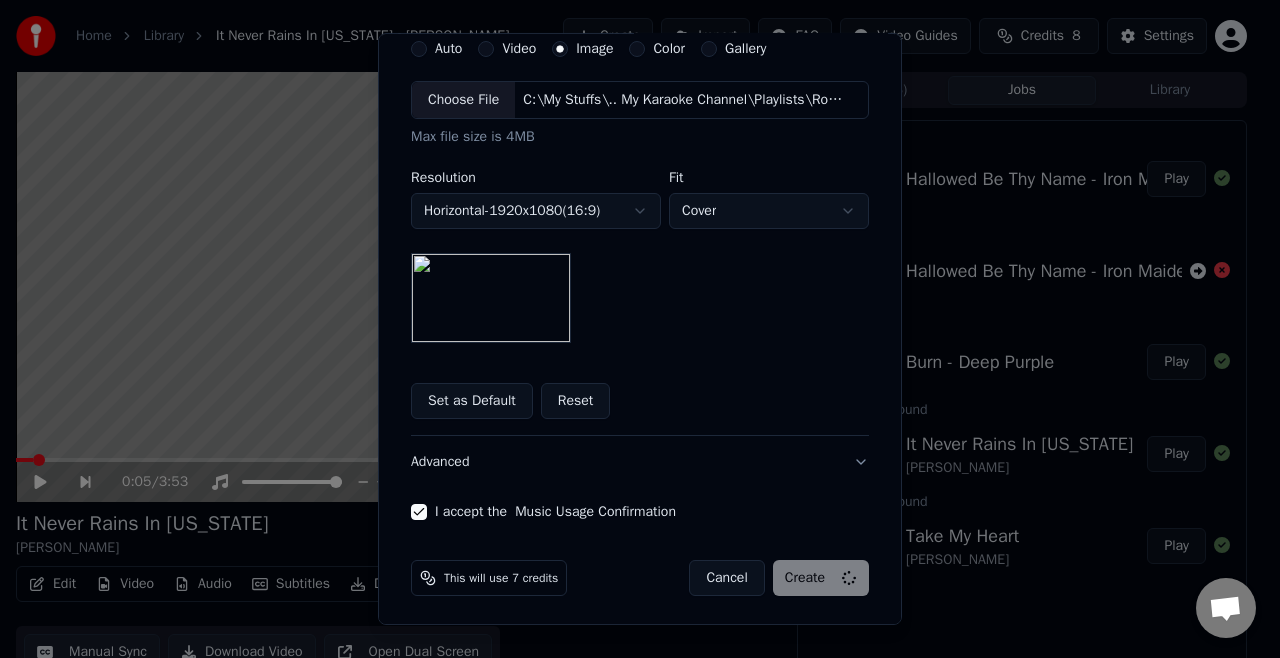 type 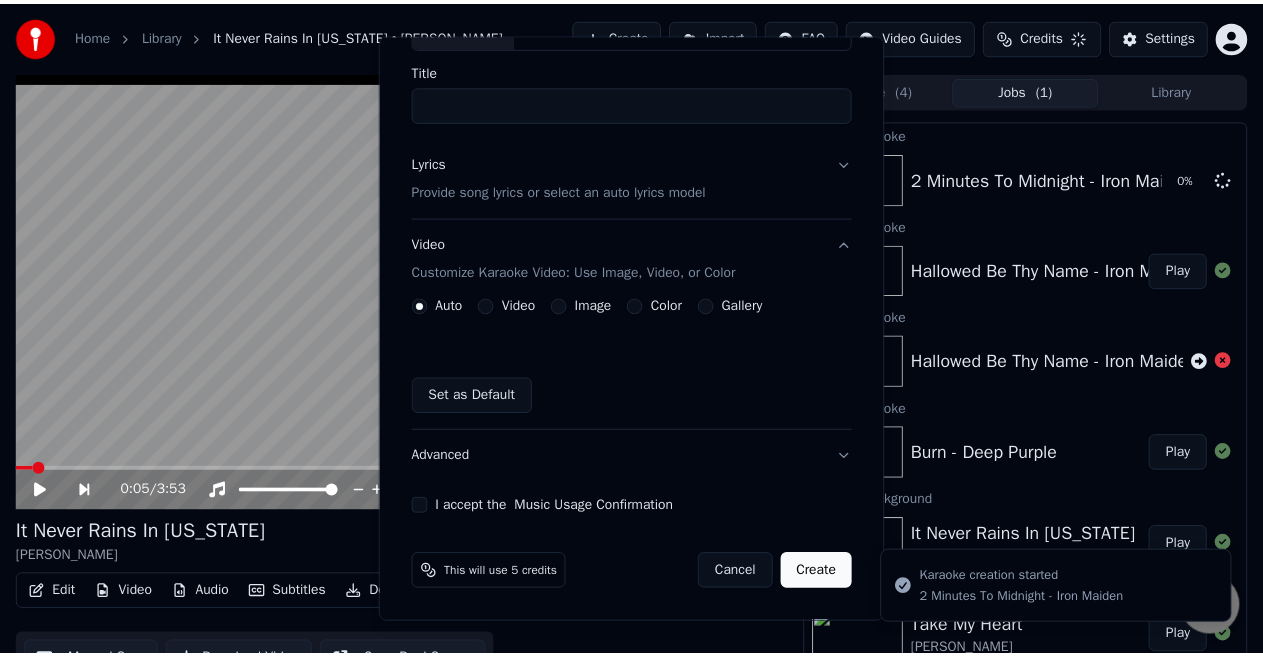scroll, scrollTop: 144, scrollLeft: 0, axis: vertical 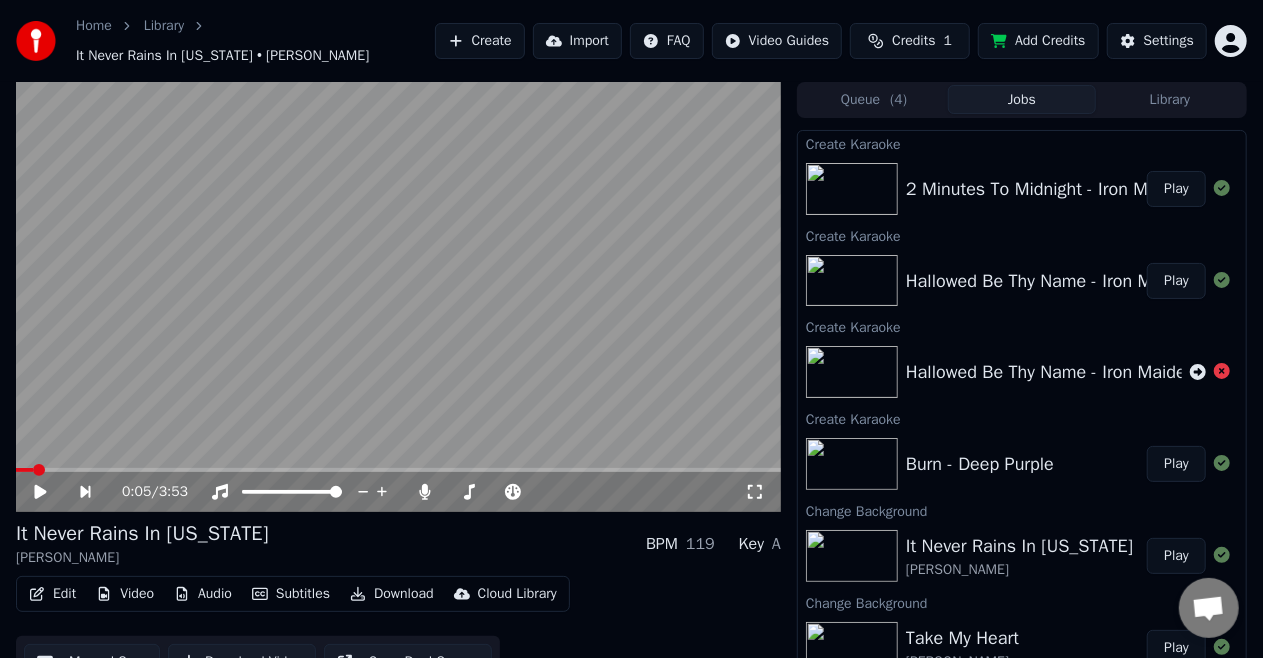 click on "Library" at bounding box center [1170, 99] 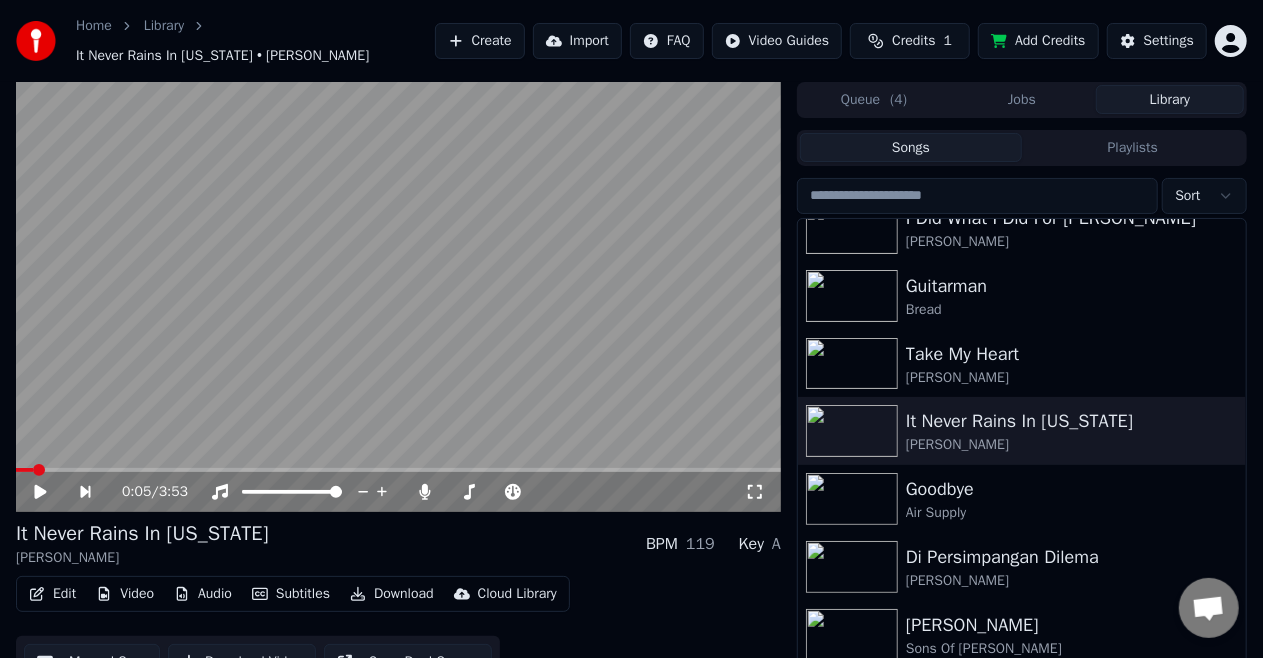 scroll, scrollTop: 3700, scrollLeft: 0, axis: vertical 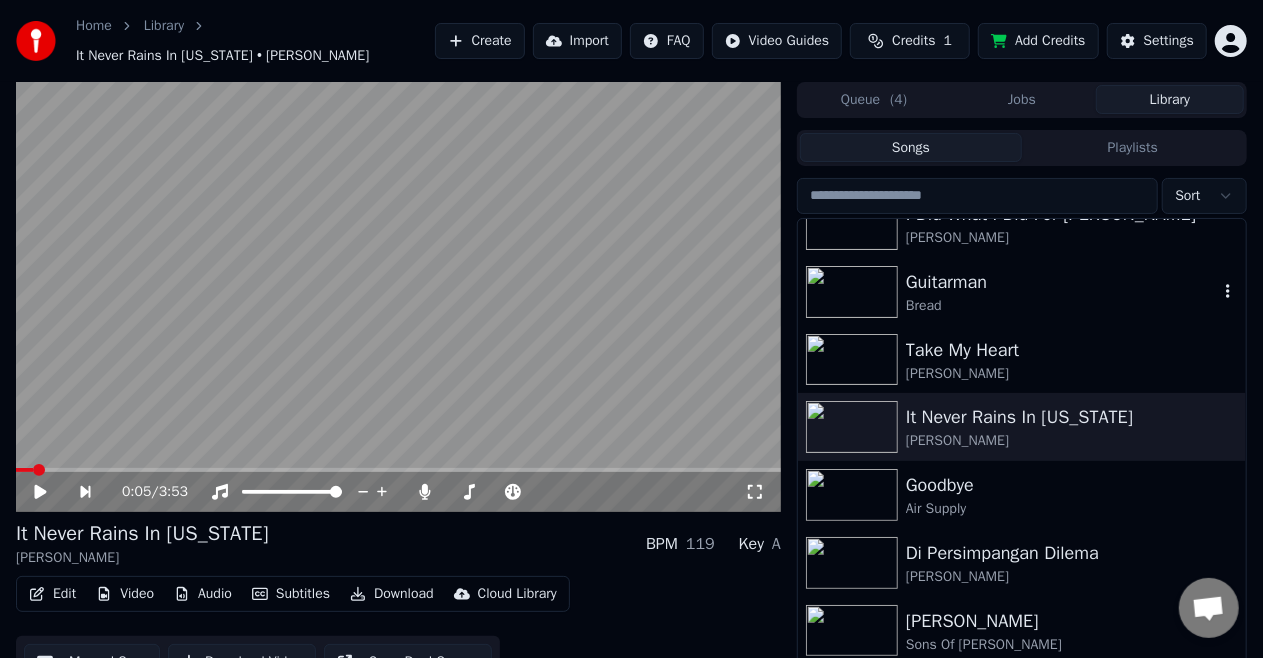 click at bounding box center (852, 292) 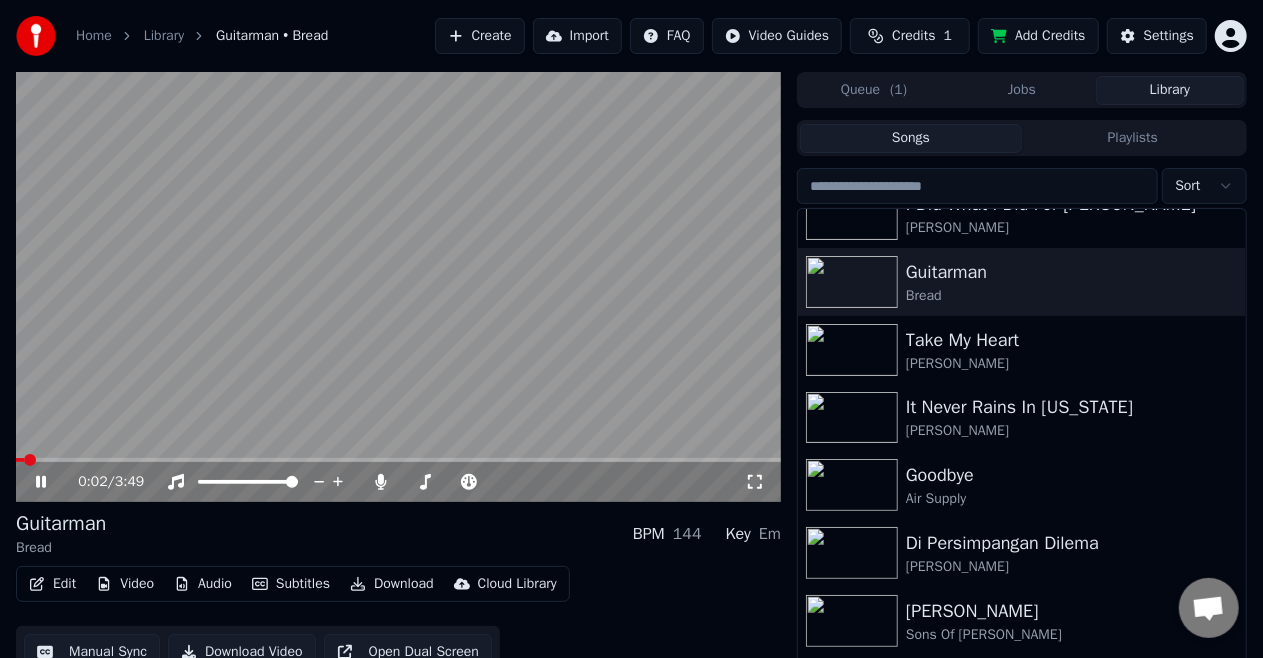 click 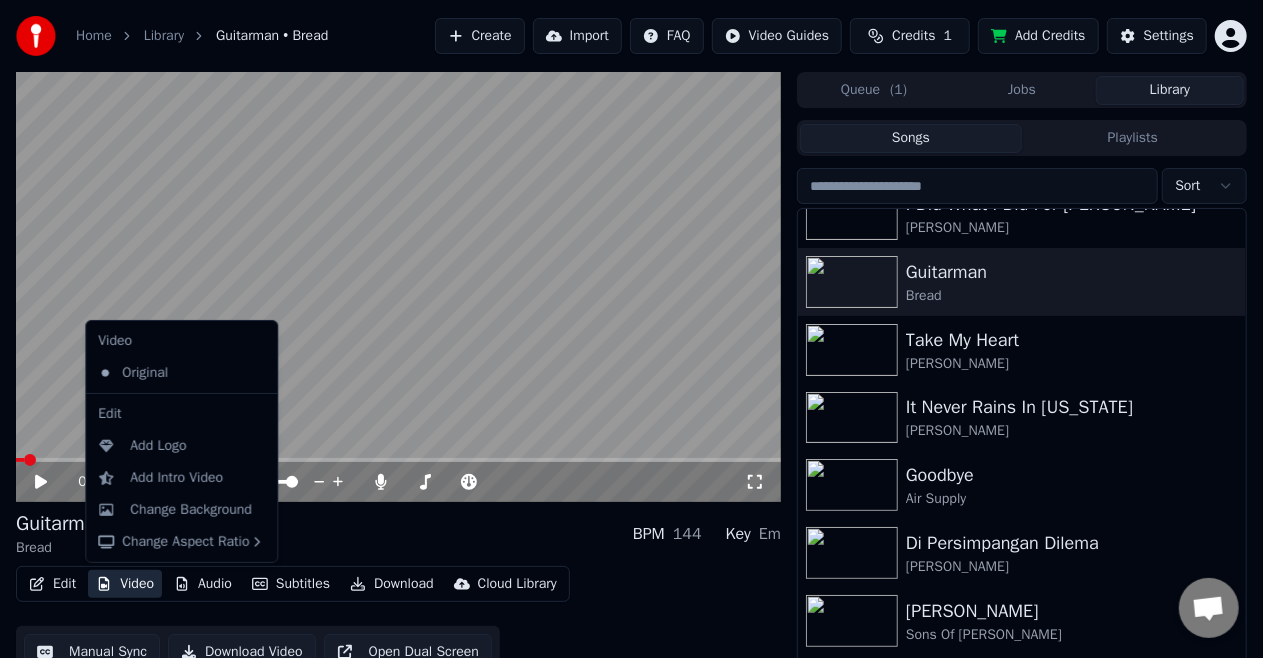 click on "Video" at bounding box center (125, 584) 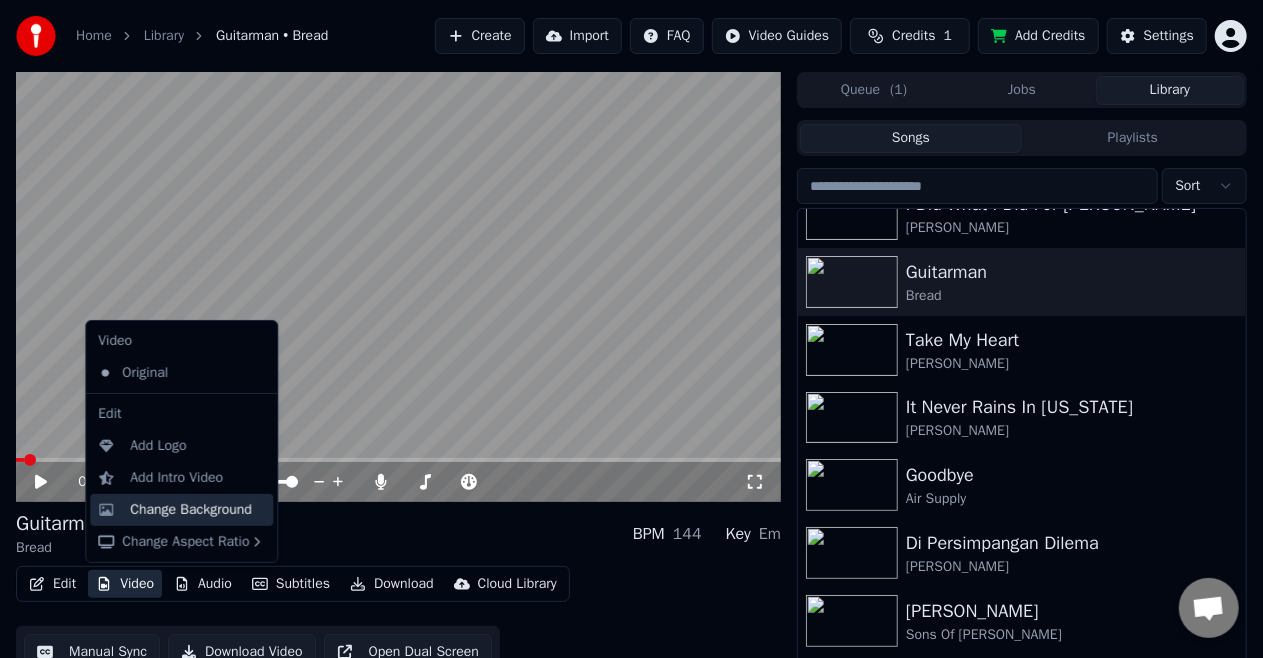 click on "Change Background" at bounding box center (191, 510) 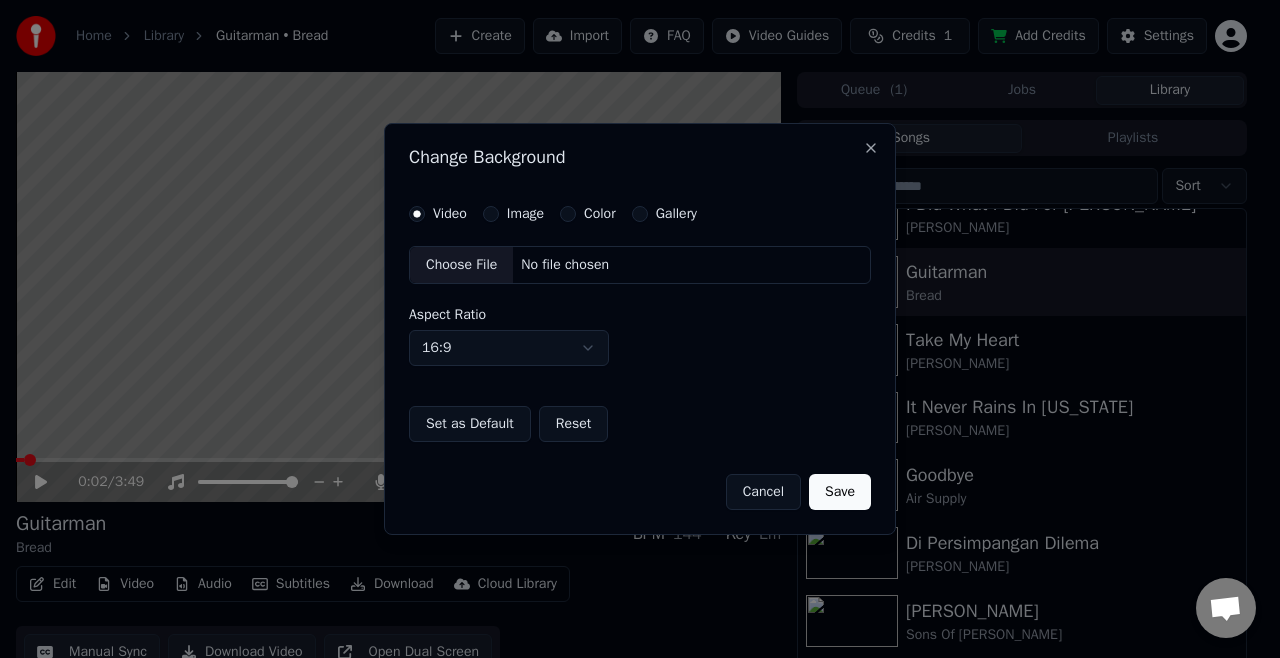 click on "Image" at bounding box center (491, 214) 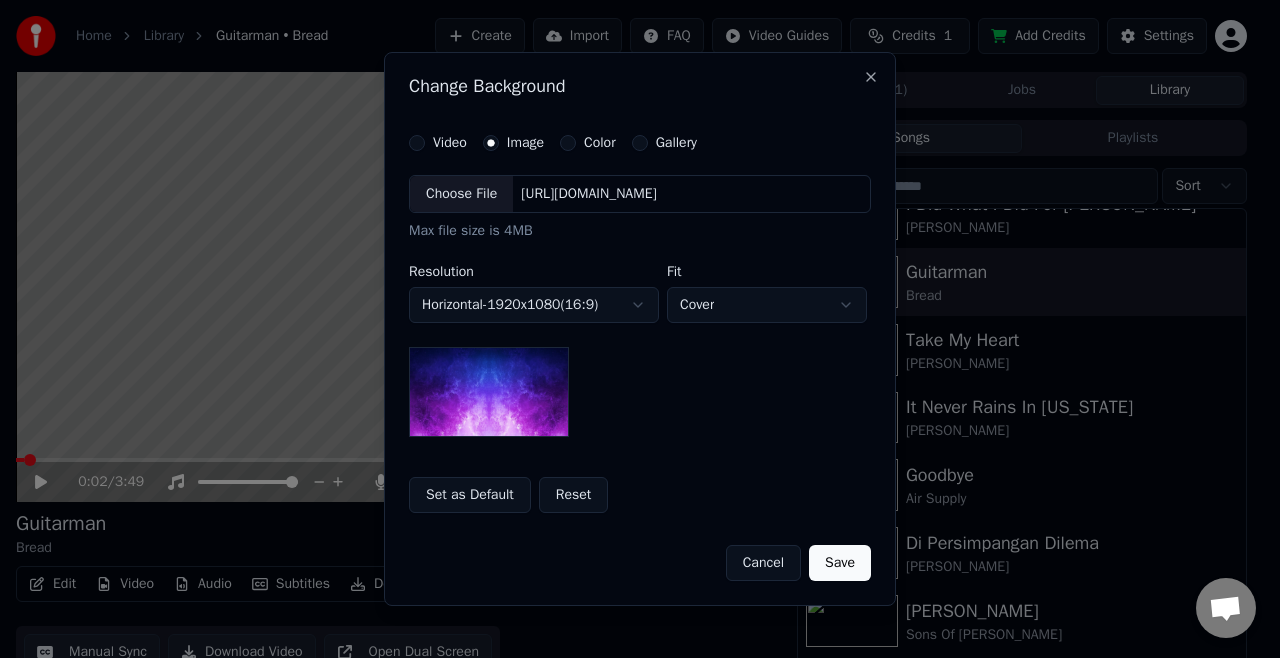 click on "Choose File" at bounding box center (461, 194) 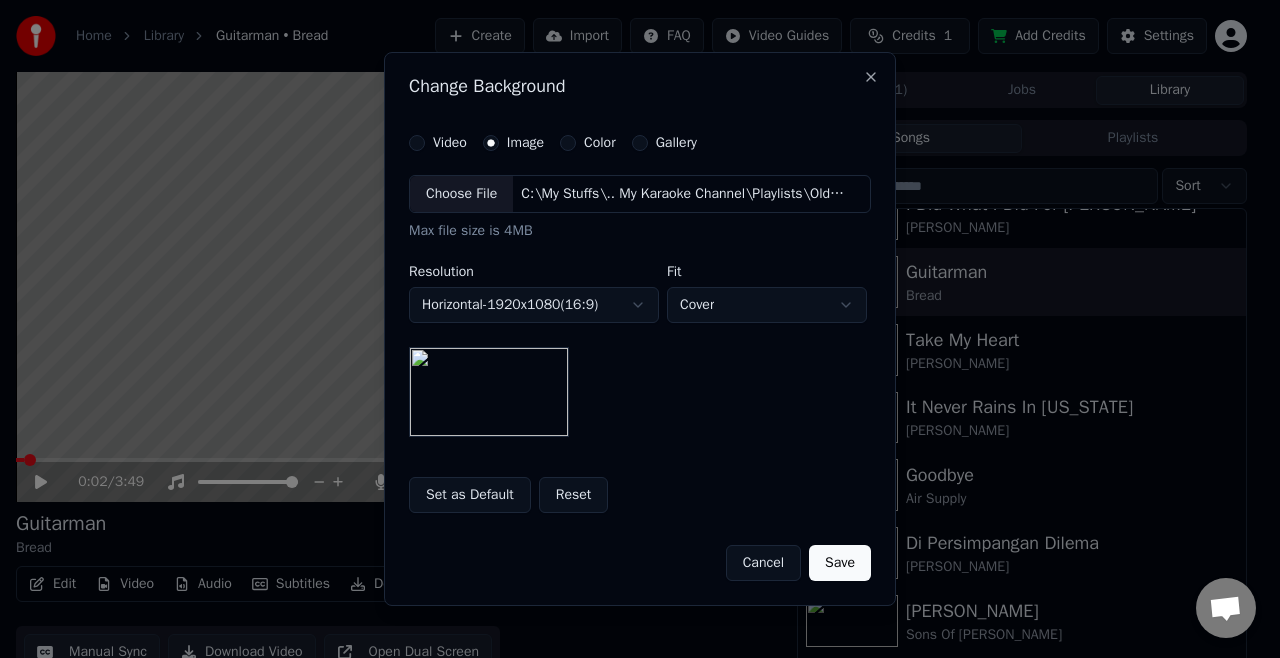 click on "Save" at bounding box center (840, 563) 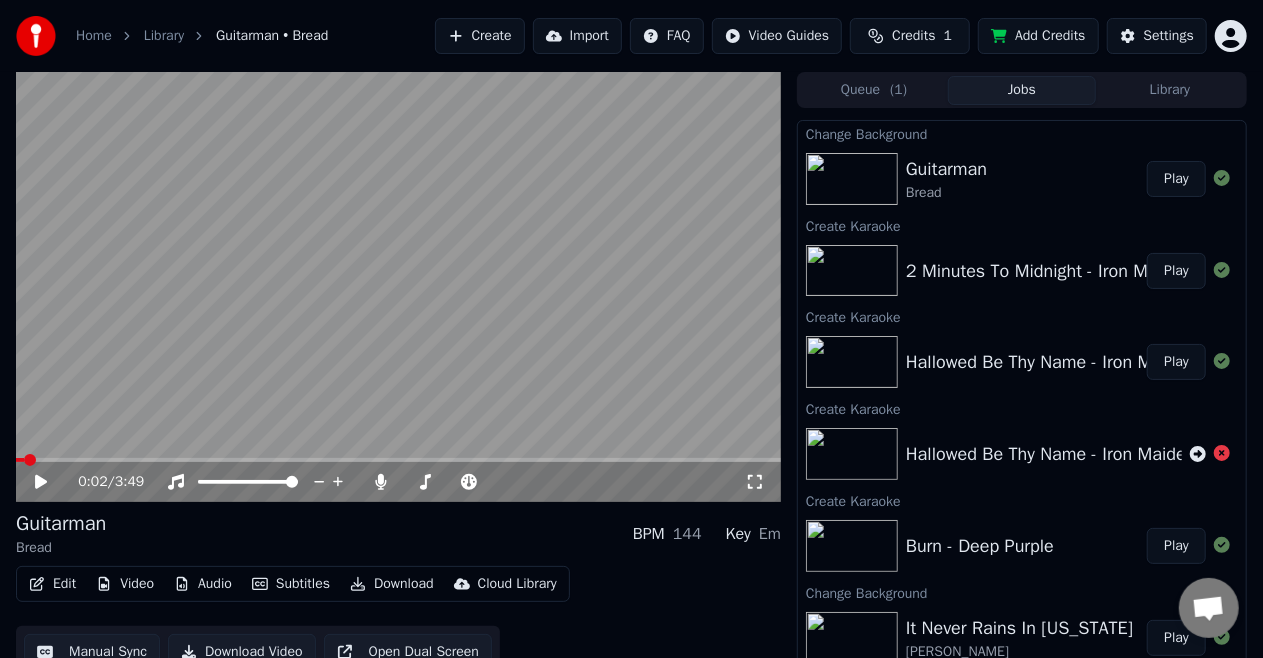 click on "Play" at bounding box center [1176, 179] 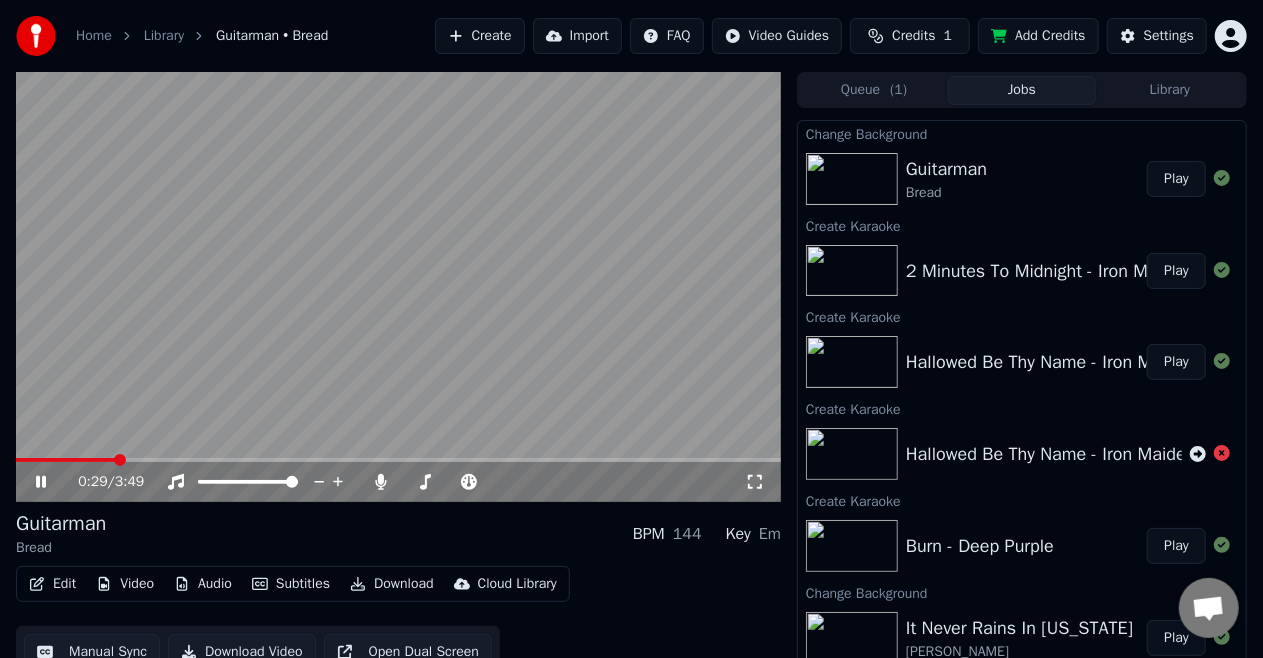 click 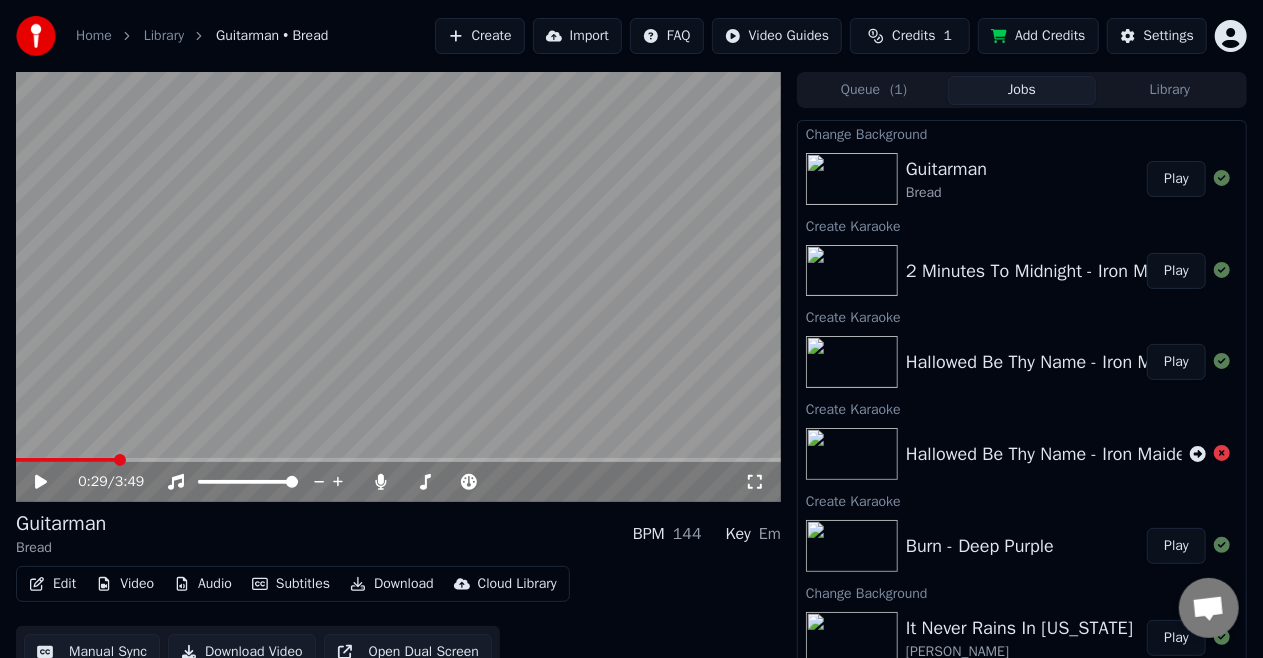 click on "Library" at bounding box center [1170, 90] 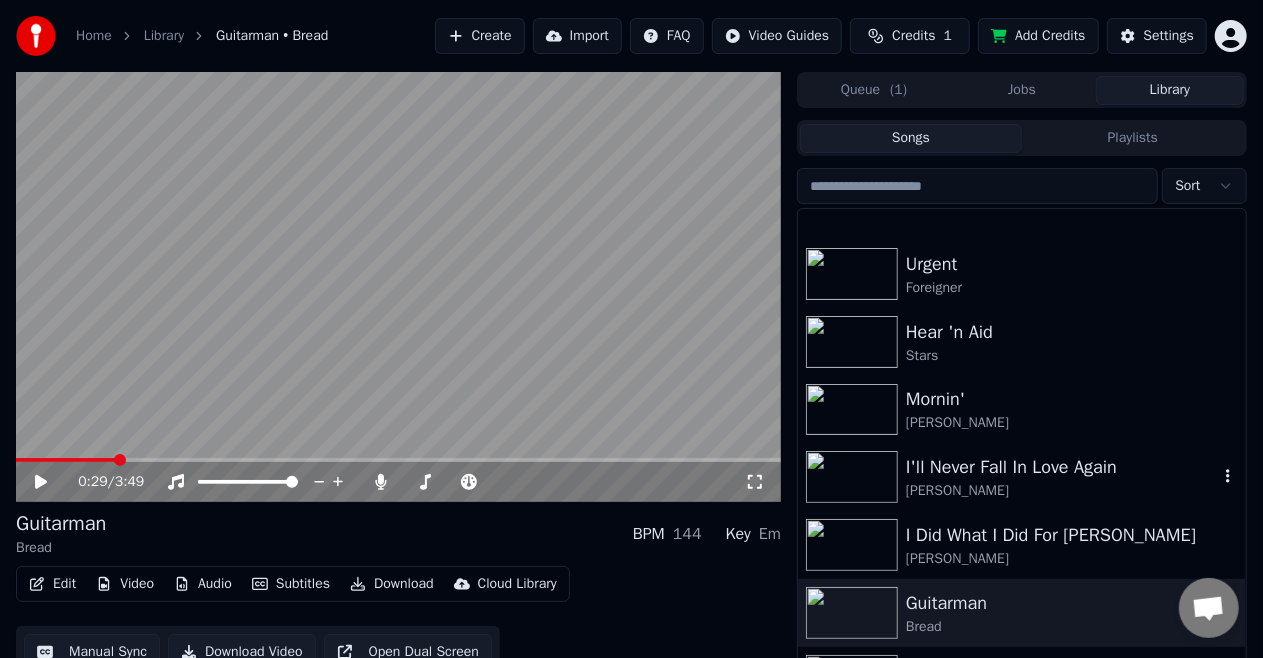 scroll, scrollTop: 3600, scrollLeft: 0, axis: vertical 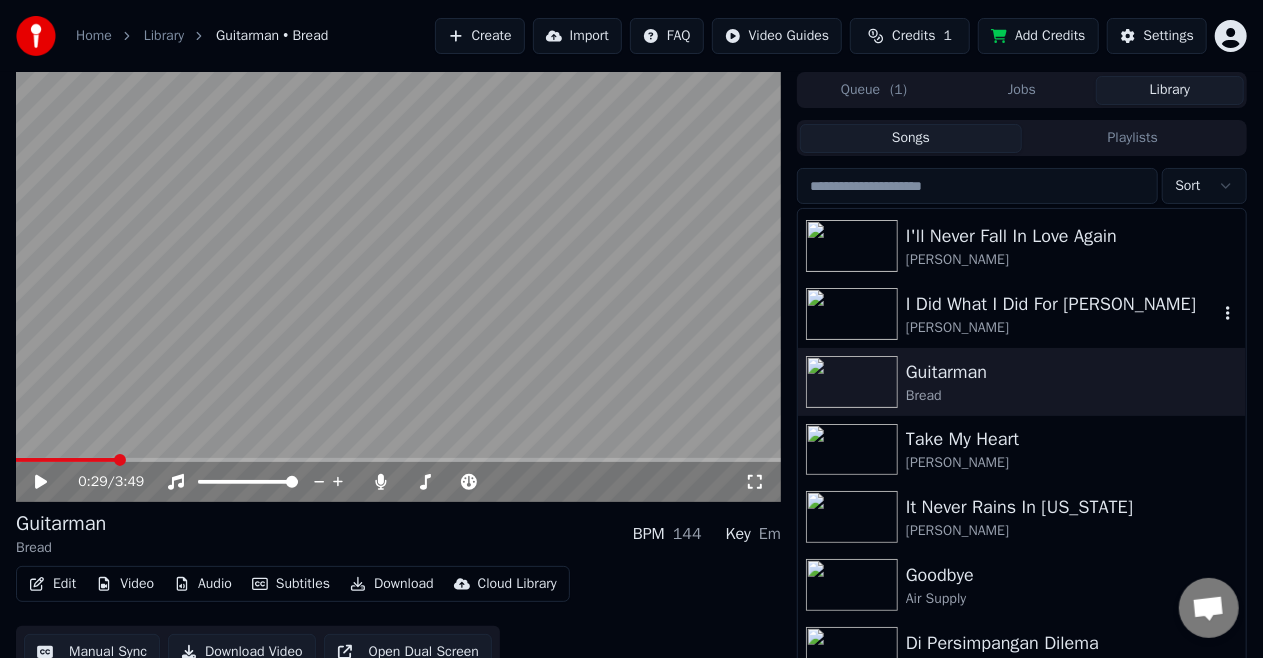 click on "I Did What I Did For [PERSON_NAME]" at bounding box center [1062, 304] 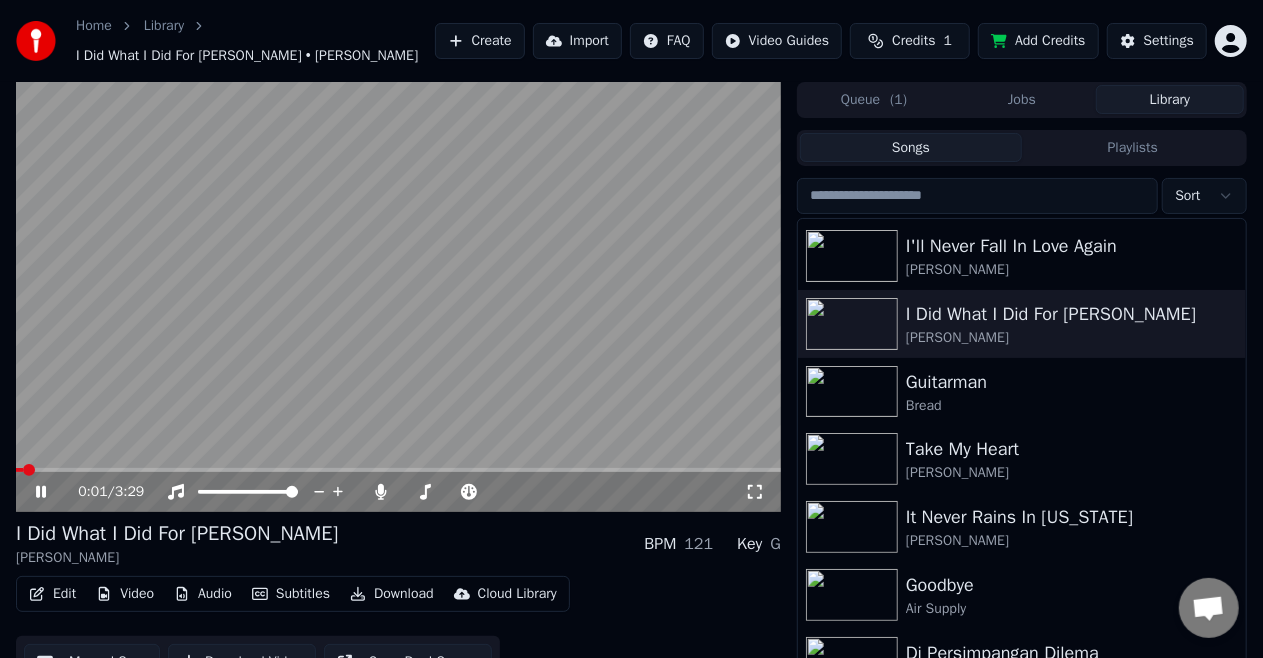 click on "0:01  /  3:29" at bounding box center [398, 492] 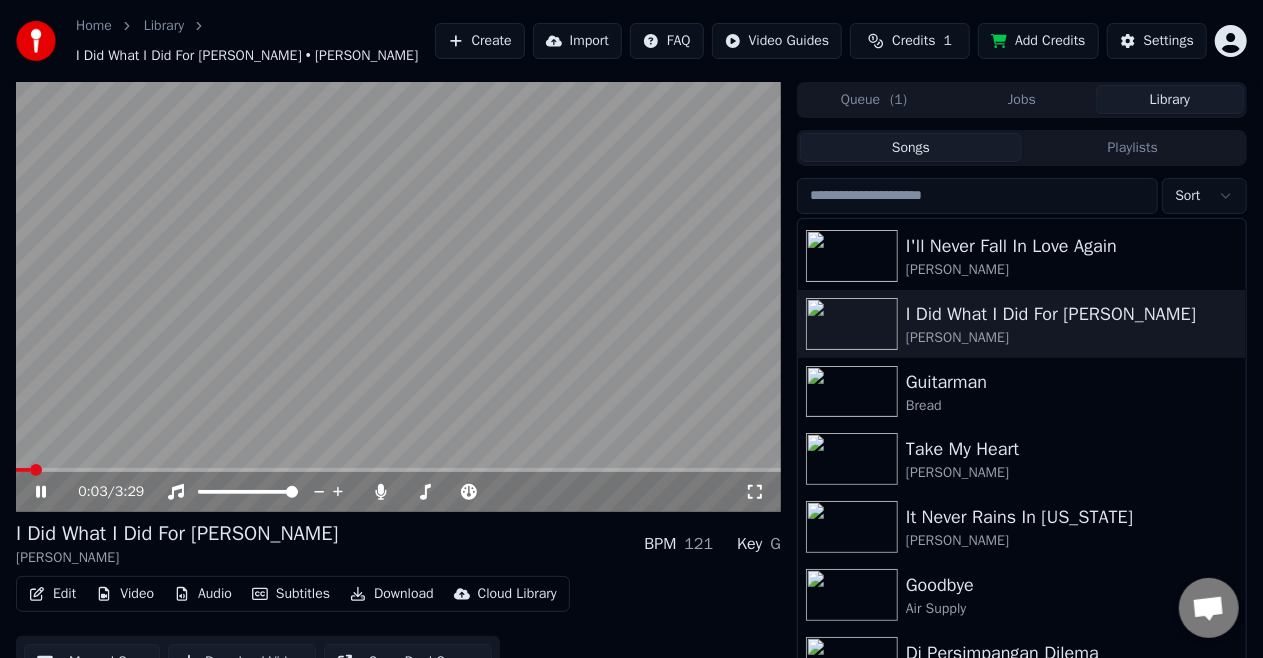 click 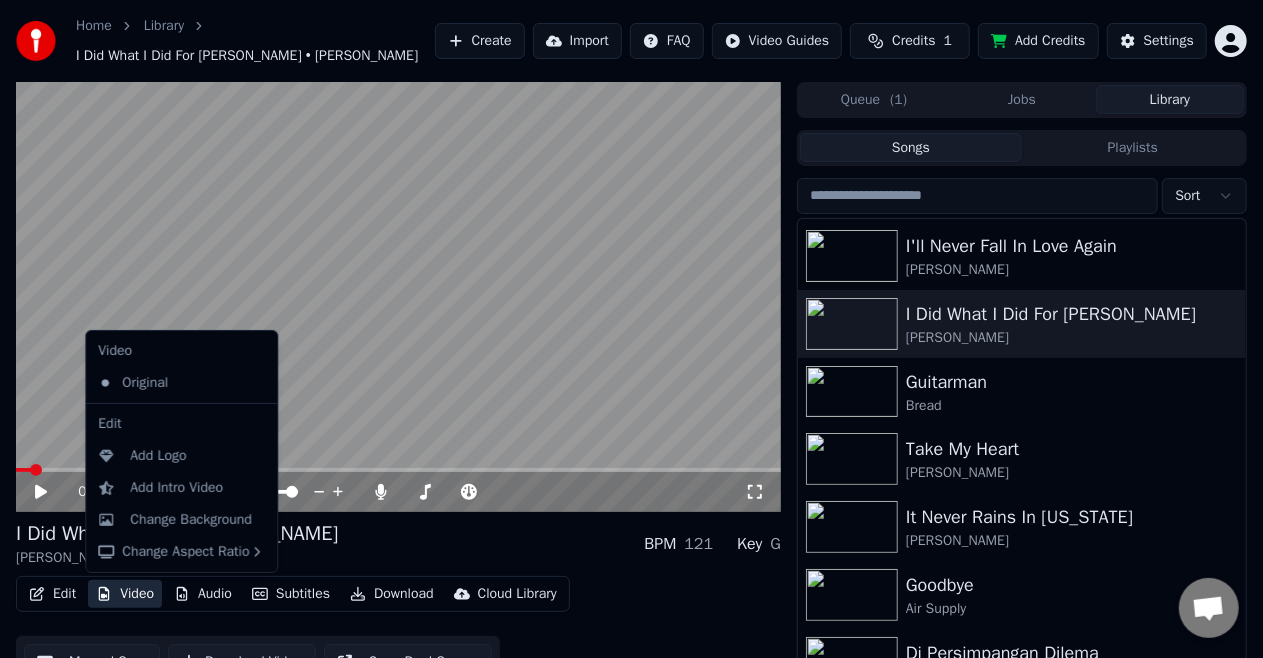 click on "Video" at bounding box center (125, 594) 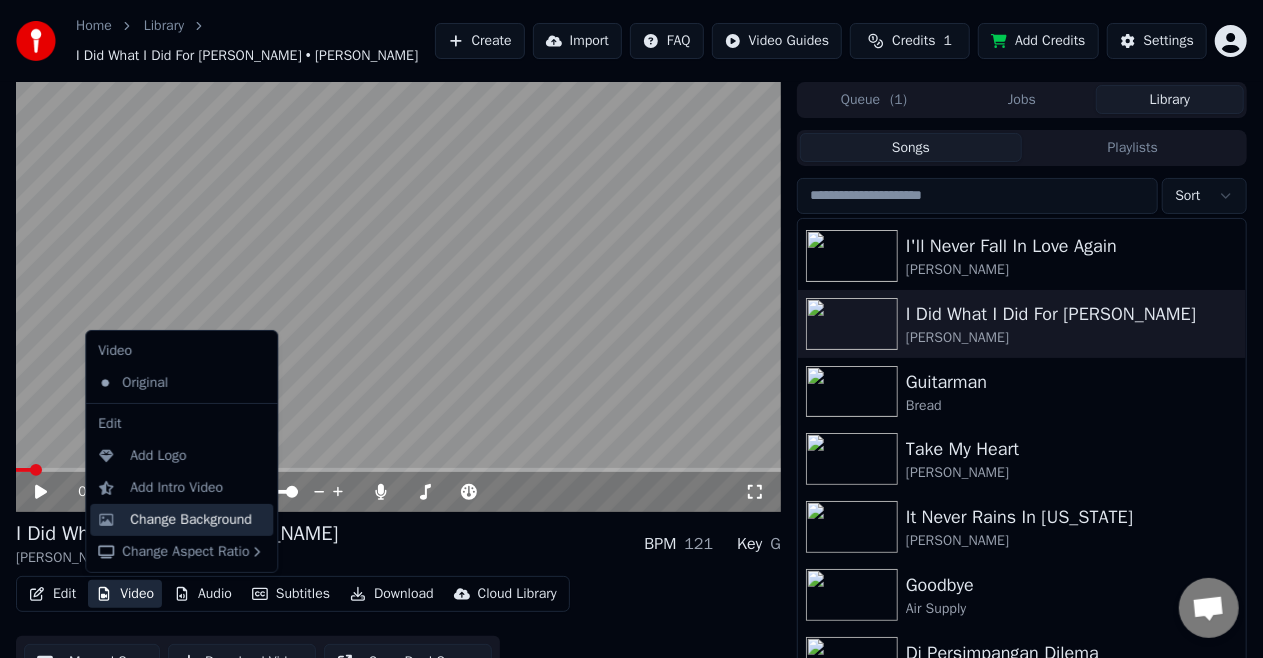 click on "Change Background" at bounding box center (191, 520) 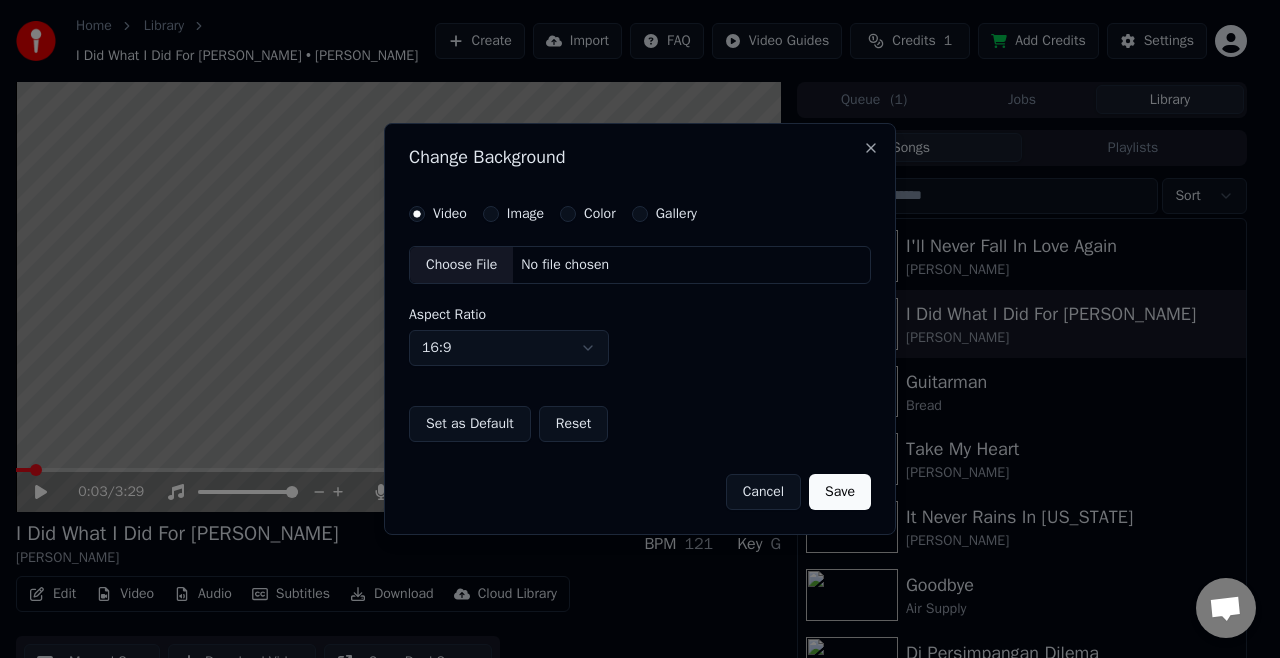 click on "Image" at bounding box center [491, 214] 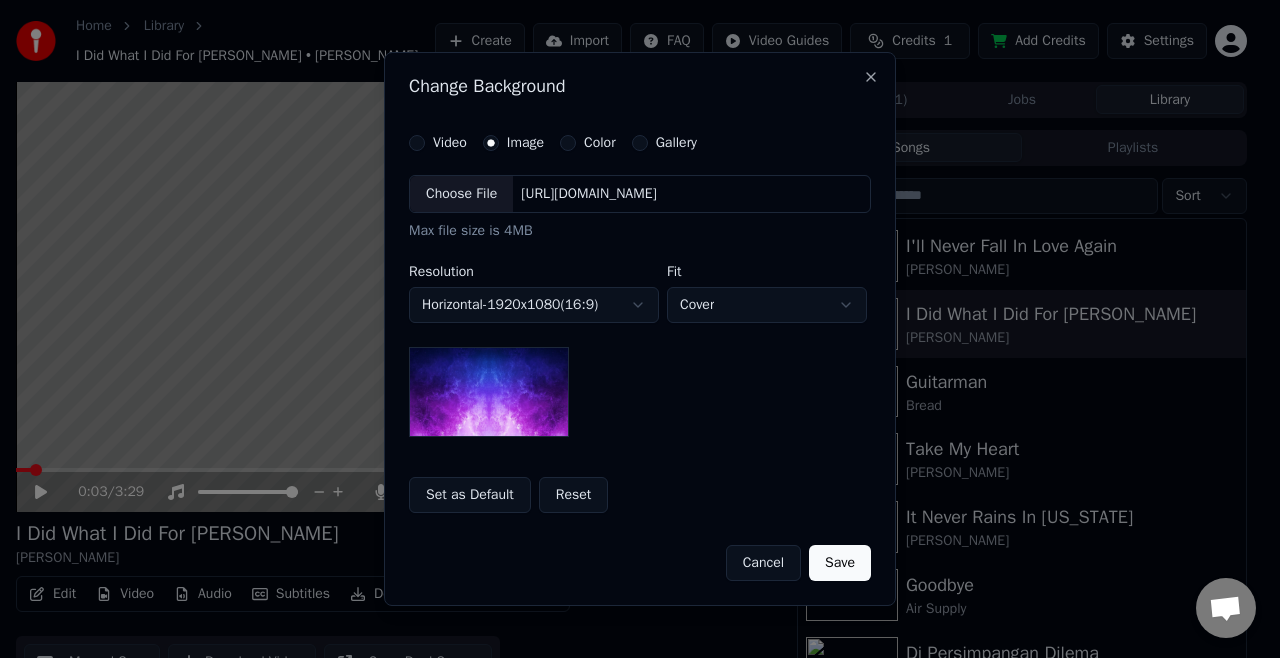 click on "Choose File" at bounding box center (461, 194) 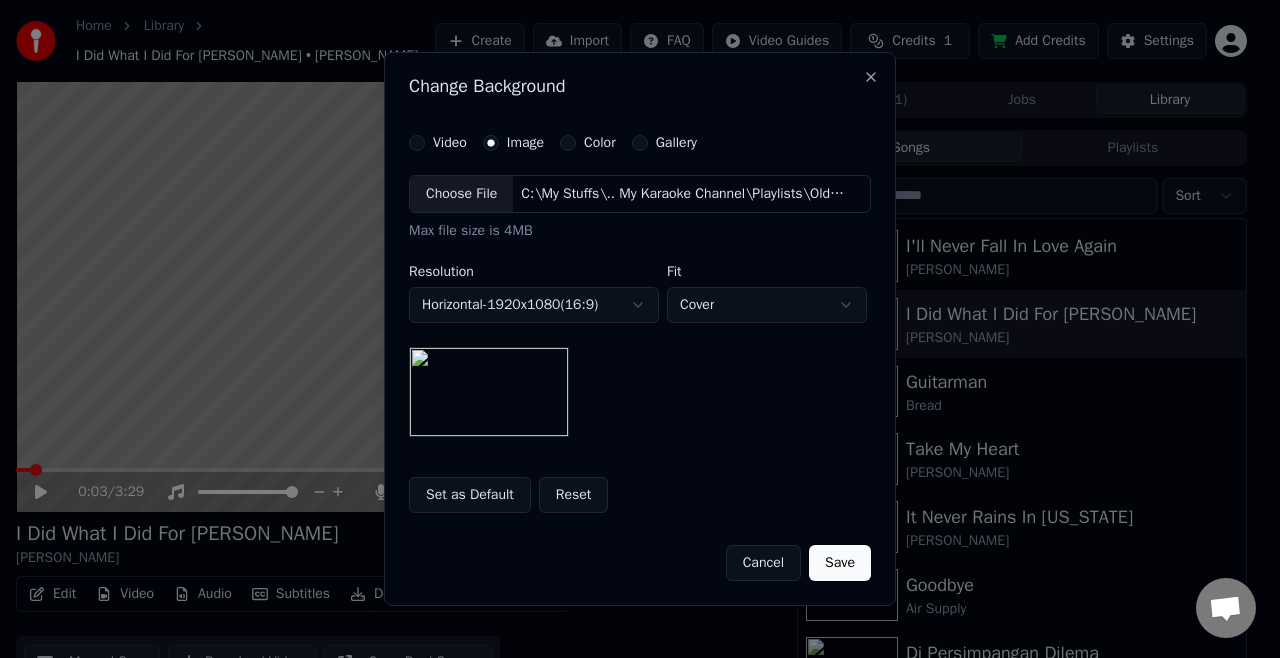 click on "Save" at bounding box center (840, 563) 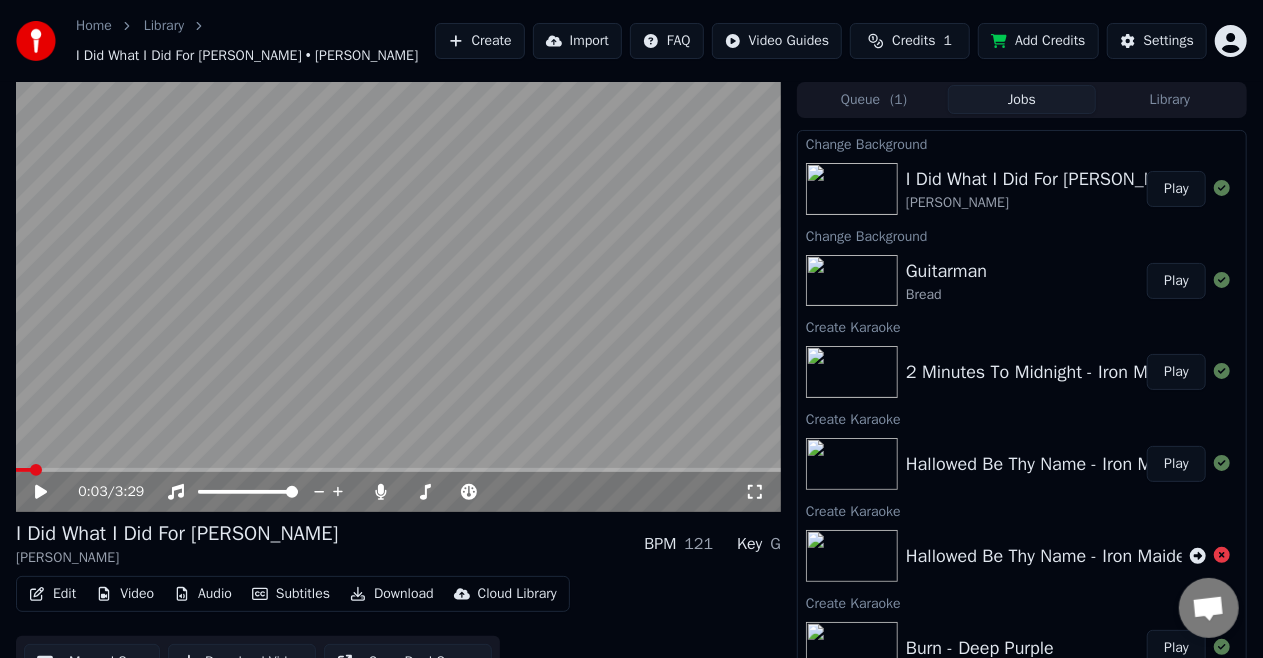 click on "Play" at bounding box center (1176, 189) 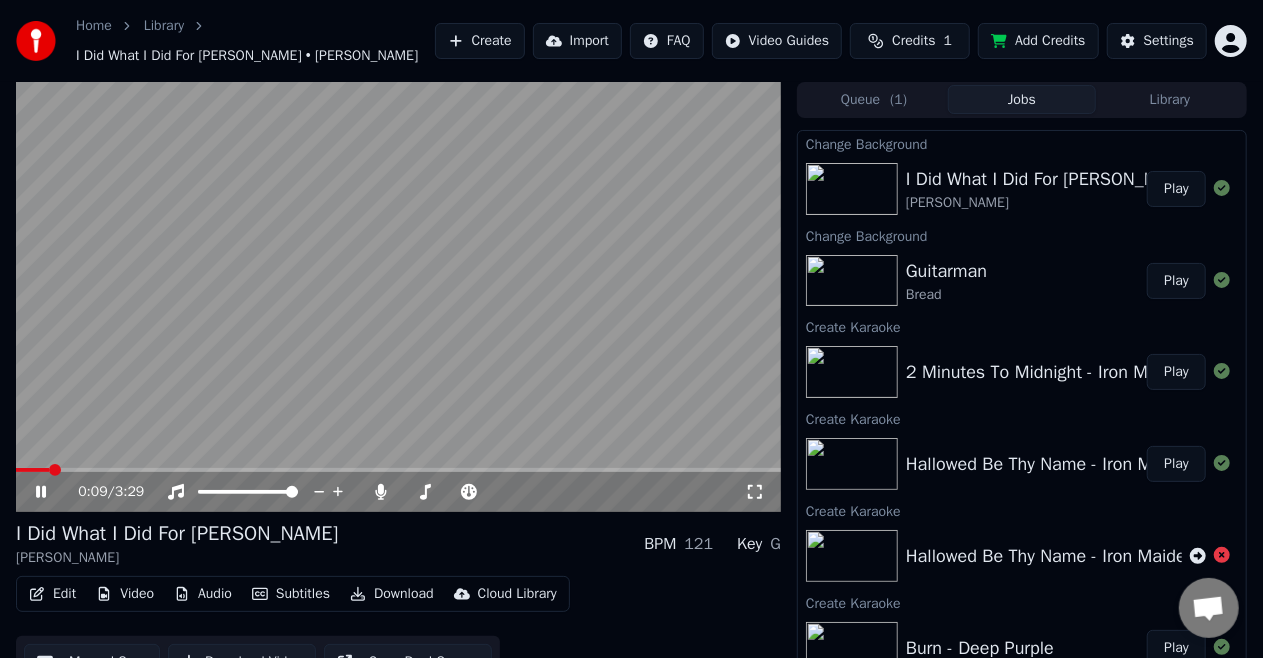 click 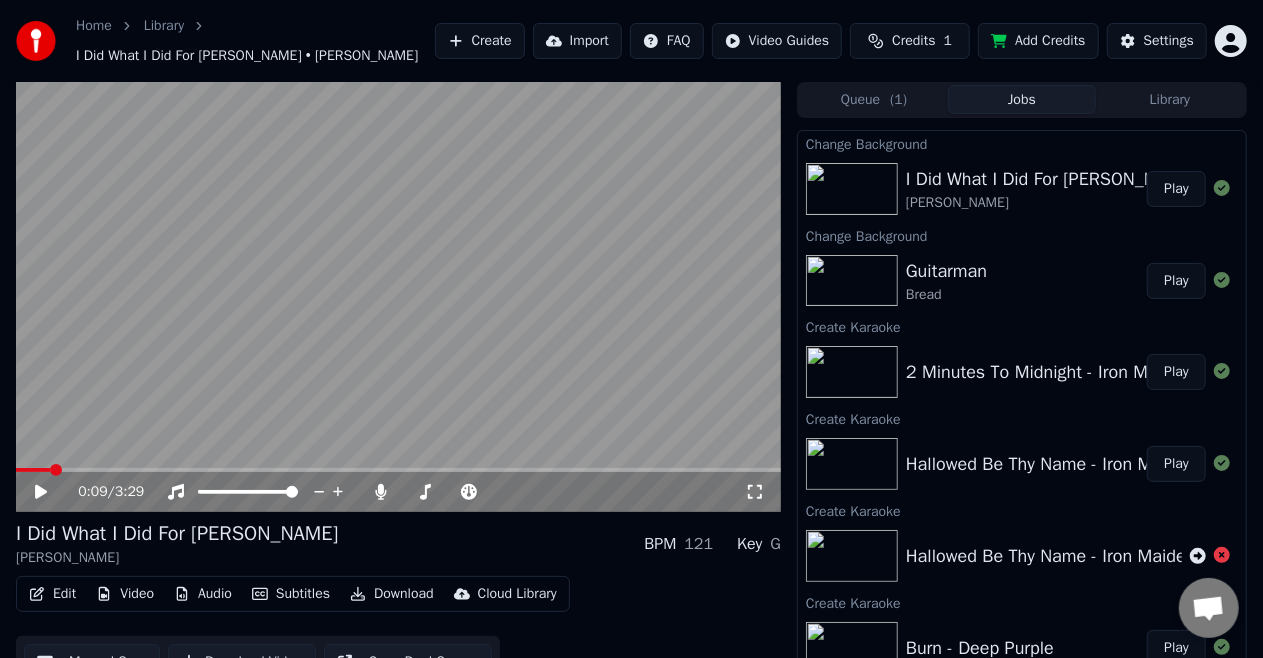 click 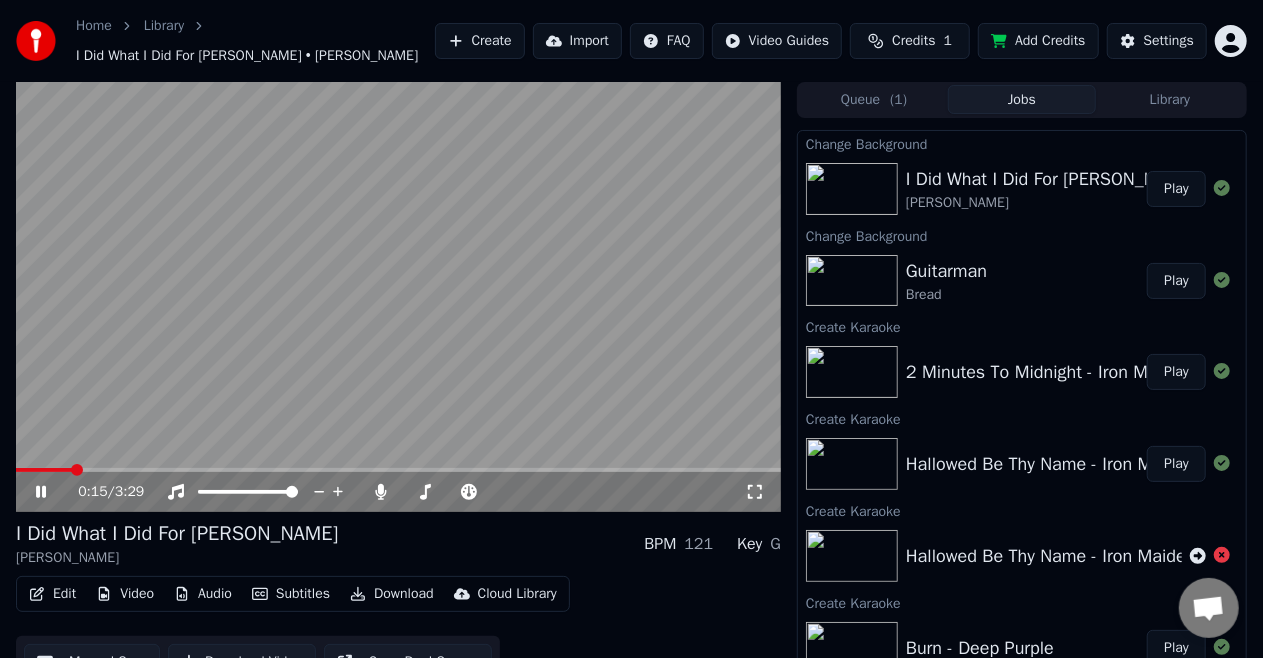click 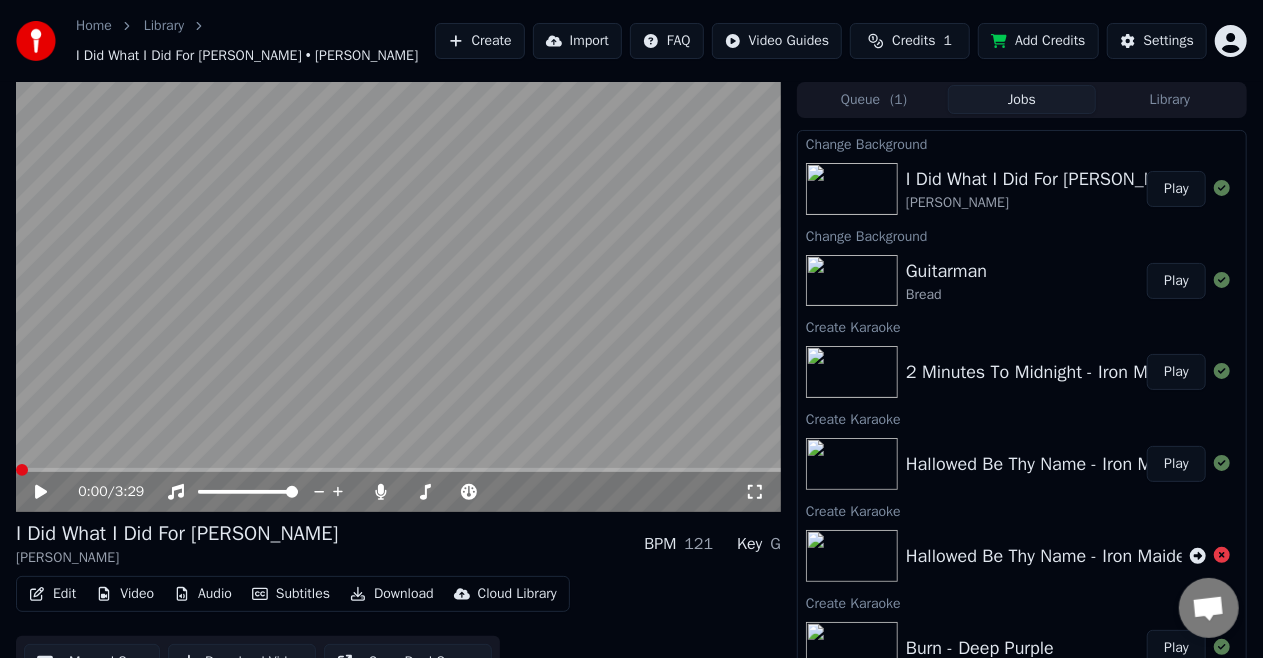 click at bounding box center (22, 470) 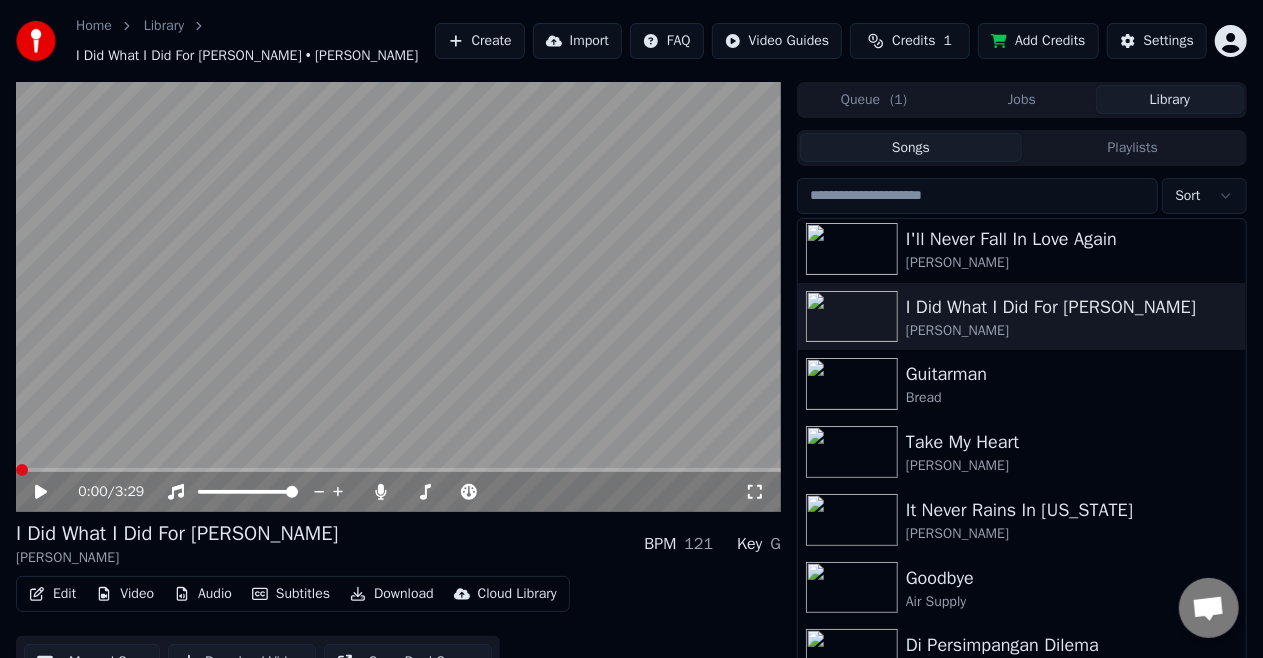 scroll, scrollTop: 3461, scrollLeft: 0, axis: vertical 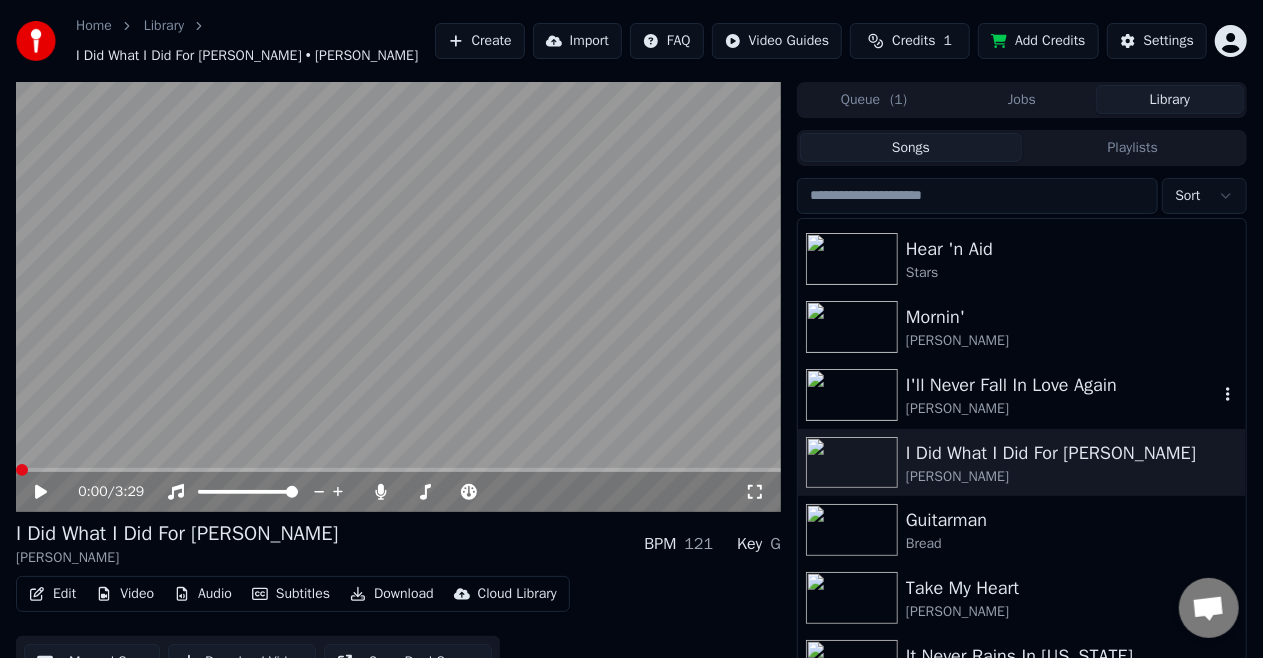 click on "I'll Never Fall In Love Again" at bounding box center (1062, 385) 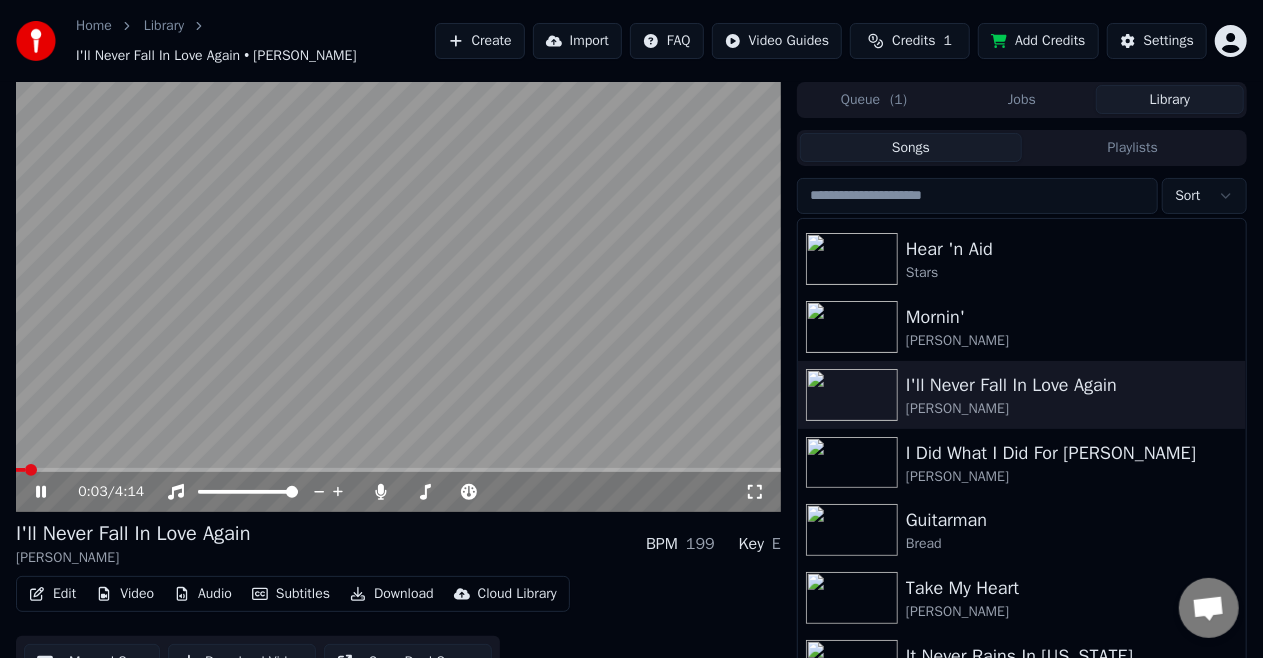 click 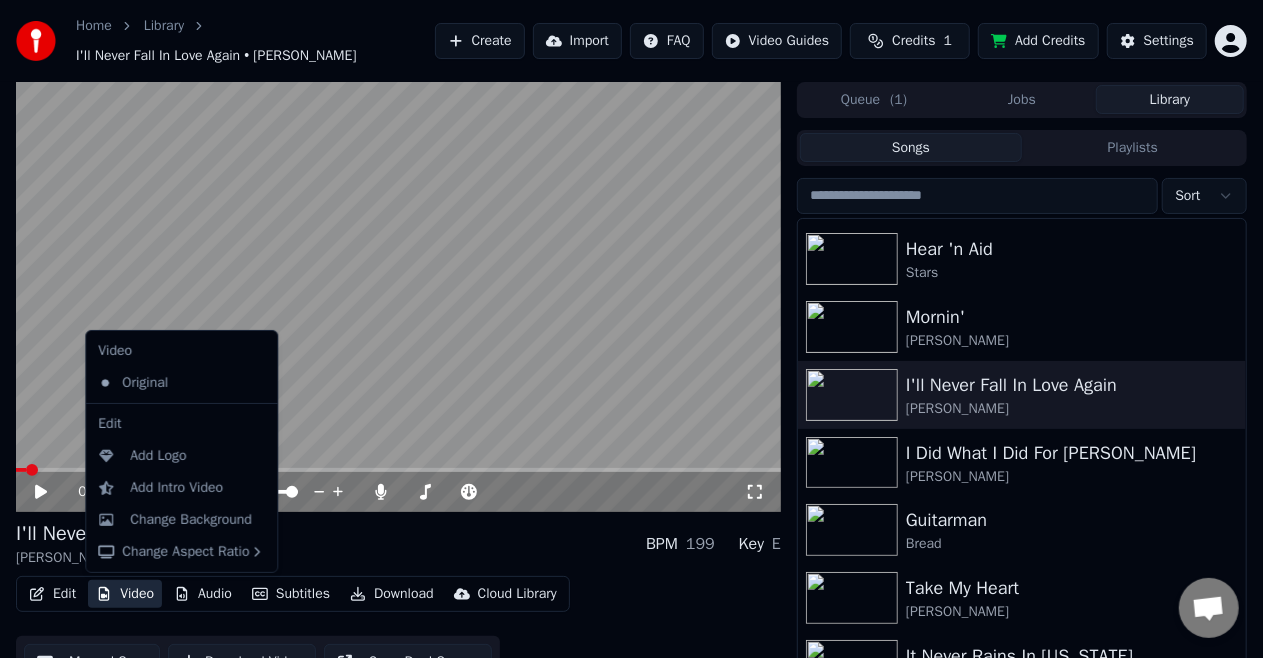click on "Video" at bounding box center (125, 594) 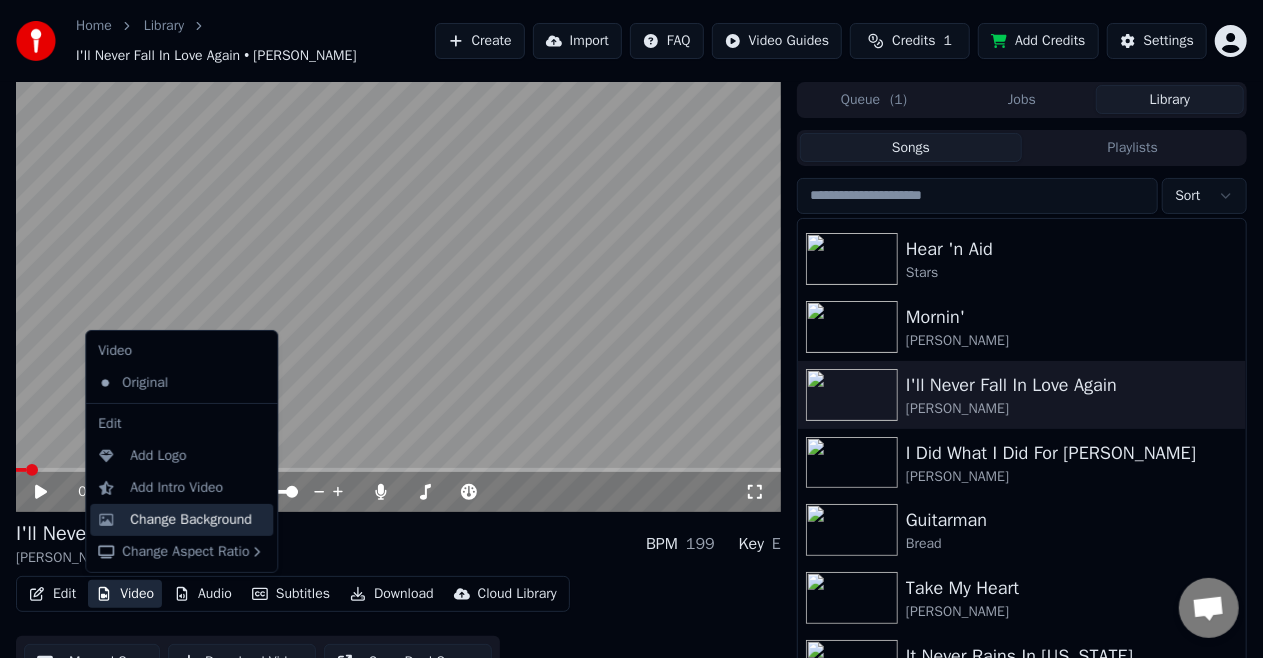 click on "Change Background" at bounding box center (191, 520) 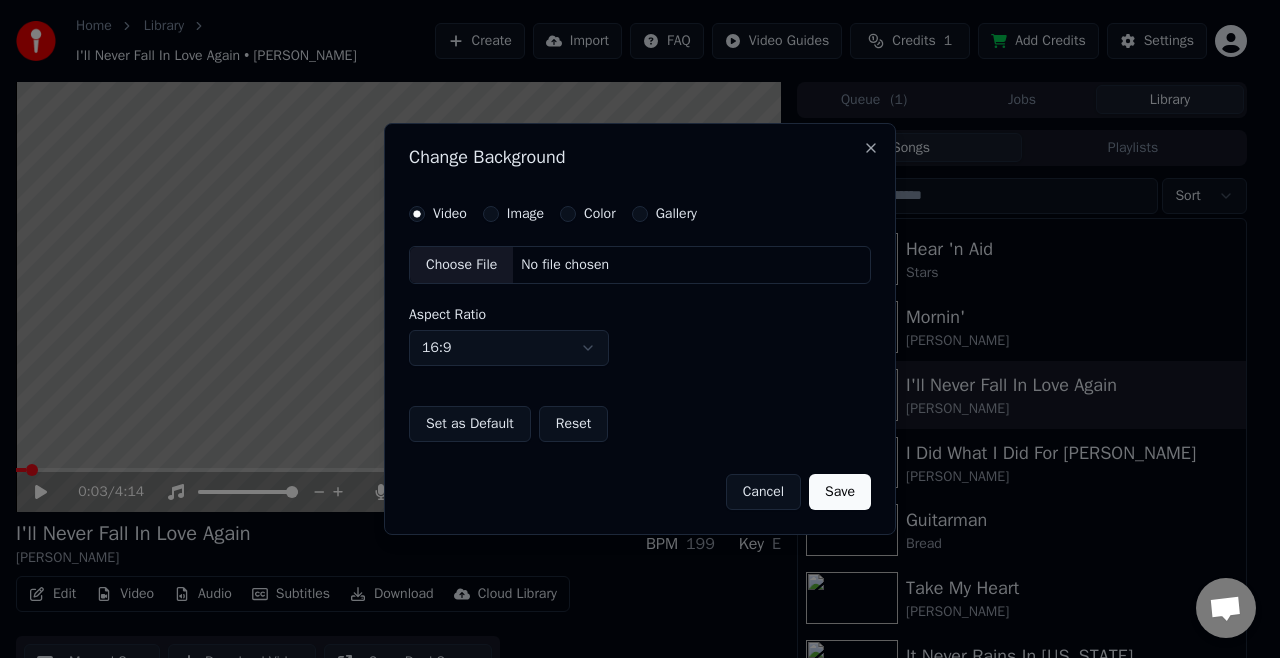 click on "Image" at bounding box center [491, 214] 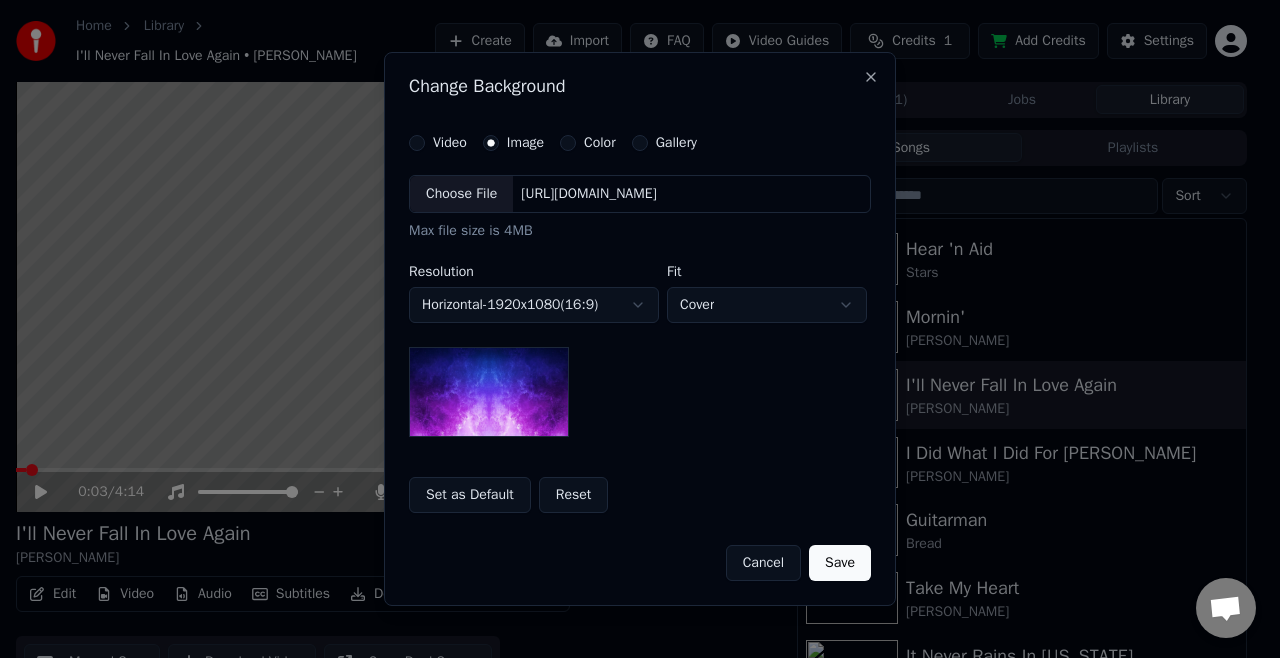 click on "Choose File" at bounding box center (461, 194) 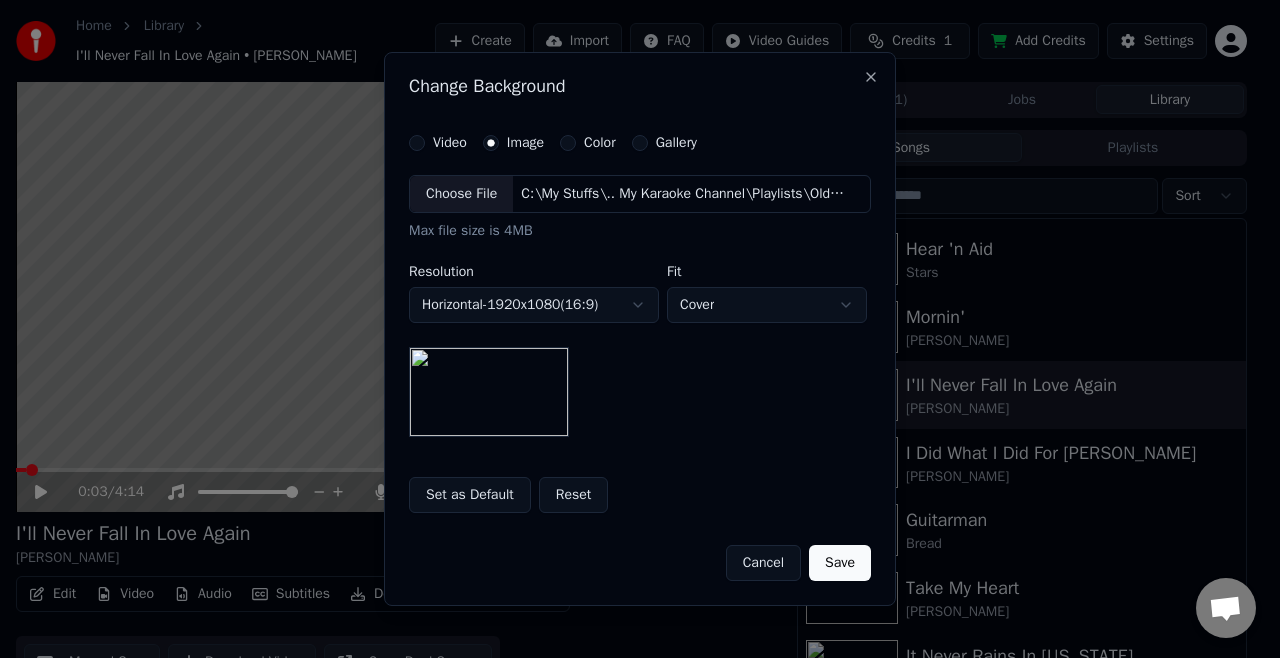 click on "Save" at bounding box center [840, 563] 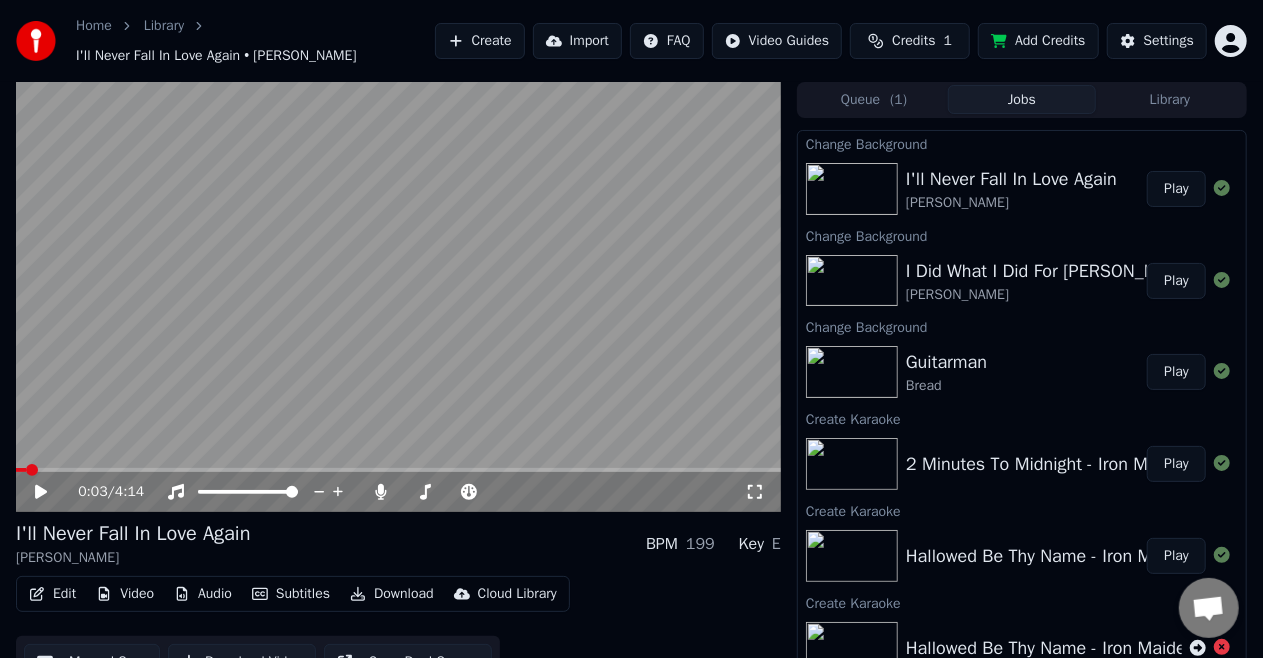 click on "Edit Video Audio Subtitles Download Cloud Library Manual Sync Download Video Open Dual Screen" at bounding box center (398, 632) 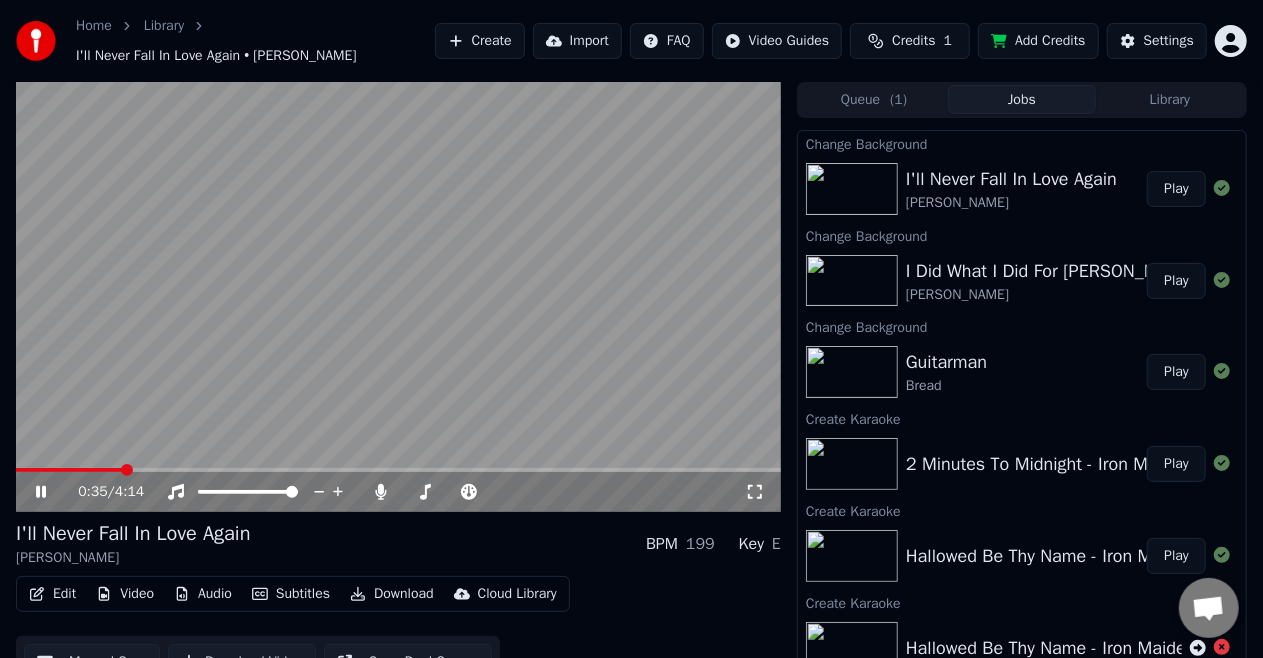 click 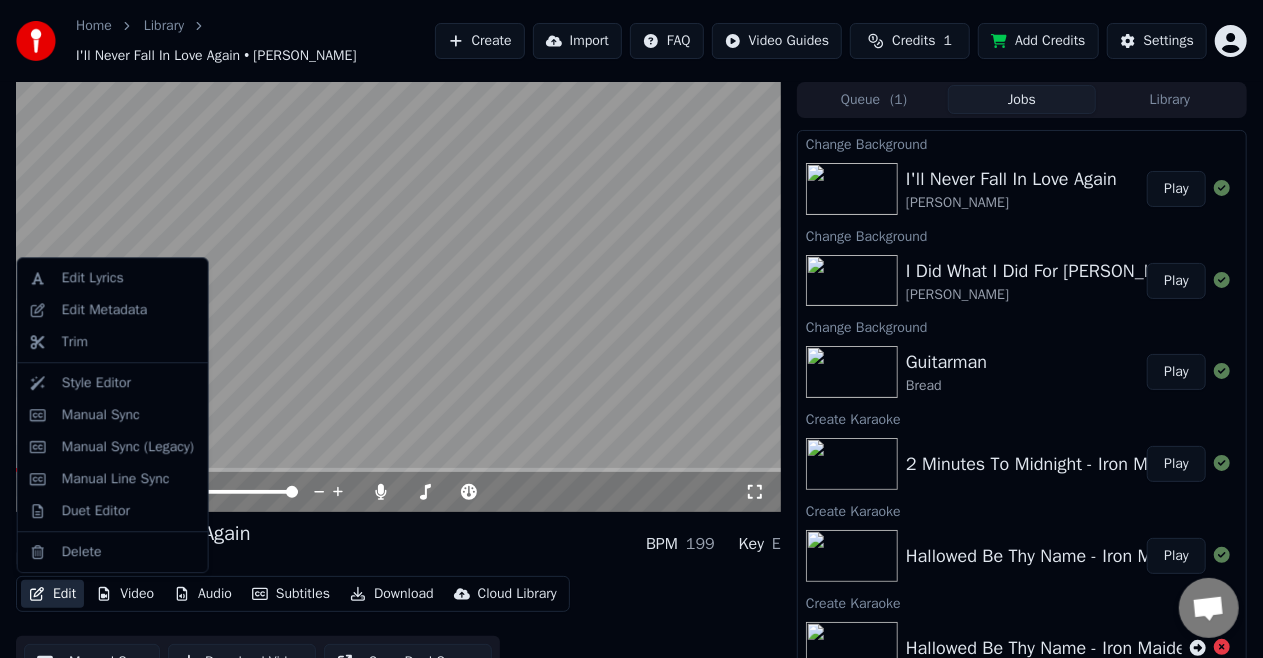 click on "Edit" at bounding box center [52, 594] 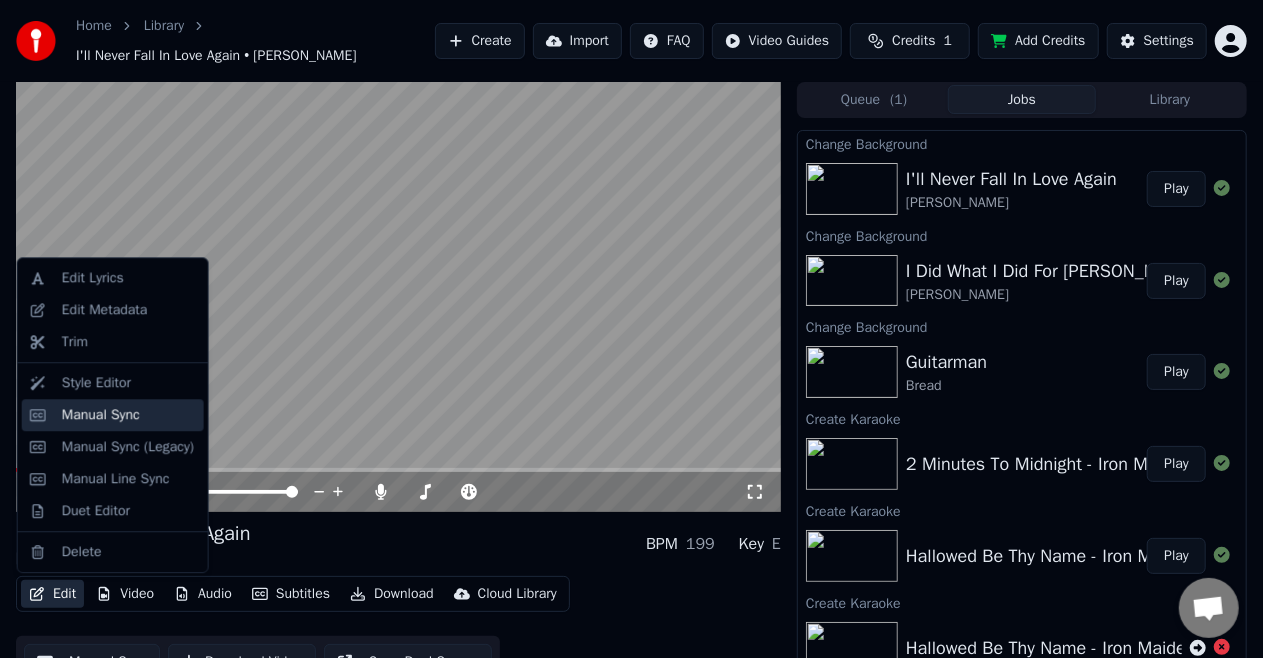 click on "Manual Sync" at bounding box center [101, 415] 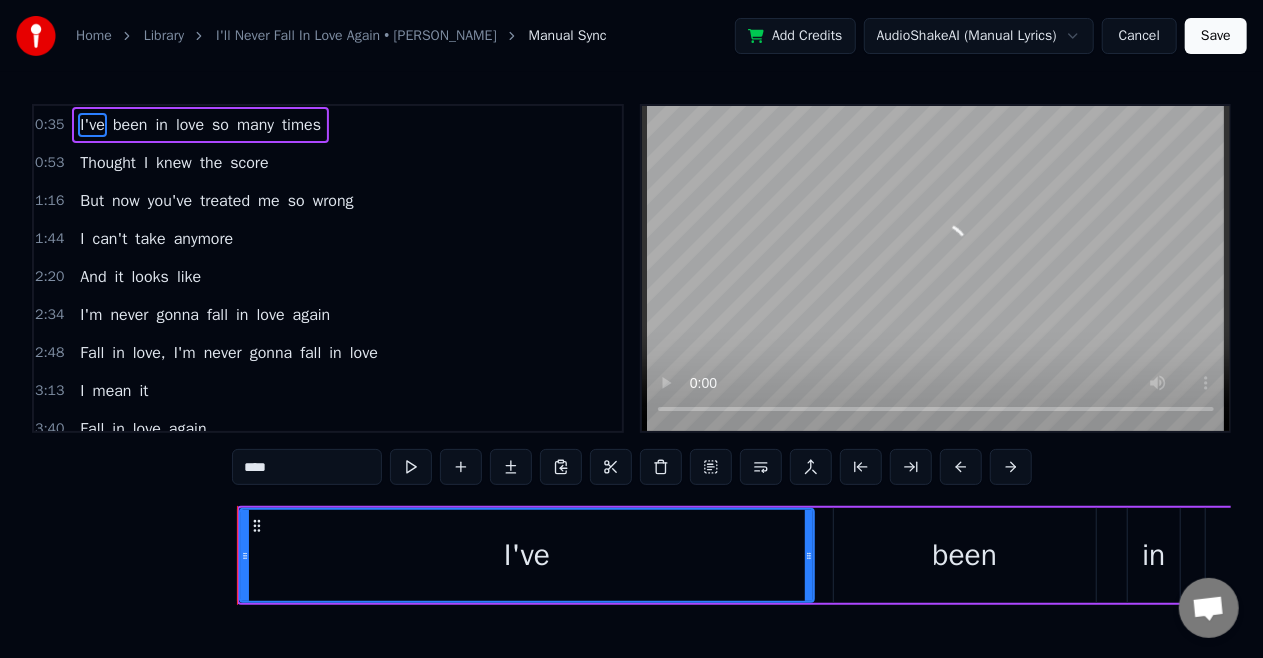 scroll, scrollTop: 0, scrollLeft: 10460, axis: horizontal 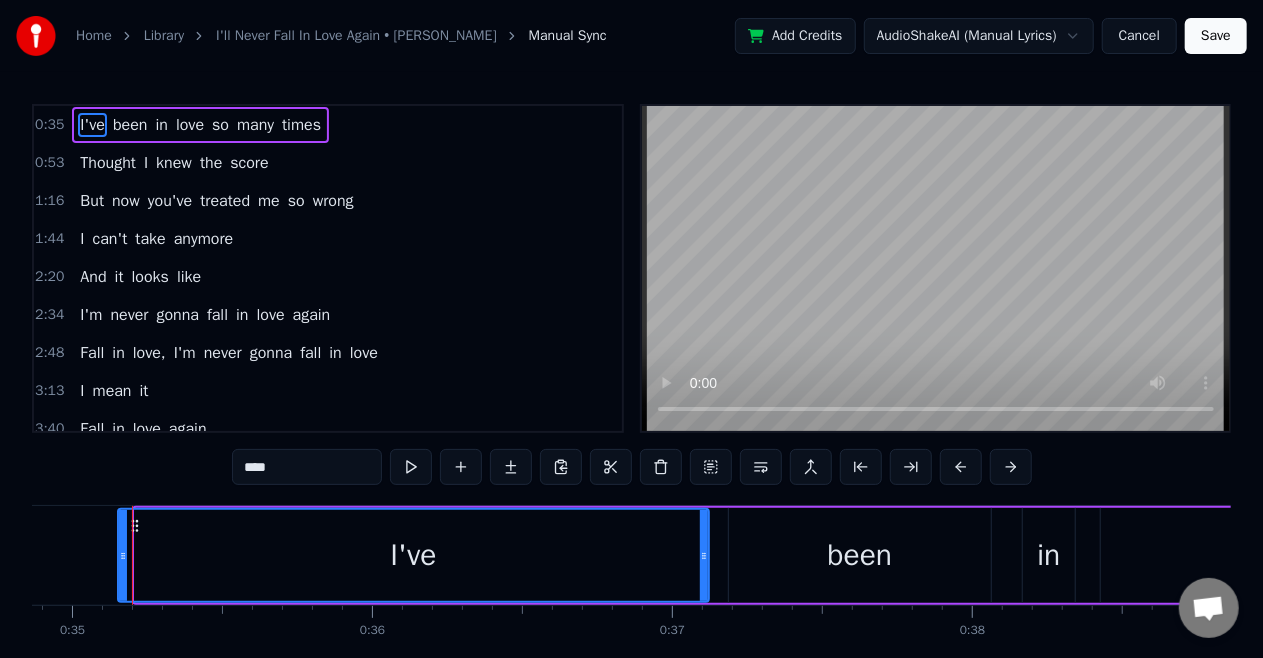 drag, startPoint x: 138, startPoint y: 550, endPoint x: 121, endPoint y: 558, distance: 18.788294 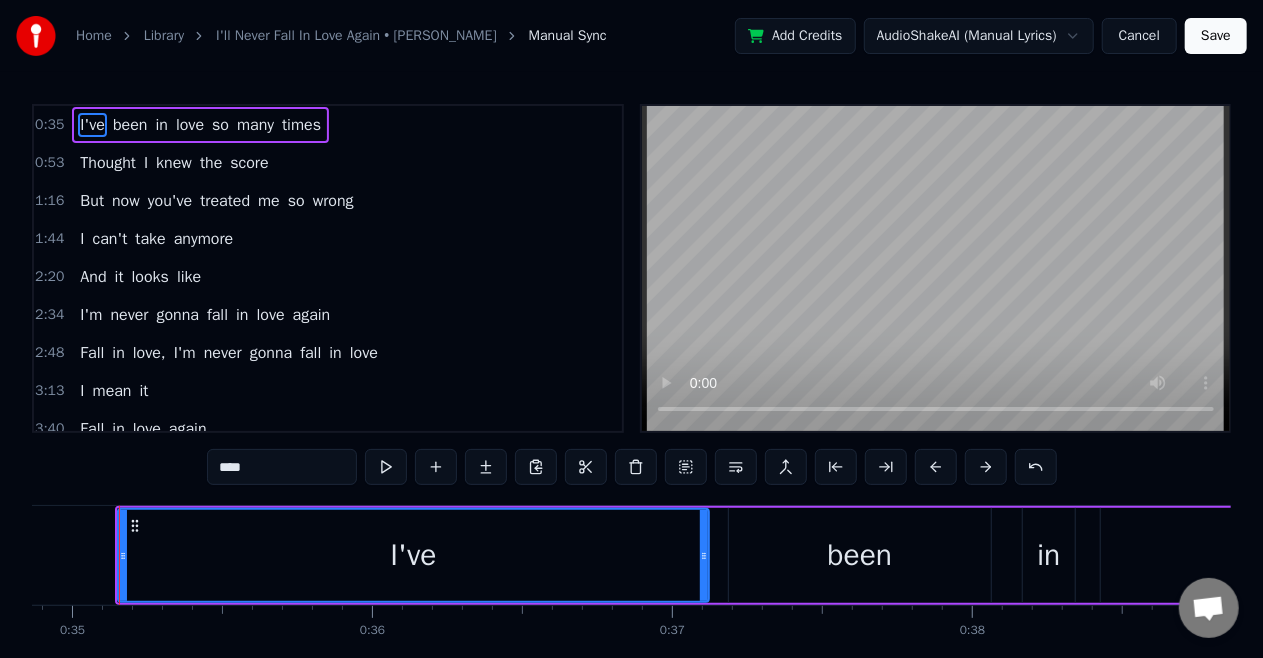 scroll, scrollTop: 0, scrollLeft: 10447, axis: horizontal 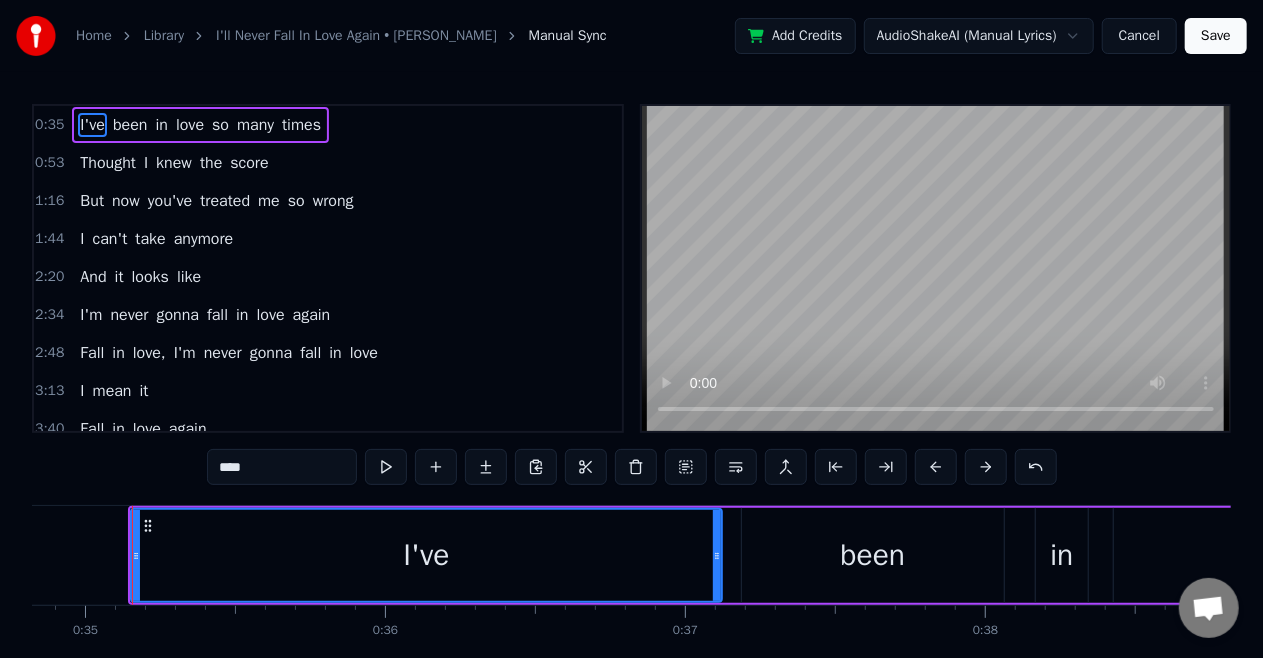 click on "I've" at bounding box center (426, 555) 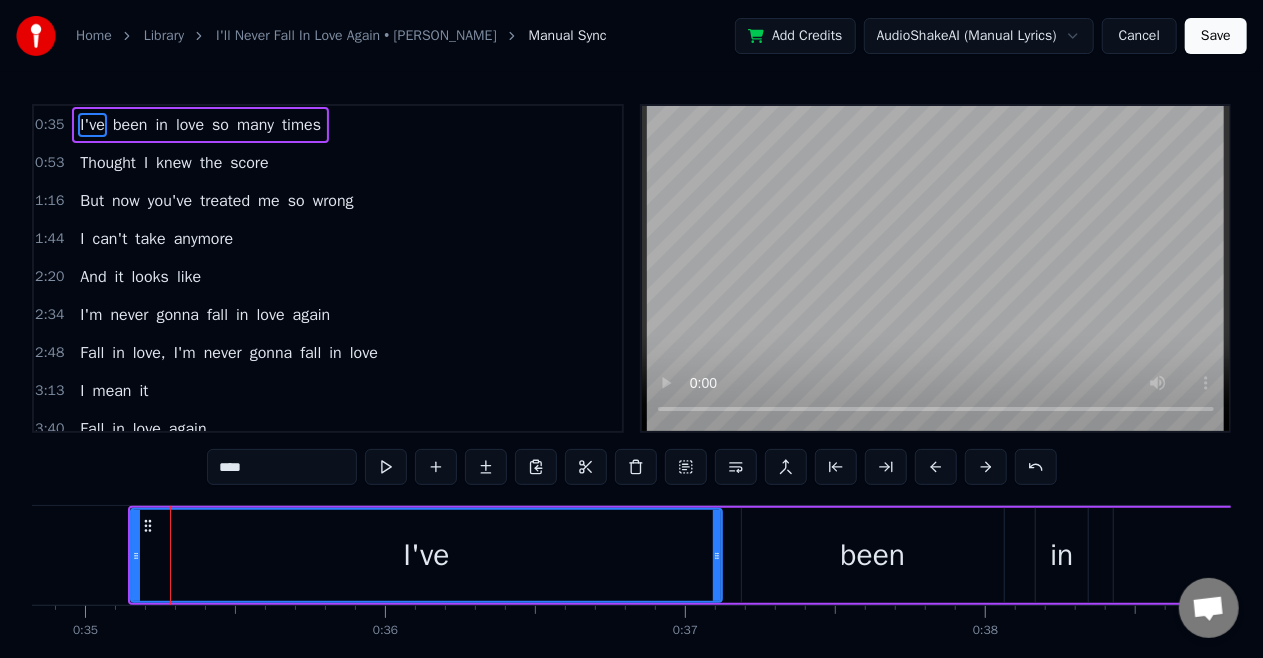 drag, startPoint x: 181, startPoint y: 564, endPoint x: 219, endPoint y: 563, distance: 38.013157 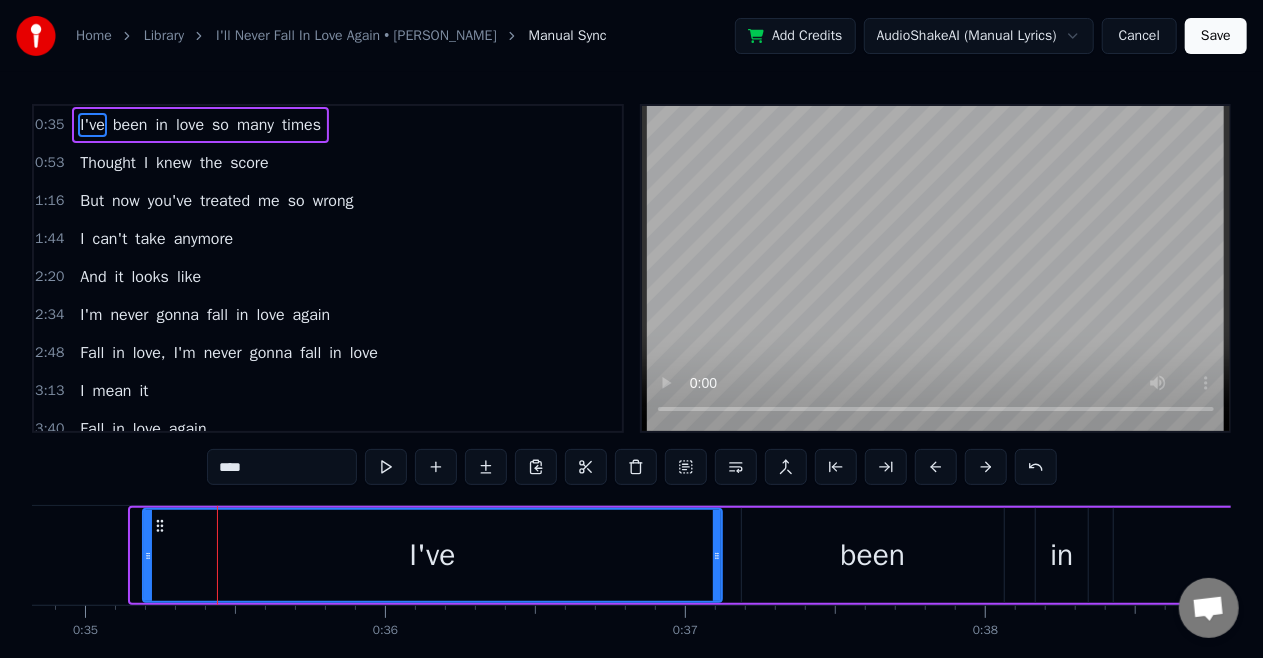 drag, startPoint x: 134, startPoint y: 554, endPoint x: 146, endPoint y: 554, distance: 12 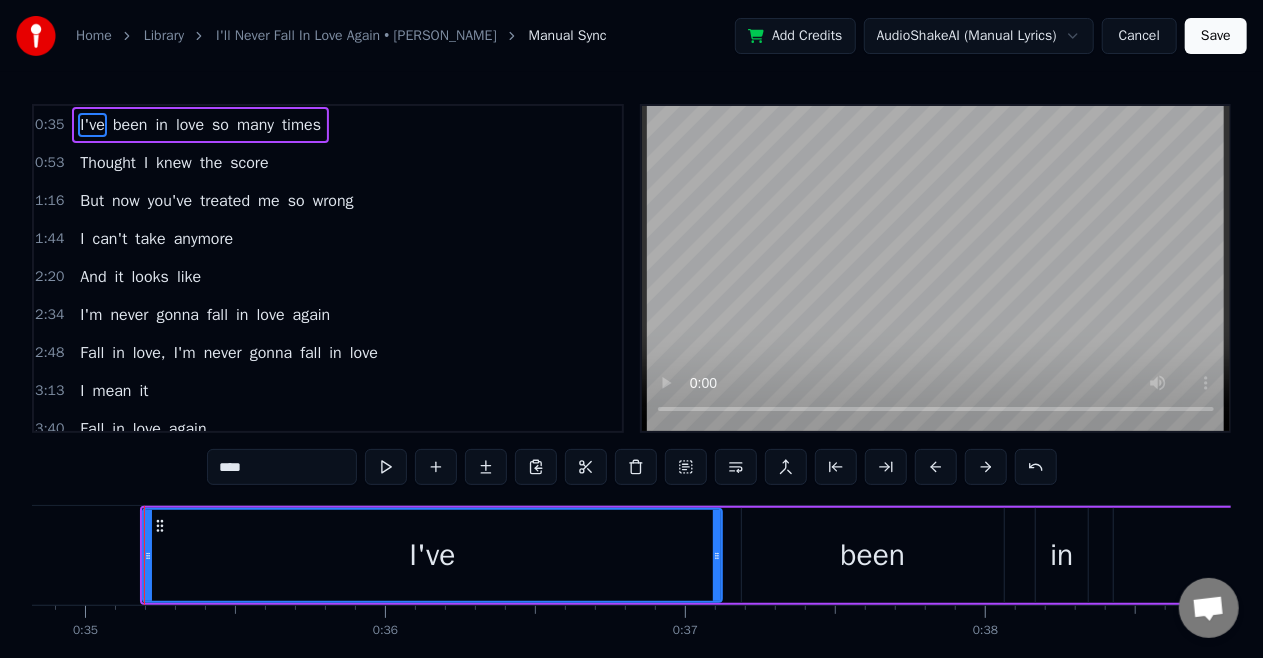 drag, startPoint x: 177, startPoint y: 556, endPoint x: 320, endPoint y: 584, distance: 145.71547 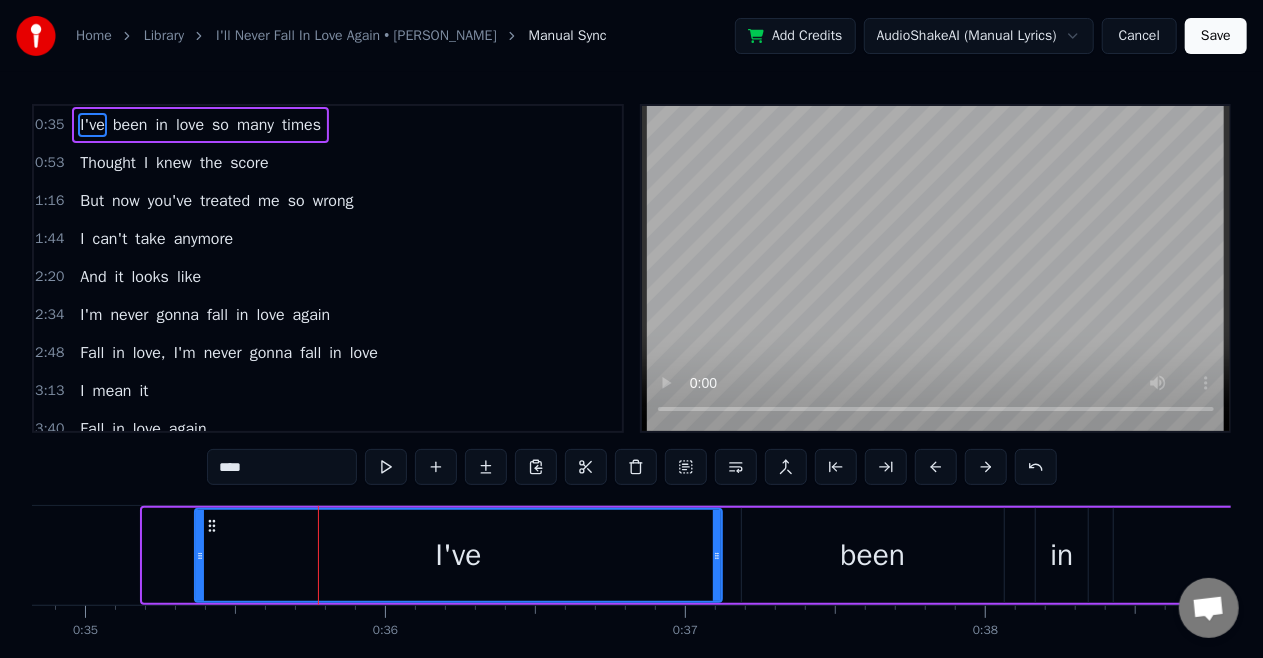 drag, startPoint x: 147, startPoint y: 563, endPoint x: 200, endPoint y: 570, distance: 53.460266 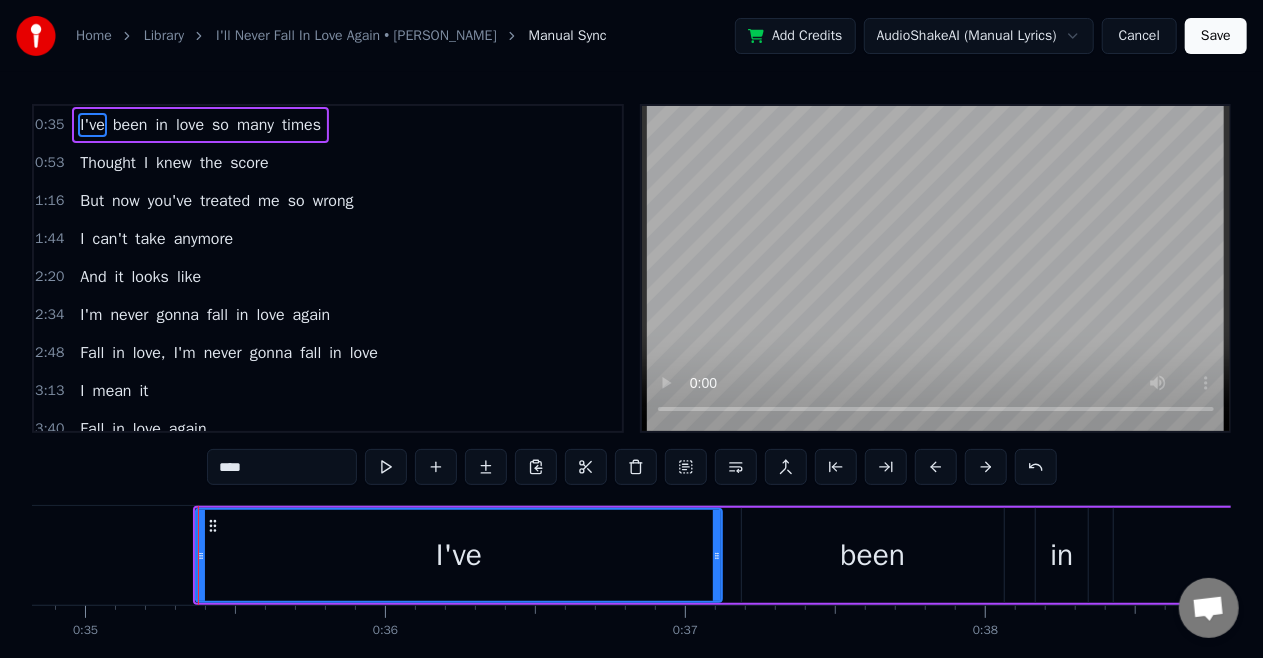 click on "I've been in love so many times Thought I knew the score But now you've treated me so wrong I can't take anymore And it looks like I'm never gonna fall in love again Fall in love, I'm never gonna fall in love I mean it Fall in love again All those things I heard about you I thought they were only lies But when I caught you in his arms I just broke down and cried And it looks like I'm never gonna fall in love again Fall in love, no, I'm never gonna fall in love I mean it, I mean it Fall in love again I gave my heart so easily I cast aside my pride But when you fell for someone else, baby I broke up all inside And it looks like <sob> I'm never gonna fall in love again That's why I'm a- singin' it Fall in love, no, I'm never gonna fall in love Please don't make me Fall in love again" at bounding box center (27717, 555) 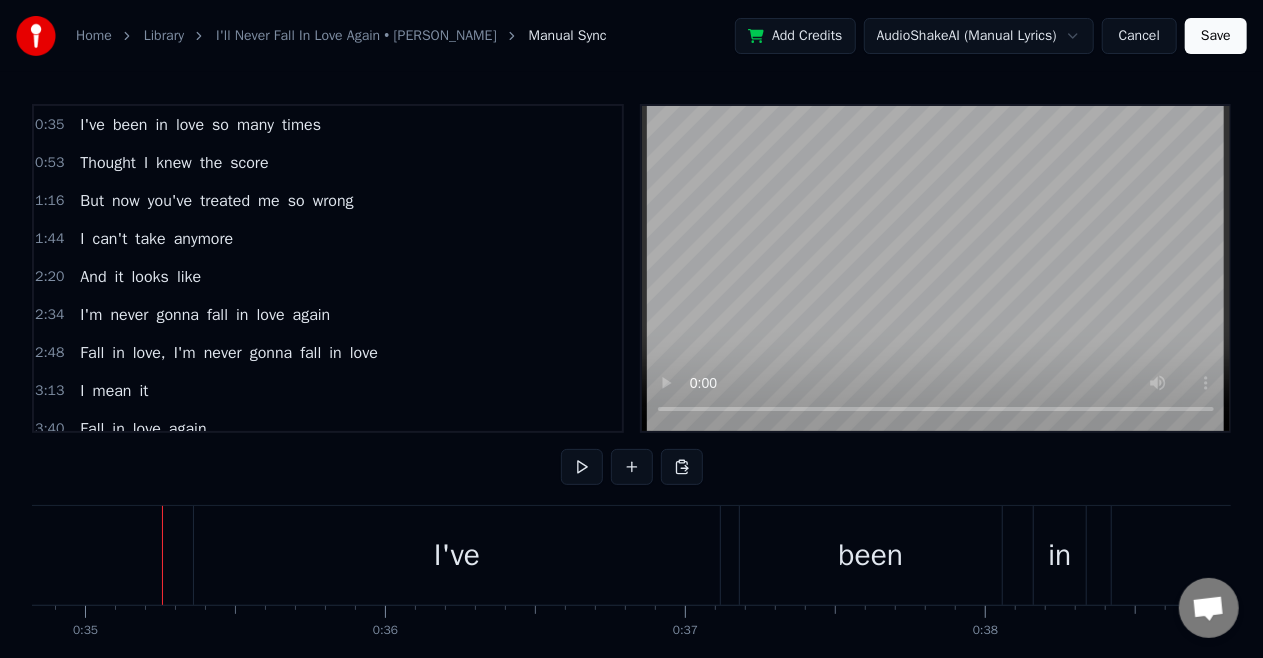 click on "I've" at bounding box center (457, 555) 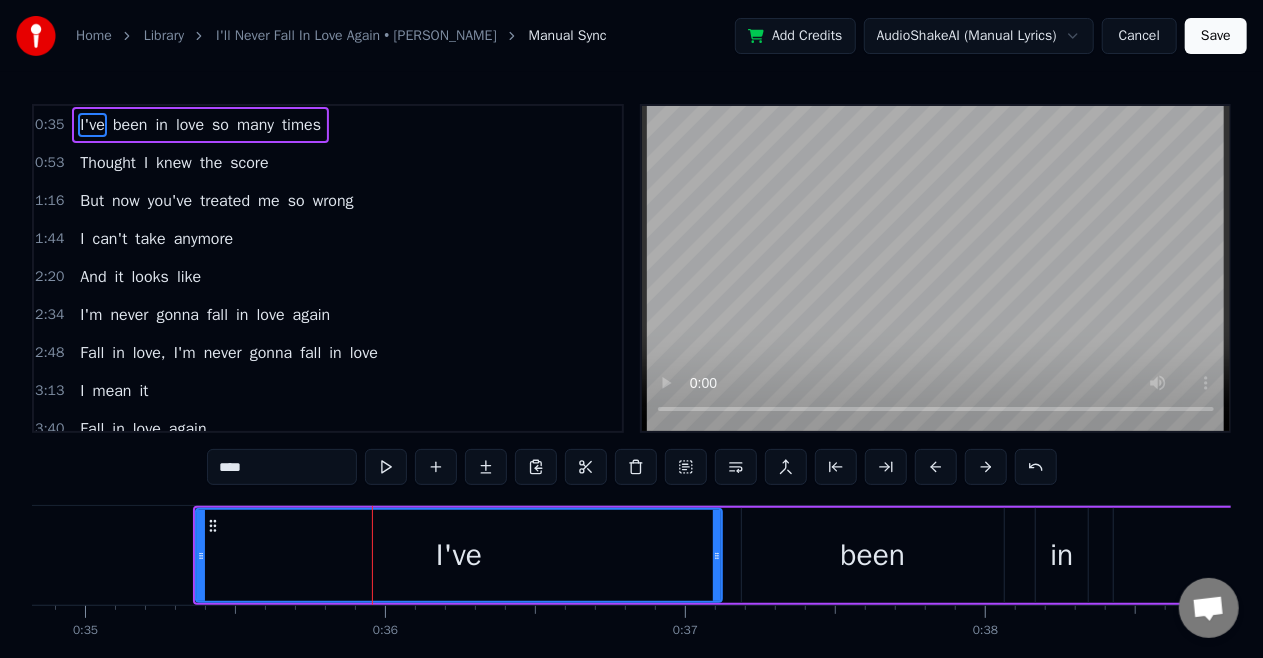 click on "0:53 Thought I knew the score" at bounding box center [328, 163] 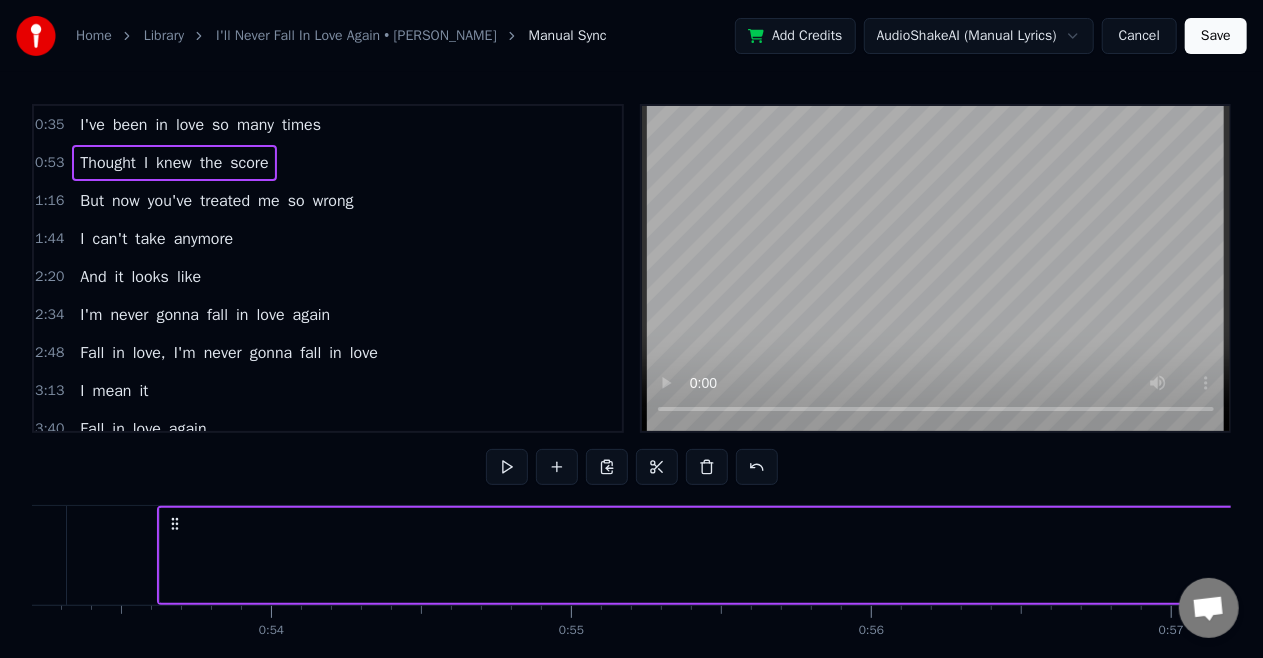 scroll, scrollTop: 0, scrollLeft: 15986, axis: horizontal 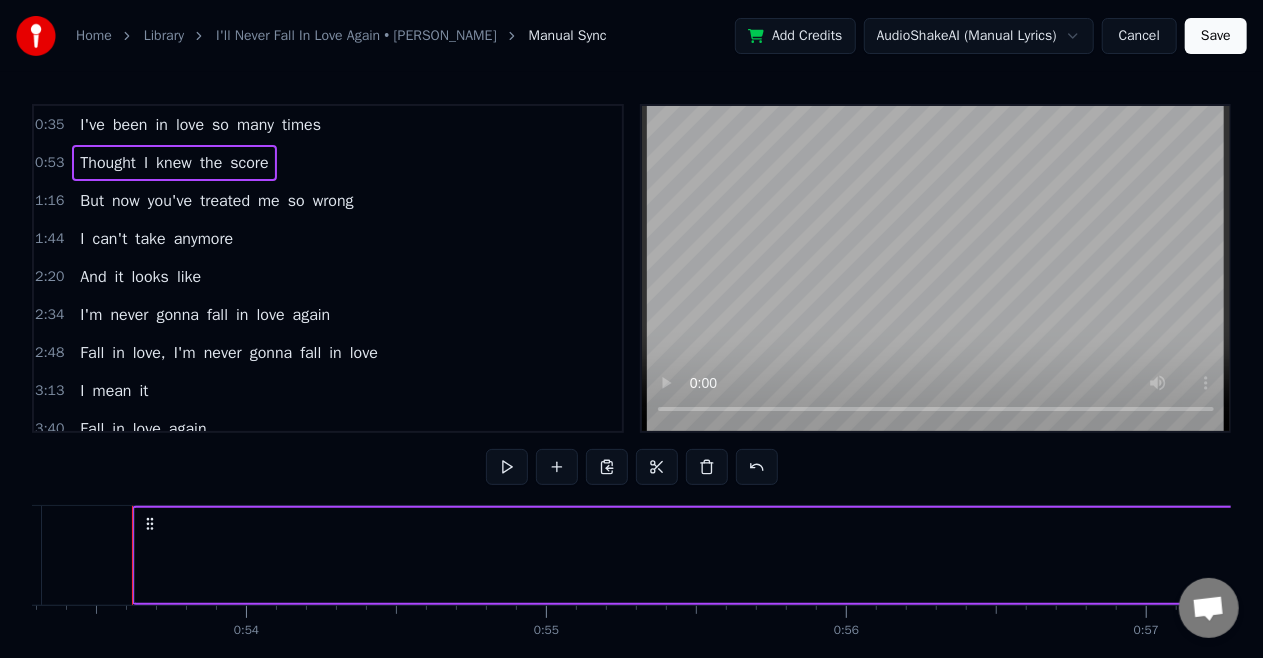 click on "I've been in love so many times" at bounding box center (200, 125) 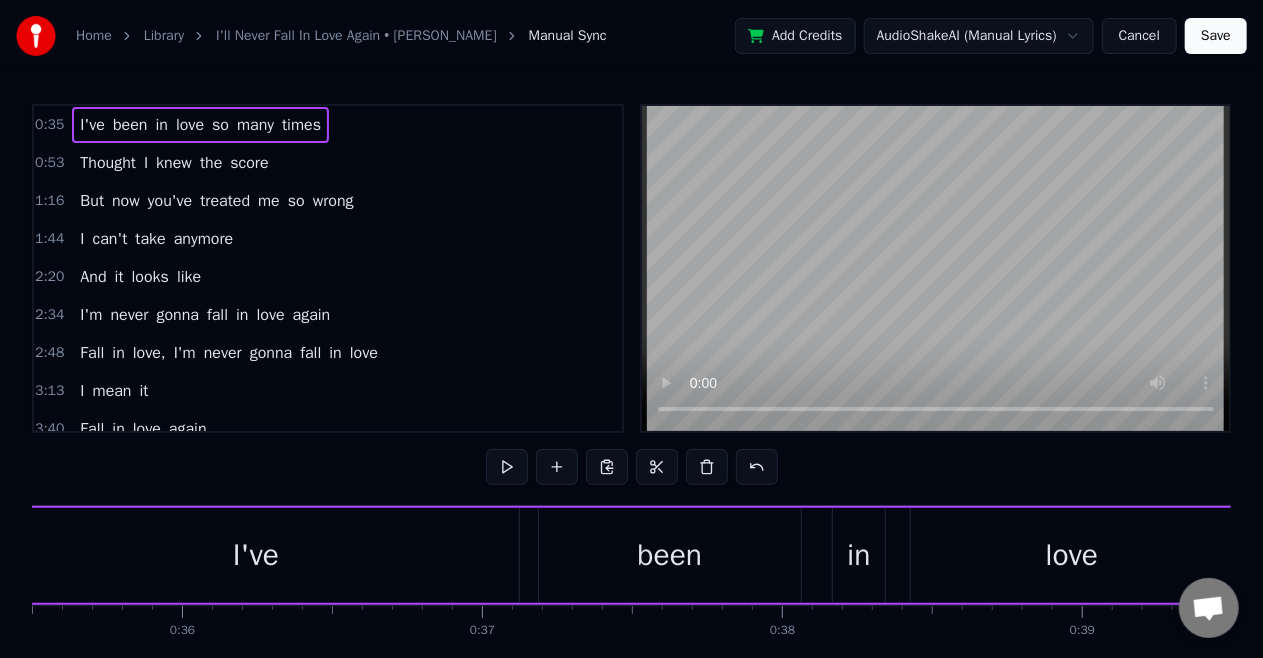 scroll, scrollTop: 0, scrollLeft: 10508, axis: horizontal 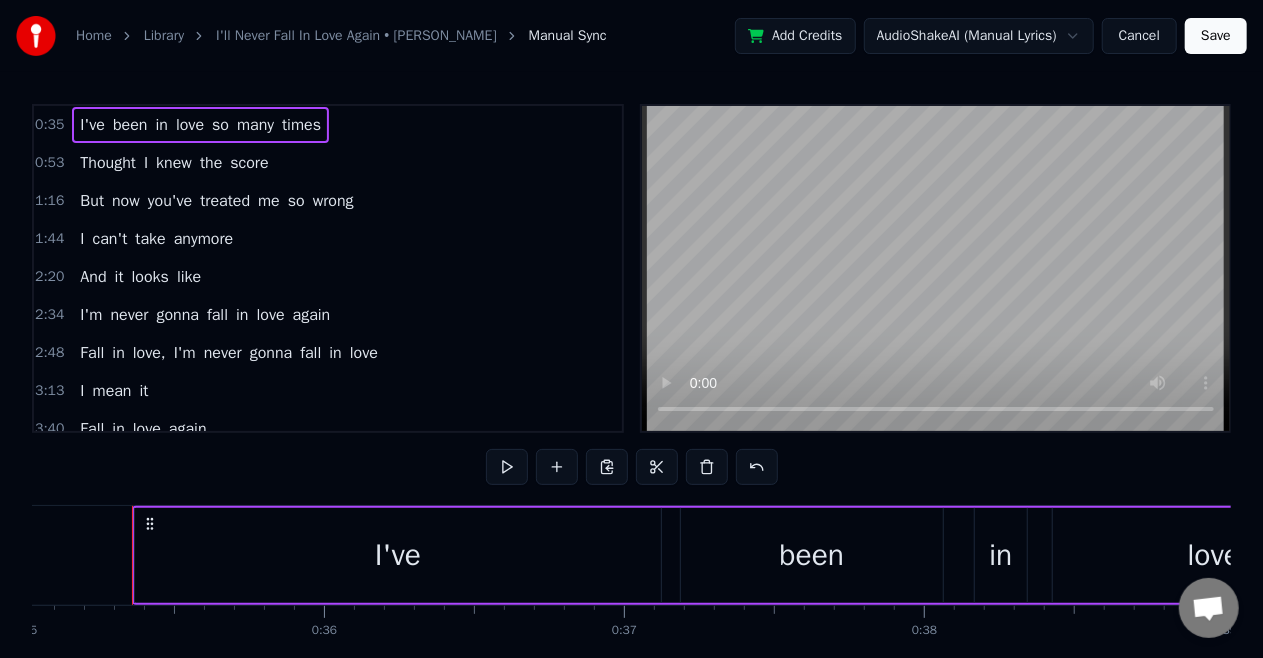 click on "I've" at bounding box center (92, 125) 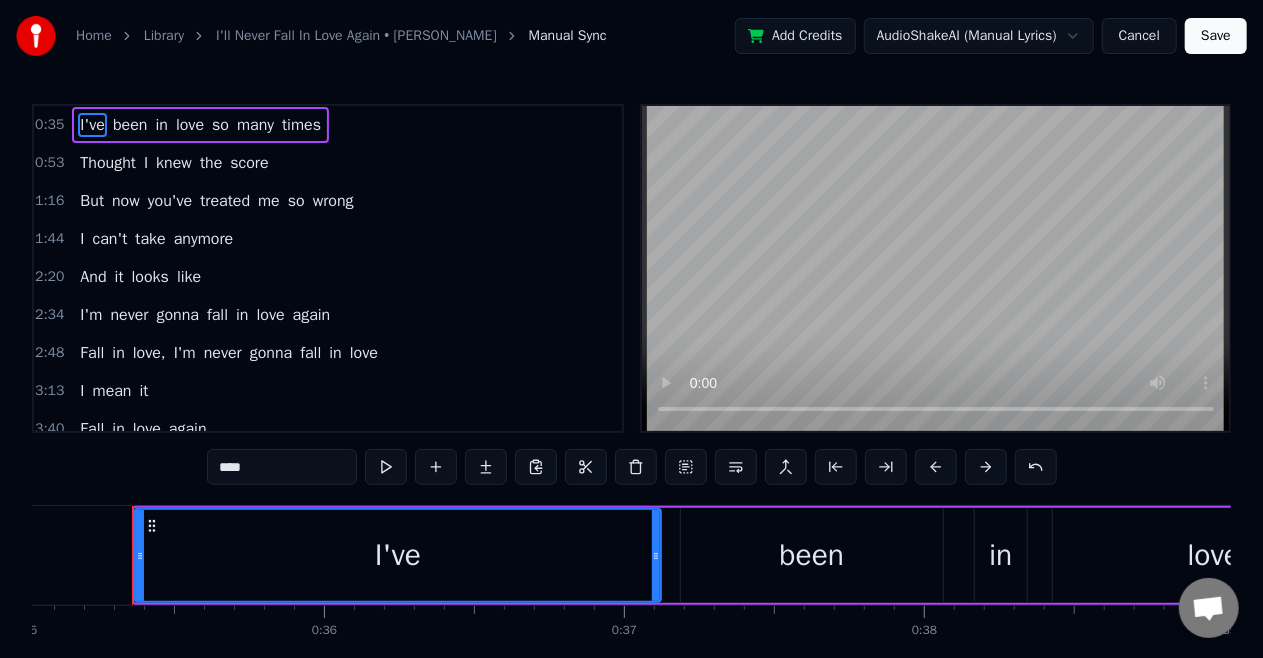 type 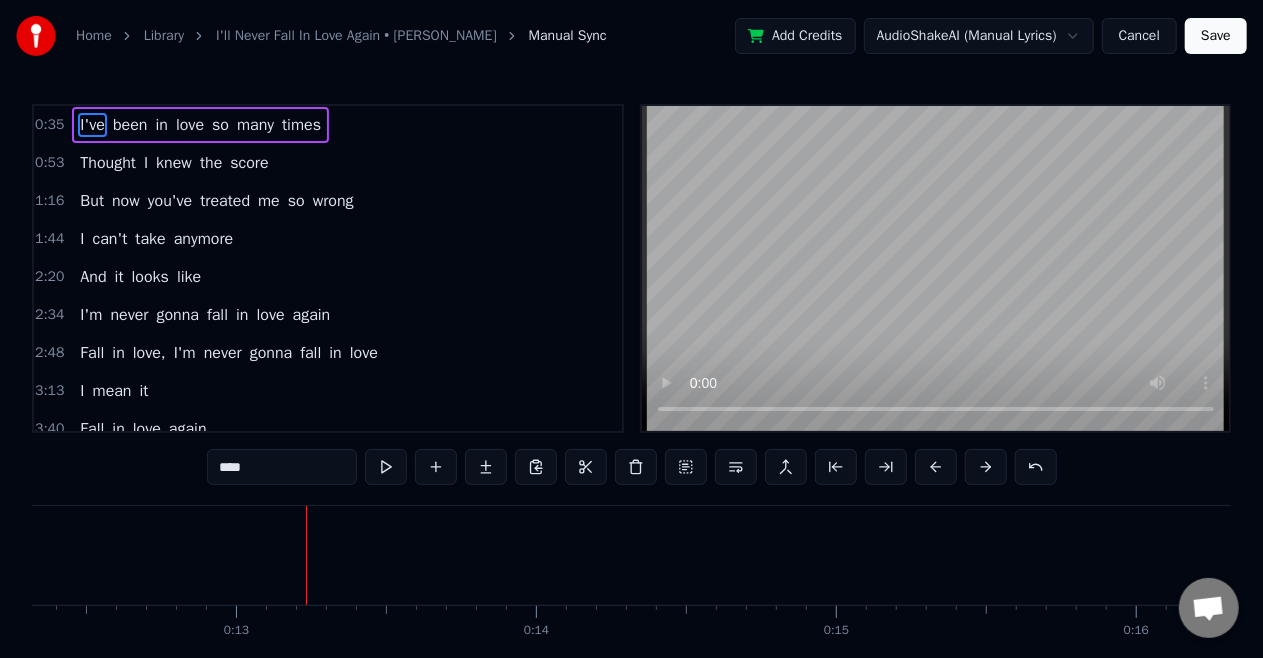 scroll, scrollTop: 0, scrollLeft: 3742, axis: horizontal 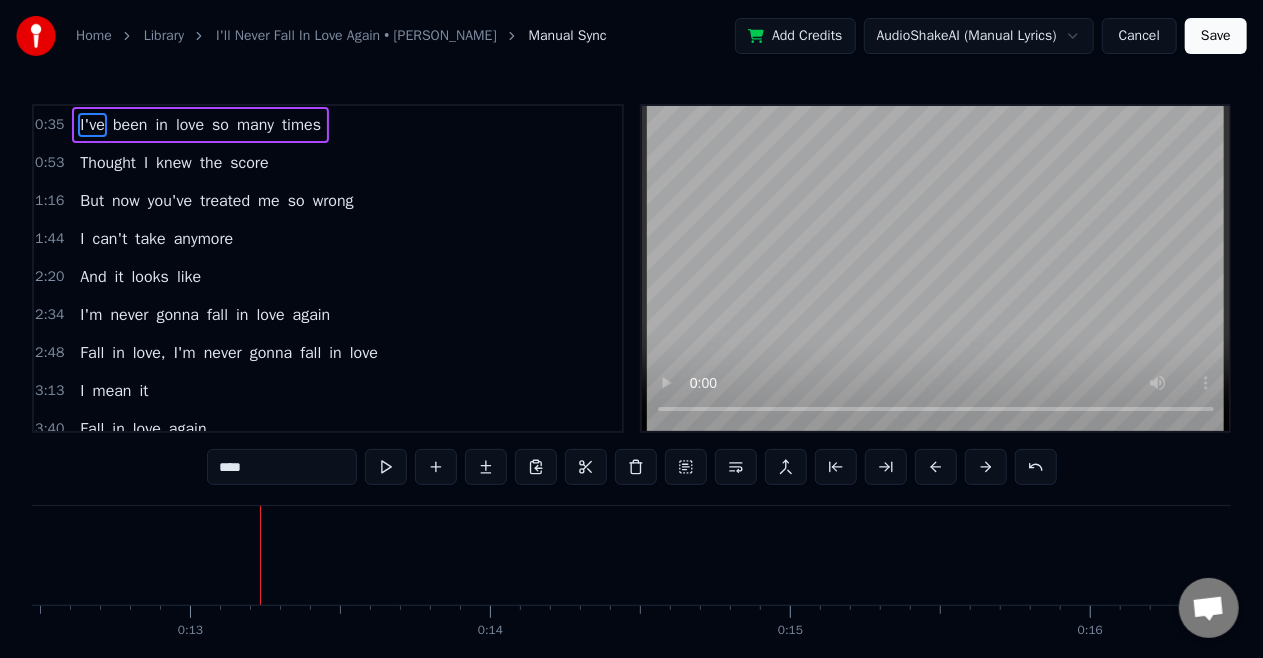 click on "0:35" at bounding box center (49, 125) 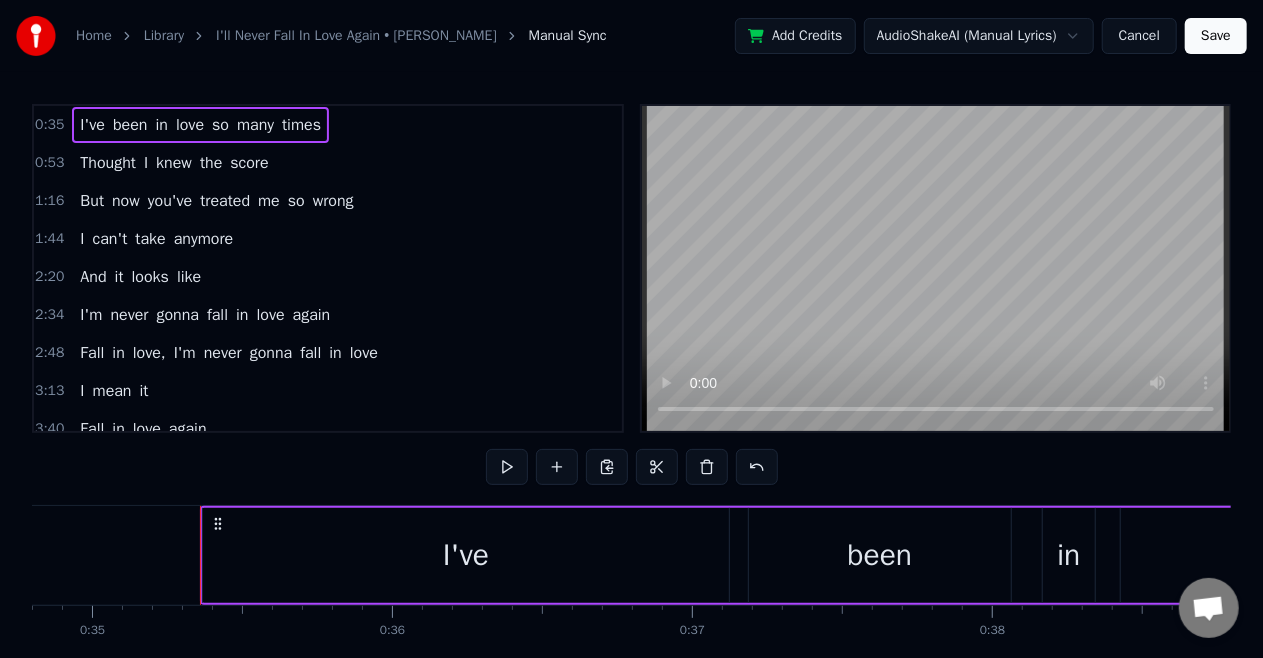 scroll, scrollTop: 0, scrollLeft: 10508, axis: horizontal 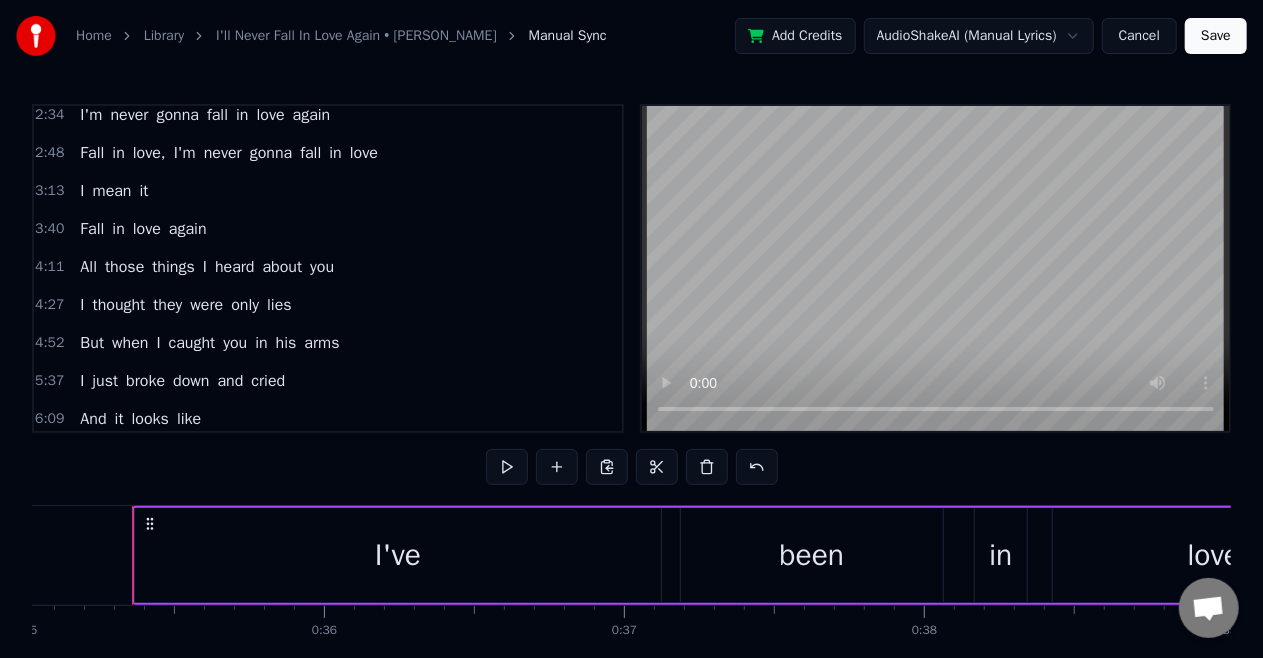 click on "Cancel" at bounding box center [1139, 36] 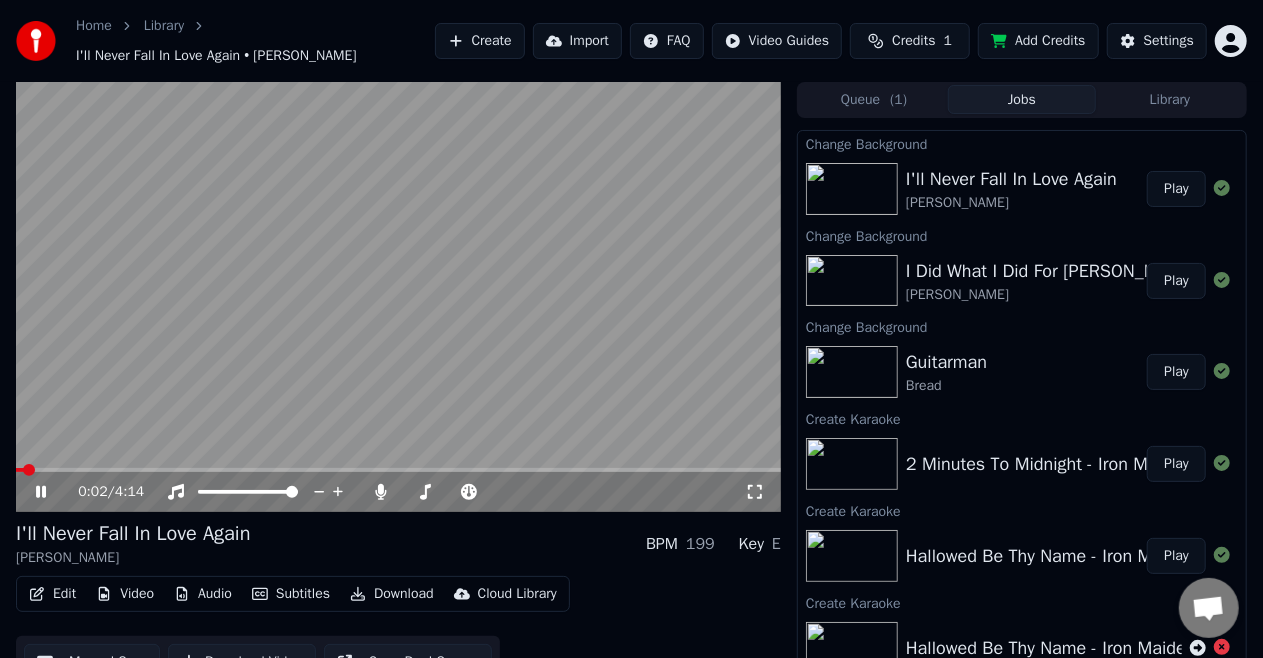 click 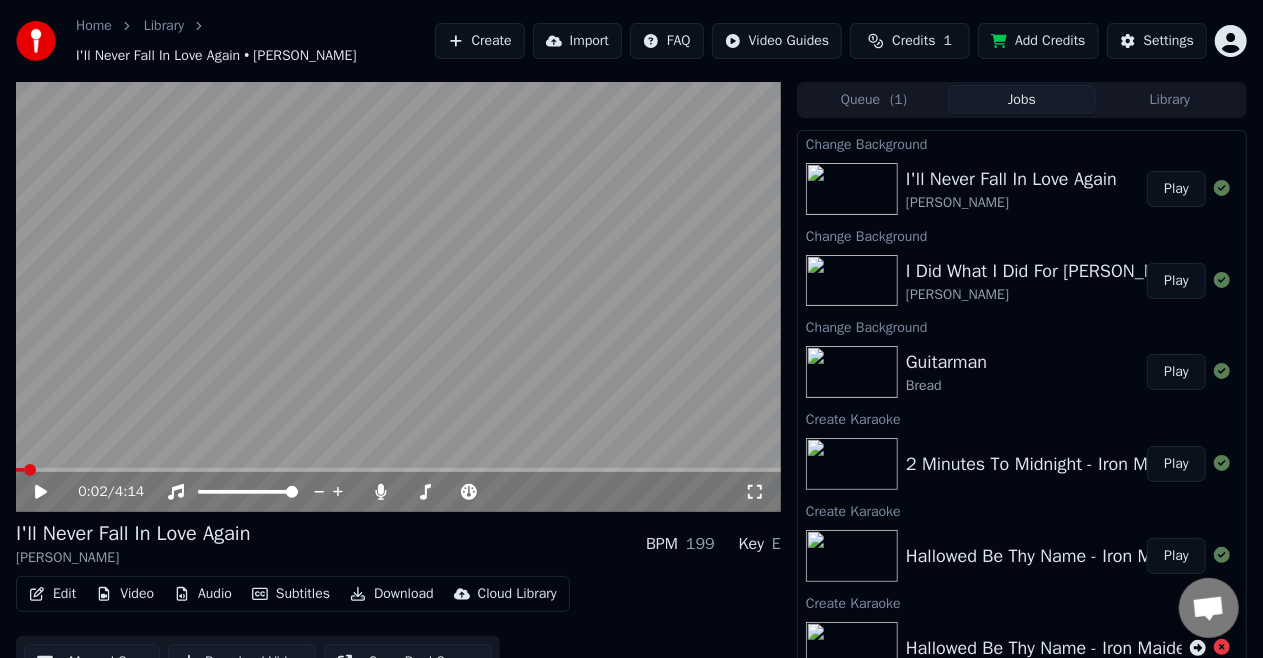 click on "Audio" at bounding box center (203, 594) 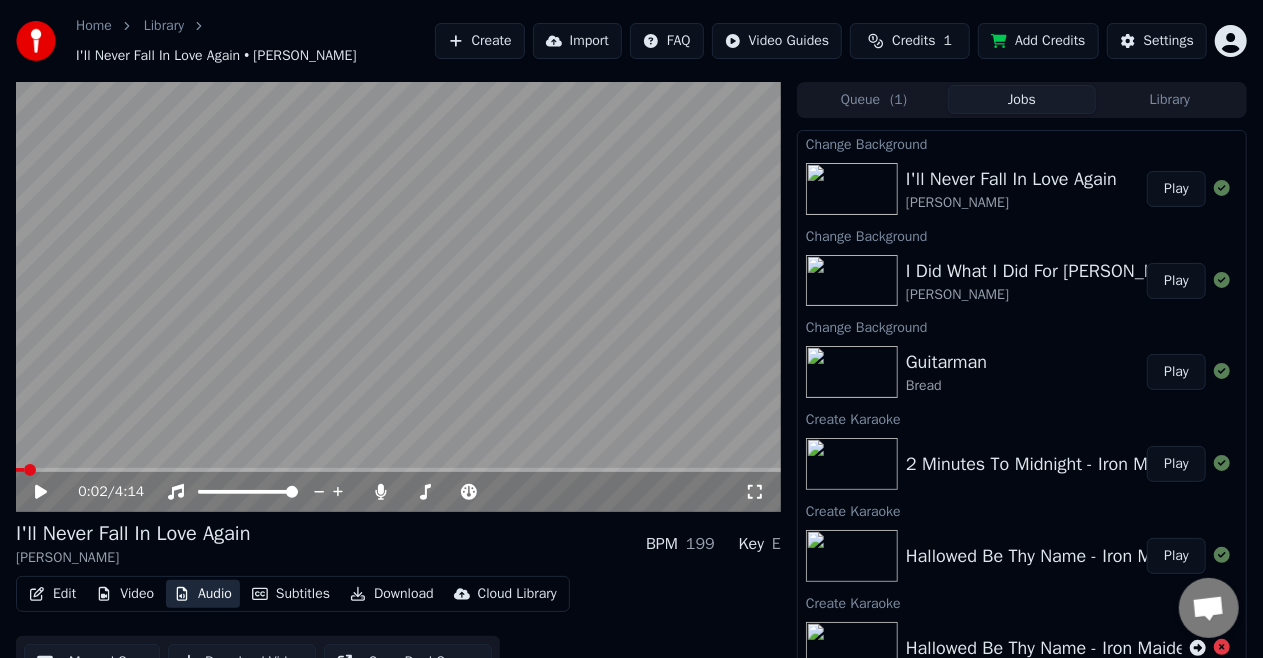 click on "Audio" at bounding box center (203, 594) 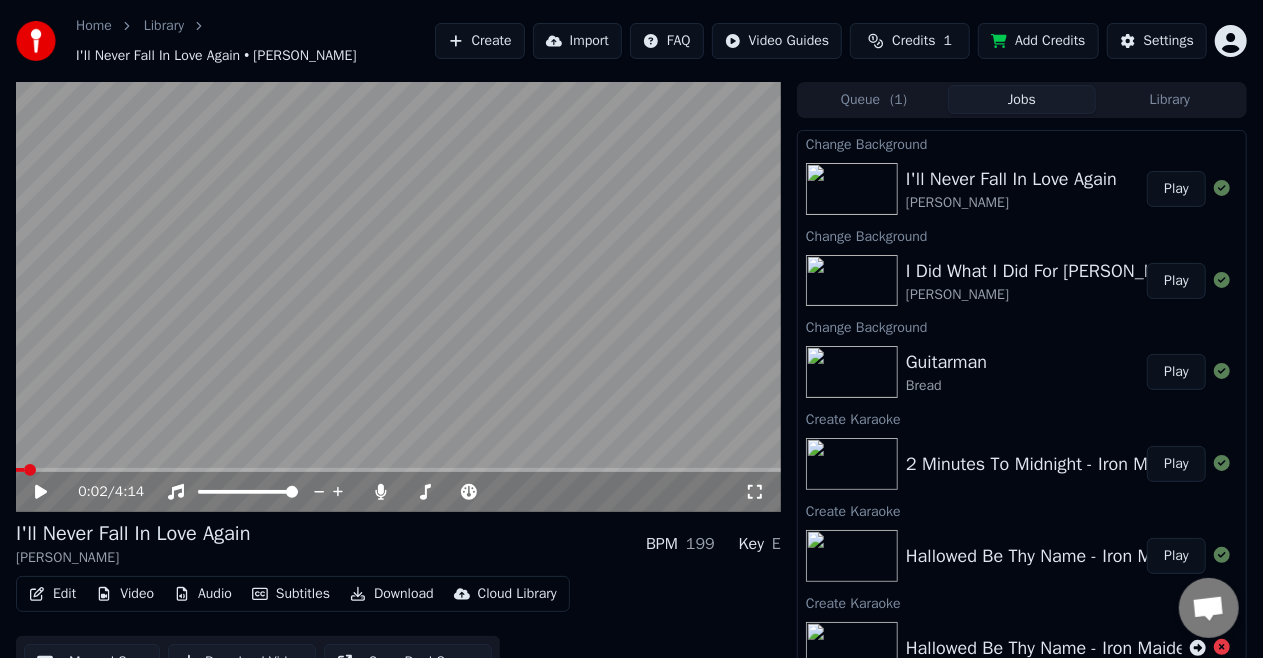 click on "Subtitles" at bounding box center (291, 594) 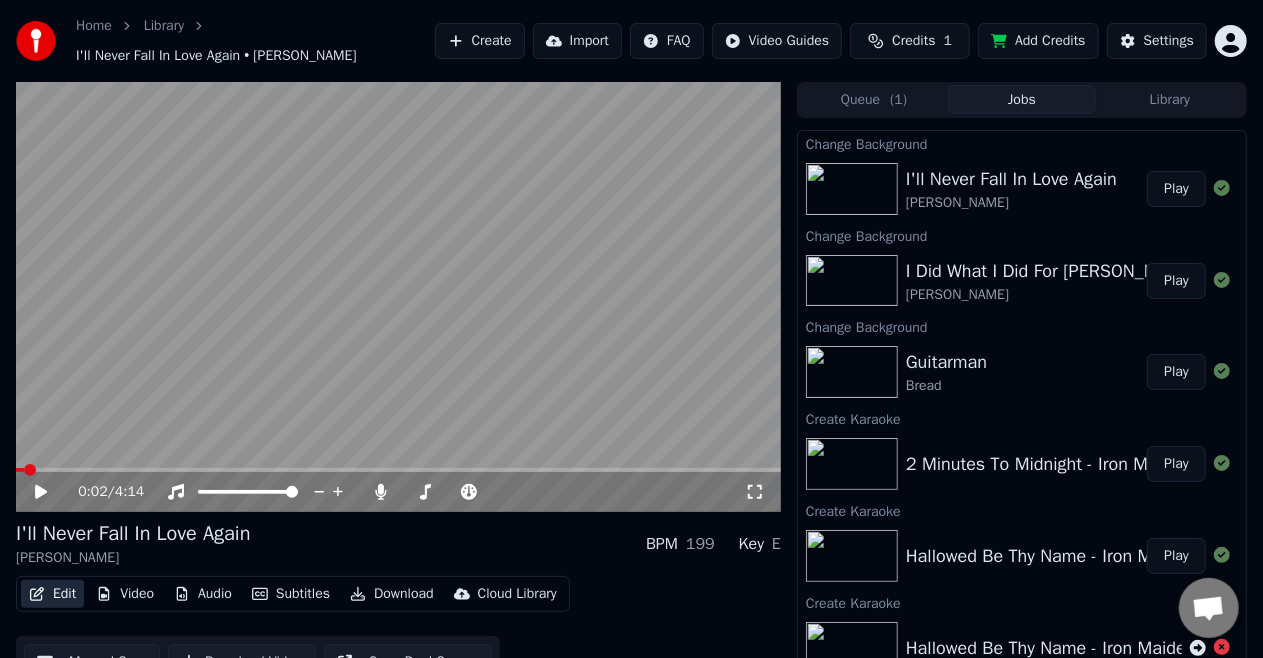 click on "Edit" at bounding box center (52, 594) 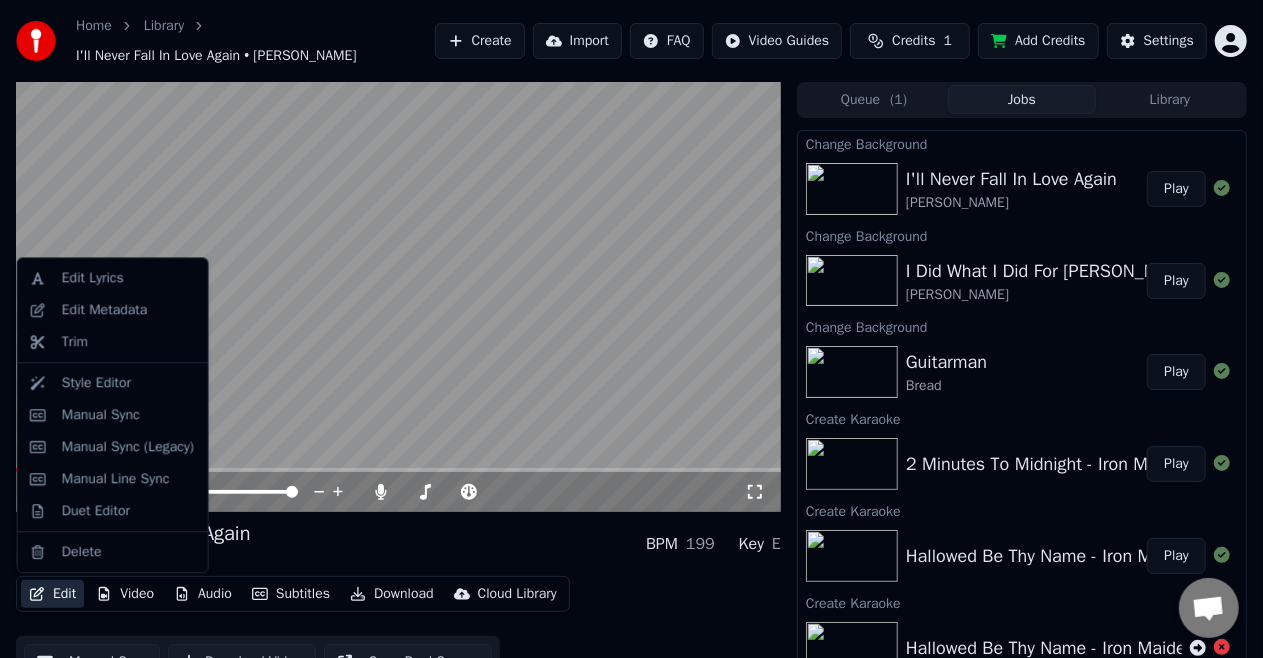 click on "Edit" at bounding box center (52, 594) 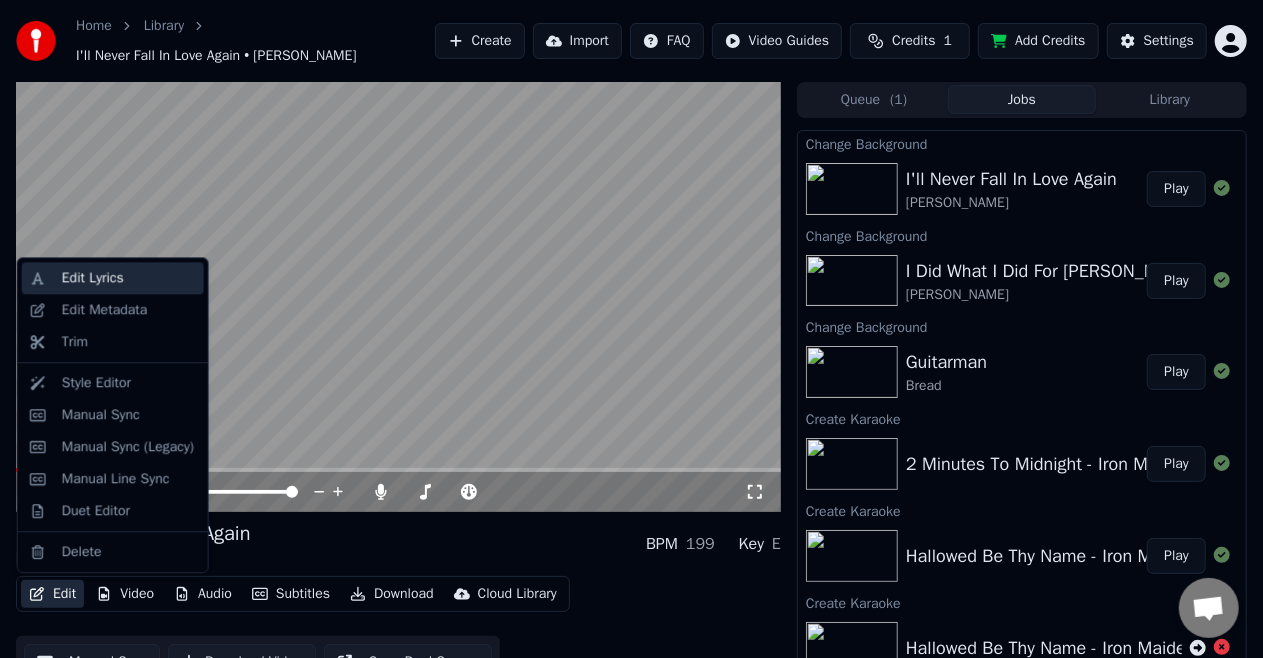 click on "Edit Lyrics" at bounding box center (129, 278) 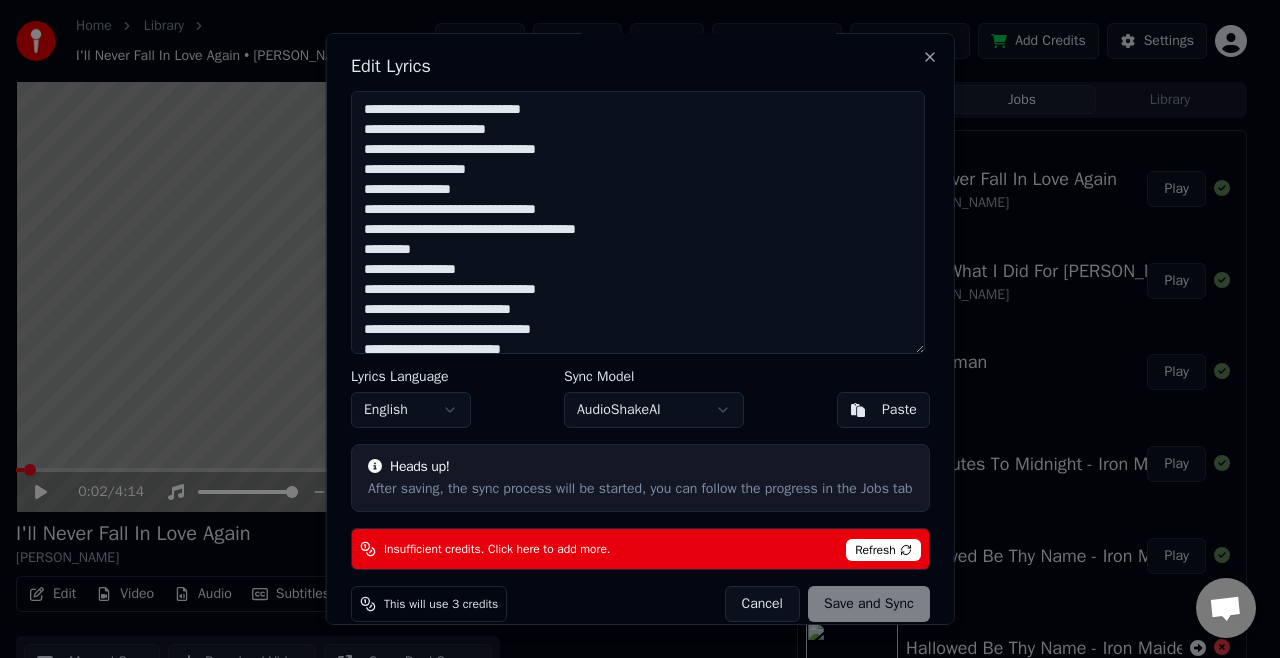 scroll, scrollTop: 0, scrollLeft: 0, axis: both 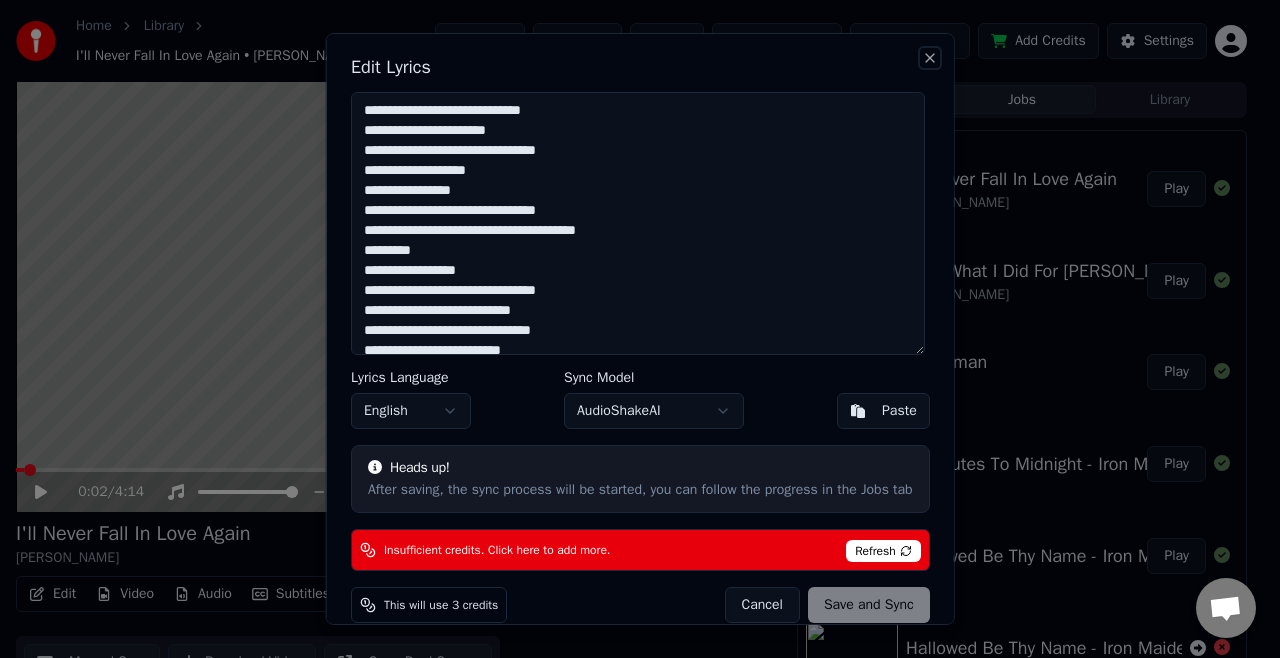 click on "Close" at bounding box center (929, 58) 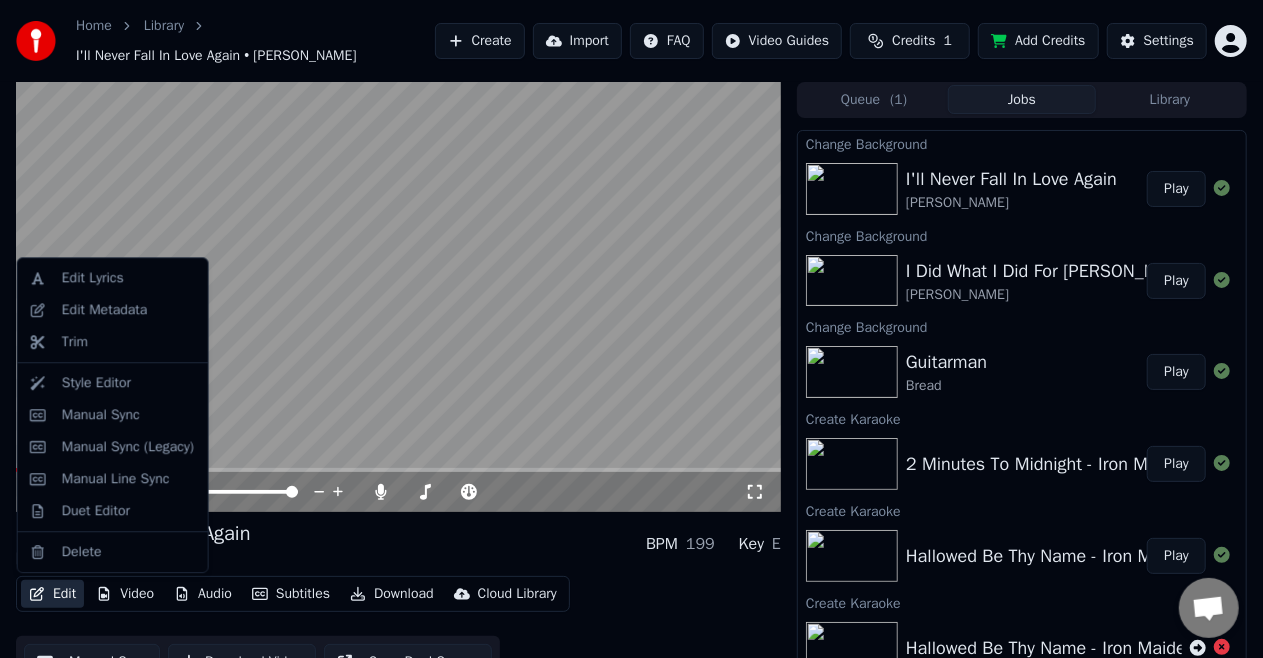 click on "Edit" at bounding box center (52, 594) 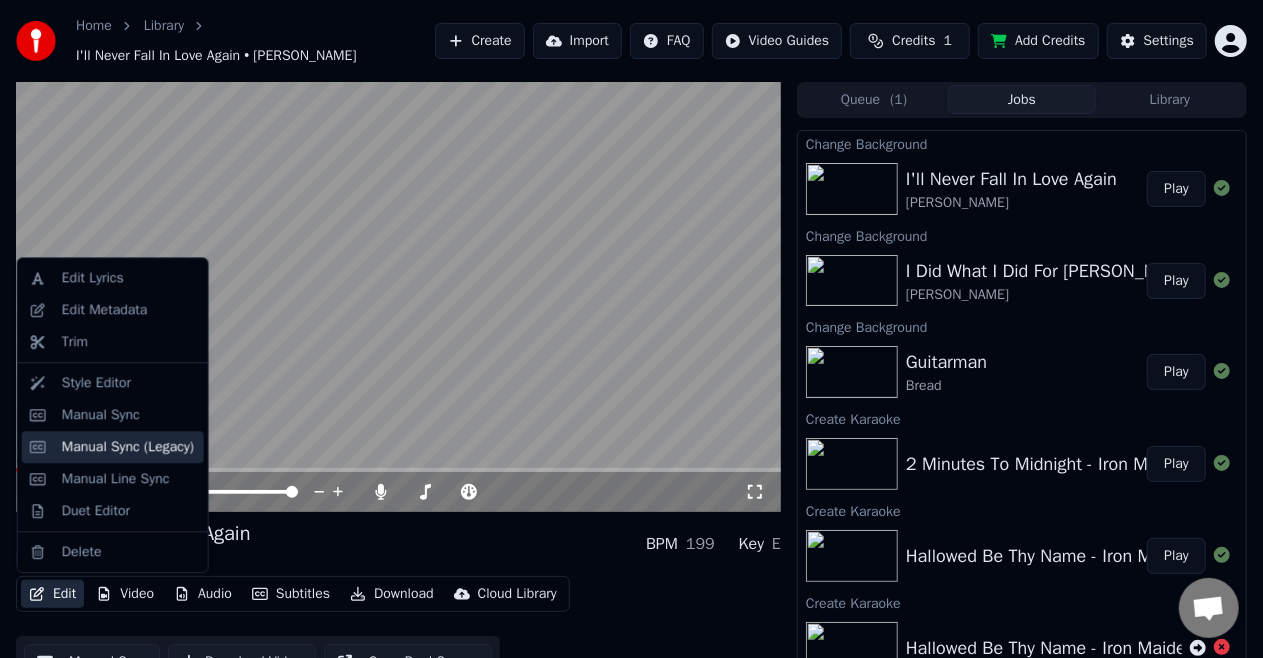 click on "Manual Sync (Legacy)" at bounding box center [128, 447] 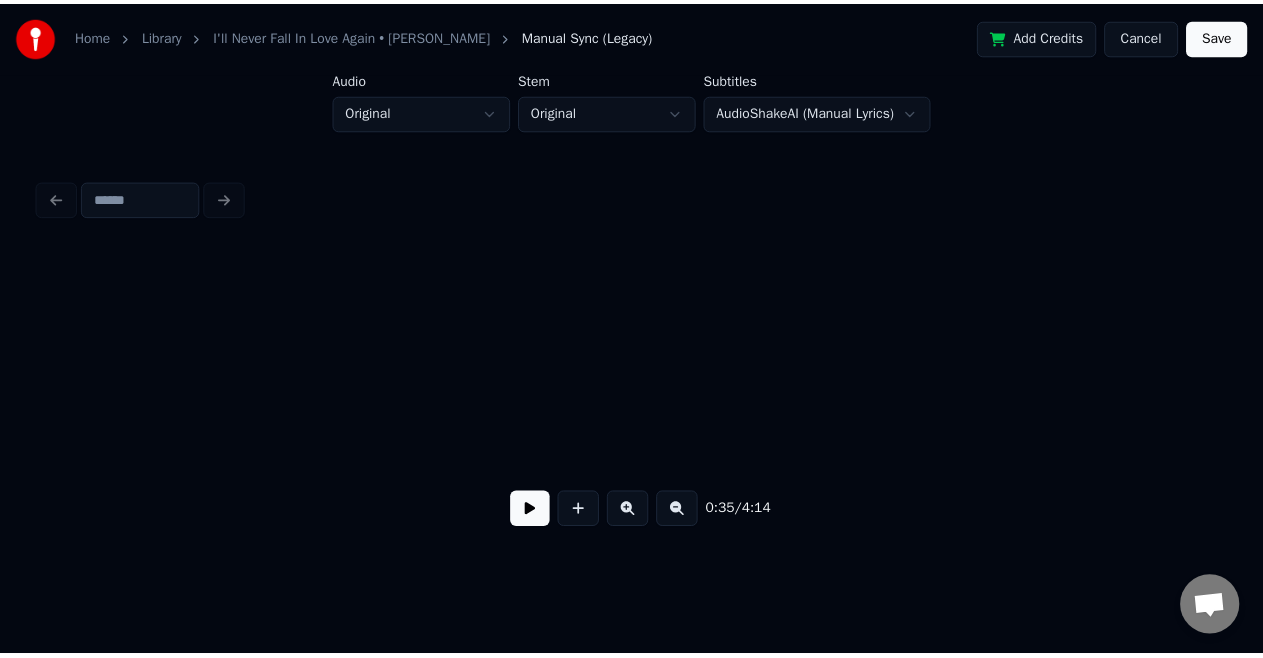 scroll, scrollTop: 0, scrollLeft: 7039, axis: horizontal 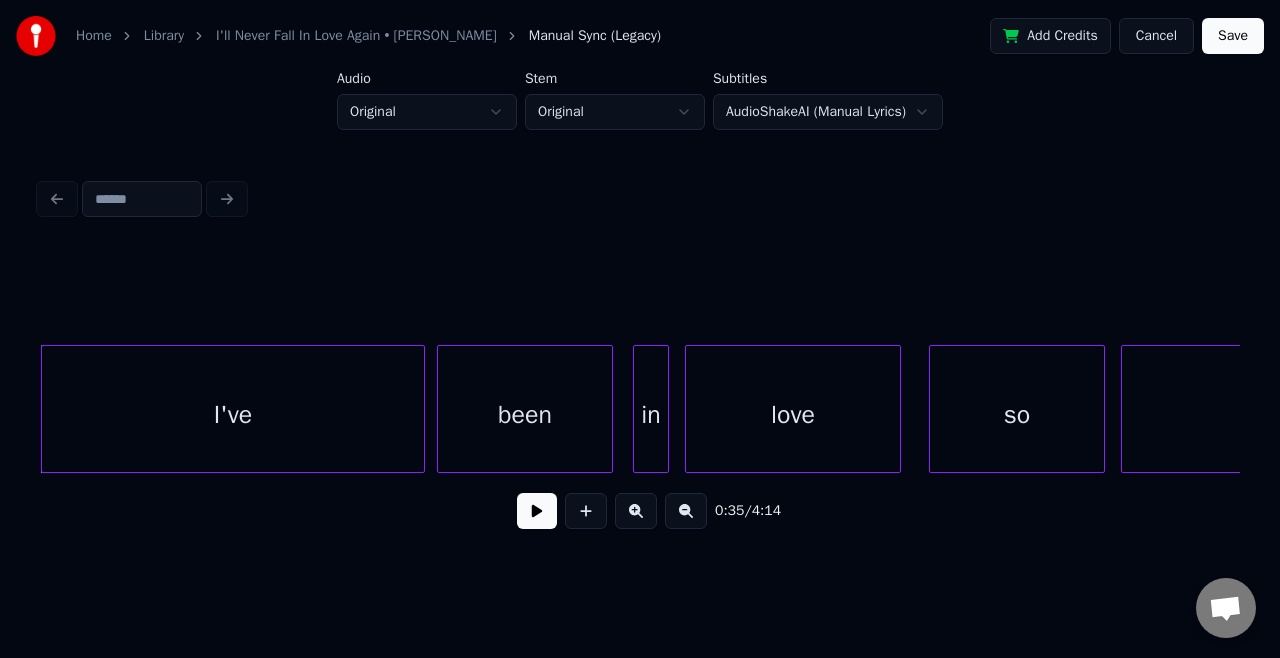 click on "Cancel" at bounding box center [1156, 36] 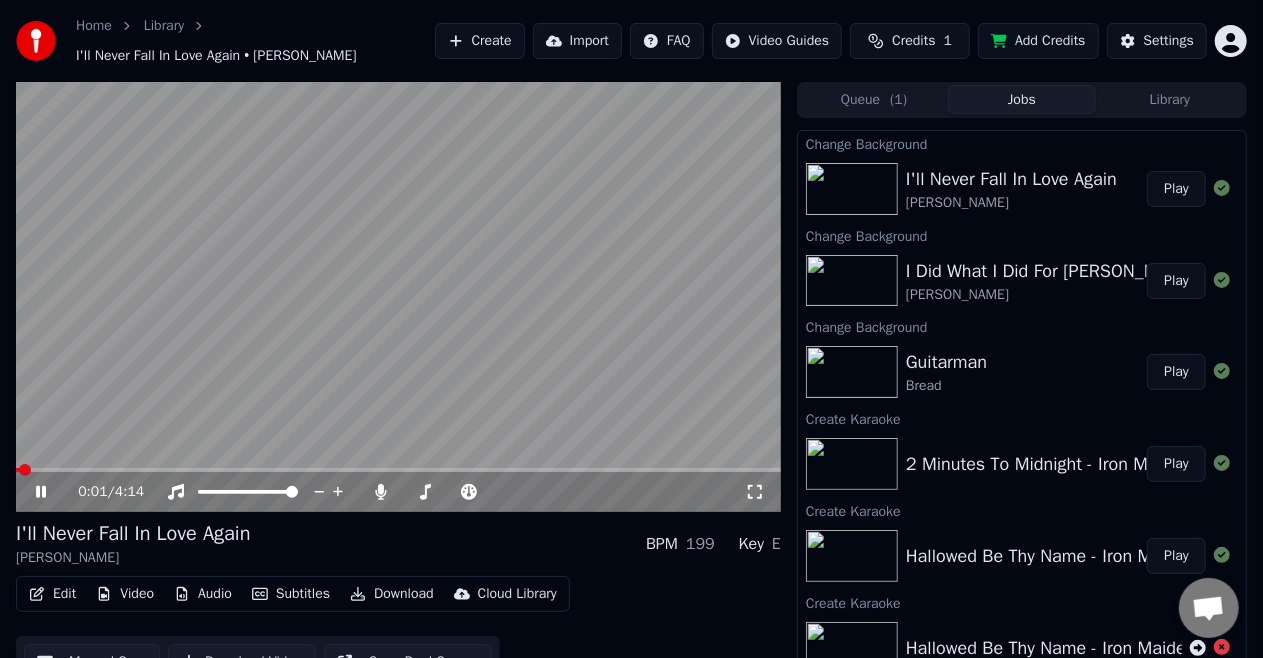 click 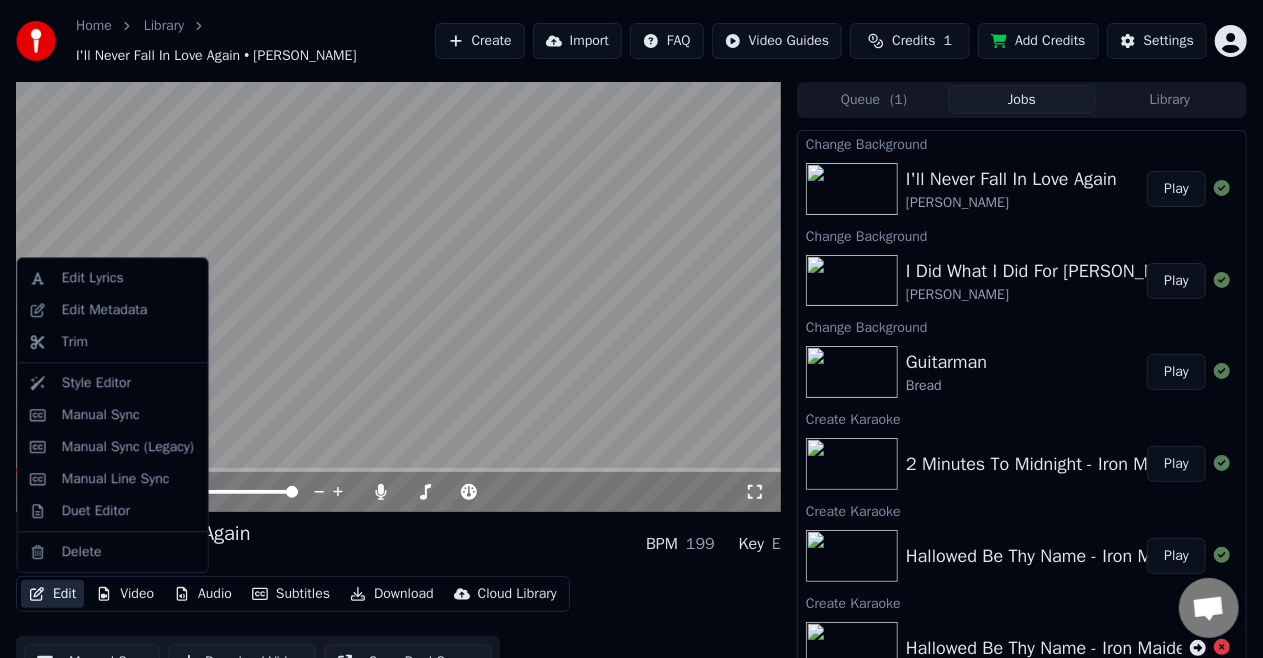 click on "Edit" at bounding box center (52, 594) 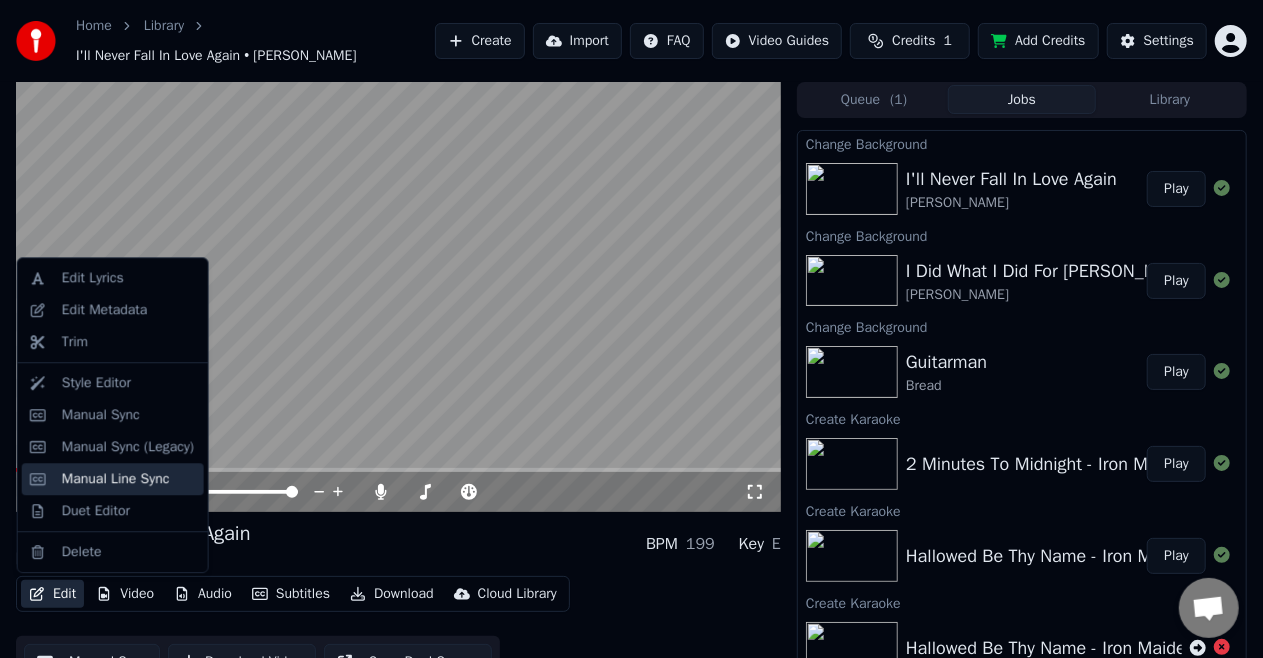 click on "Manual Line Sync" at bounding box center [116, 479] 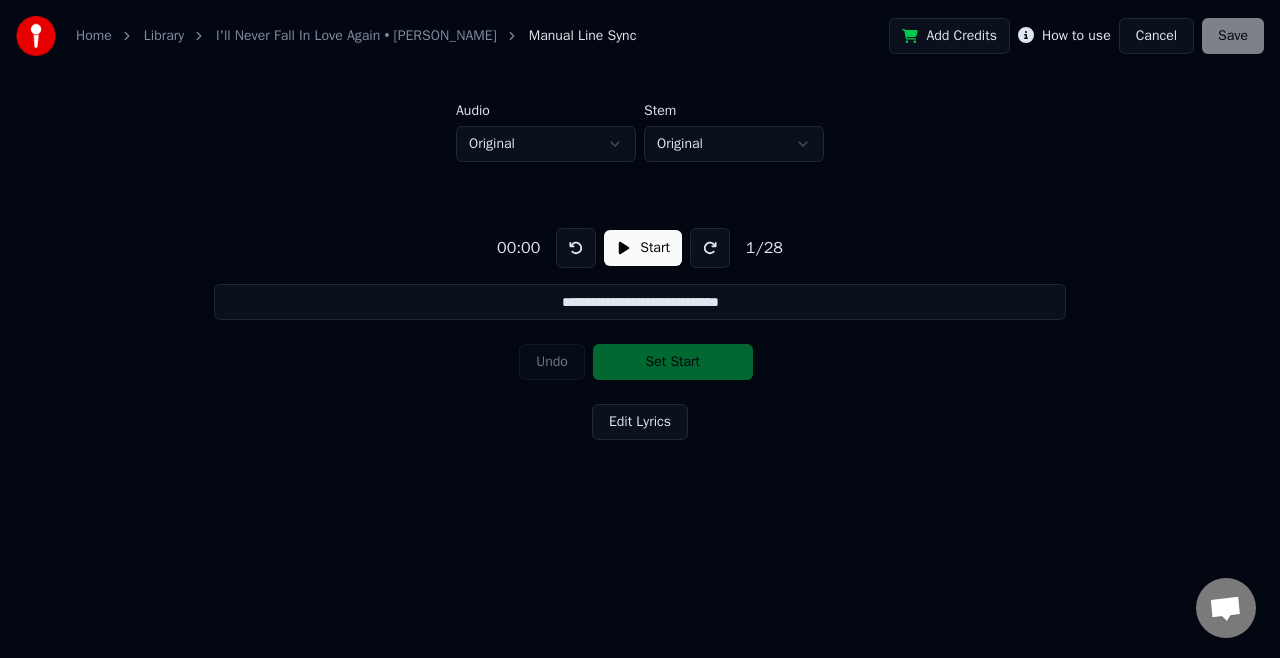 click on "00:00" at bounding box center (518, 248) 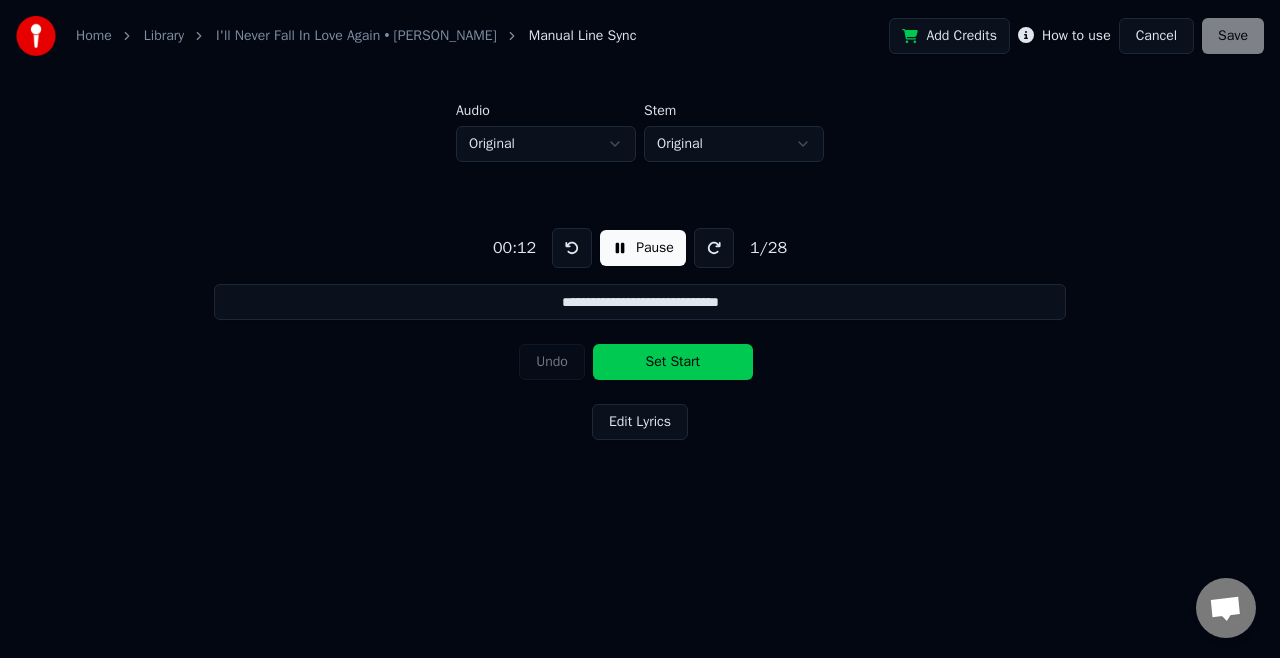 click on "Set Start" at bounding box center (673, 362) 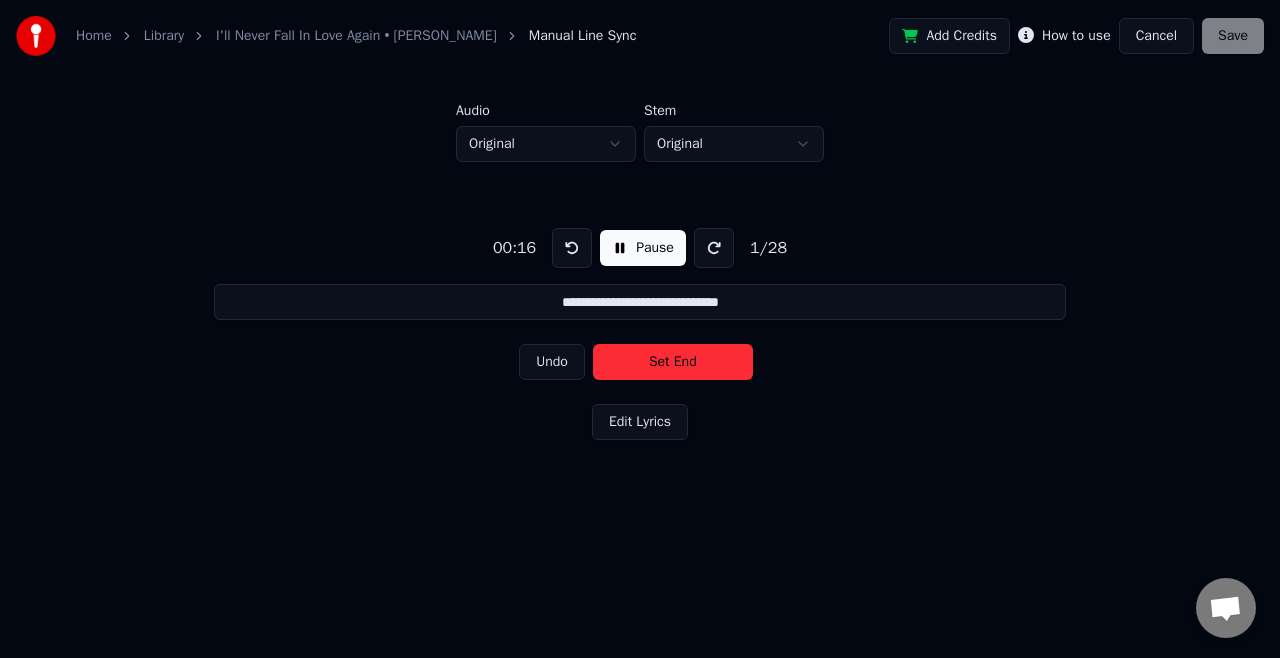 click on "Set End" at bounding box center (673, 362) 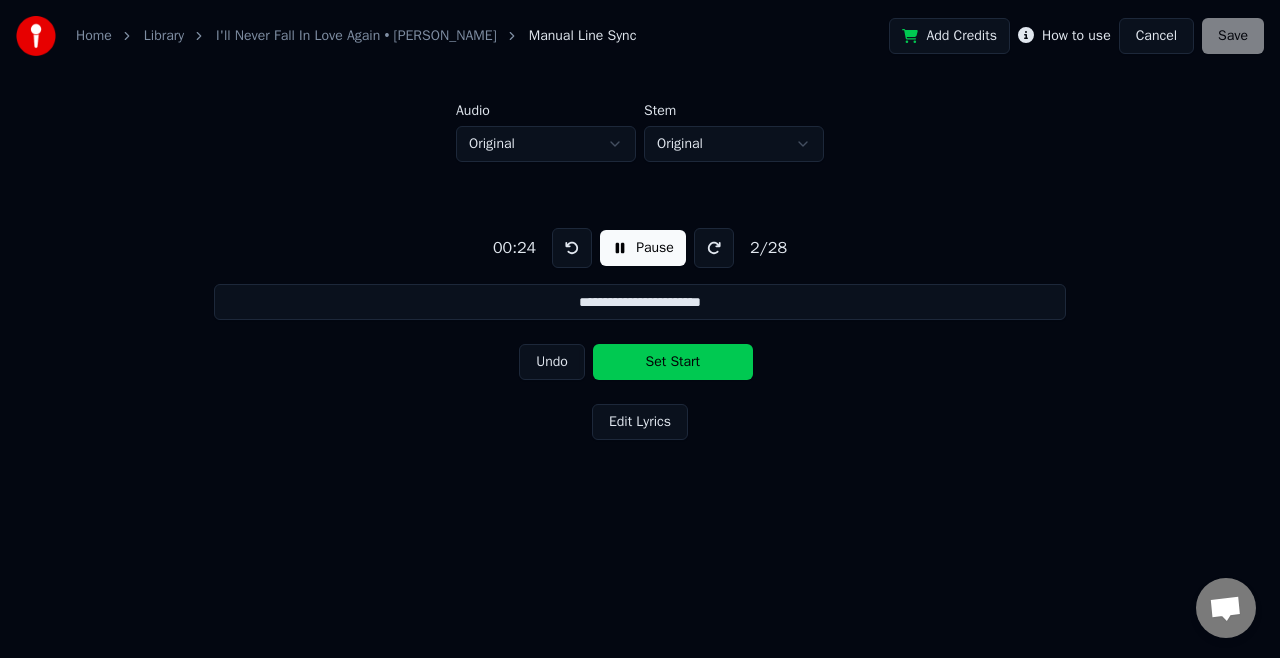 click on "Pause" at bounding box center [643, 248] 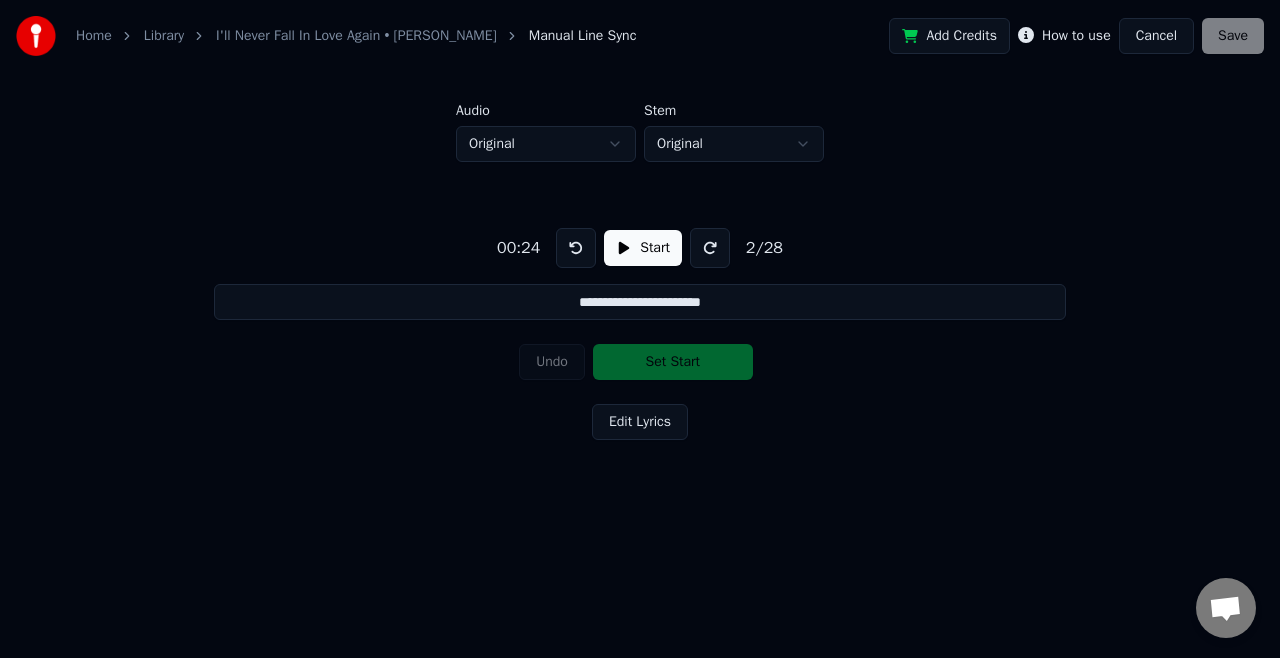 click at bounding box center (576, 248) 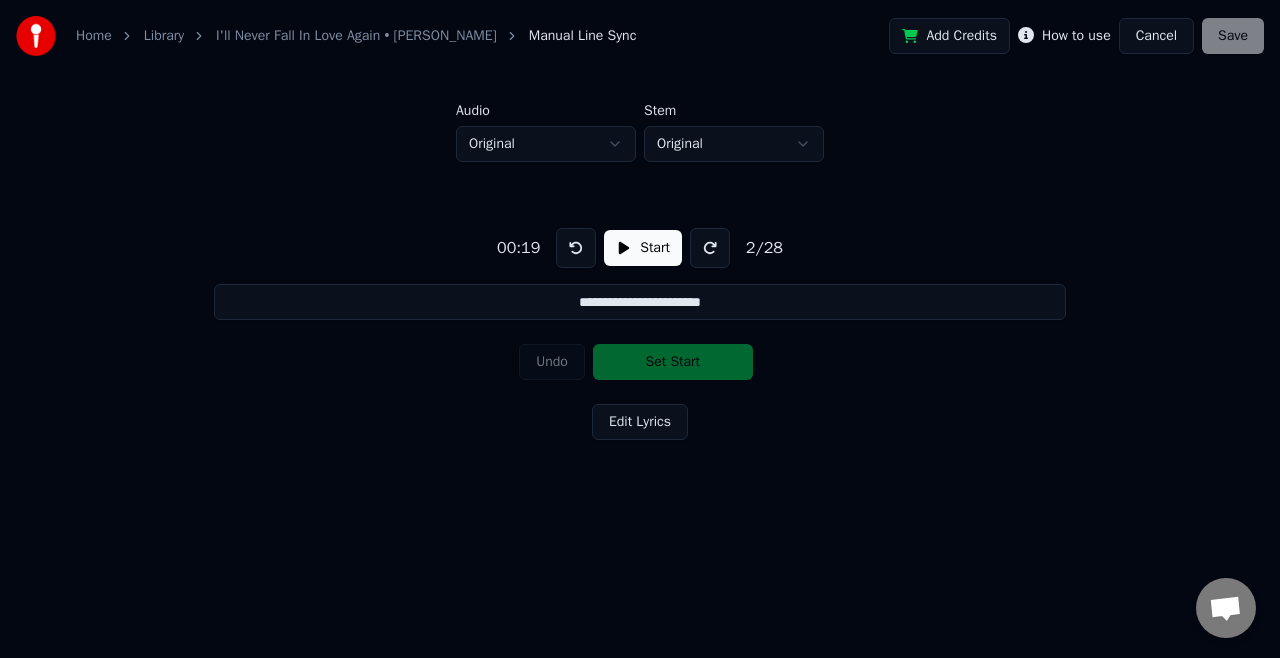 click at bounding box center [576, 248] 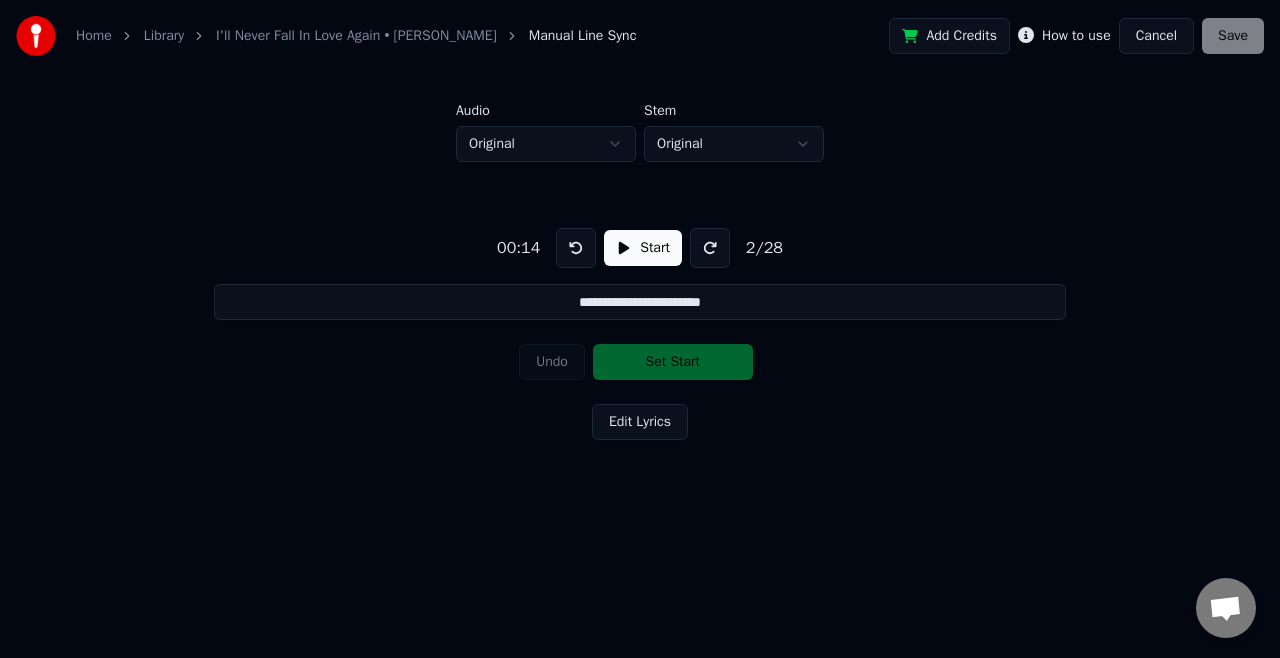 click at bounding box center (576, 248) 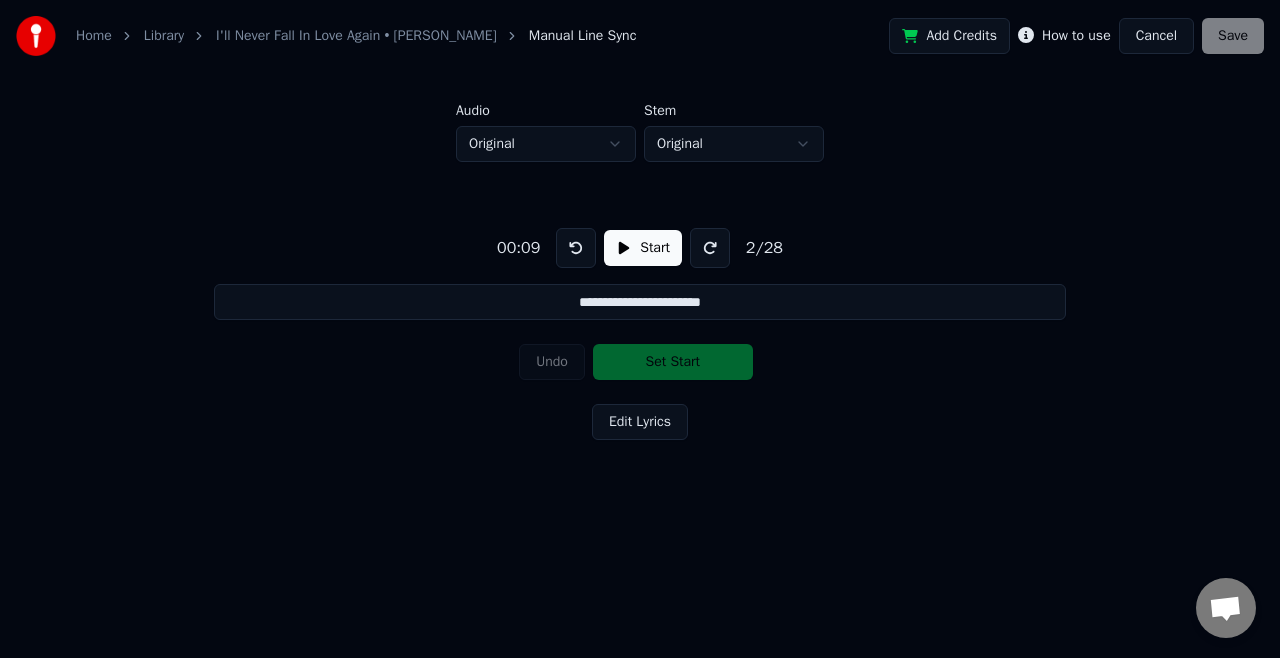 click at bounding box center [576, 248] 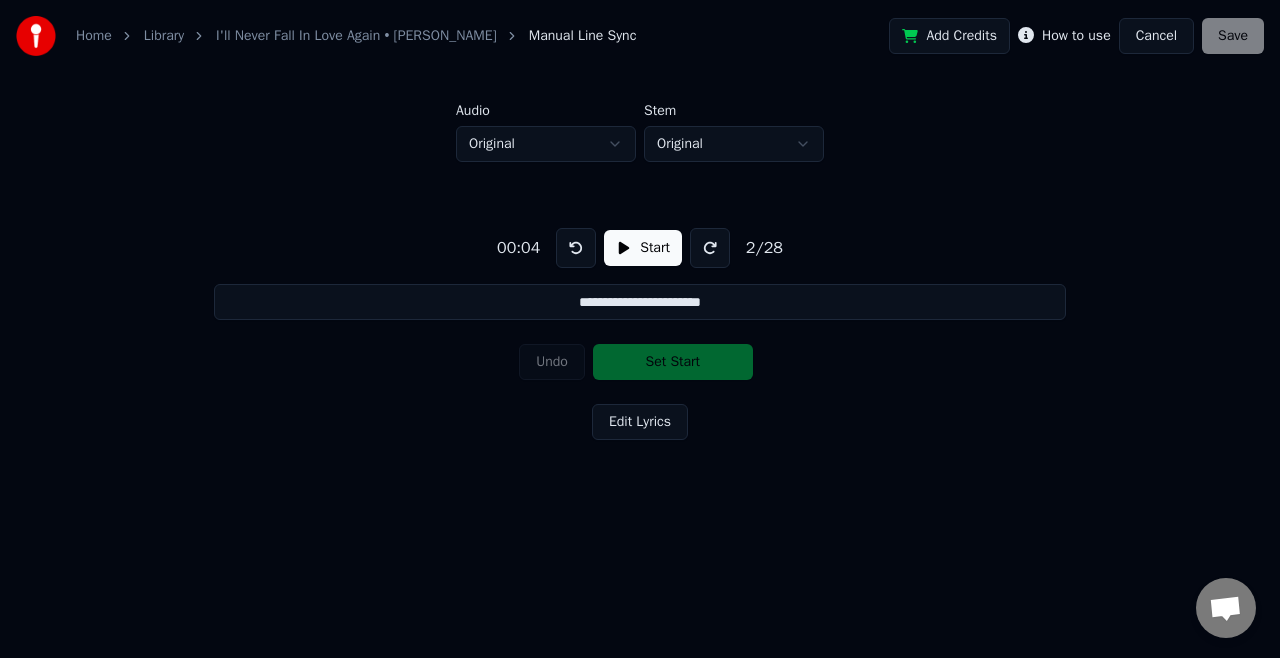 click at bounding box center (576, 248) 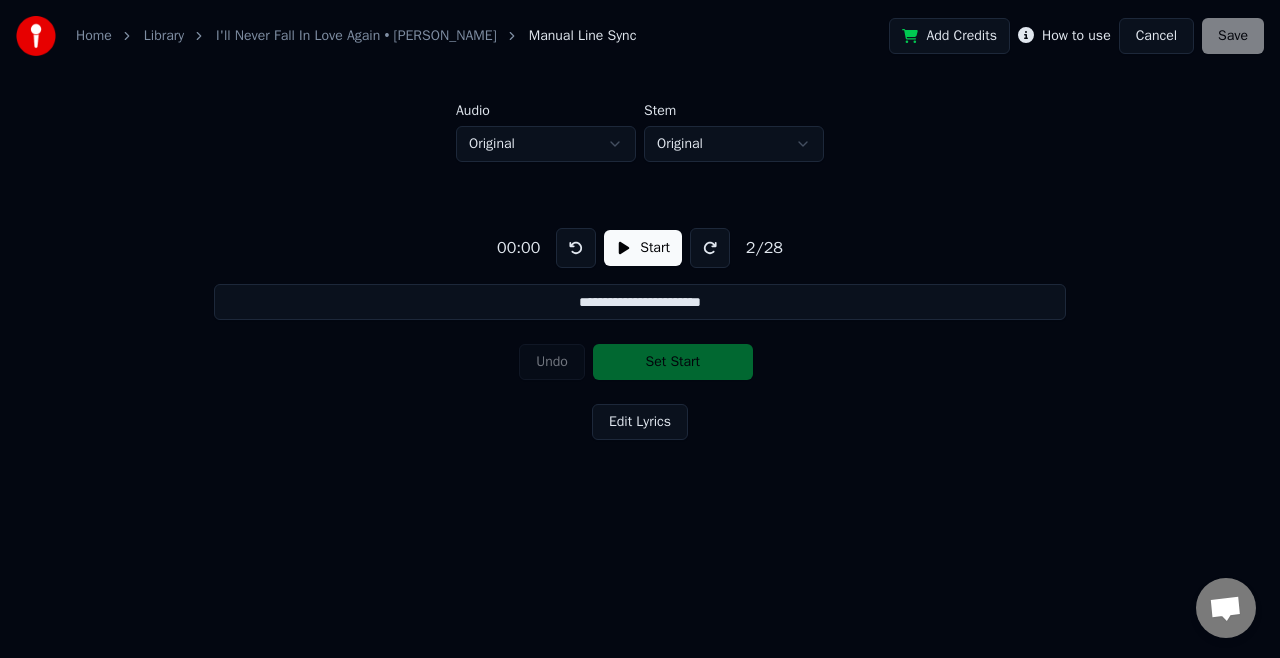 click on "**********" at bounding box center (640, 265) 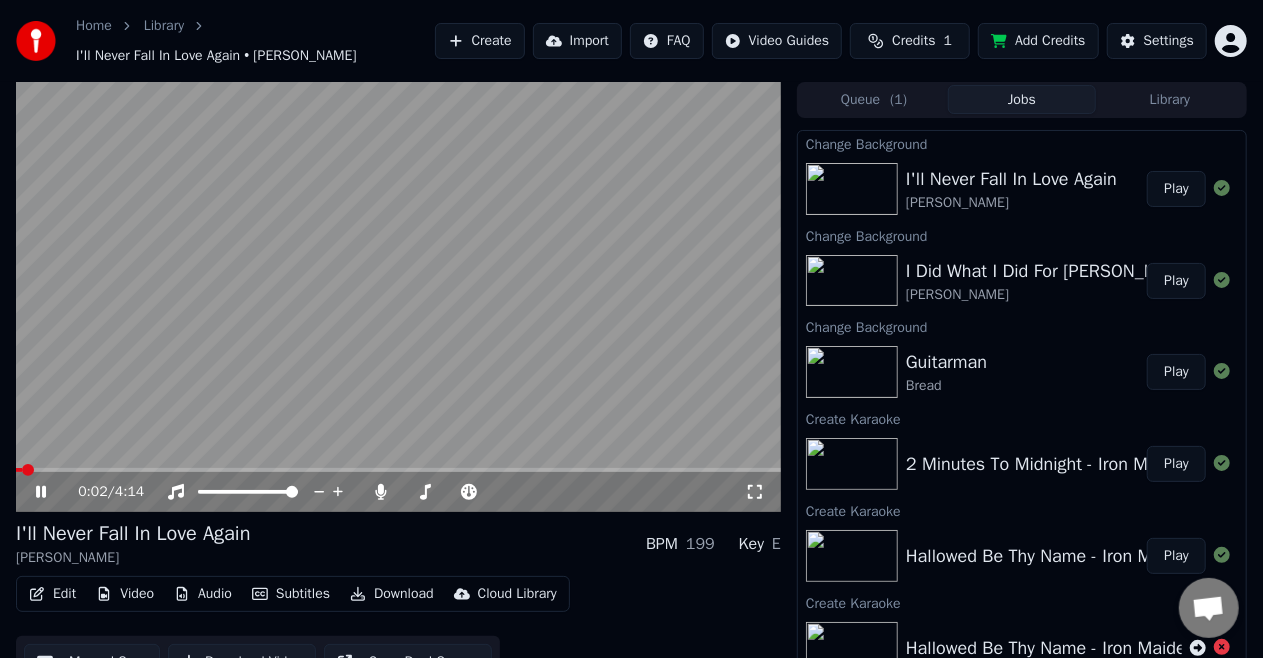 click 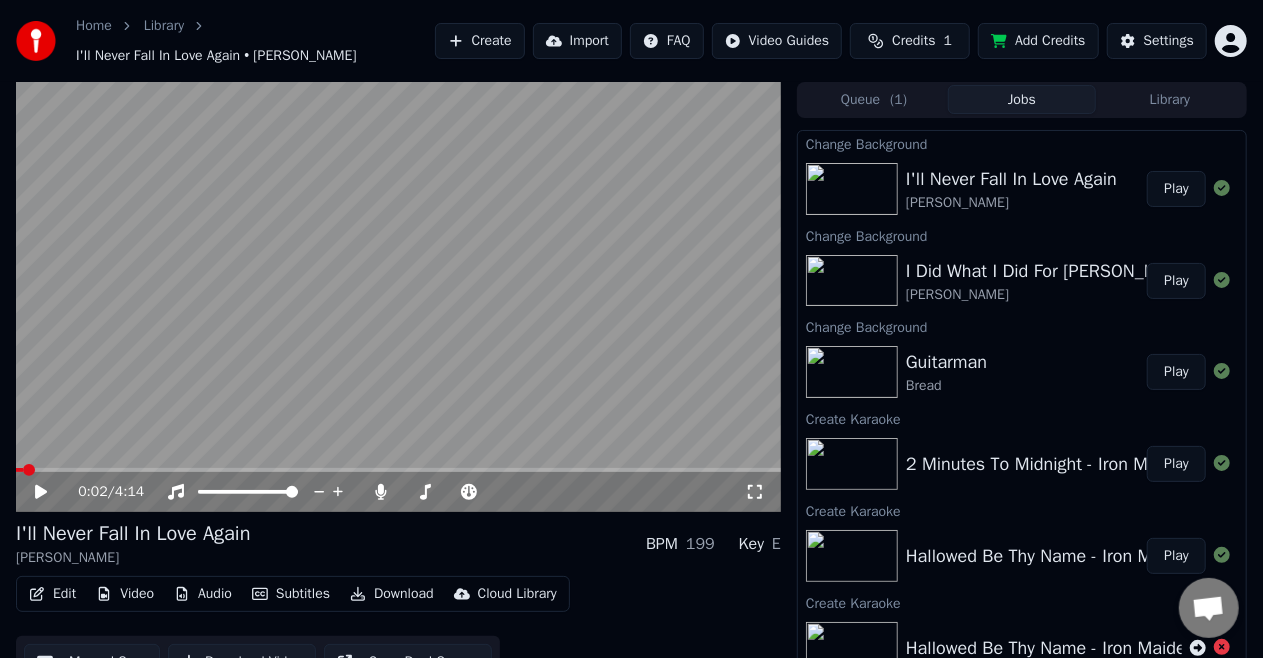click on "0:02  /  4:14" at bounding box center (398, 492) 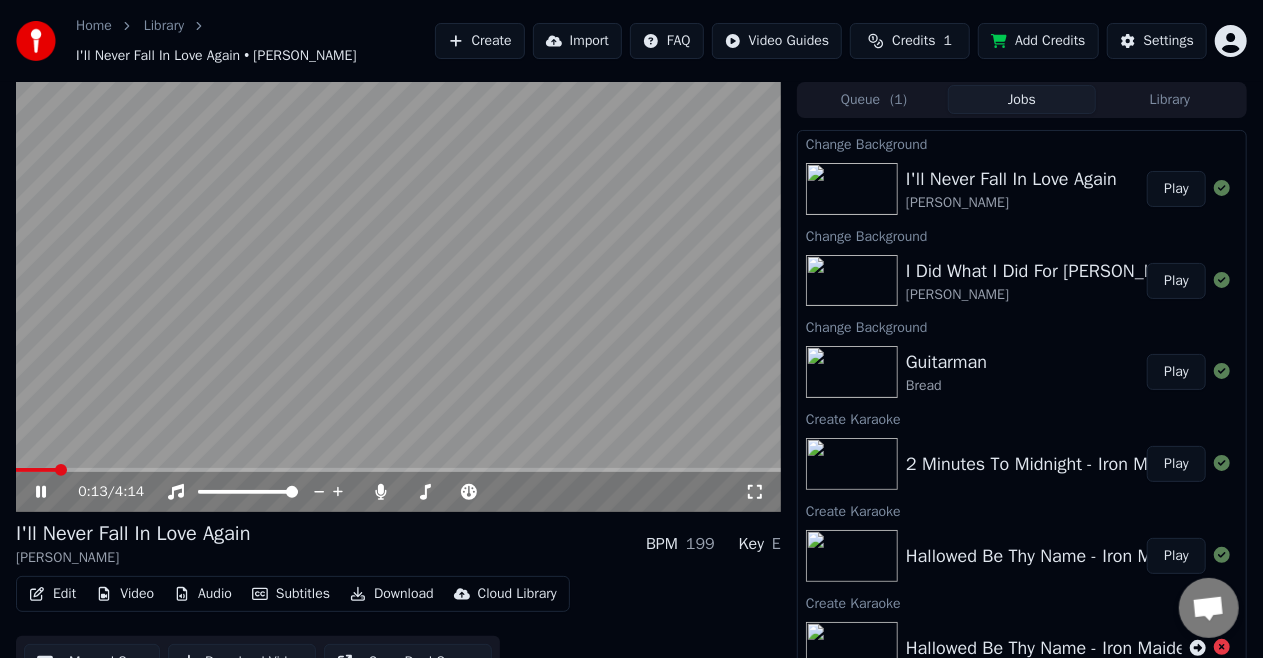 click 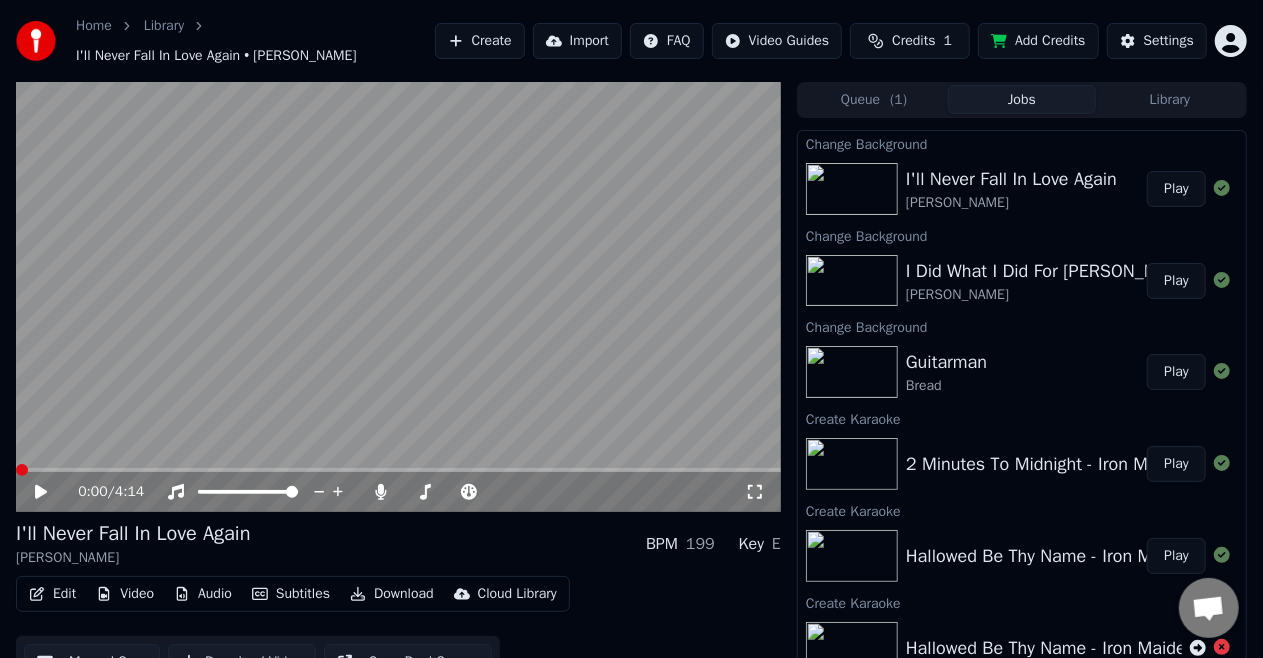 click at bounding box center (22, 470) 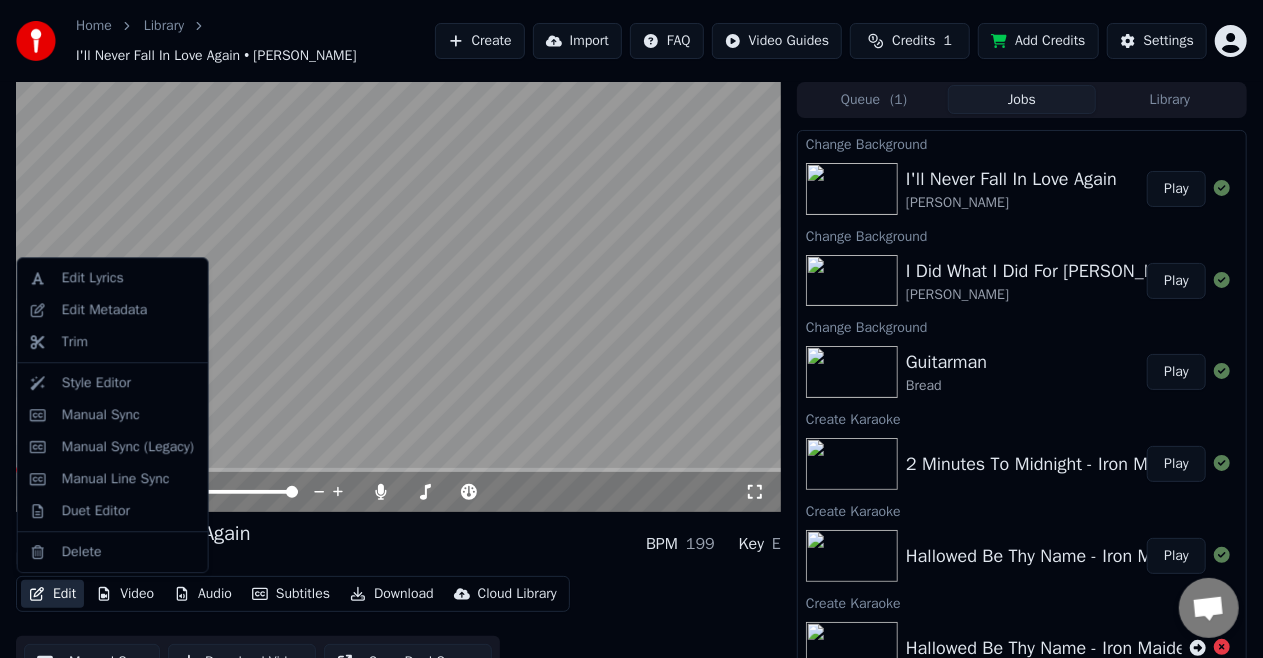 click on "Edit" at bounding box center [52, 594] 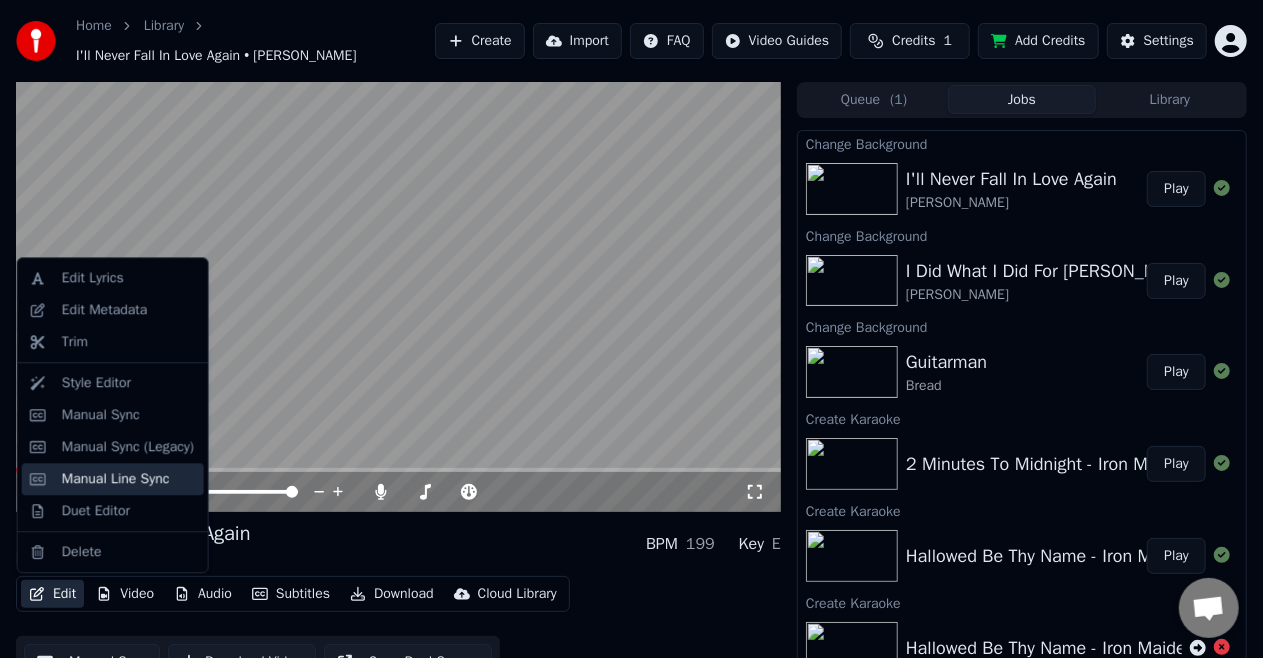 click on "Manual Line Sync" at bounding box center (116, 479) 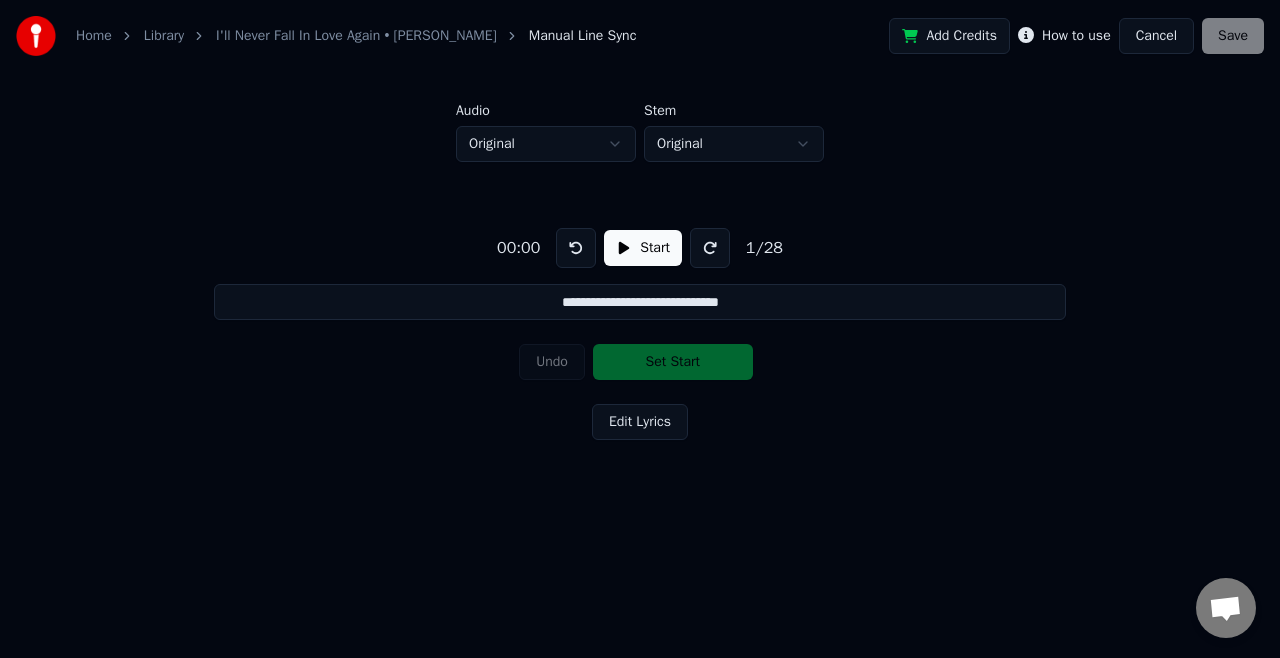 click on "Start" at bounding box center (643, 248) 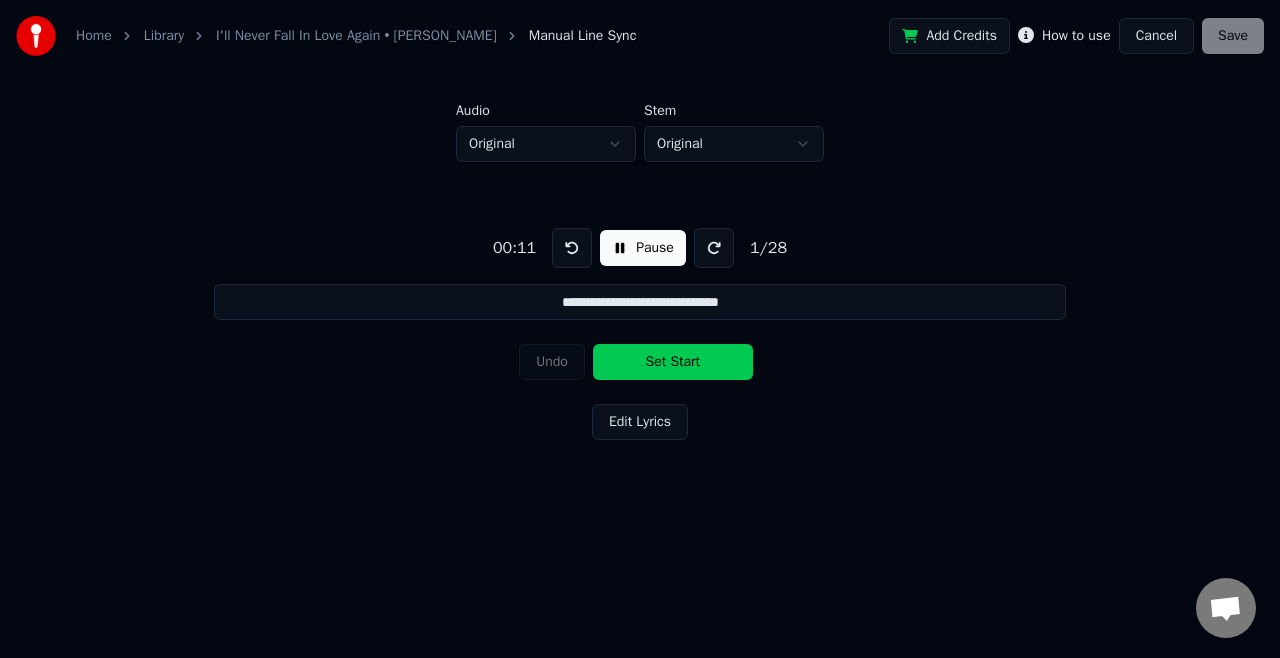 click on "Set Start" at bounding box center (673, 362) 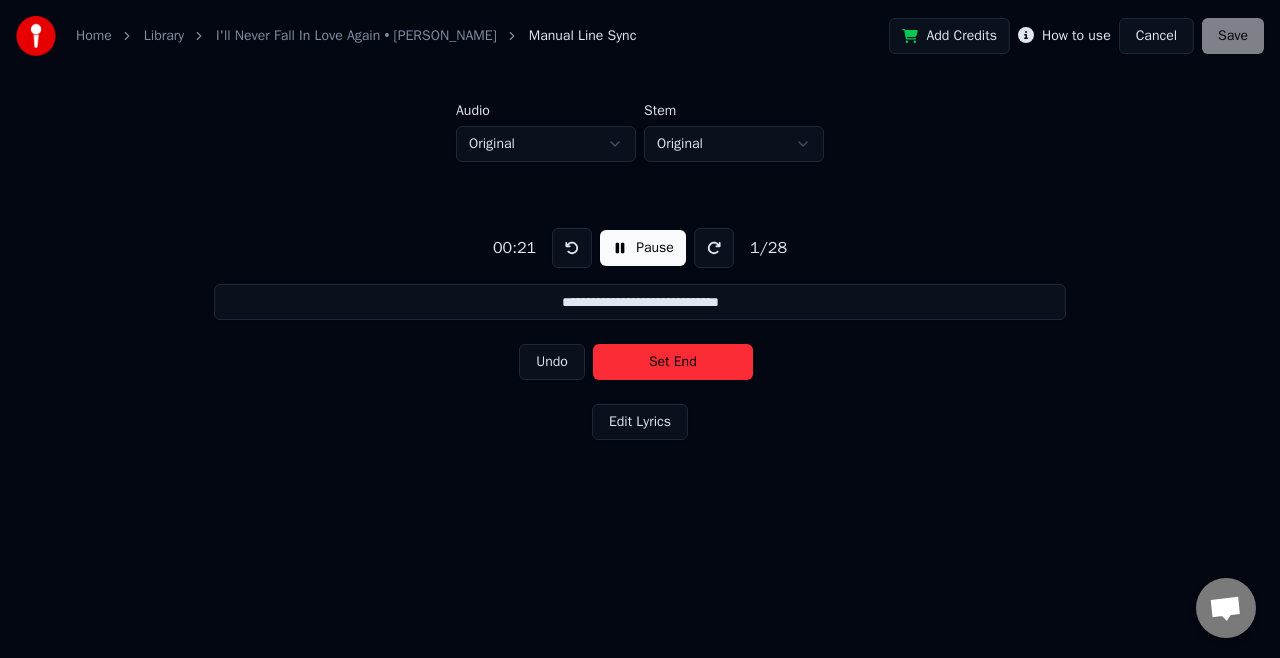 click on "Pause" at bounding box center (643, 248) 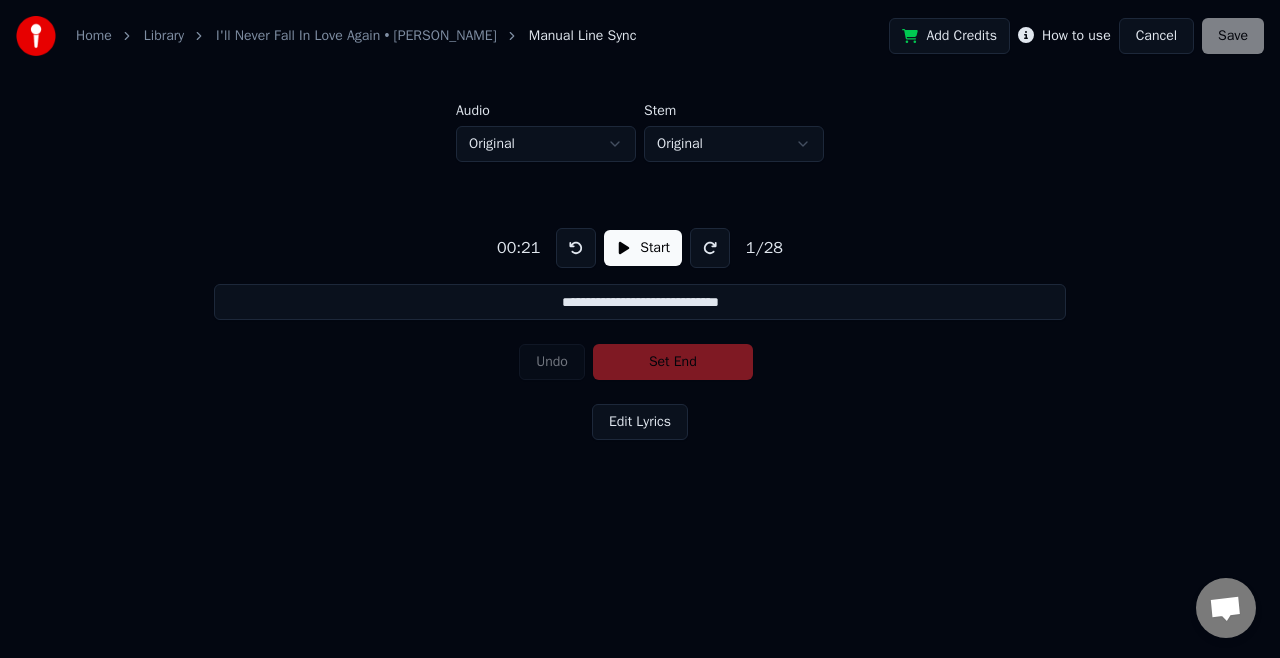 click on "Edit Lyrics" at bounding box center [640, 422] 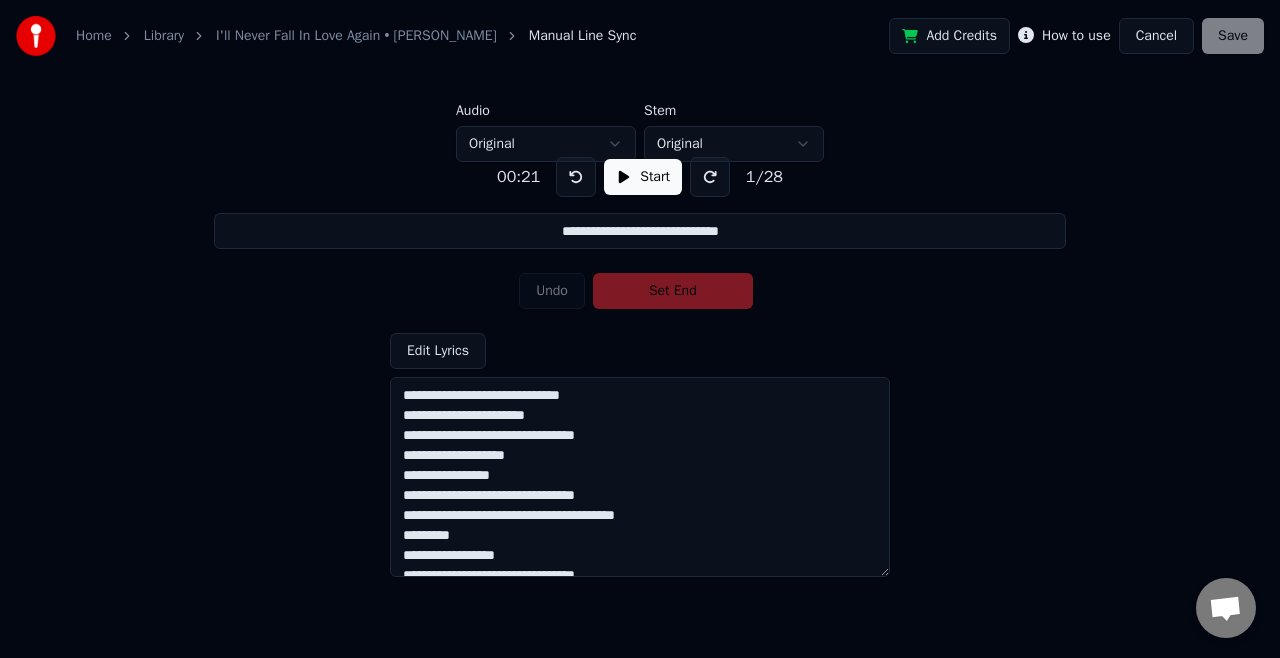 click on "**********" at bounding box center (640, 359) 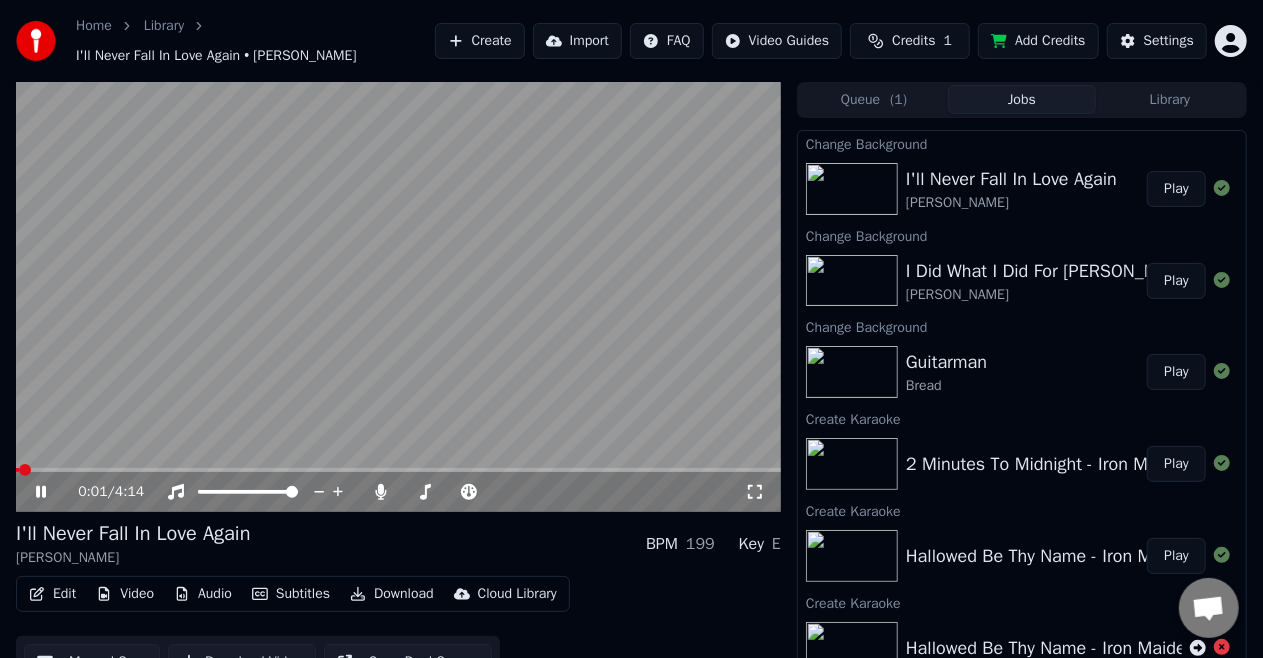 click 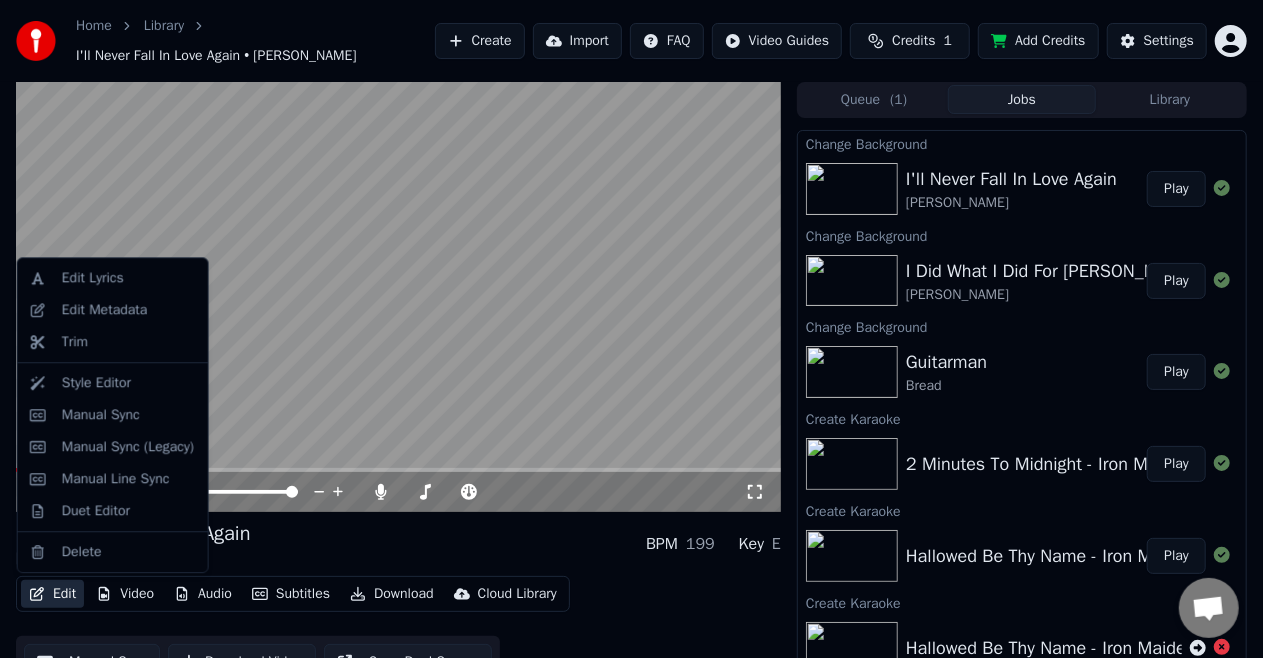 click on "Edit" at bounding box center (52, 594) 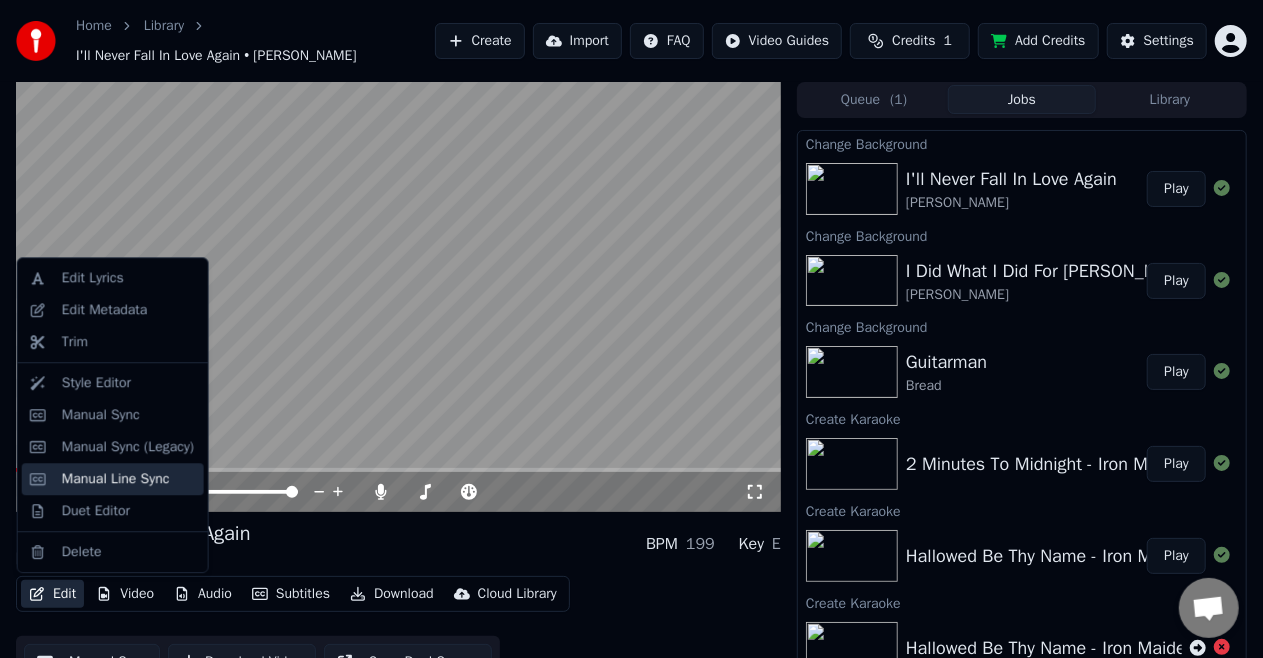 click on "Manual Line Sync" at bounding box center [116, 479] 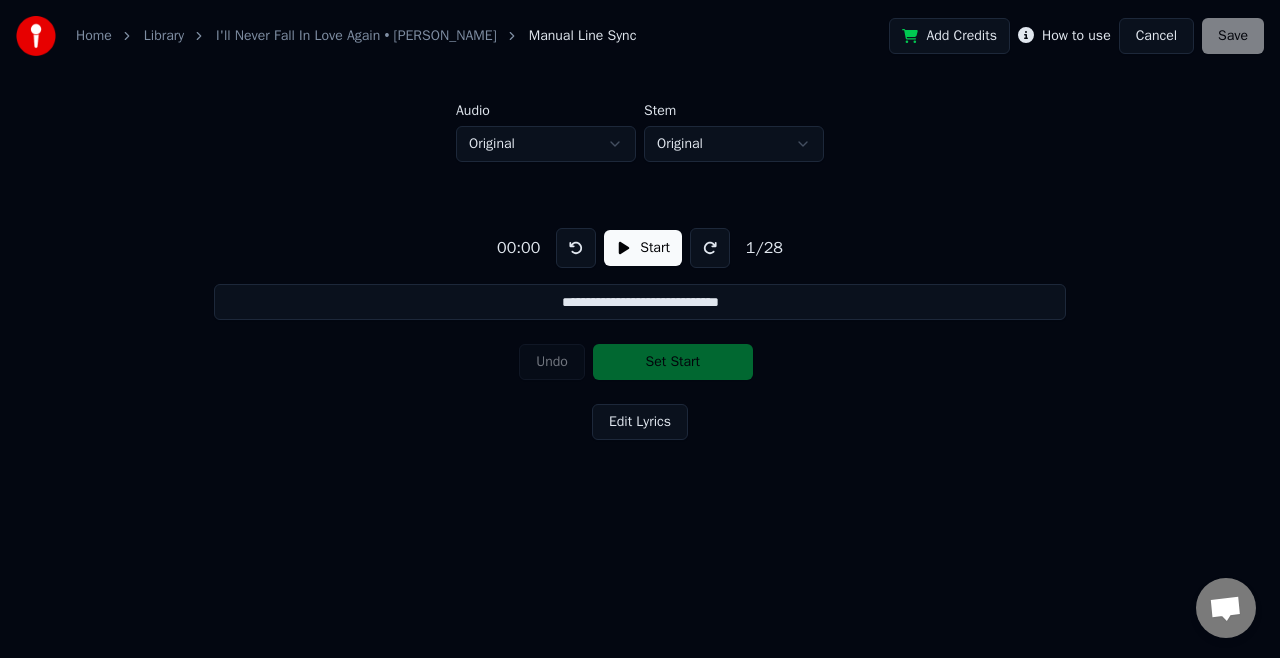 click on "Start" at bounding box center (643, 248) 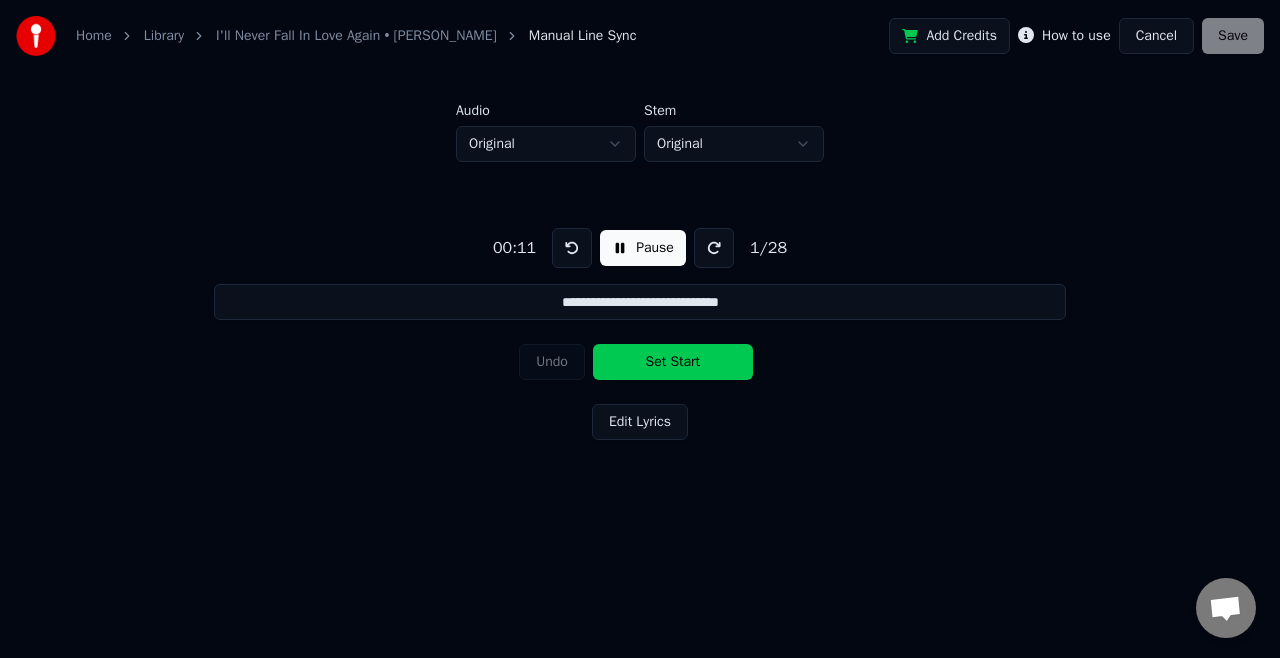 click on "Set Start" at bounding box center (673, 362) 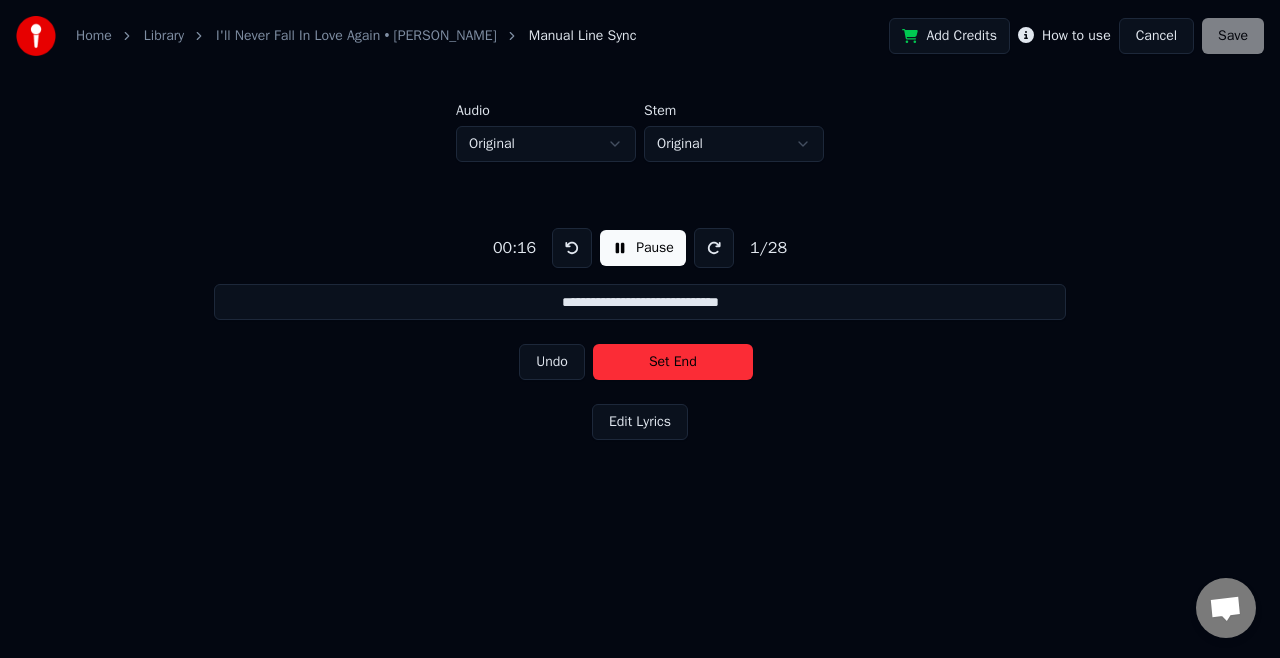 click on "Set End" at bounding box center [673, 362] 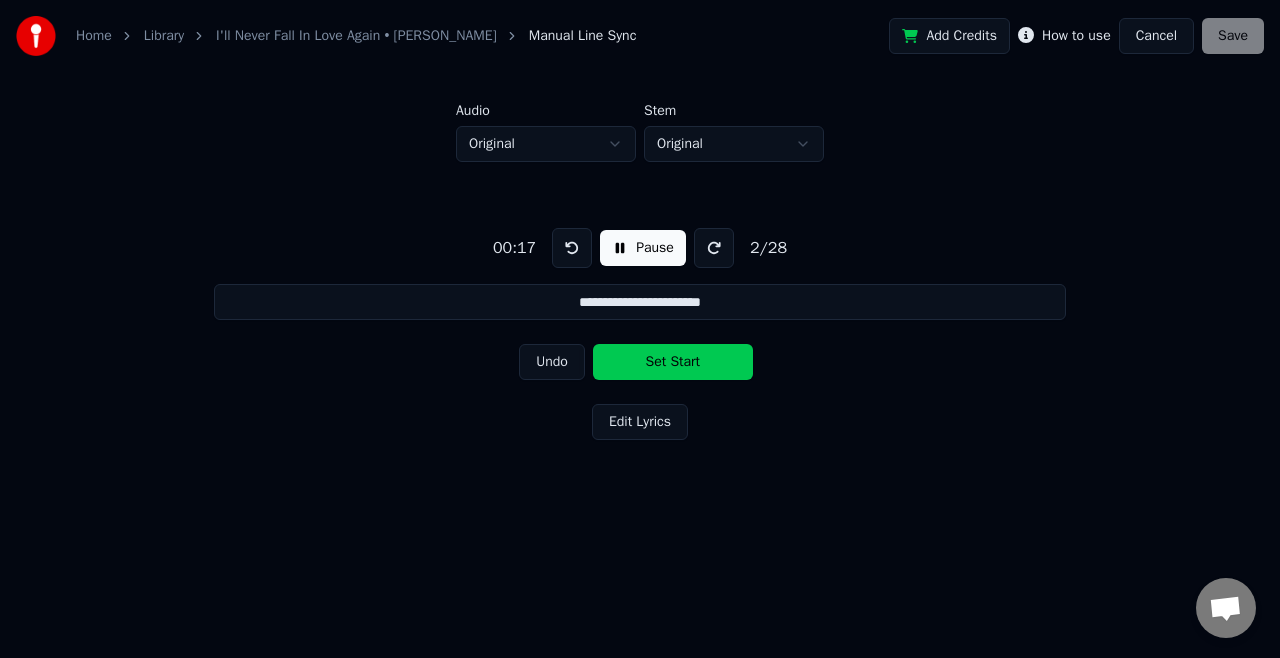 click on "Set Start" at bounding box center [673, 362] 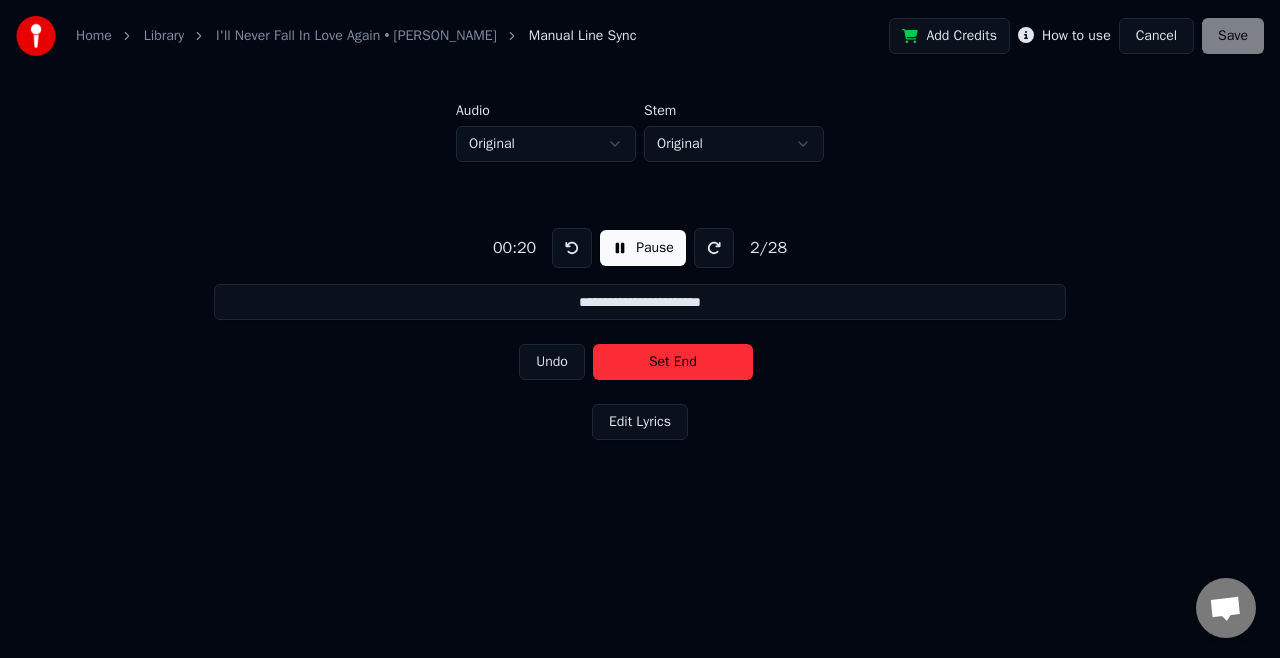 click on "Set End" at bounding box center (673, 362) 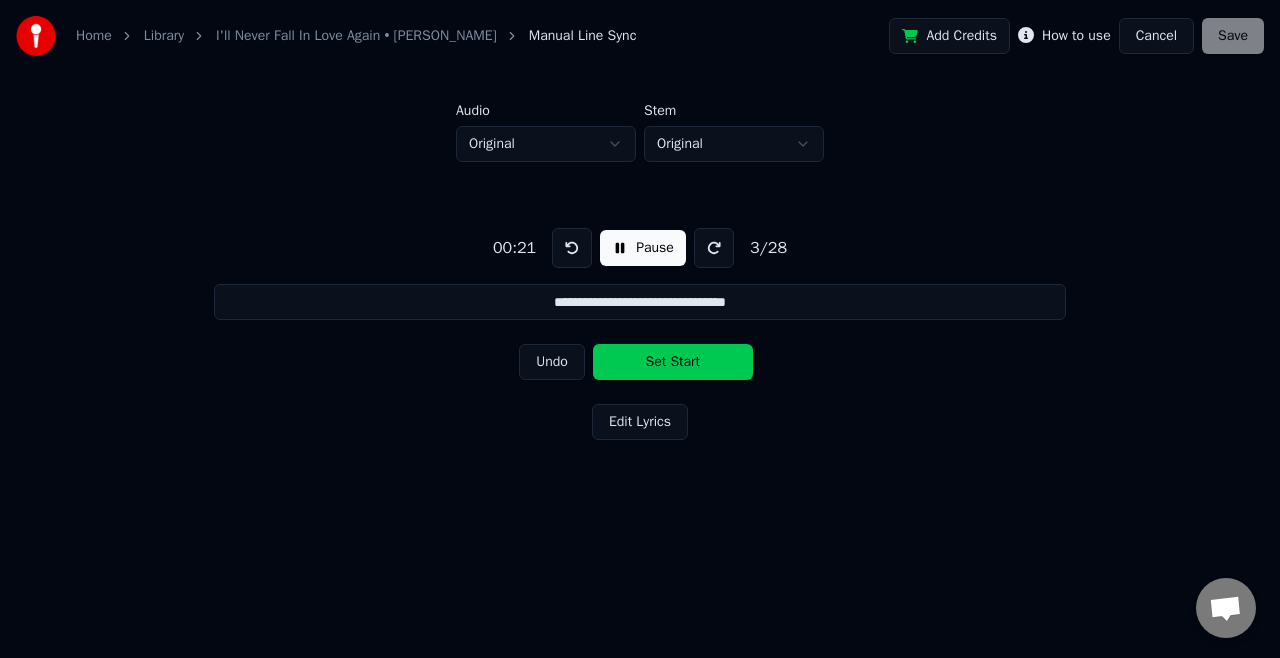 click on "Set Start" at bounding box center (673, 362) 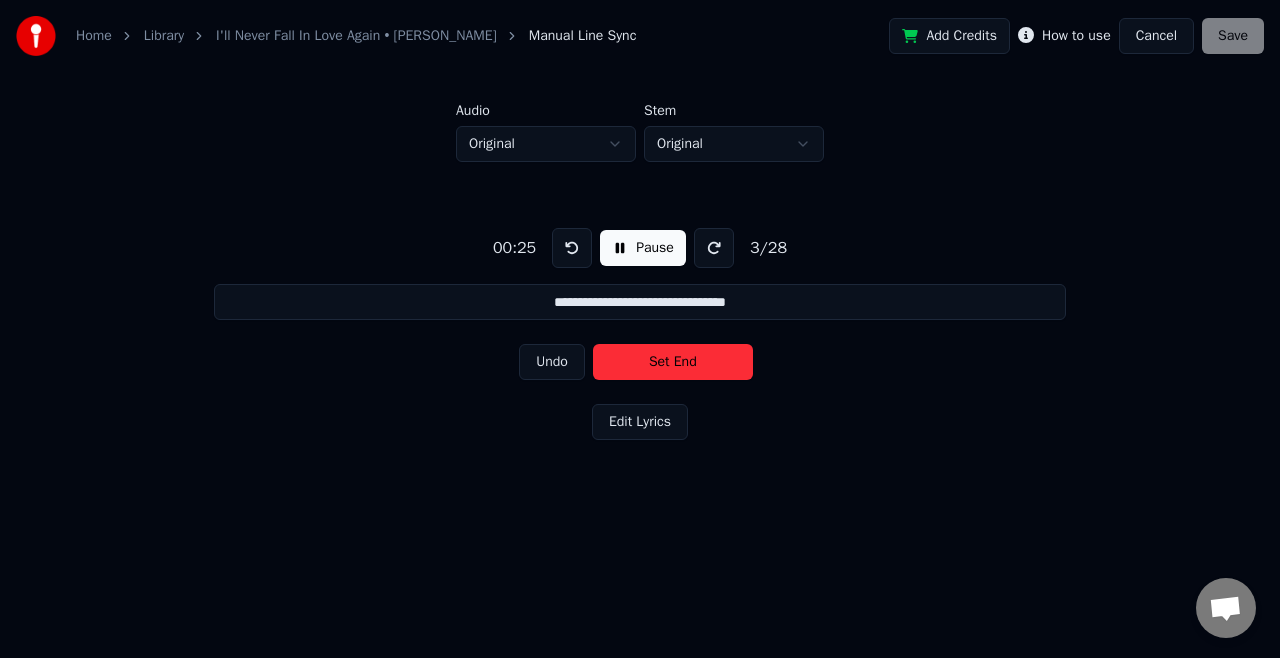 click on "Set End" at bounding box center (673, 362) 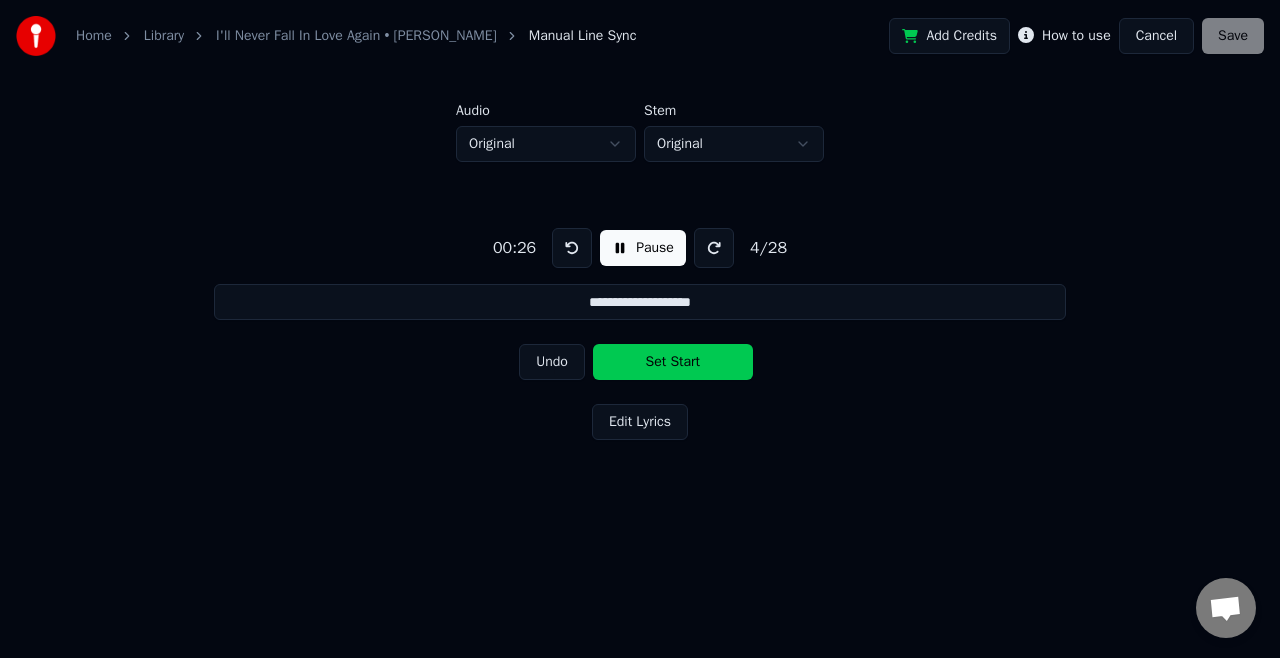 click on "Set Start" at bounding box center [673, 362] 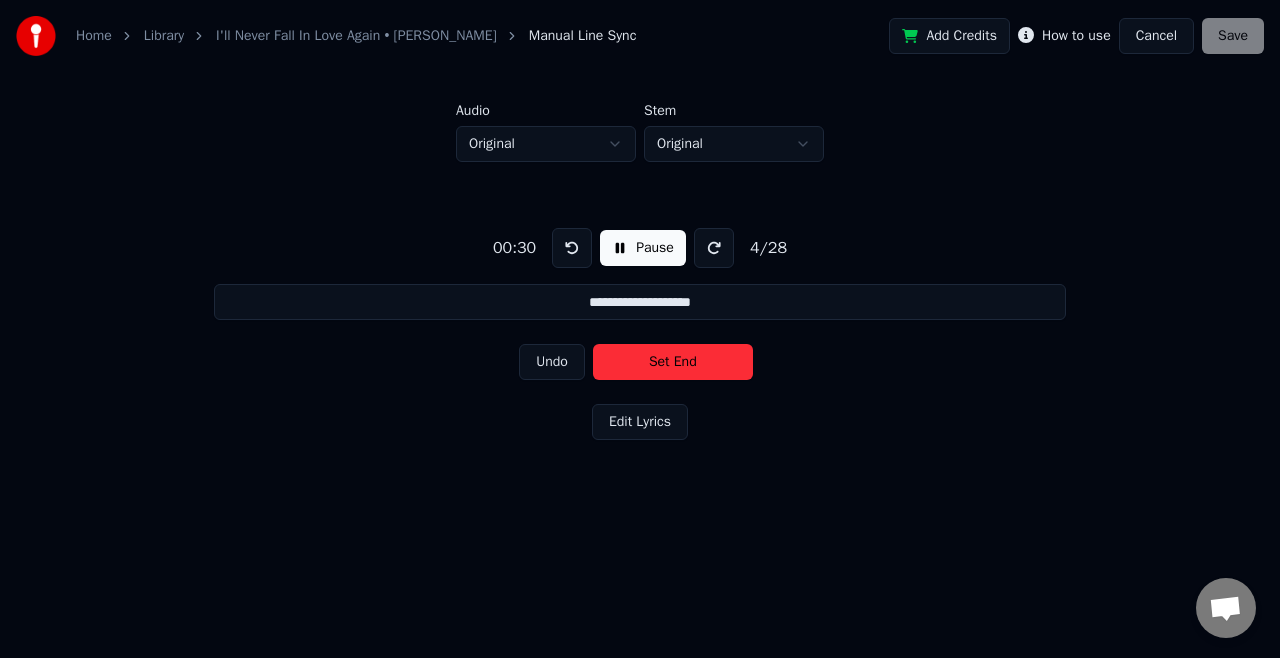 click on "Set End" at bounding box center [673, 362] 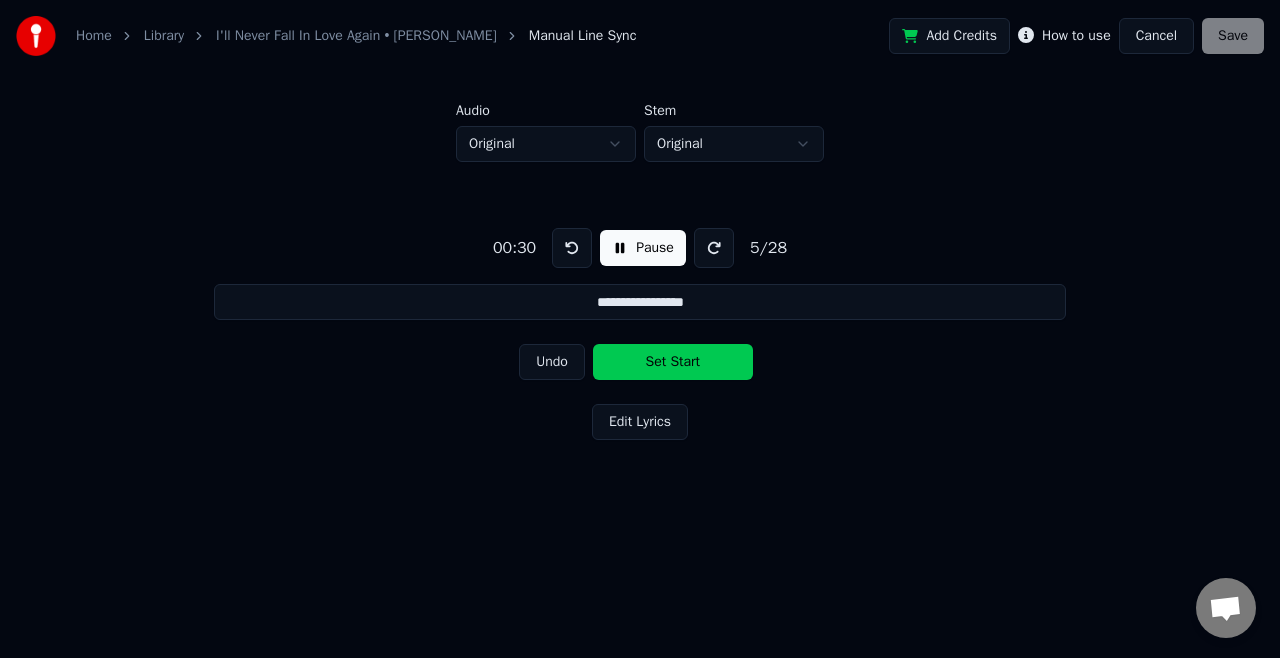click on "Set Start" at bounding box center (673, 362) 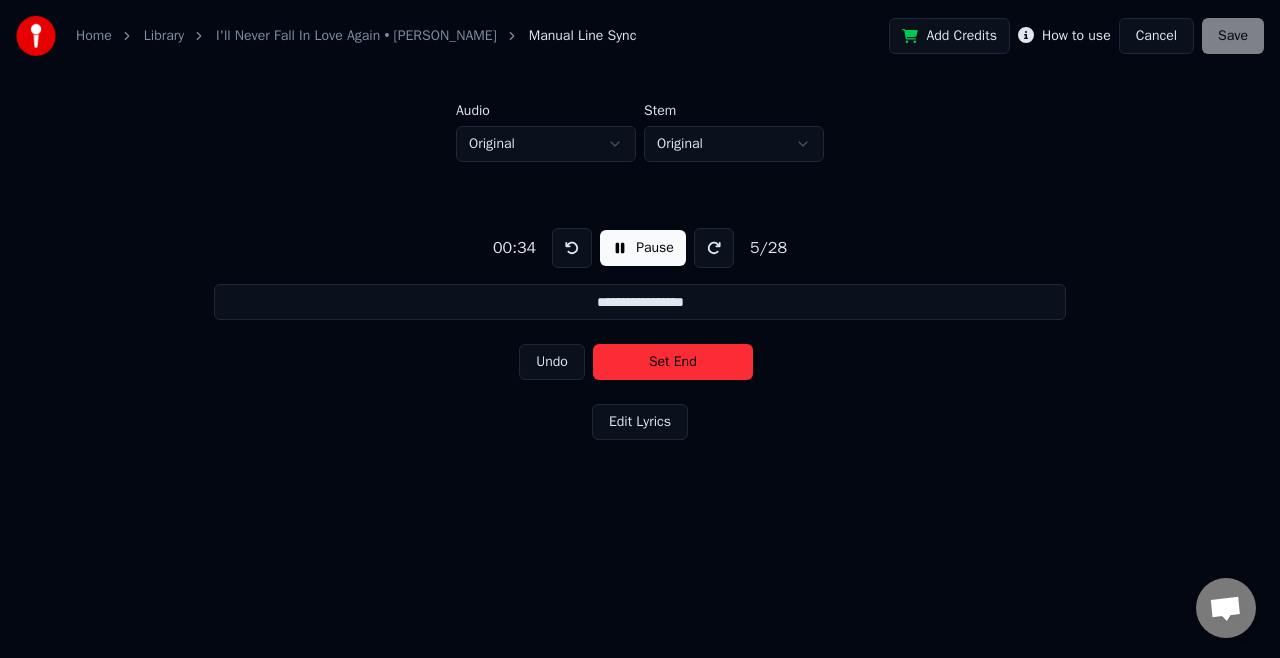 click on "Set End" at bounding box center (673, 362) 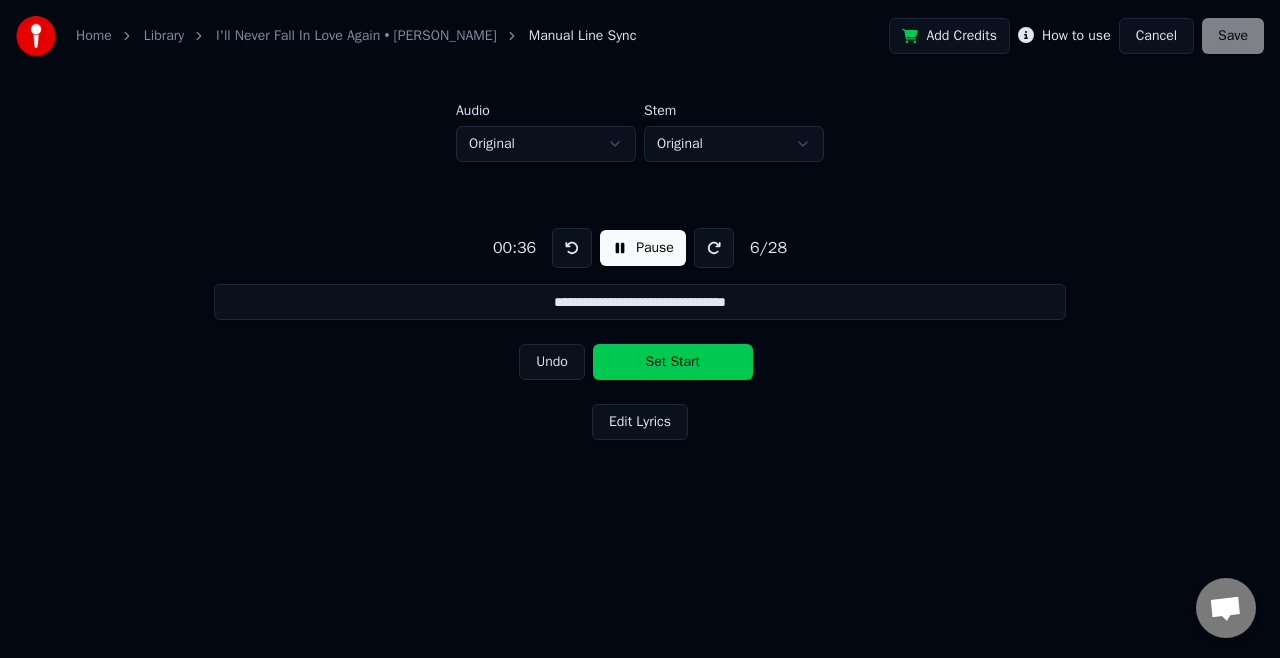 click on "Set Start" at bounding box center (673, 362) 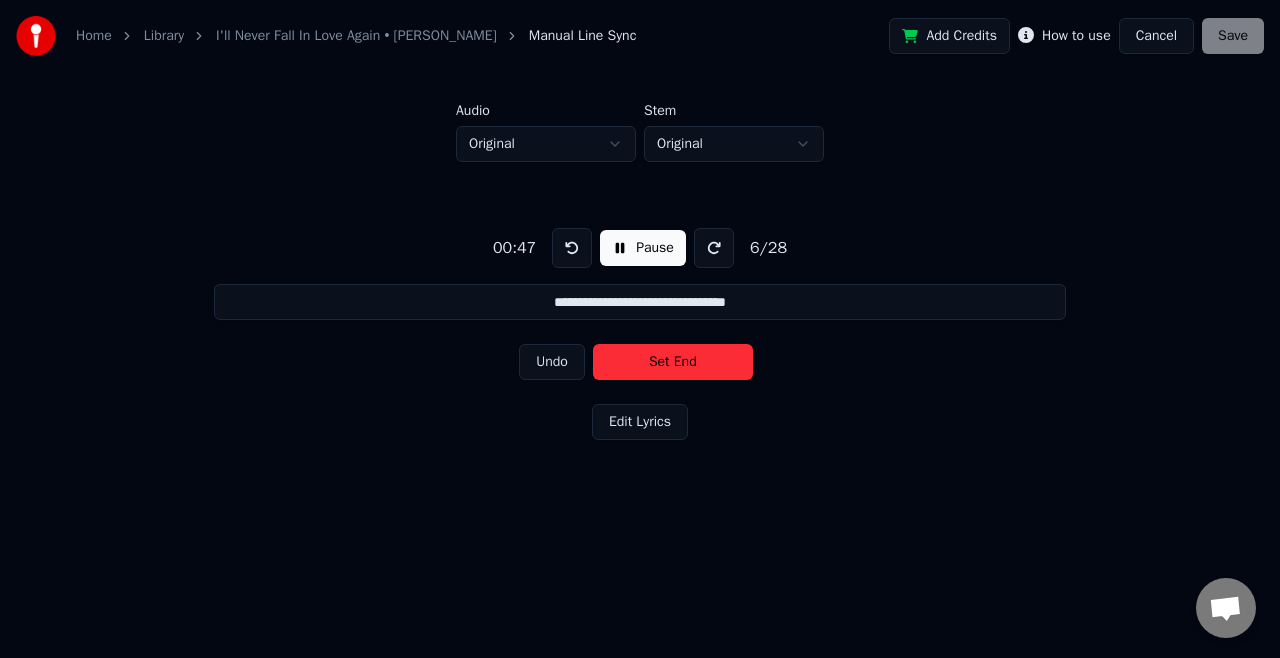 click on "Set End" at bounding box center [673, 362] 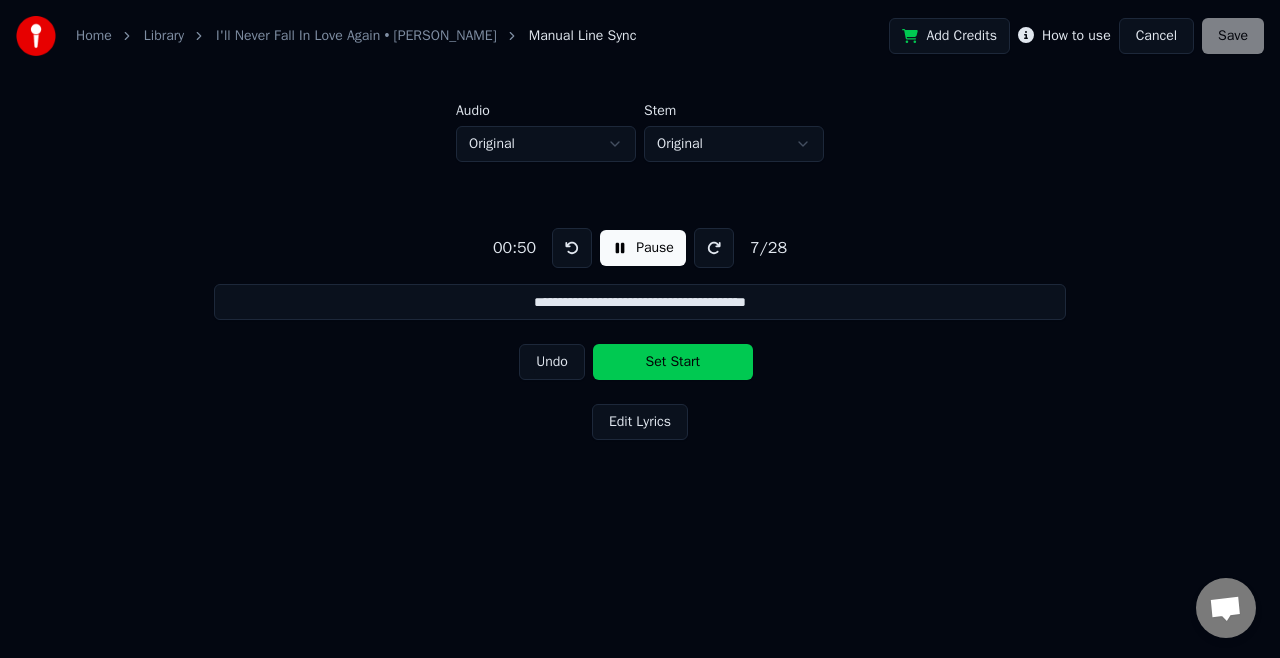 click on "Set Start" at bounding box center (673, 362) 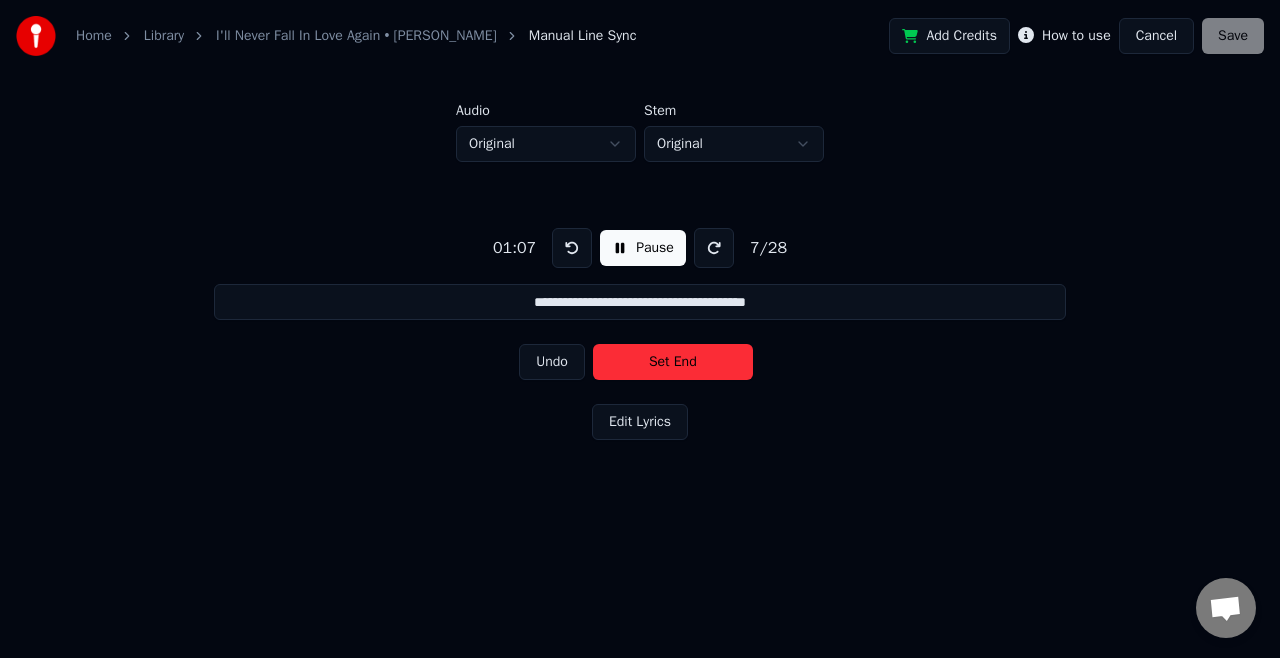 click on "Set End" at bounding box center [673, 362] 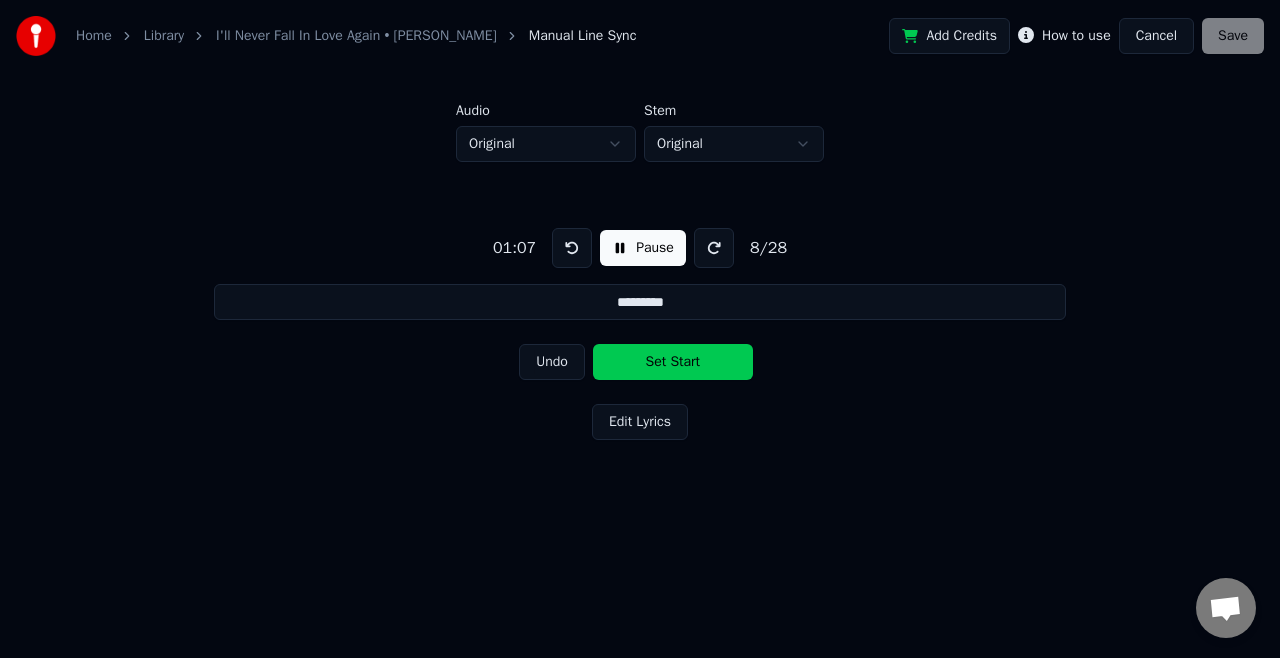 click on "Set Start" at bounding box center [673, 362] 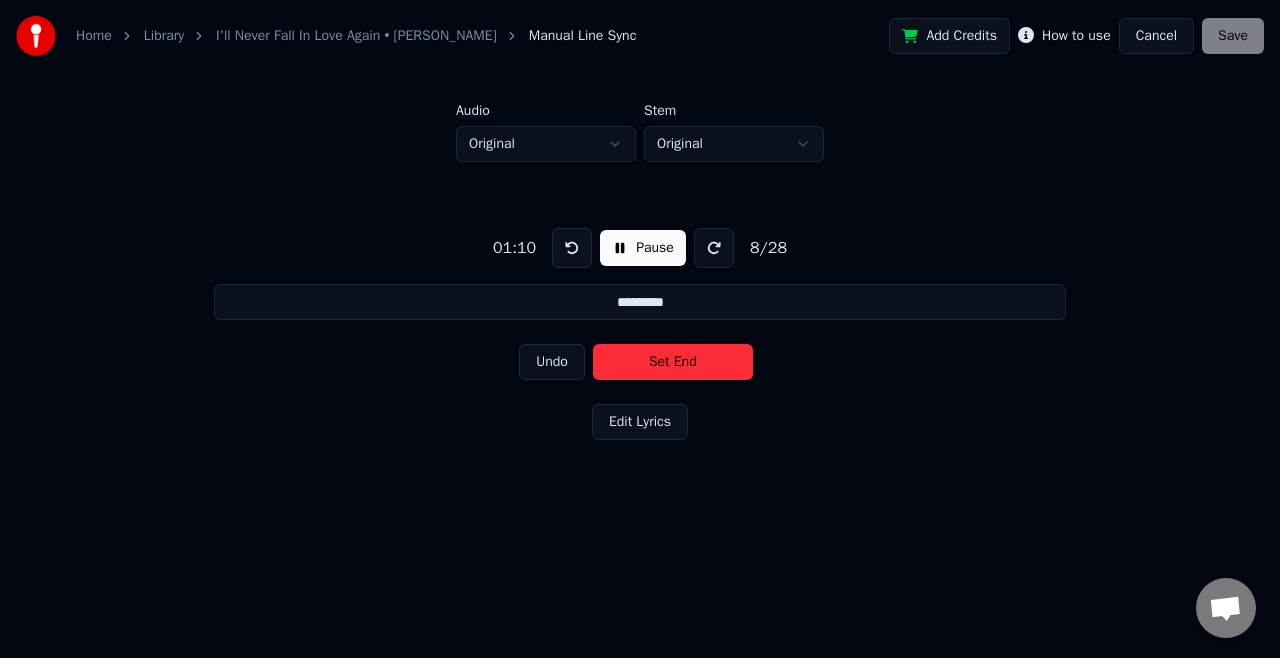click on "Set End" at bounding box center [673, 362] 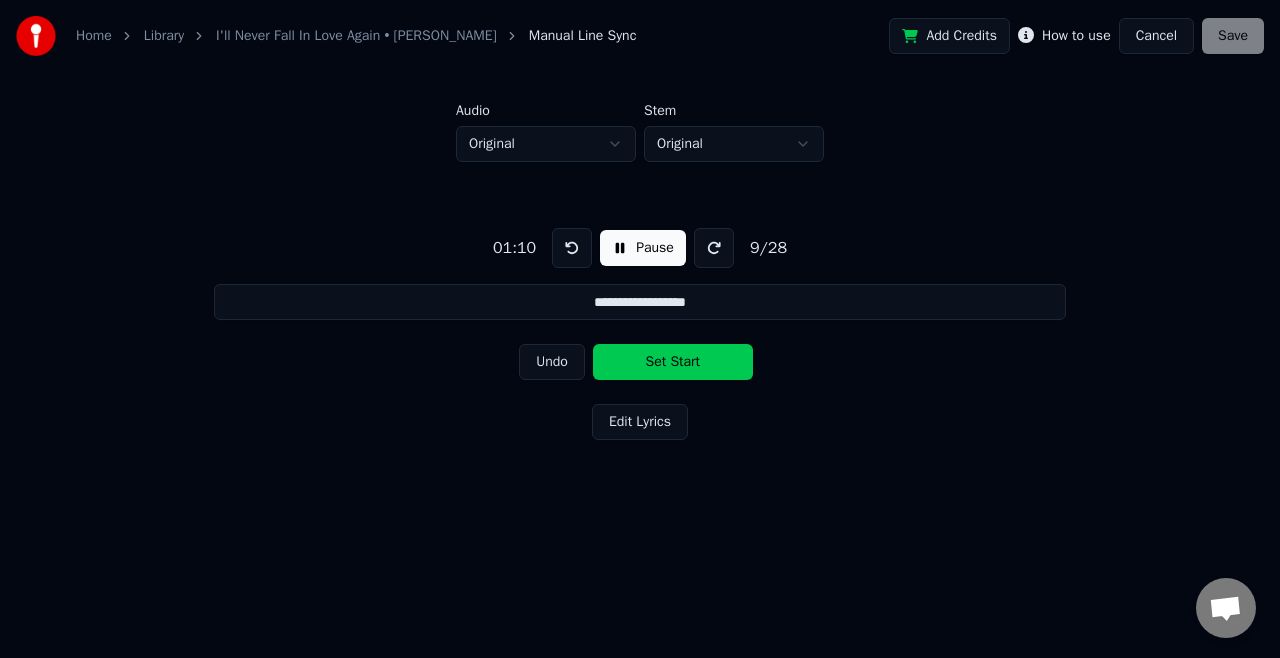 click on "Set Start" at bounding box center (673, 362) 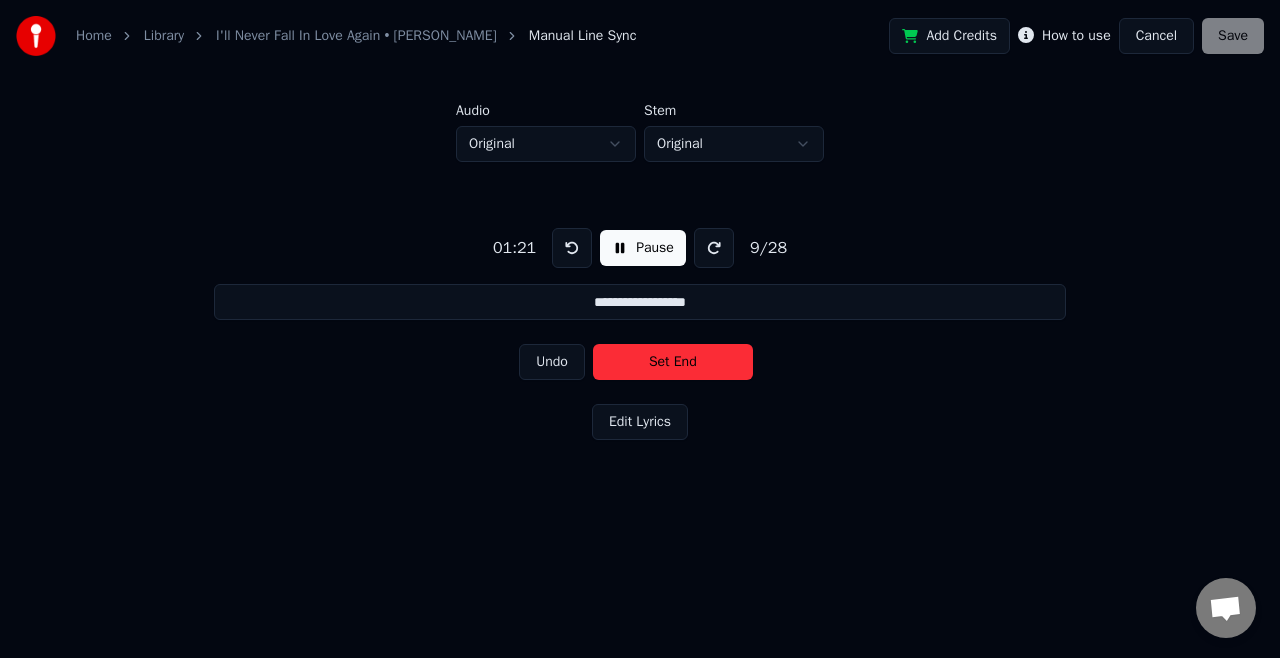 click on "Set End" at bounding box center [673, 362] 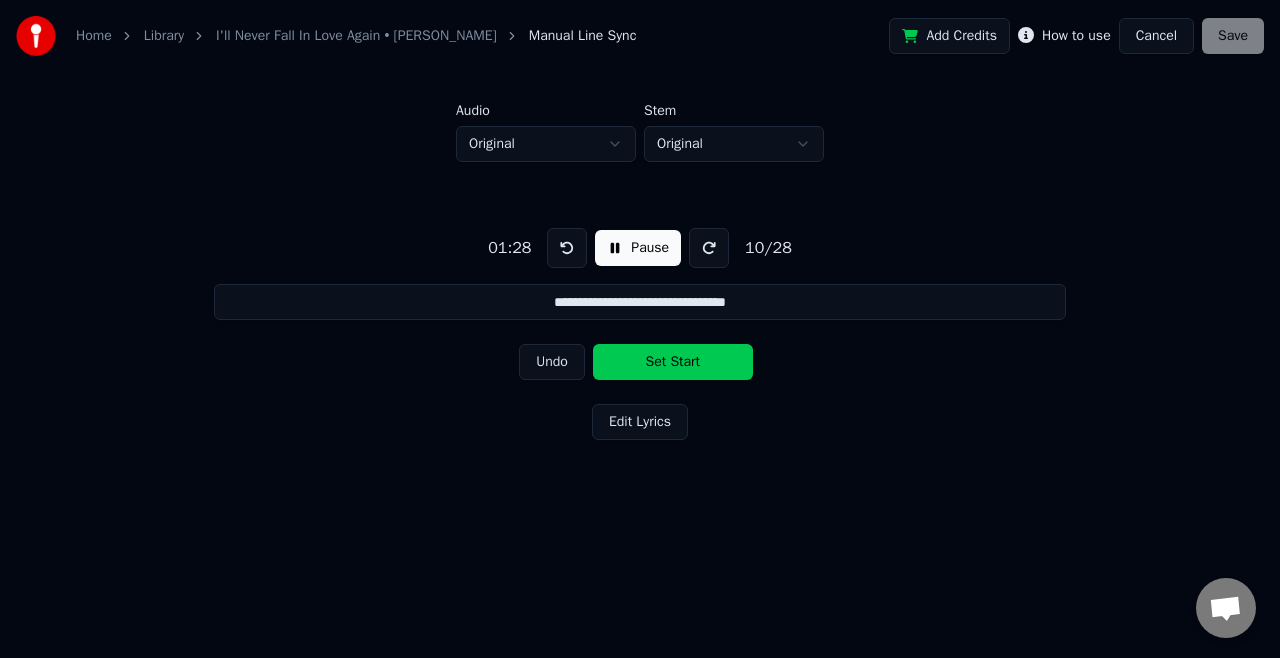 click on "Set Start" at bounding box center (673, 362) 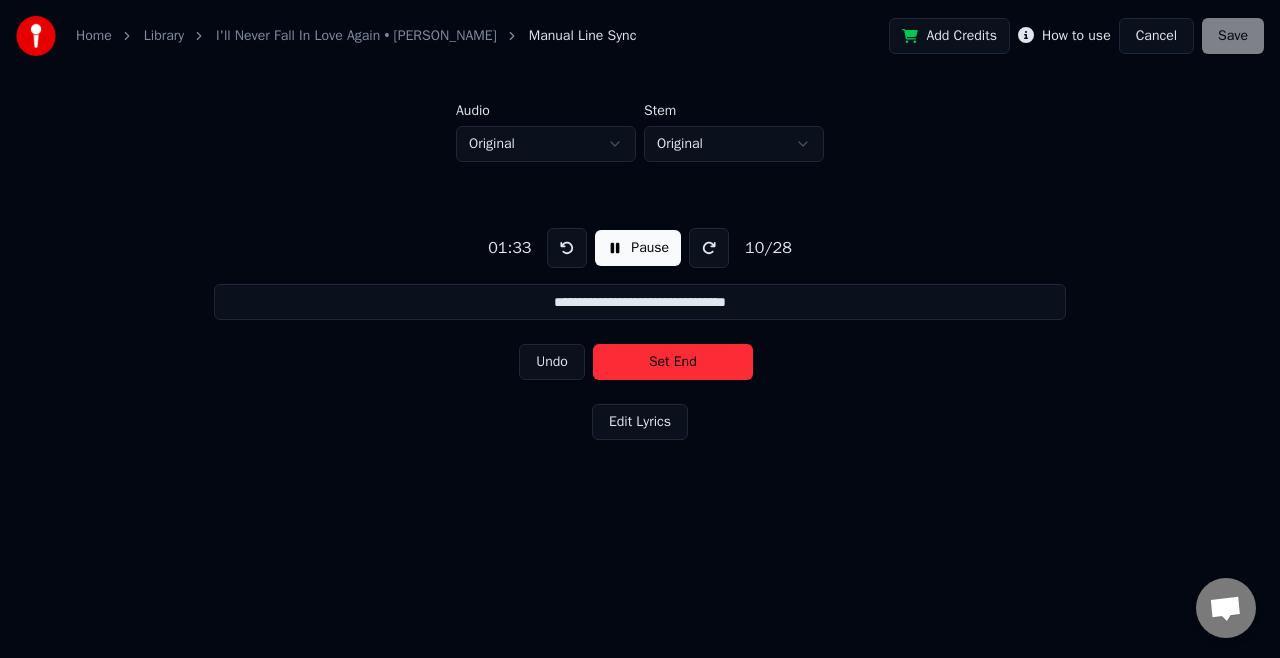 click on "Set End" at bounding box center (673, 362) 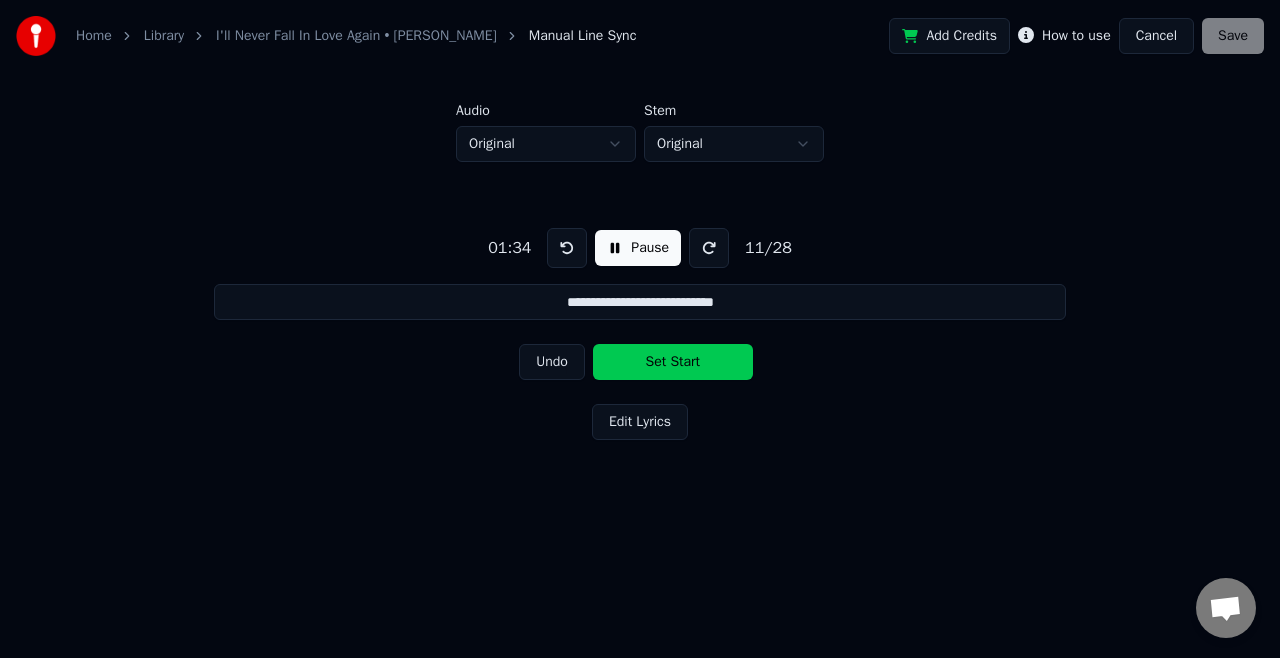 click on "Set Start" at bounding box center (673, 362) 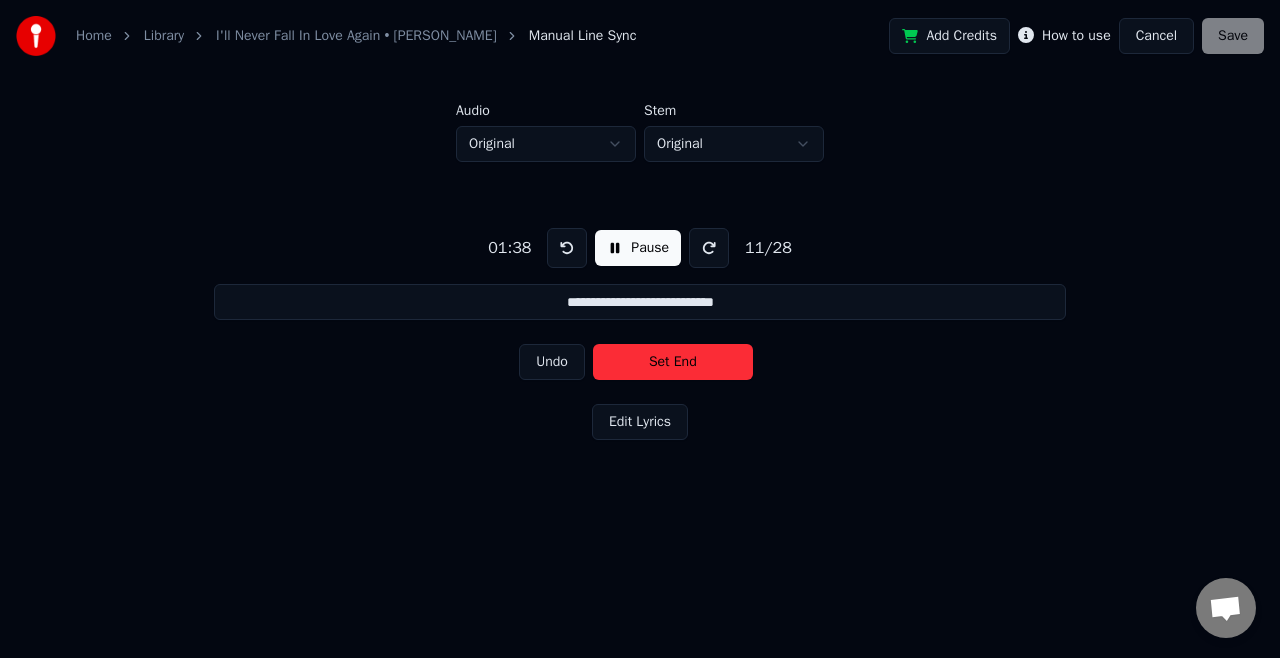 click on "Set End" at bounding box center (673, 362) 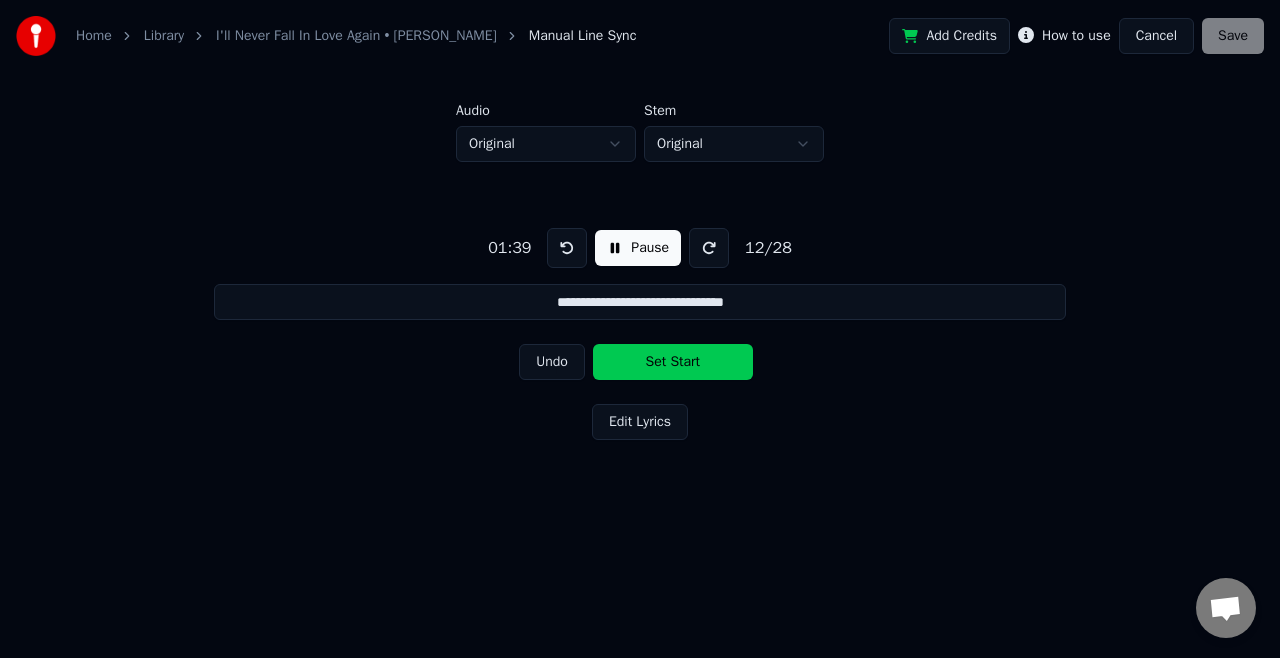 click on "Set Start" at bounding box center (673, 362) 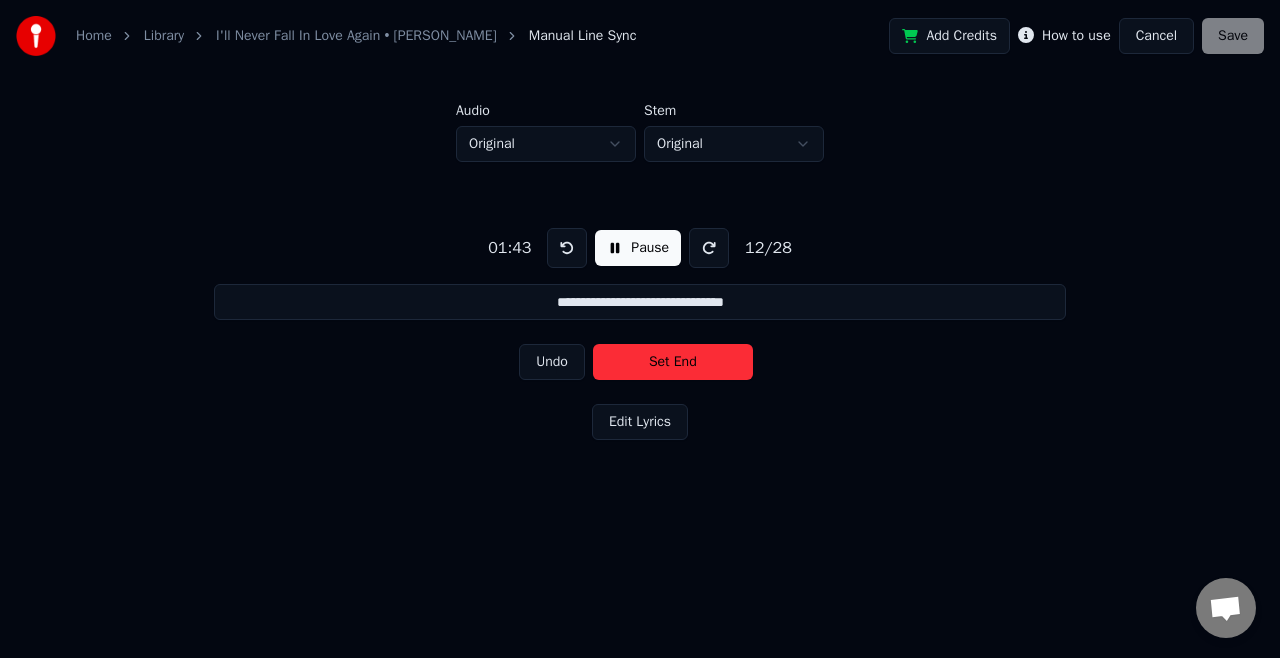 click on "Set End" at bounding box center [673, 362] 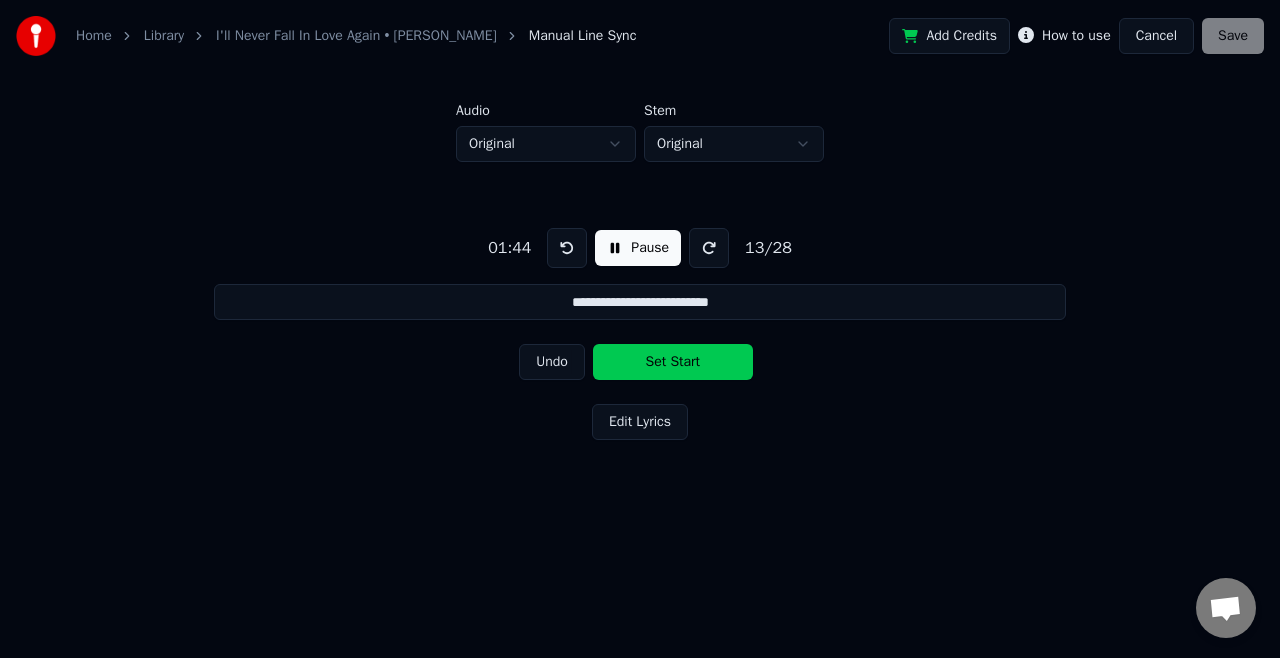 click on "Set Start" at bounding box center [673, 362] 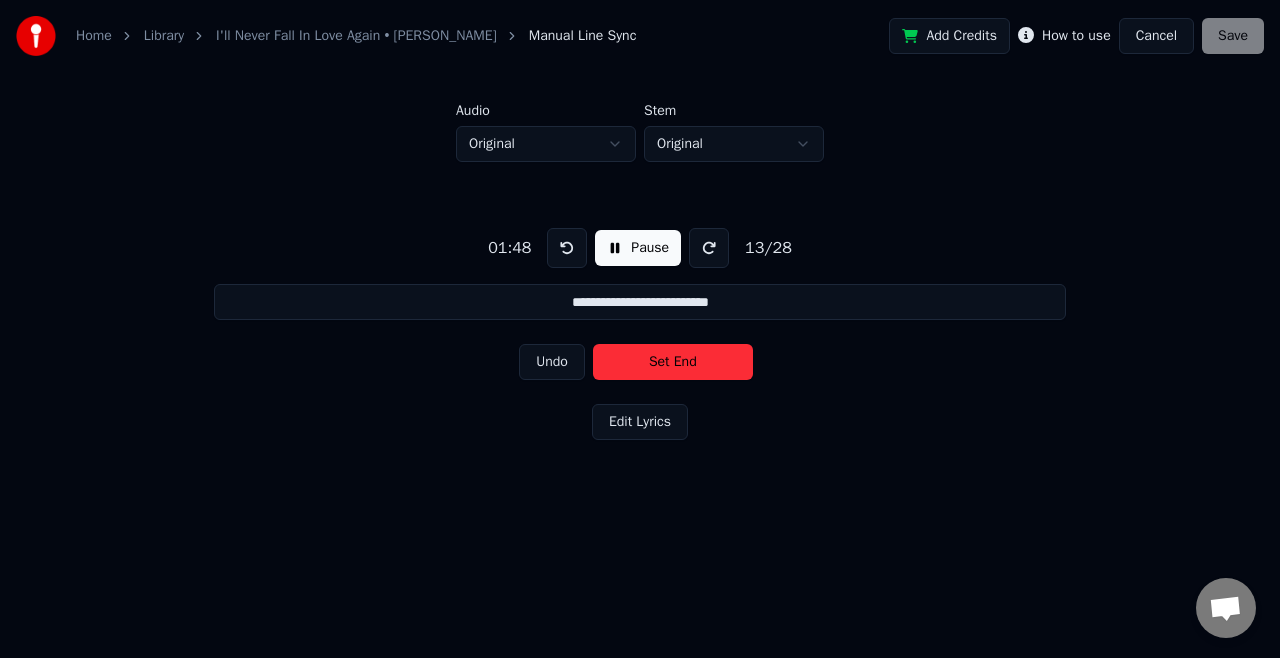 click on "Set End" at bounding box center (673, 362) 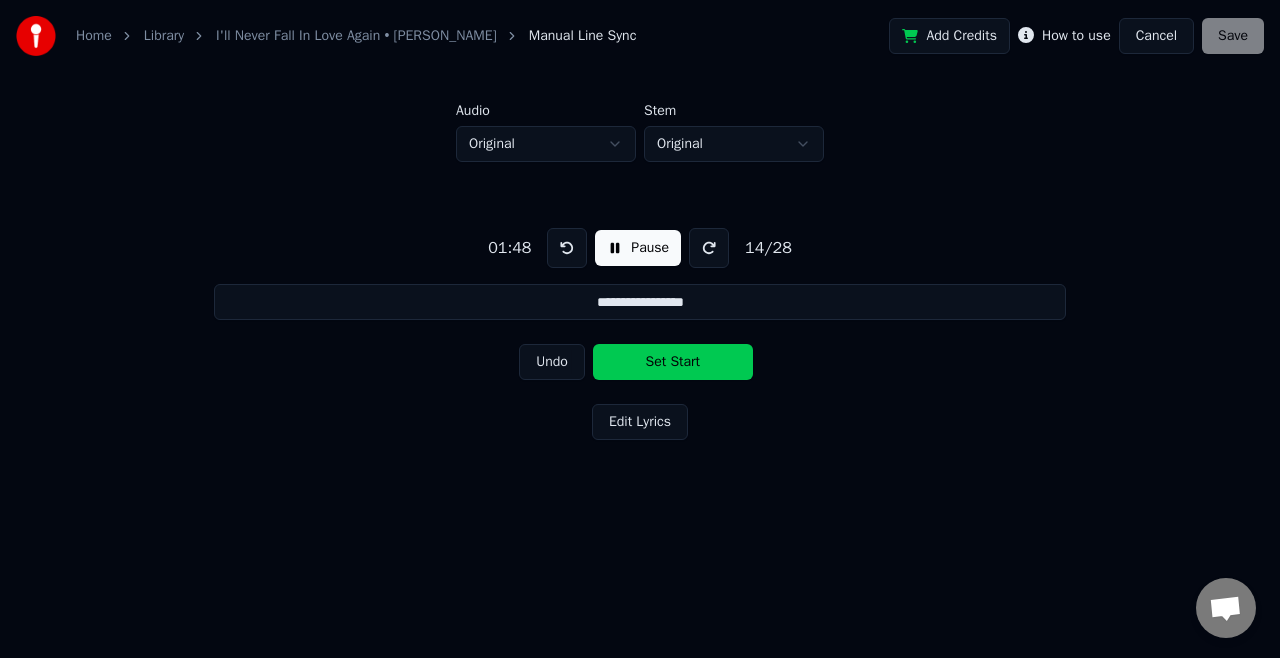 click on "Set Start" at bounding box center (673, 362) 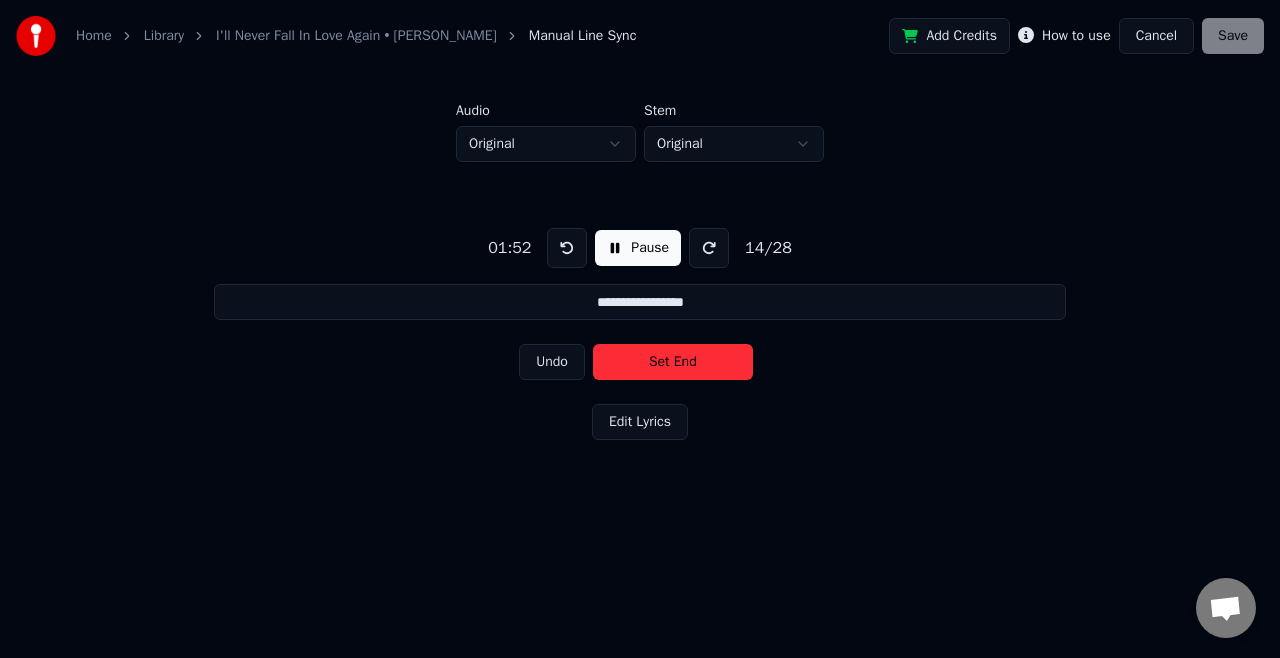 click on "Set End" at bounding box center [673, 362] 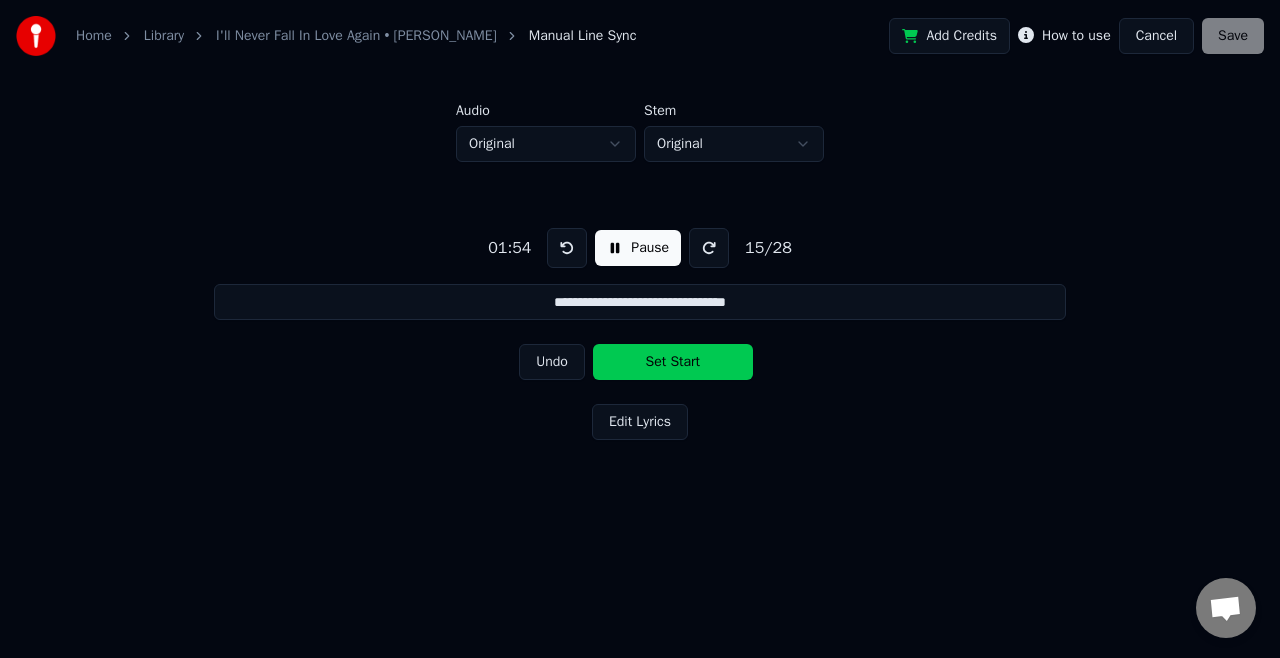click on "Set Start" at bounding box center [673, 362] 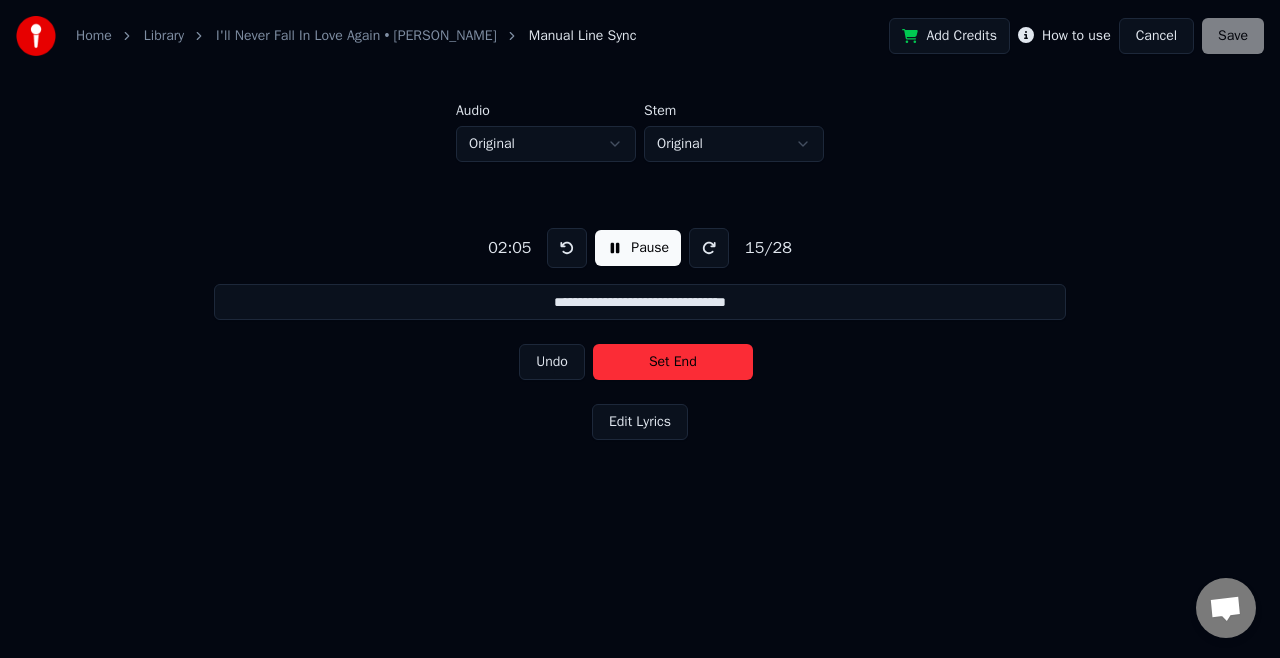 click on "Set End" at bounding box center [673, 362] 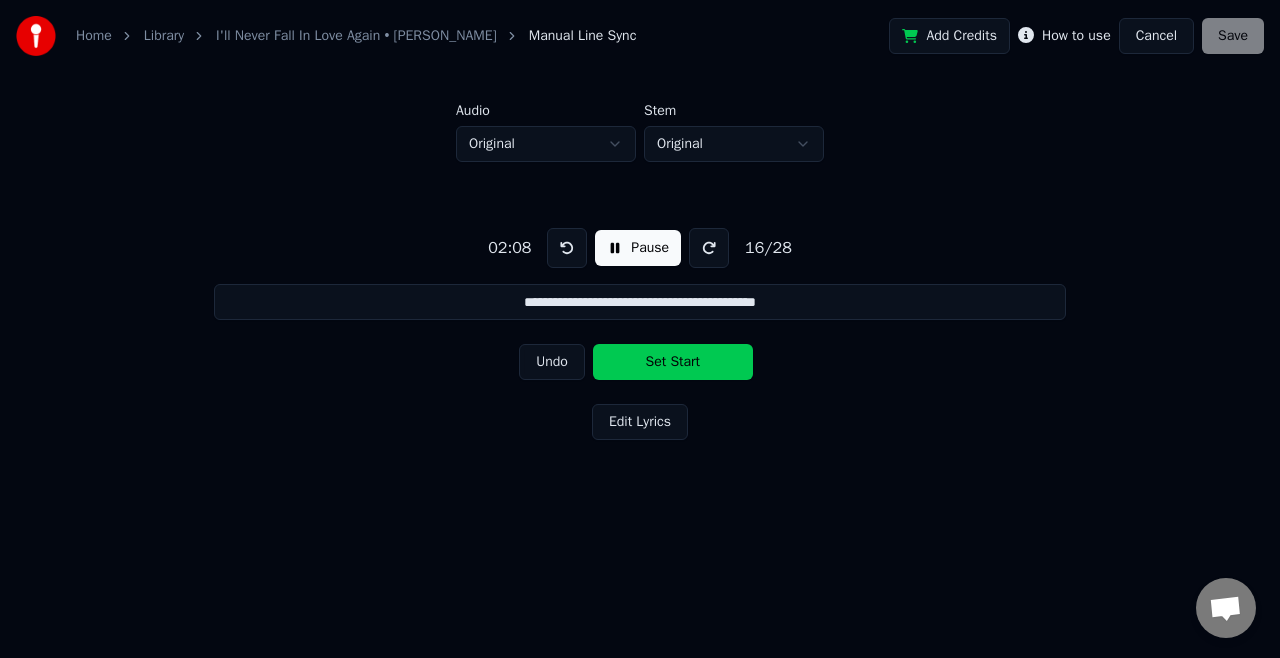 click on "Set Start" at bounding box center (673, 362) 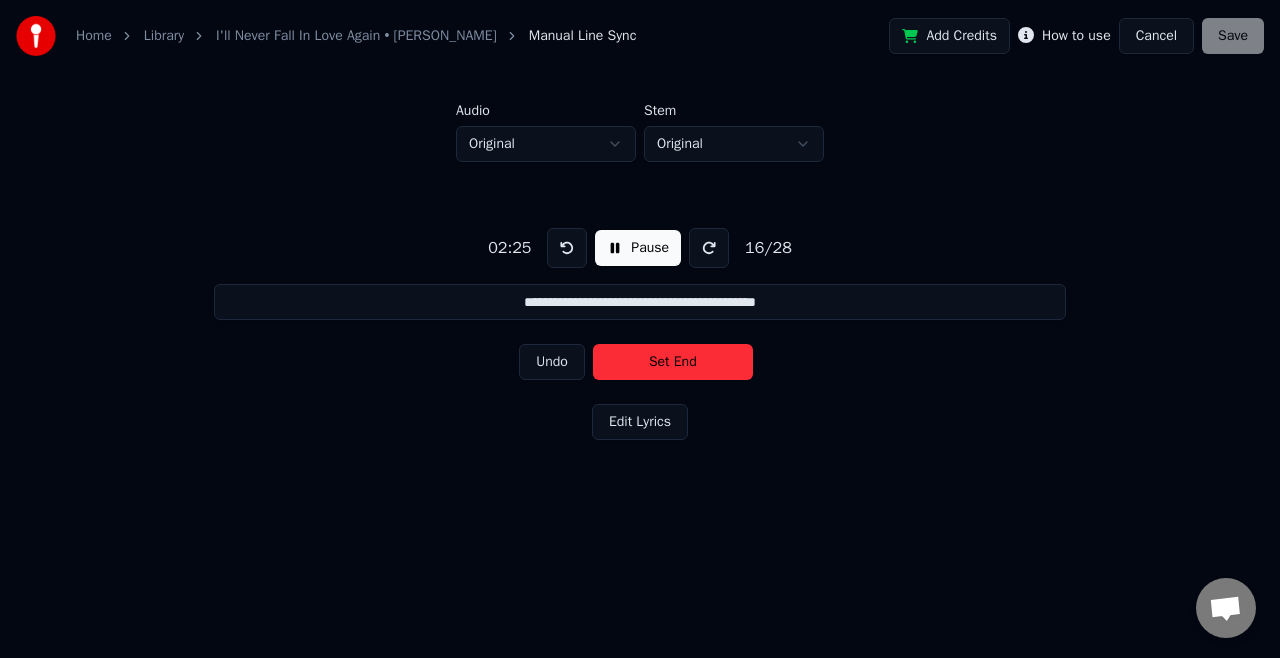 click on "Set End" at bounding box center [673, 362] 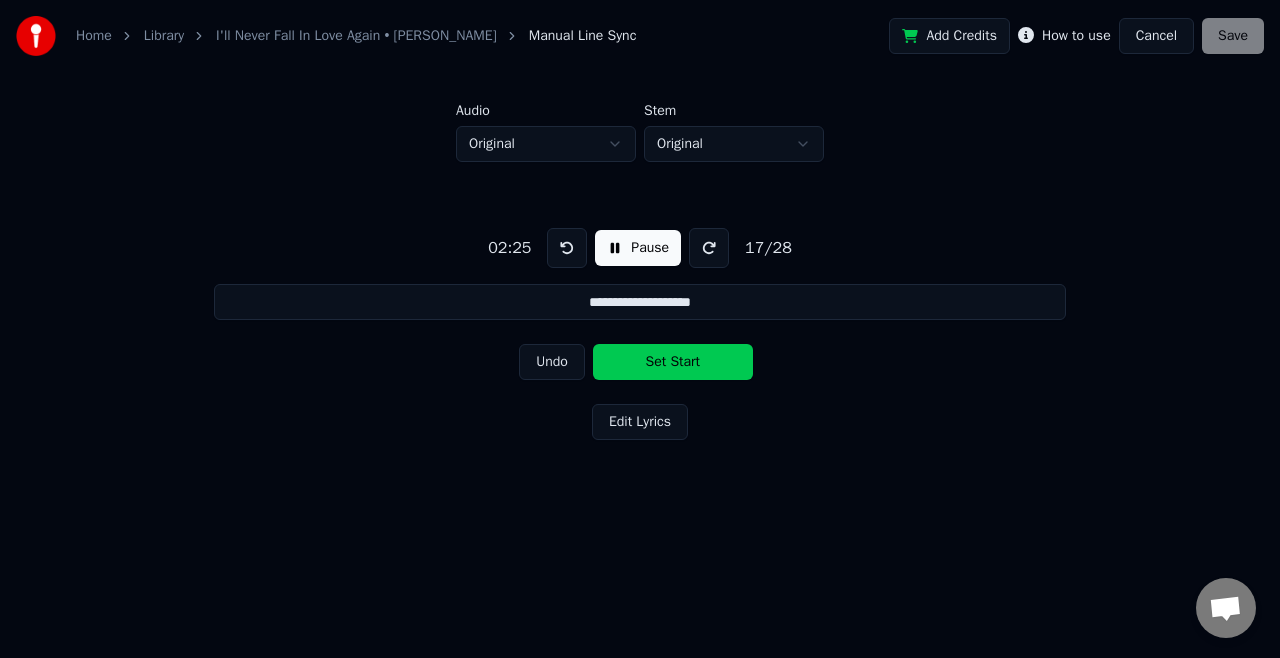 click on "Set Start" at bounding box center [673, 362] 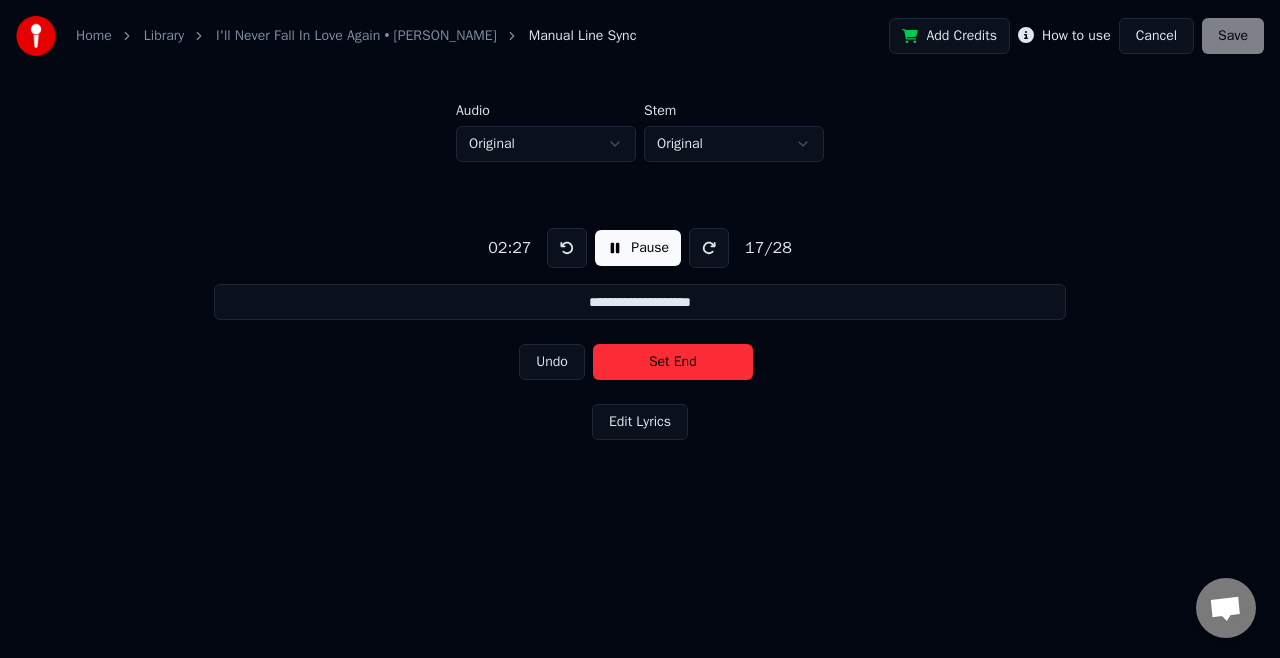 click on "Set End" at bounding box center (673, 362) 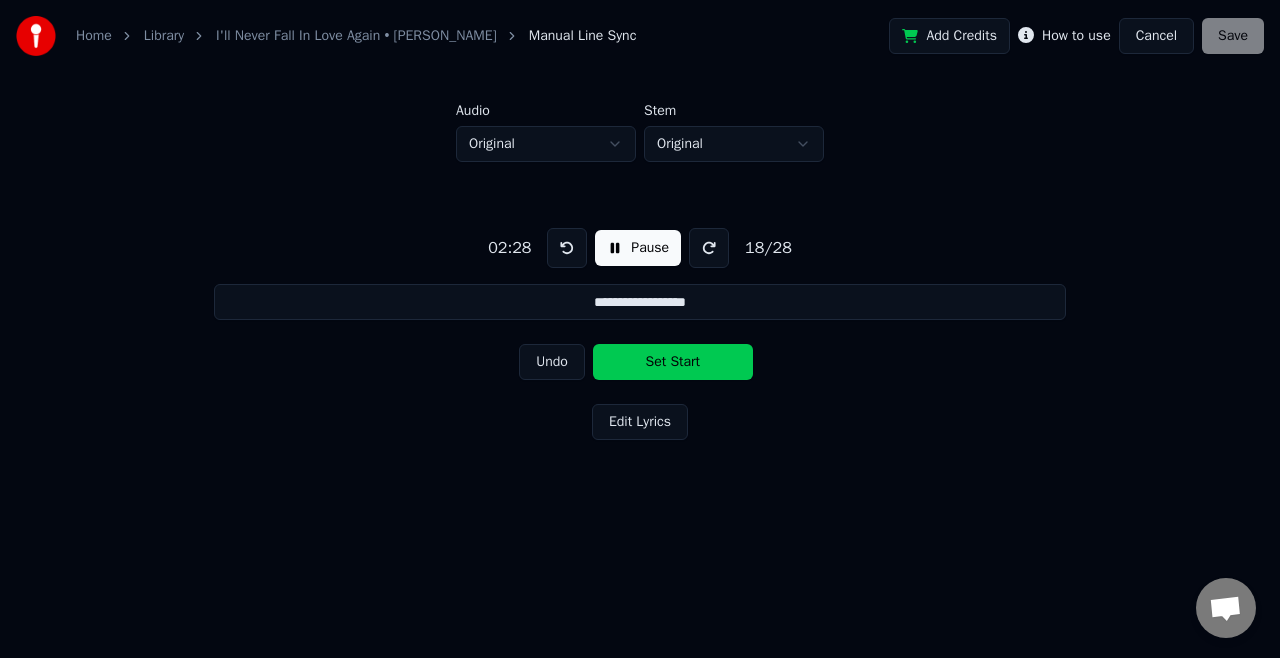 click on "Set Start" at bounding box center [673, 362] 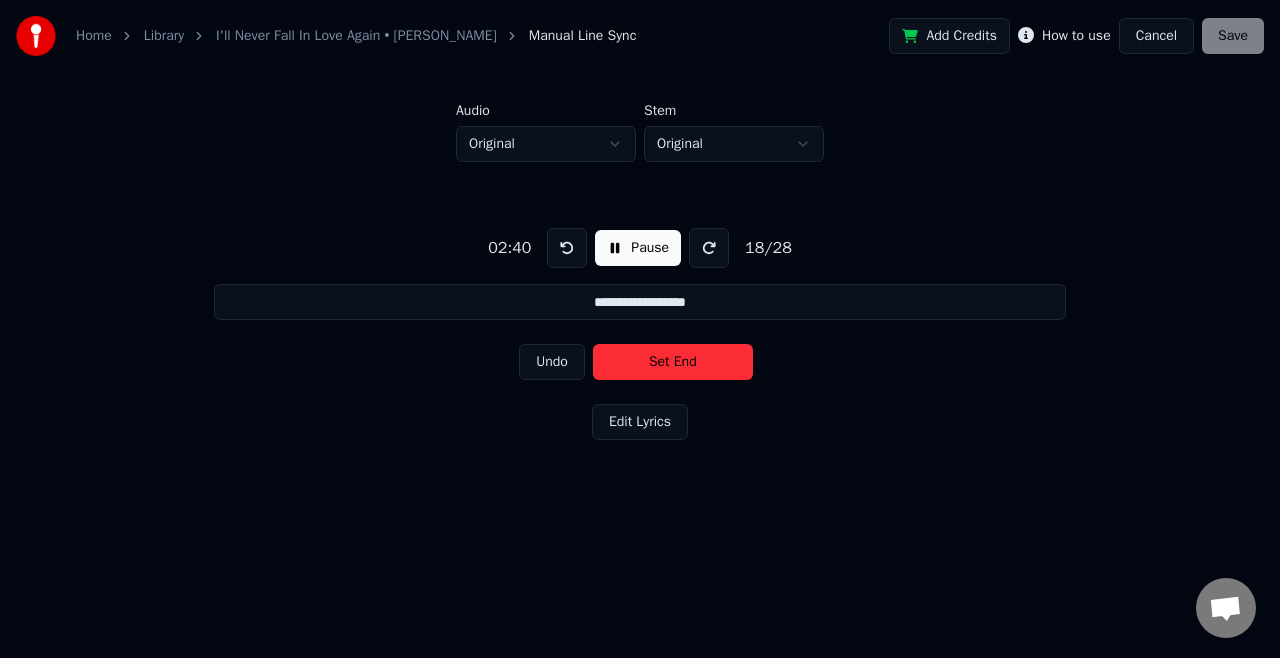click on "Set End" at bounding box center [673, 362] 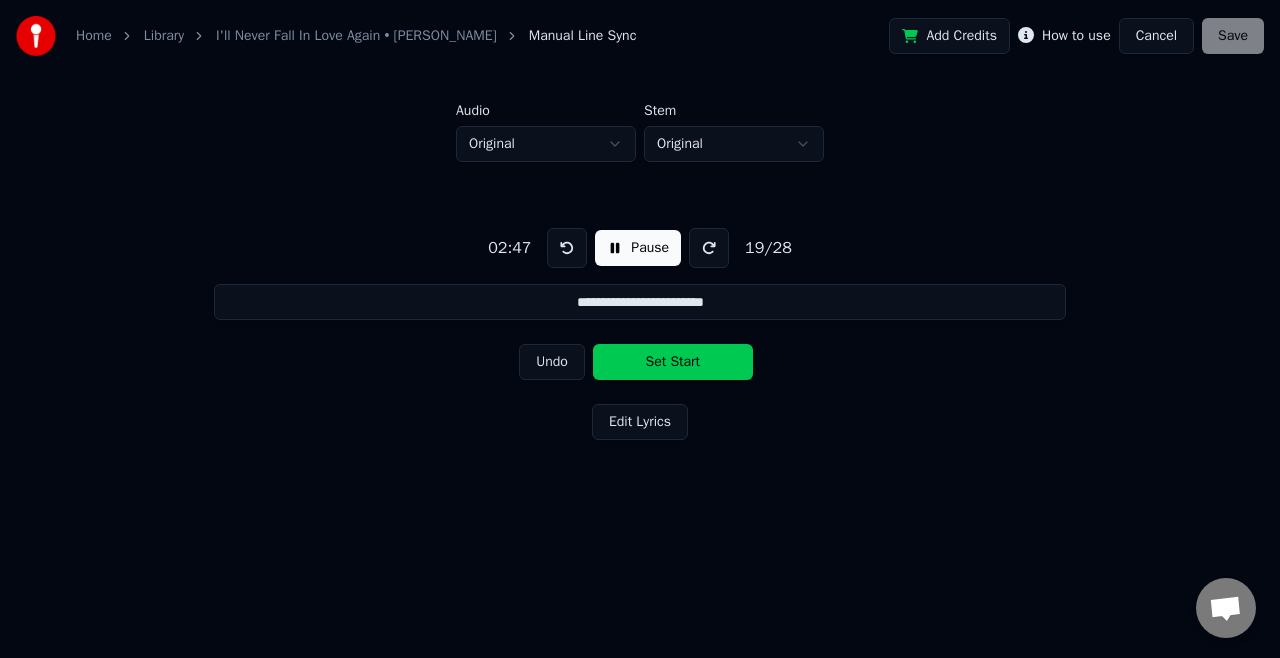 click on "Set Start" at bounding box center [673, 362] 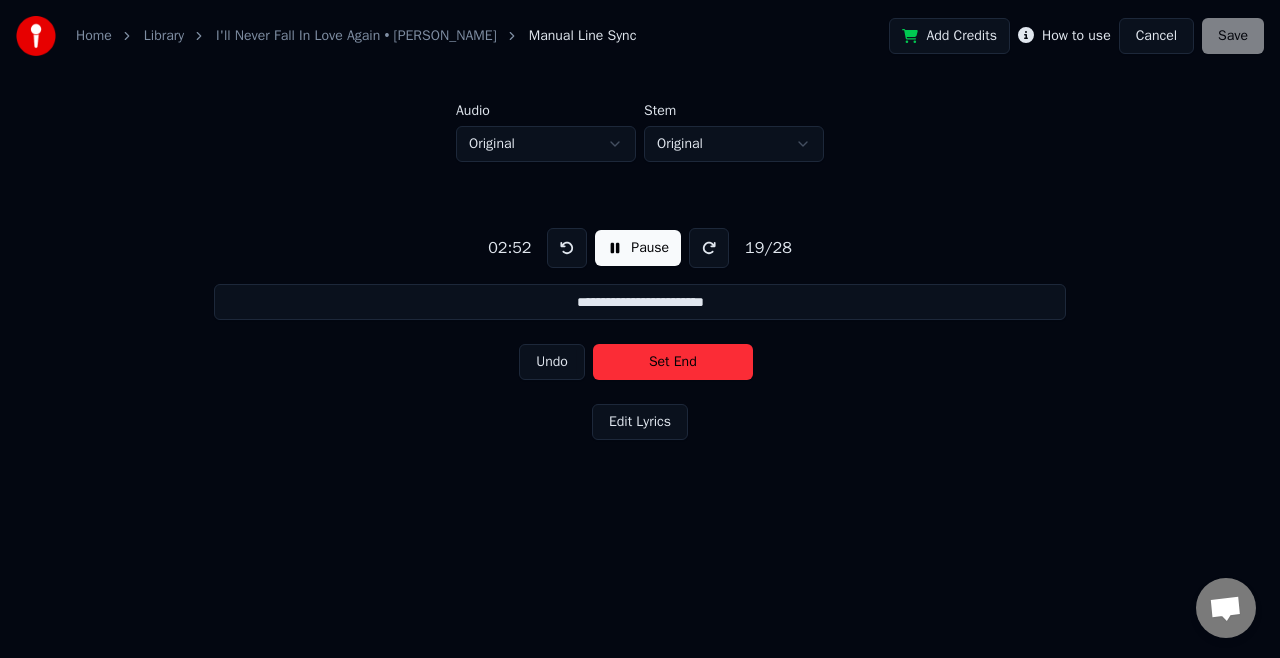click on "Set End" at bounding box center (673, 362) 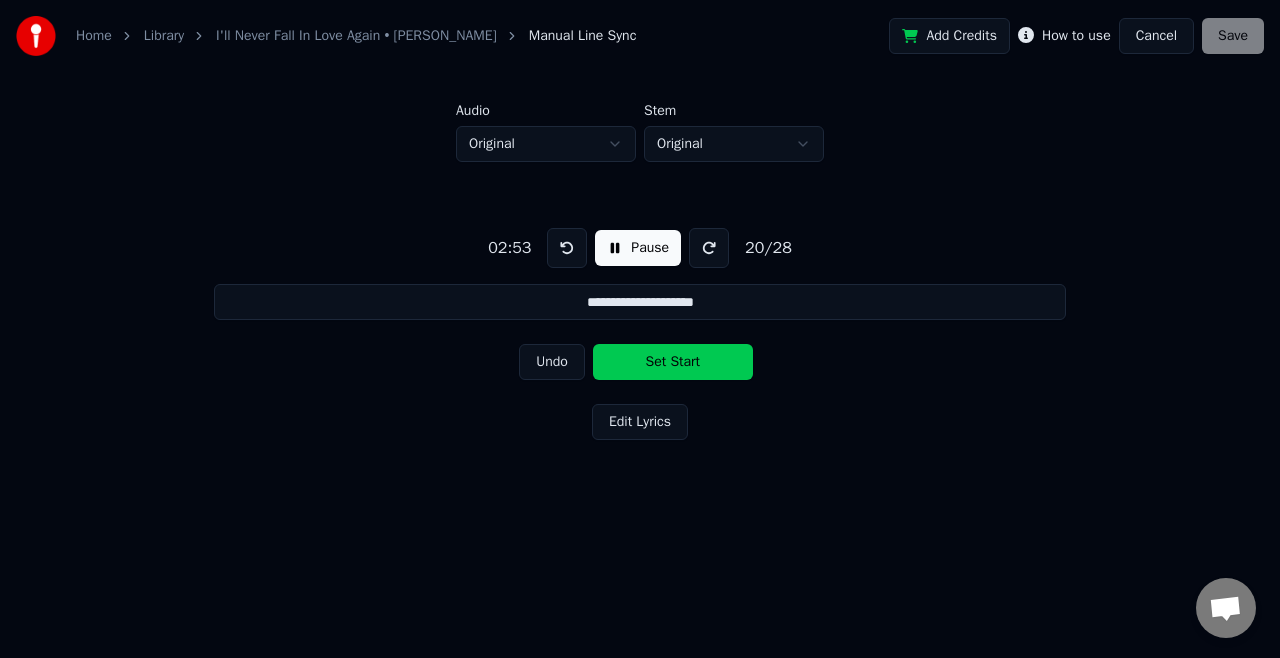 click on "Set Start" at bounding box center (673, 362) 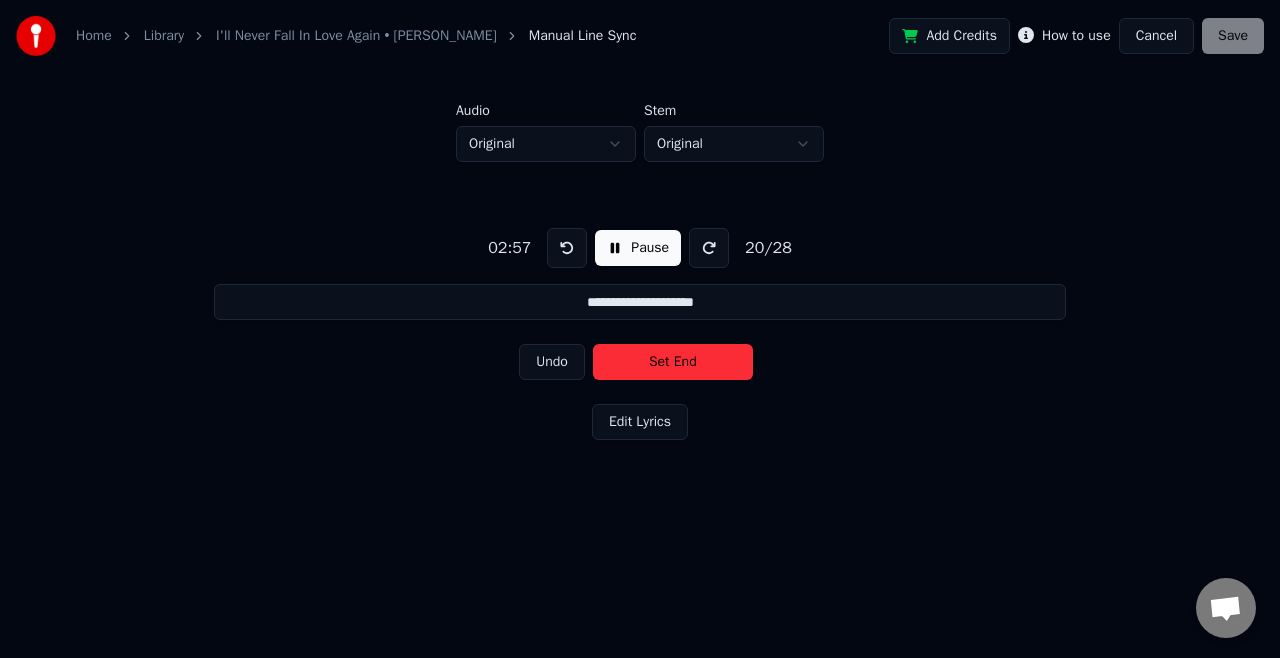 click on "Set End" at bounding box center (673, 362) 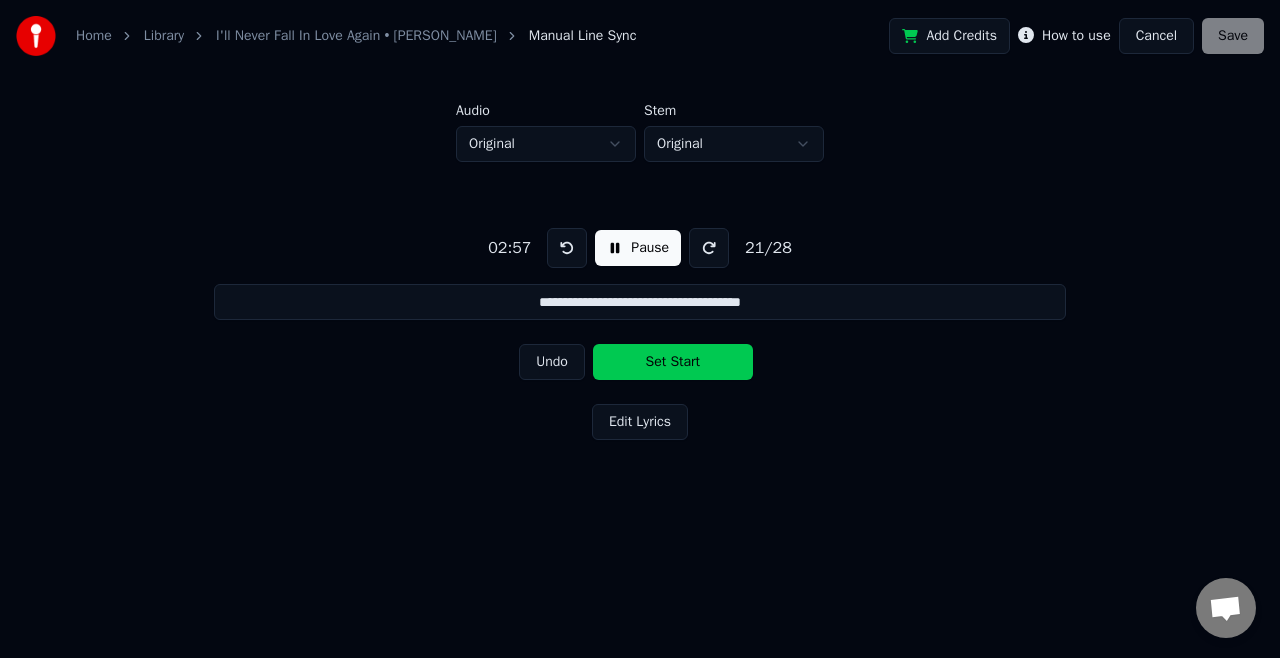 click on "Set Start" at bounding box center (673, 362) 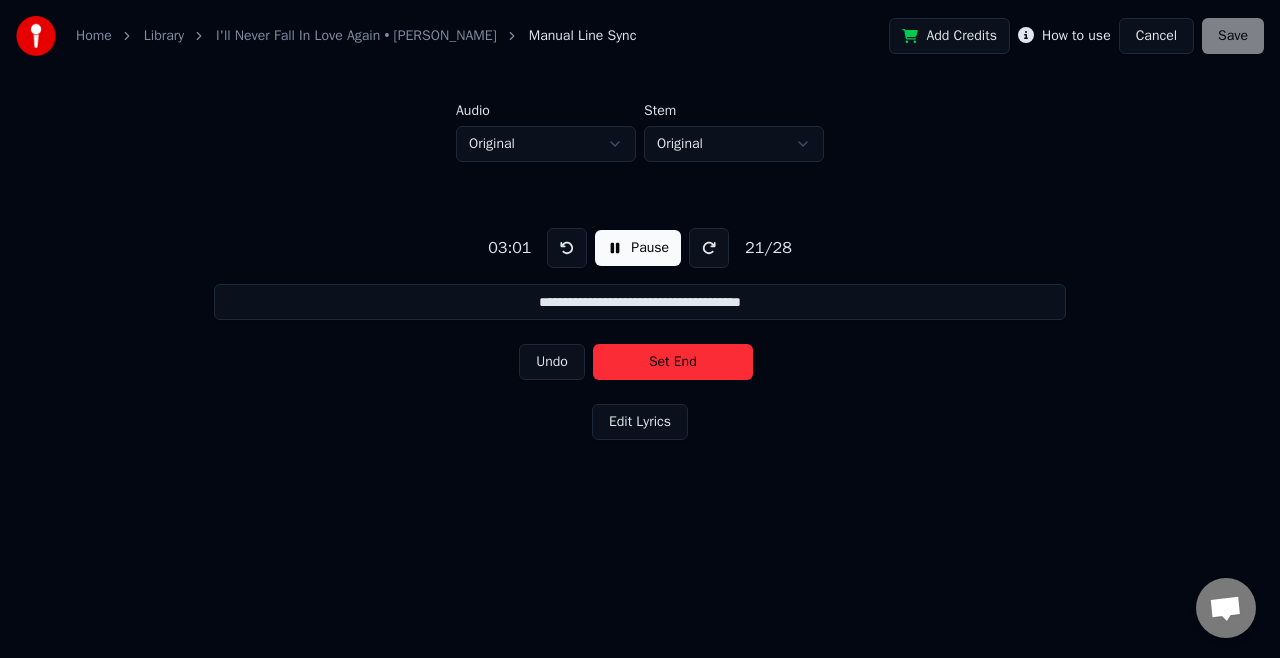 click on "Set End" at bounding box center (673, 362) 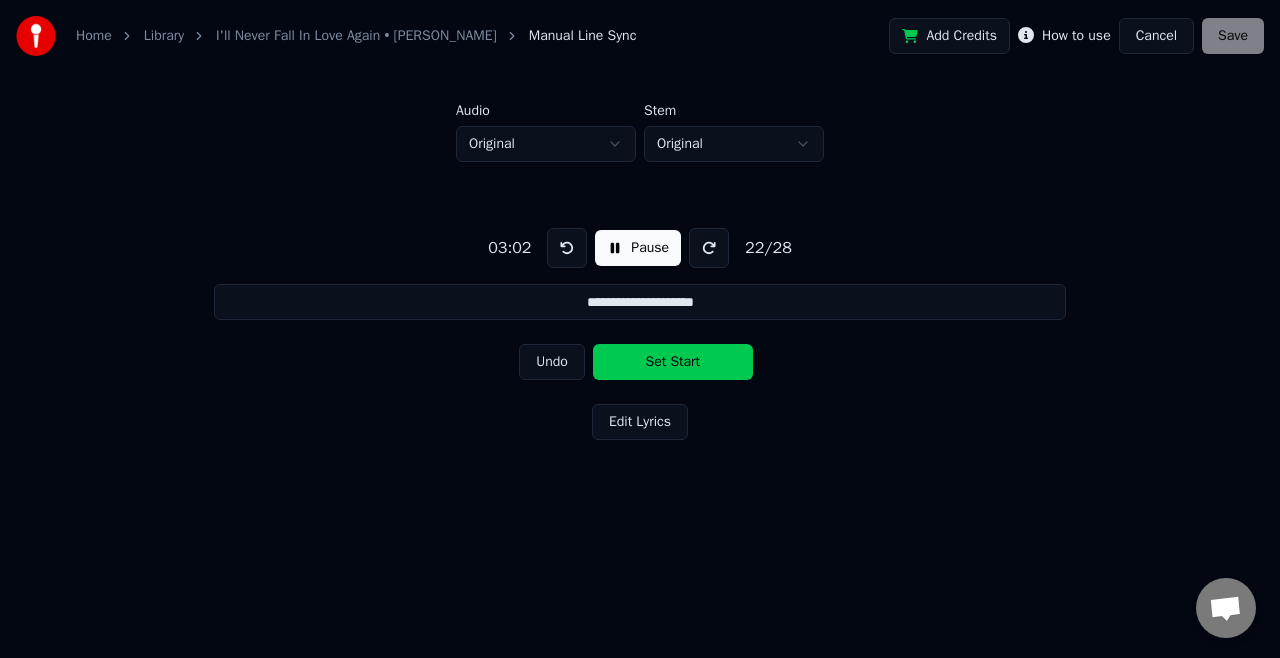 click on "Set Start" at bounding box center (673, 362) 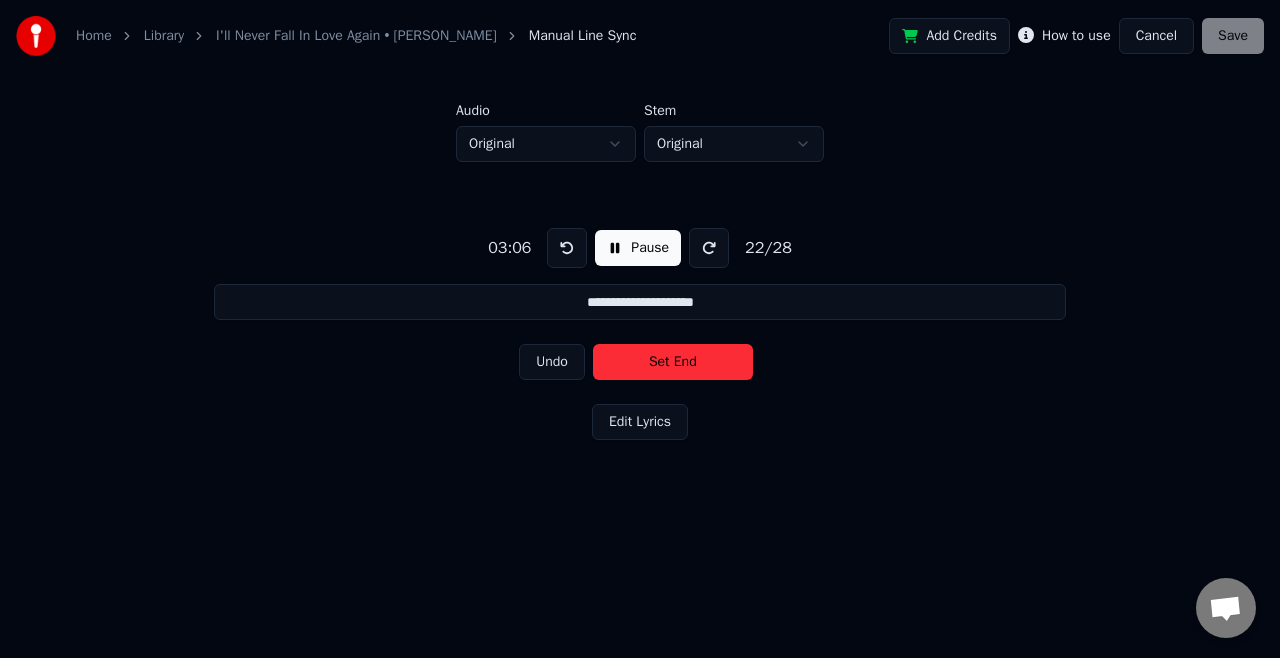 click on "Set End" at bounding box center [673, 362] 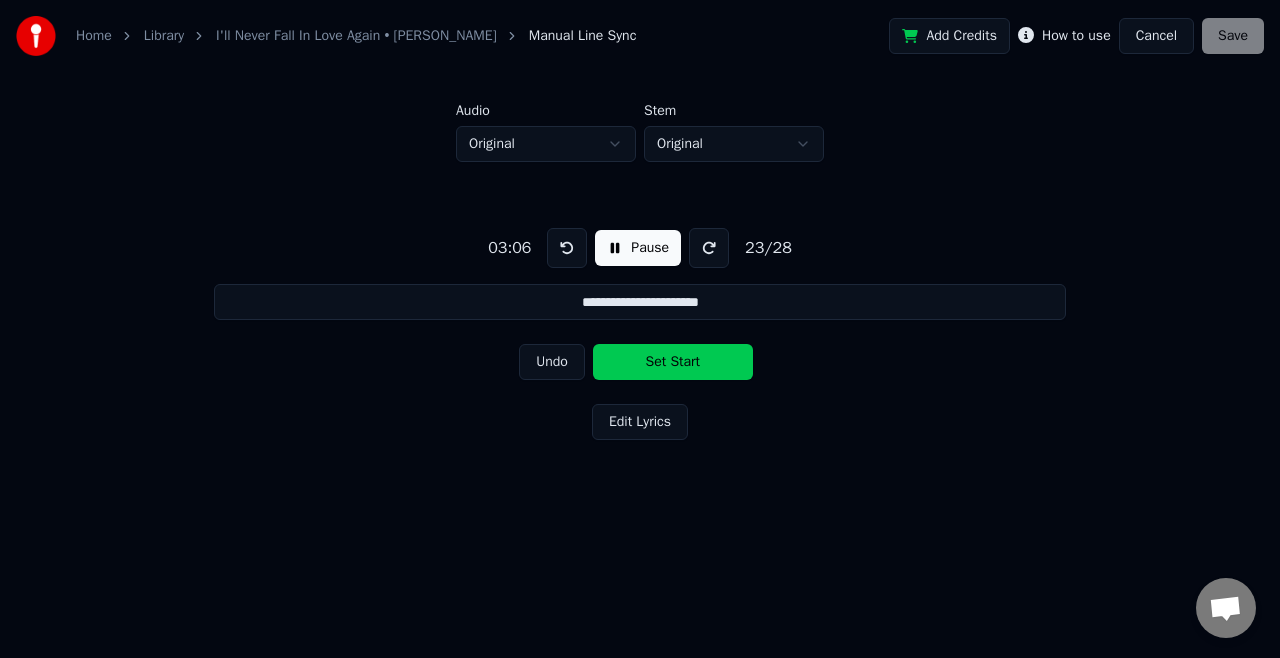 click on "Set Start" at bounding box center [673, 362] 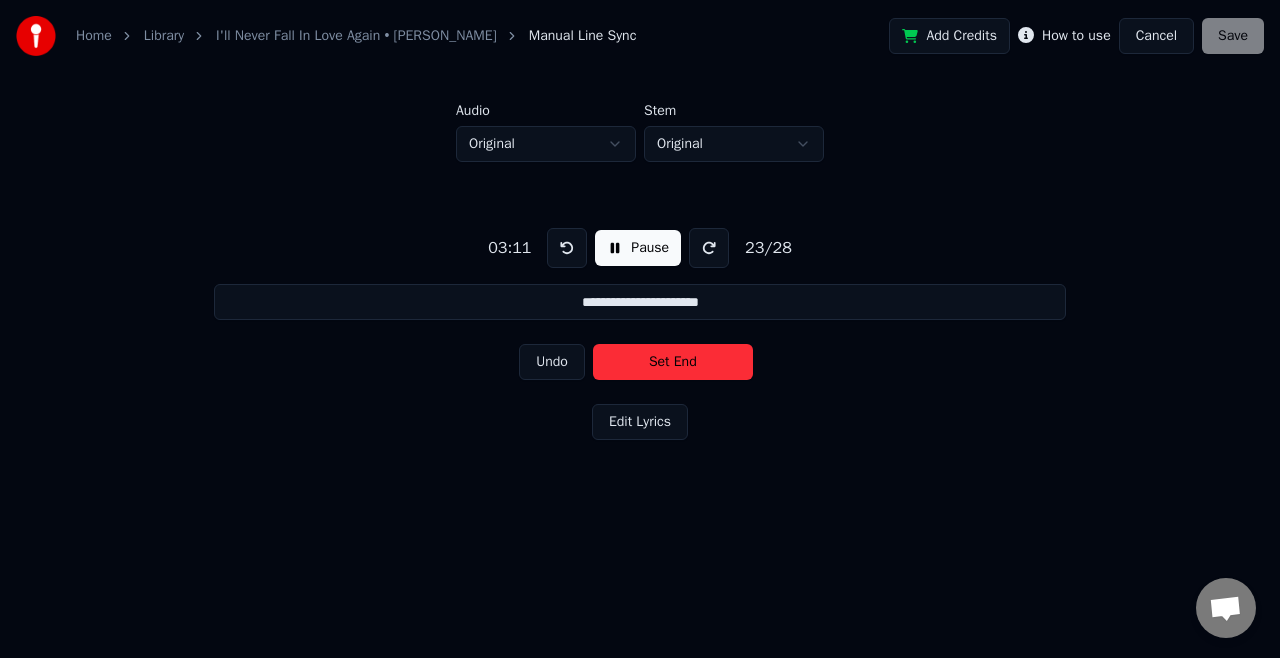click on "Set End" at bounding box center (673, 362) 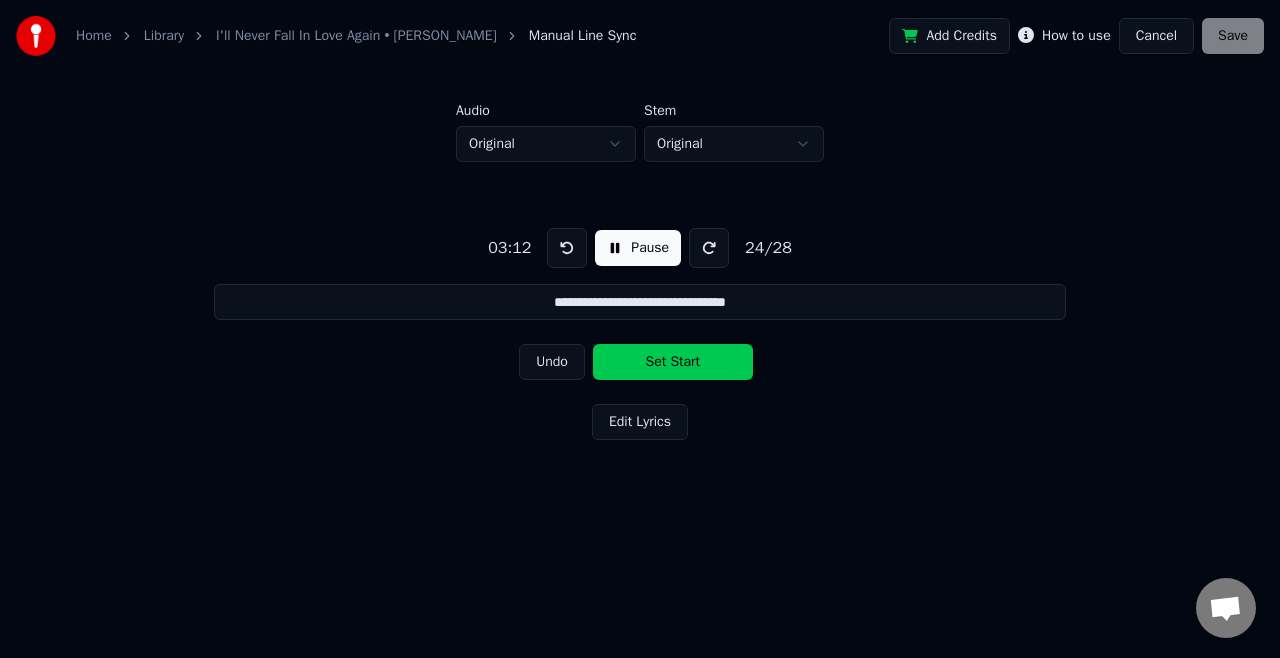click on "Set Start" at bounding box center (673, 362) 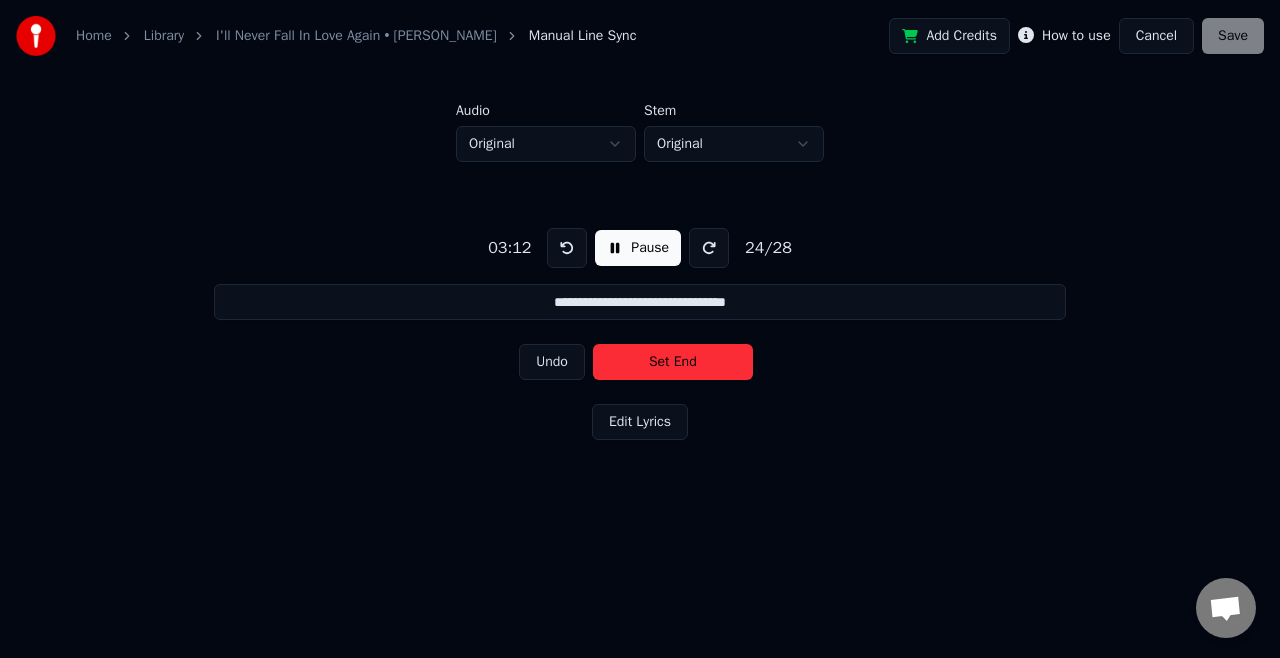 click on "Set End" at bounding box center [673, 362] 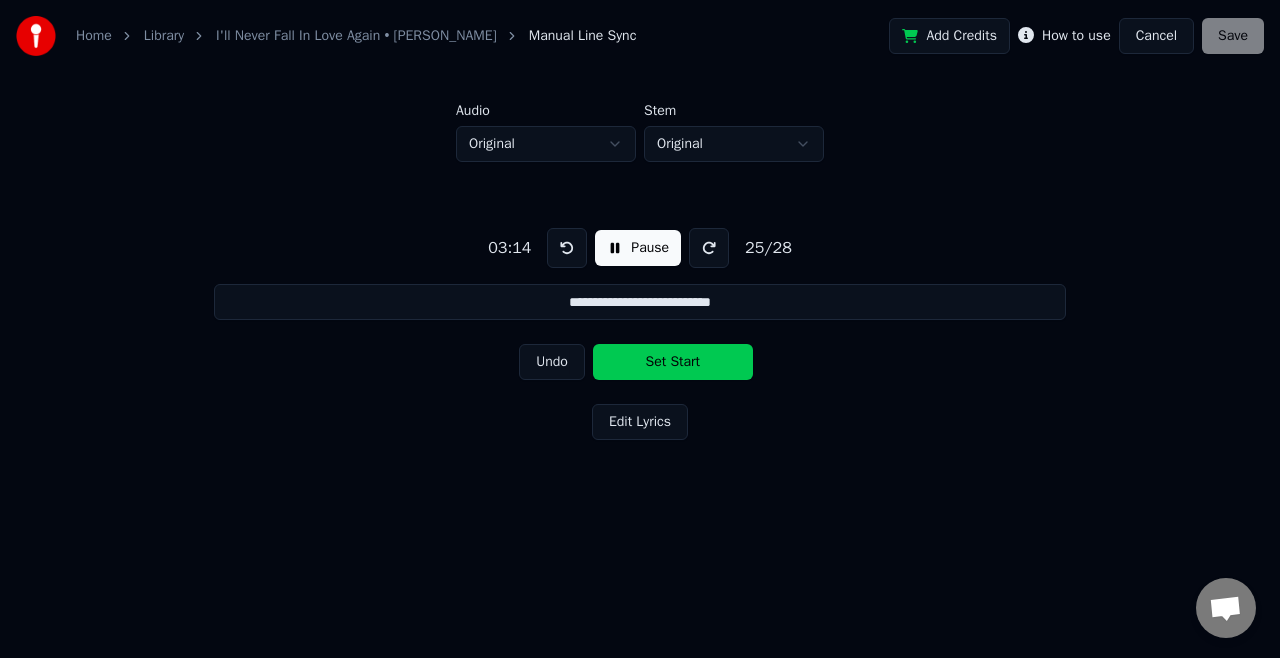 drag, startPoint x: 690, startPoint y: 362, endPoint x: 428, endPoint y: 353, distance: 262.15454 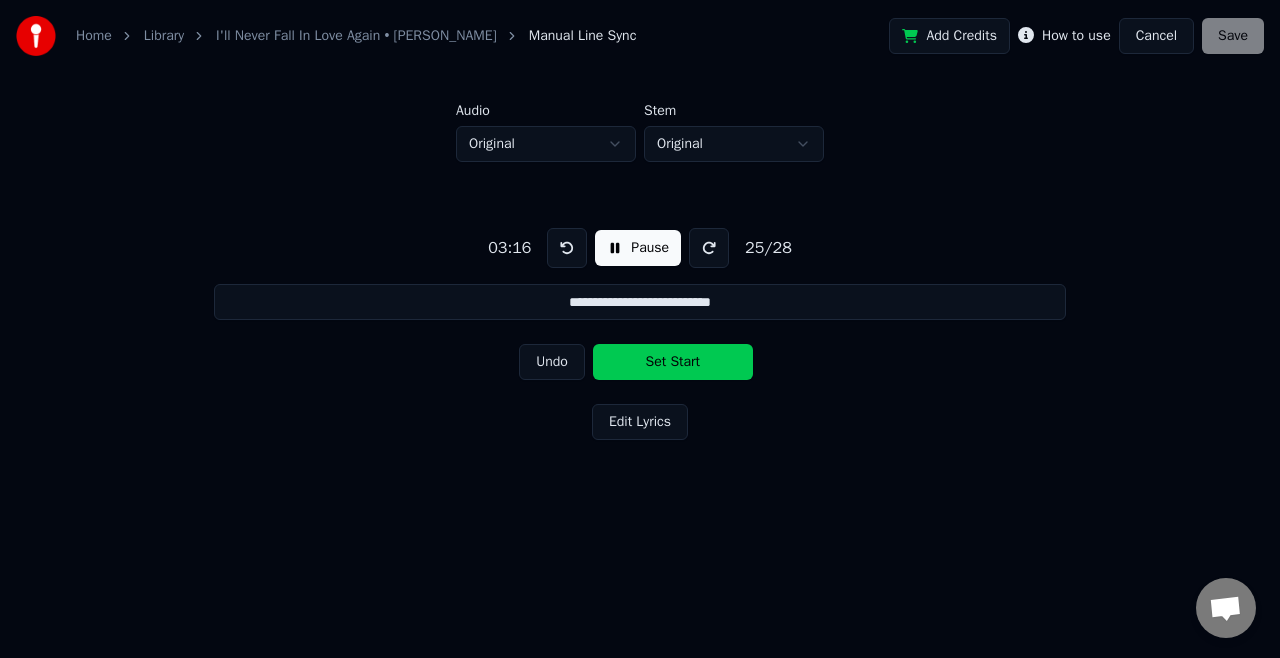 click on "Pause" at bounding box center (638, 248) 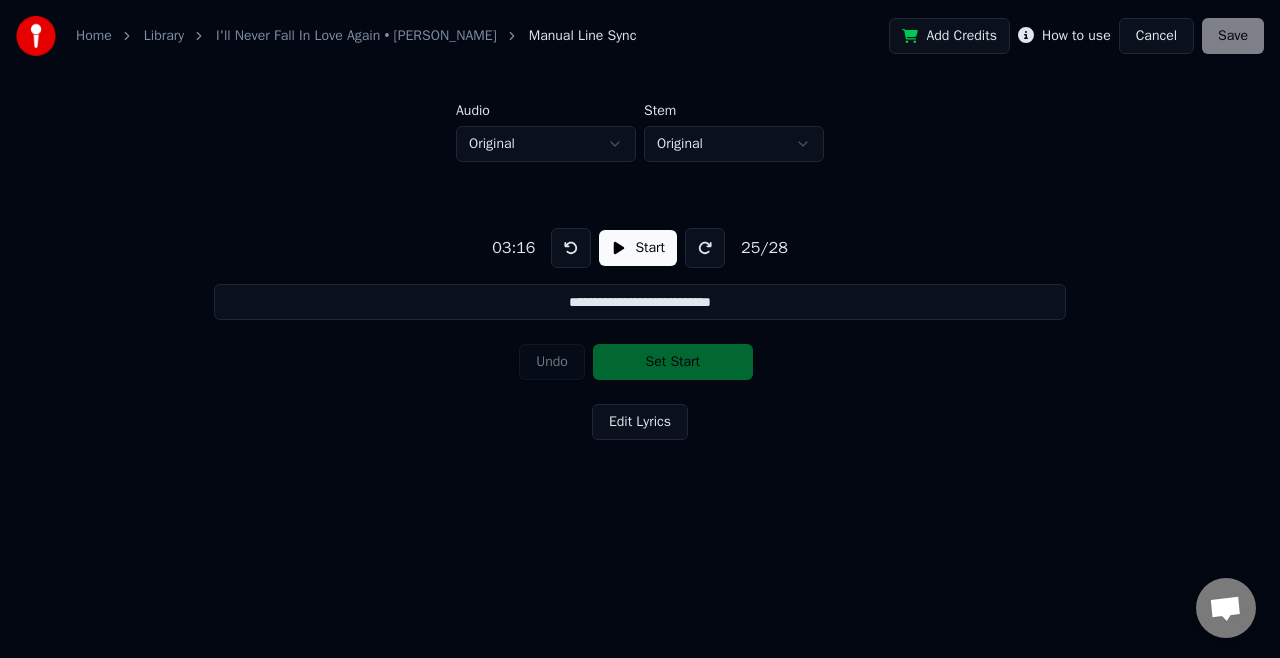 click on "Undo Set Start" at bounding box center (640, 362) 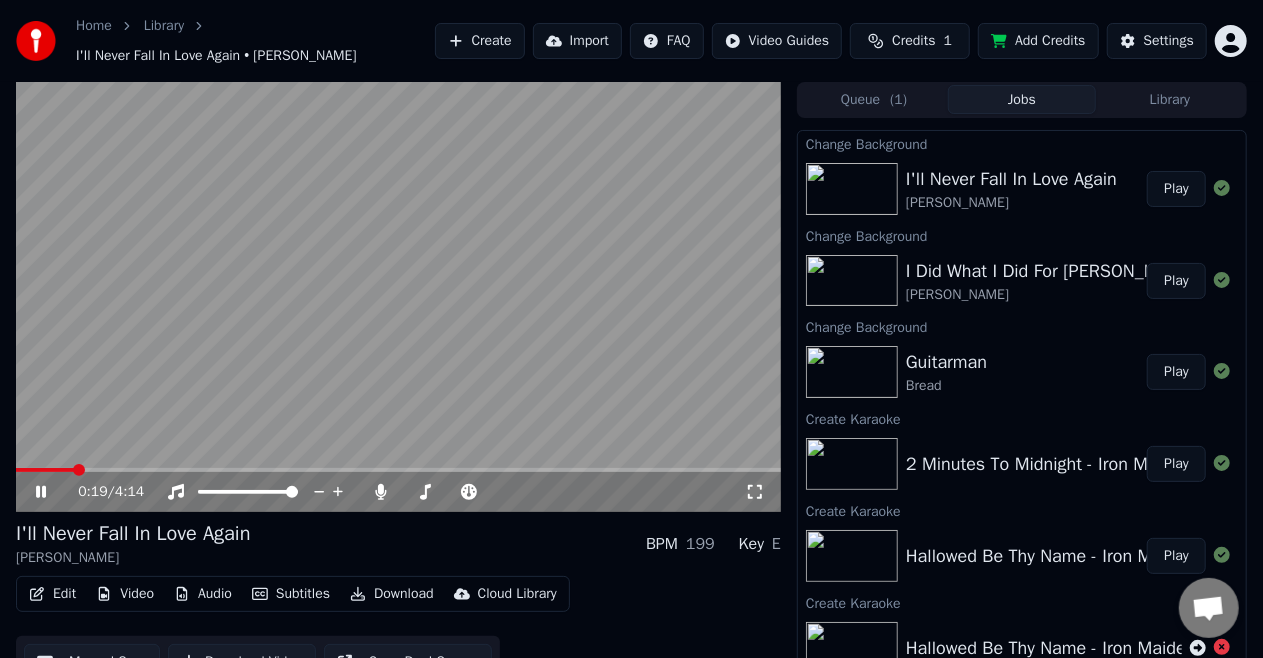 click 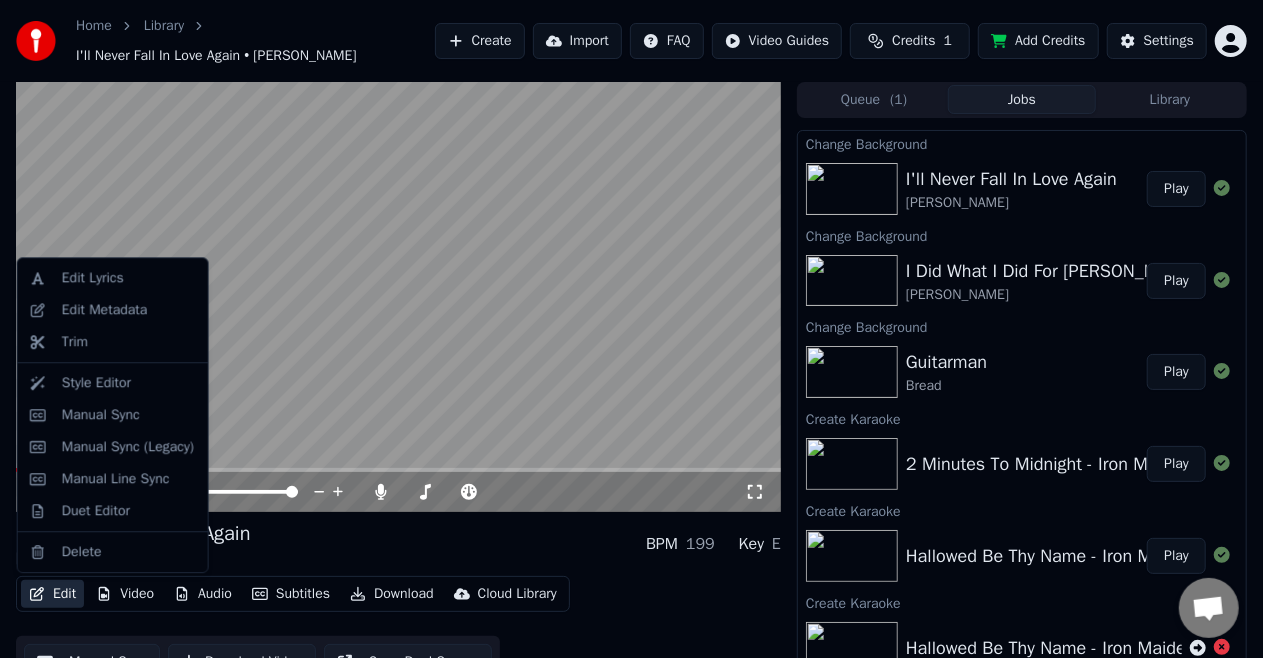 click on "Edit" at bounding box center (52, 594) 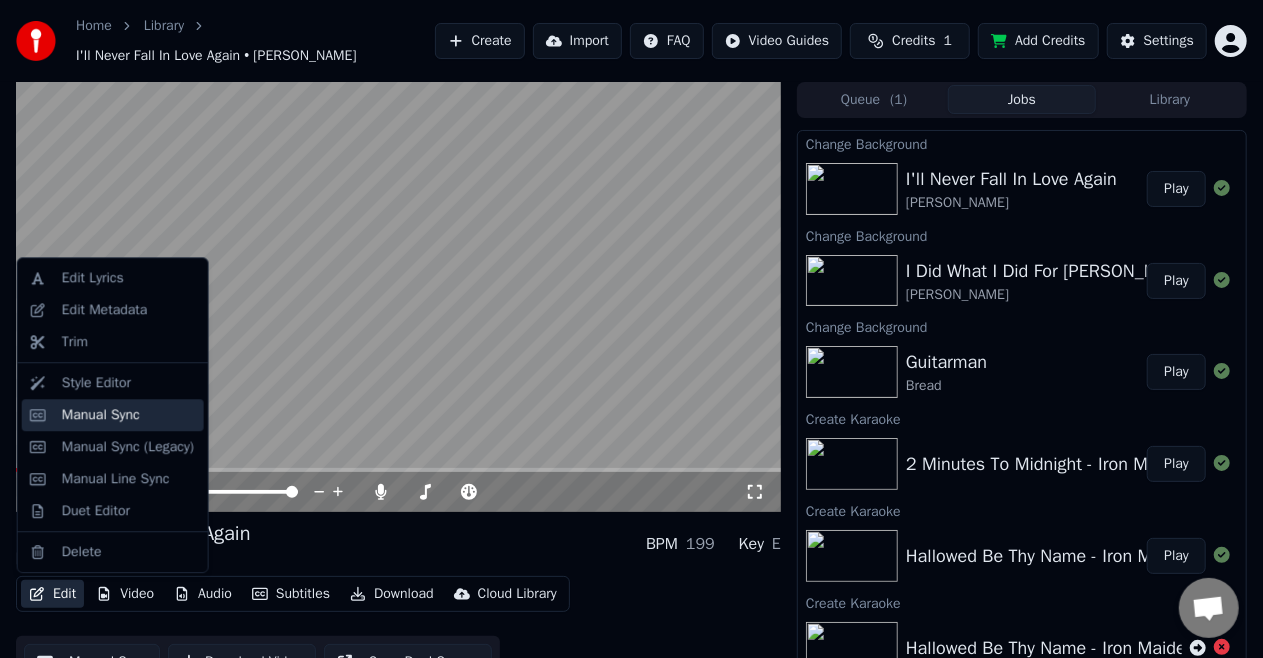 click on "Manual Sync" at bounding box center [101, 415] 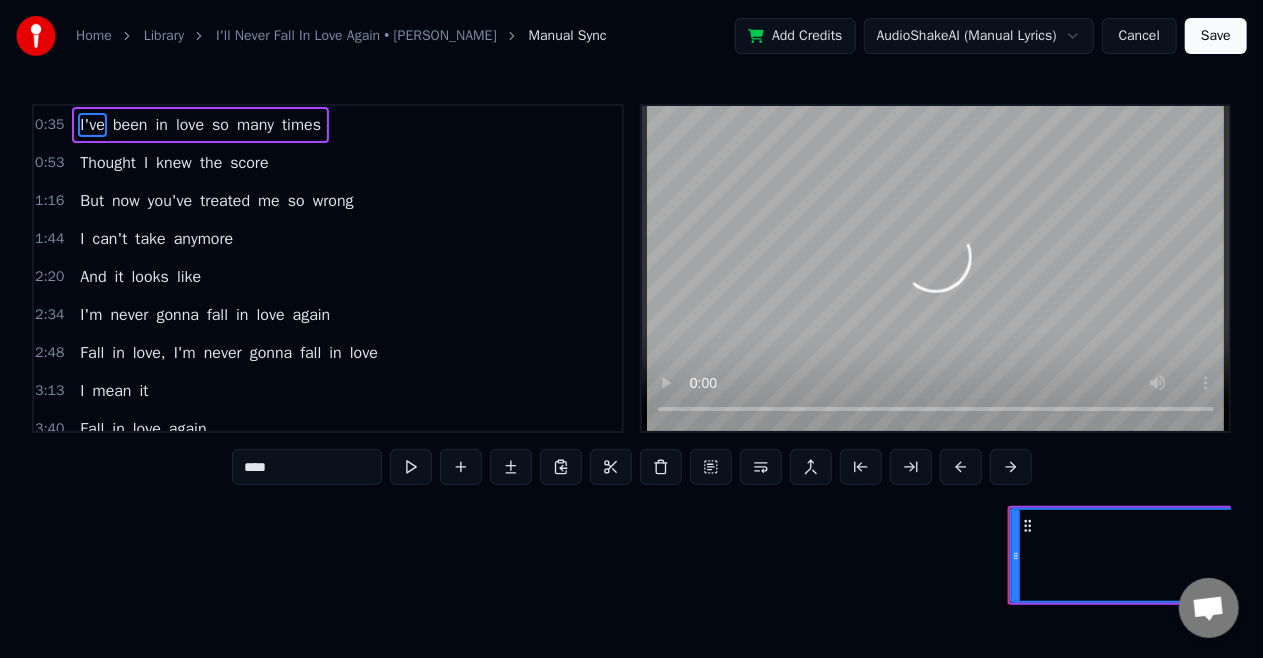 scroll, scrollTop: 0, scrollLeft: 10460, axis: horizontal 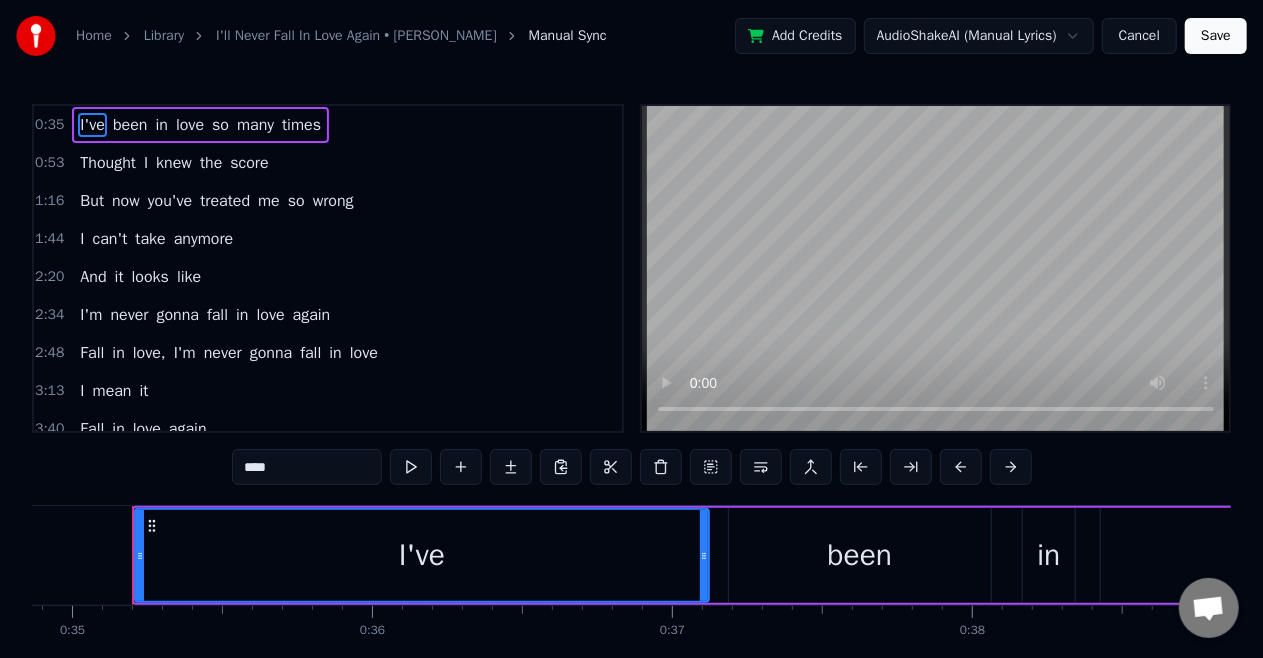 click on "love" at bounding box center [1262, 555] 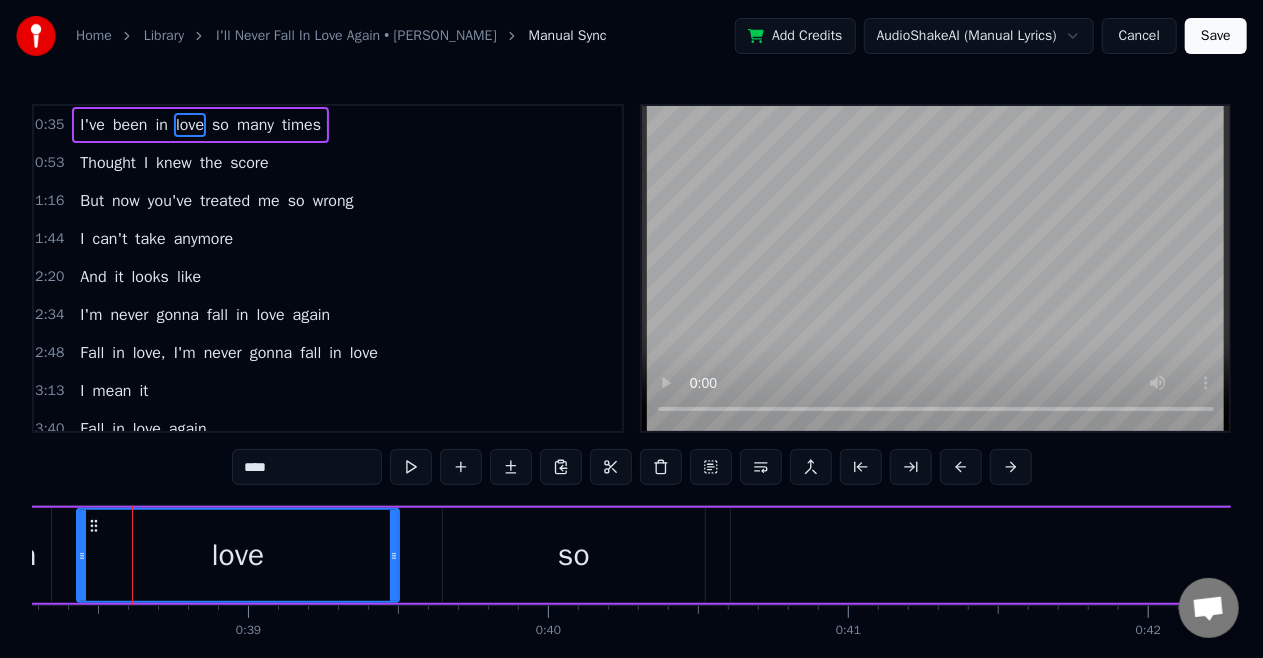 click on "many" at bounding box center (1582, 555) 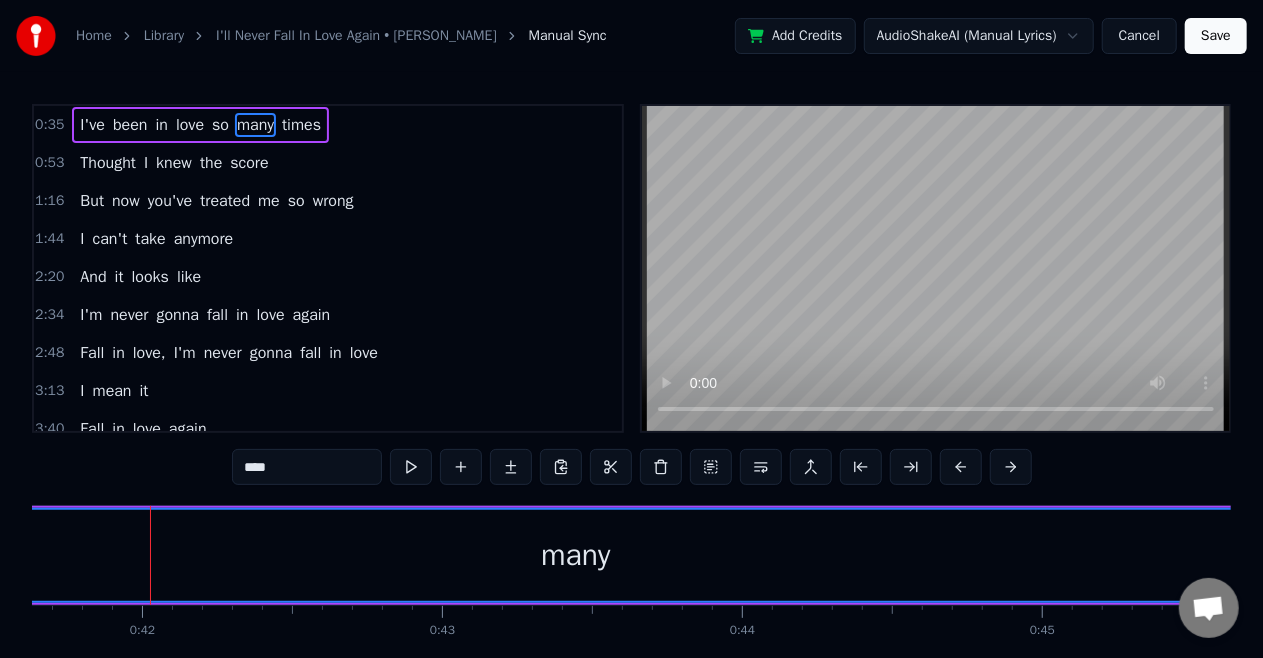 scroll, scrollTop: 0, scrollLeft: 12508, axis: horizontal 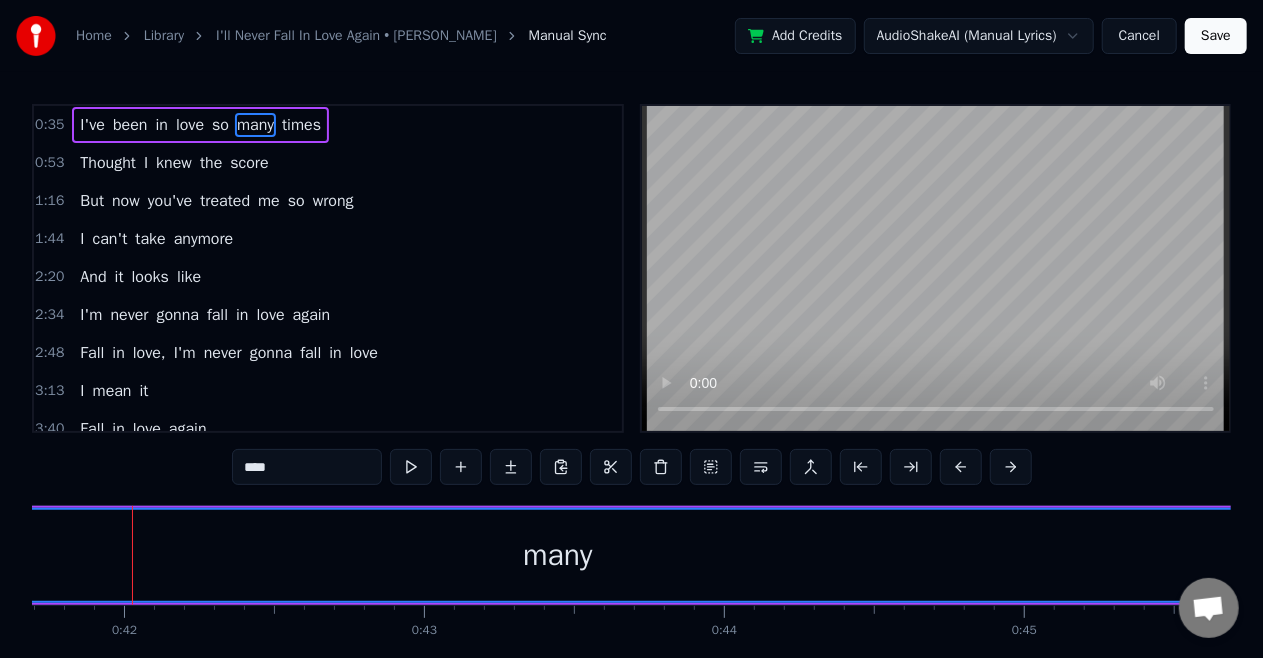 click on "many" at bounding box center [558, 555] 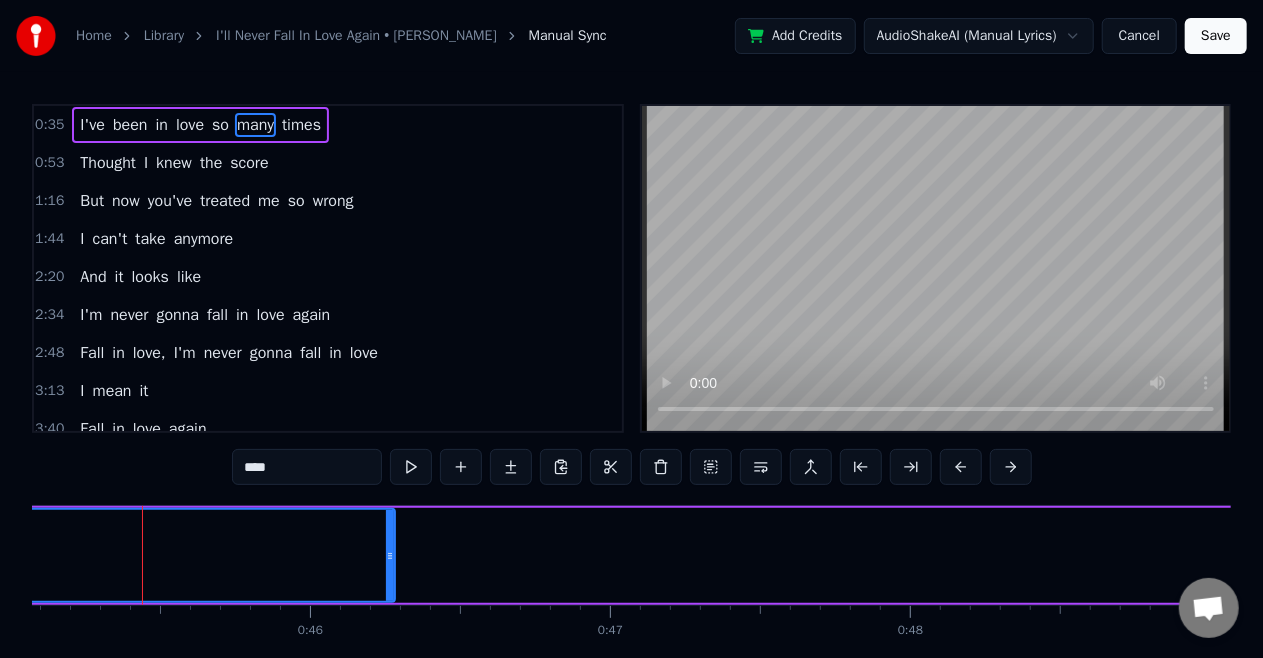 scroll, scrollTop: 0, scrollLeft: 13532, axis: horizontal 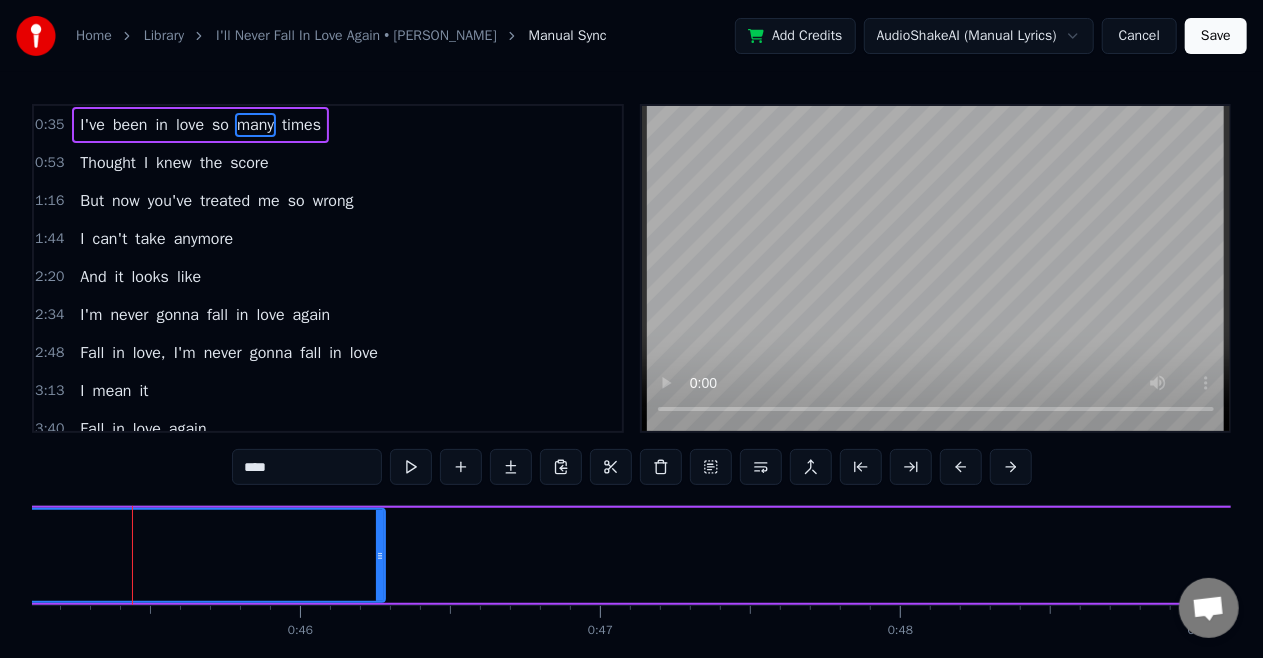 click on "I've been in love so many times" at bounding box center [-220, 555] 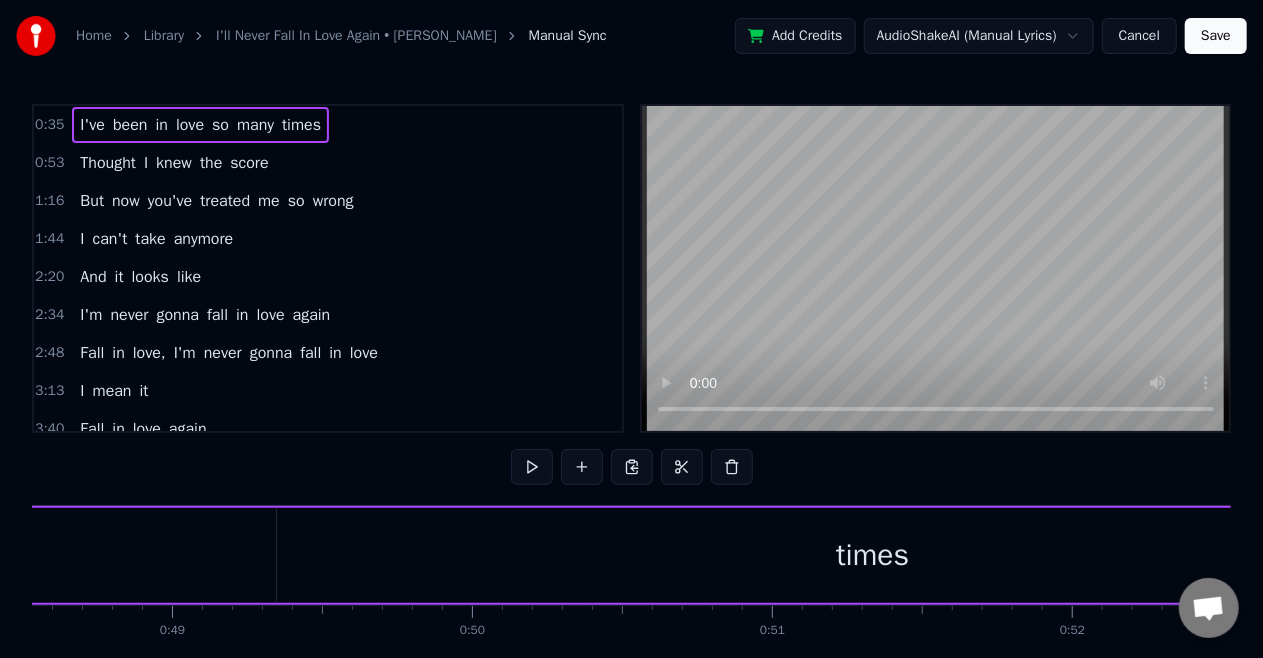 scroll, scrollTop: 0, scrollLeft: 14565, axis: horizontal 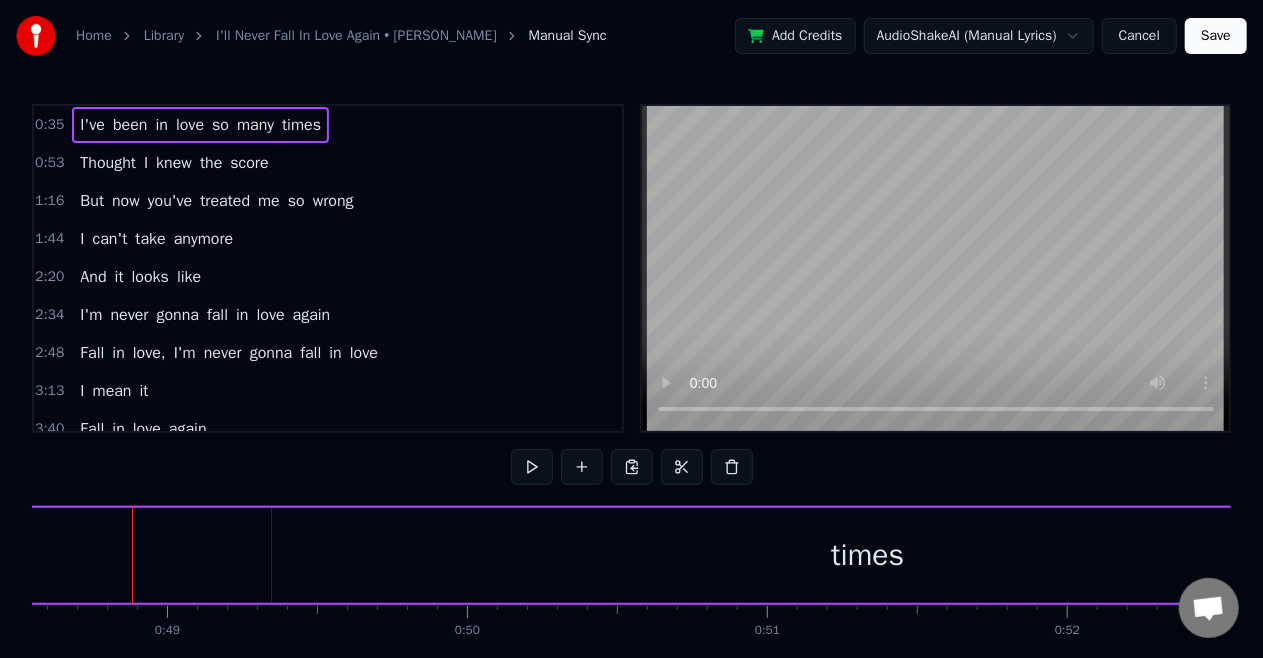 click on "times" at bounding box center (868, 555) 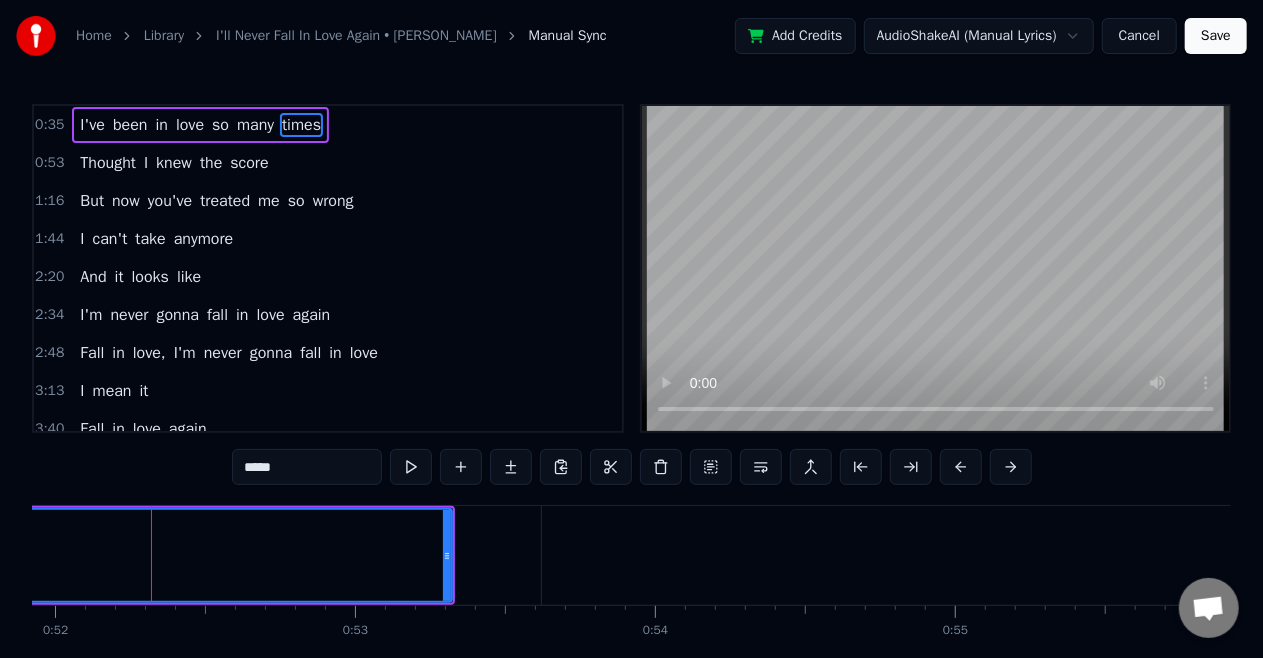 click on "Thought" at bounding box center [1861, 555] 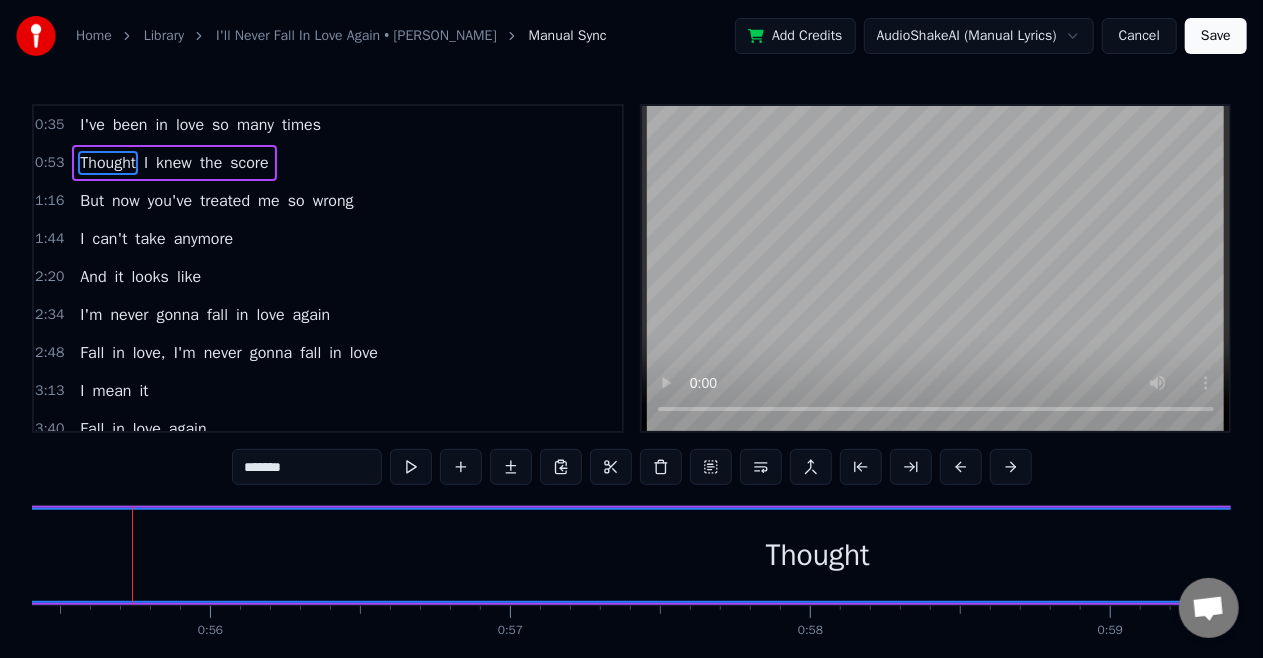 click on "Thought" at bounding box center (818, 555) 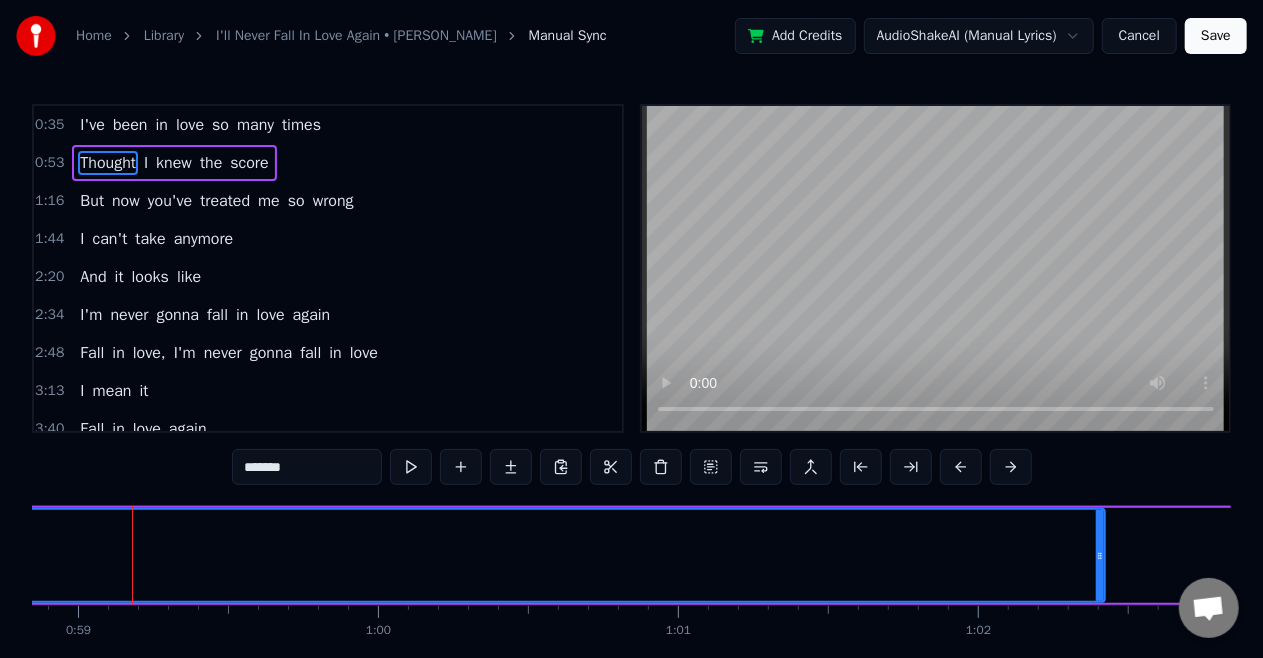 click on "Thought I knew the score" at bounding box center [1937, 555] 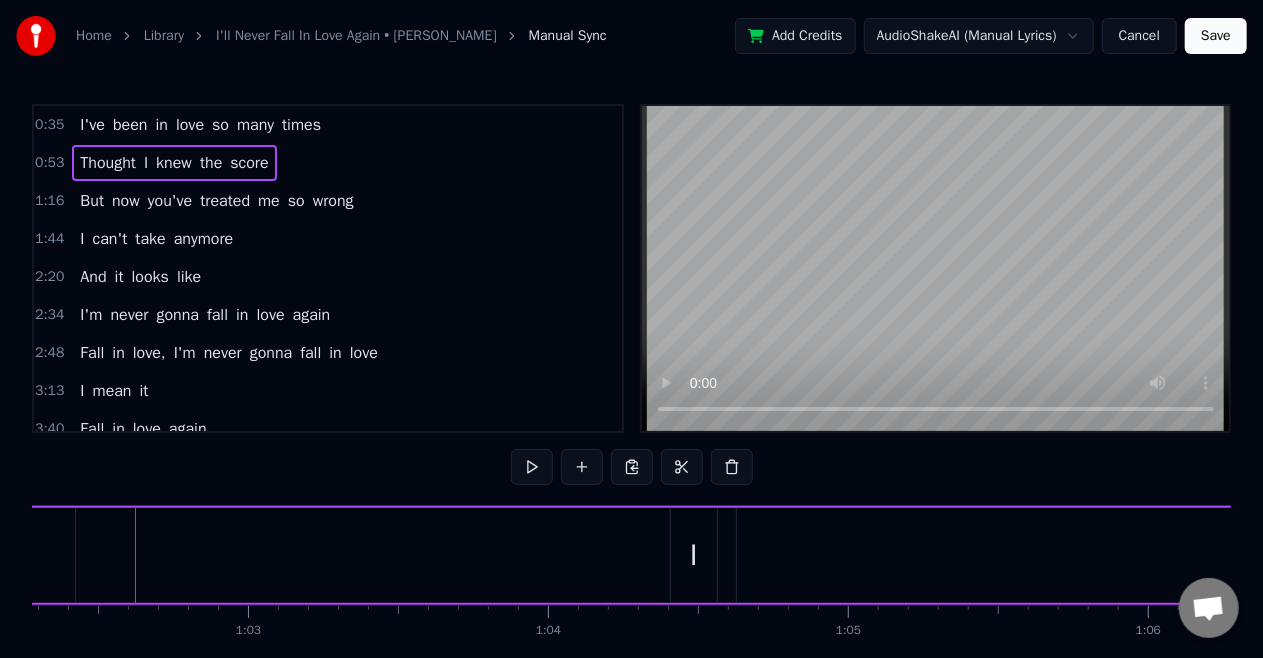 scroll, scrollTop: 0, scrollLeft: 18687, axis: horizontal 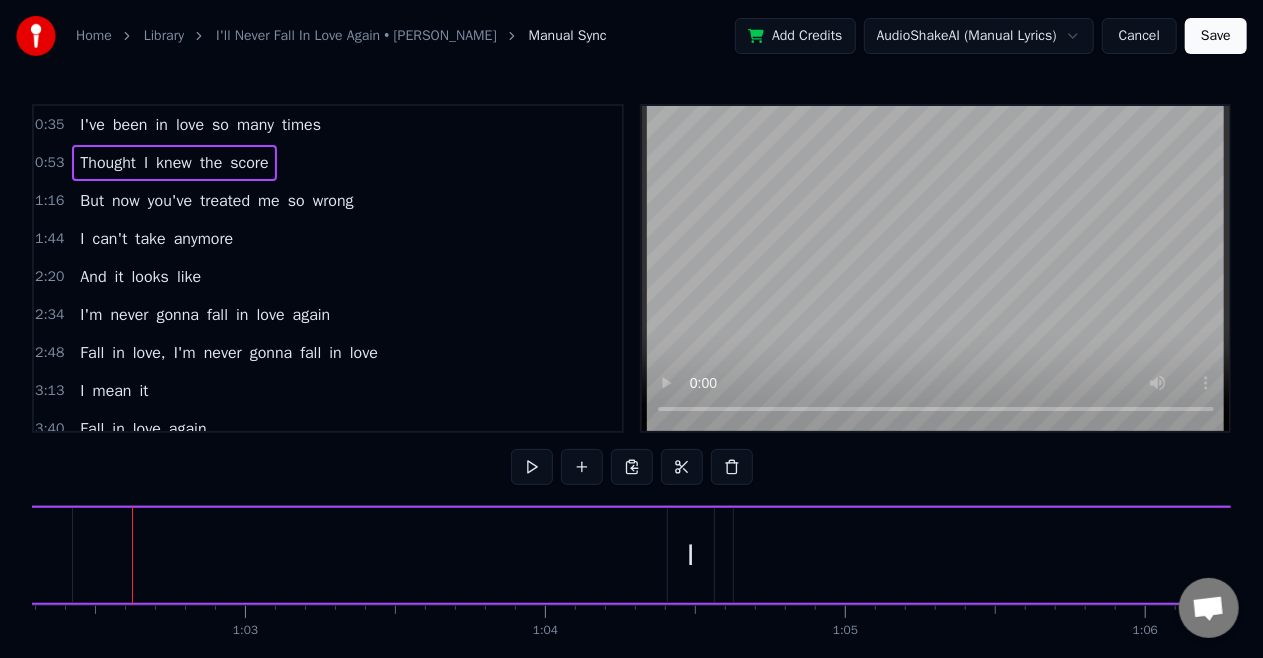click on "knew" at bounding box center (1495, 555) 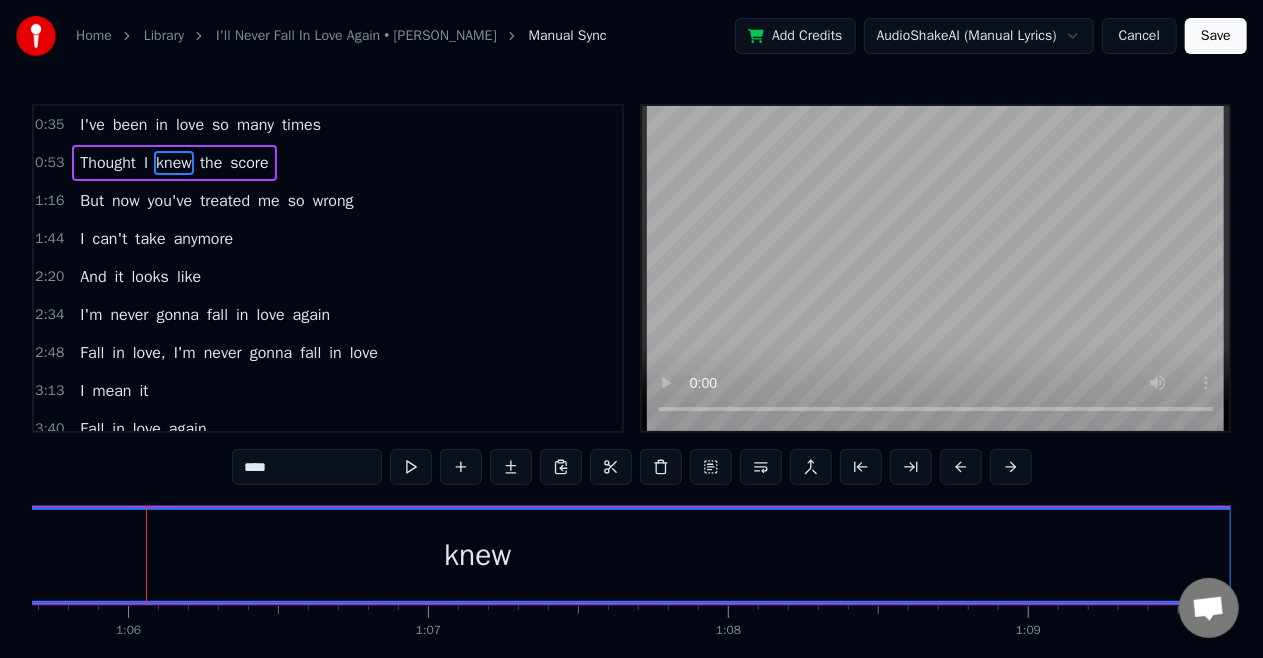 scroll, scrollTop: 0, scrollLeft: 19718, axis: horizontal 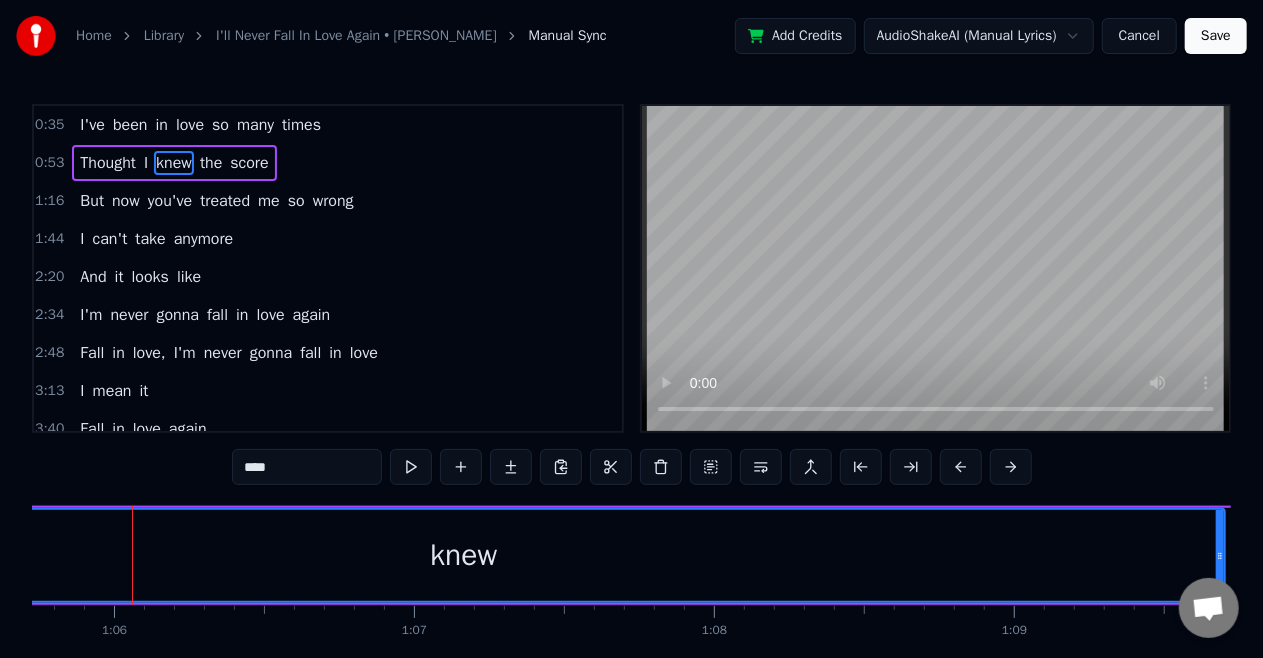 click on "knew" at bounding box center (464, 555) 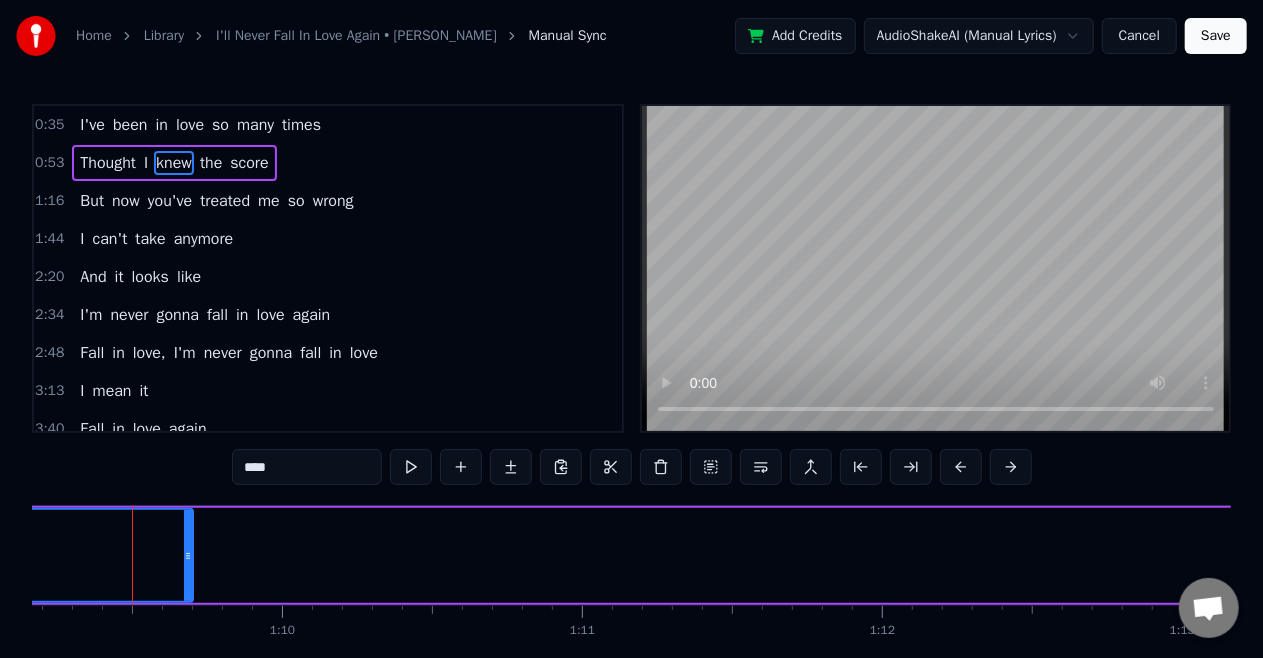 click on "Thought I knew the score" at bounding box center [-1159, 555] 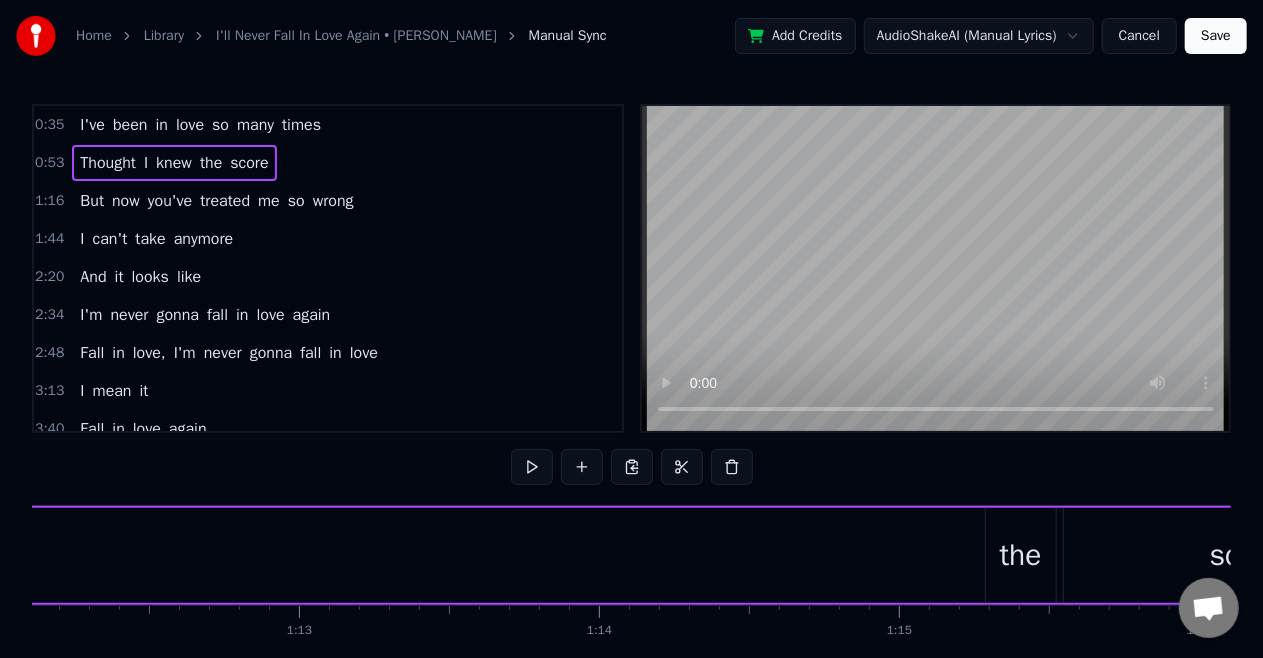 scroll, scrollTop: 0, scrollLeft: 21780, axis: horizontal 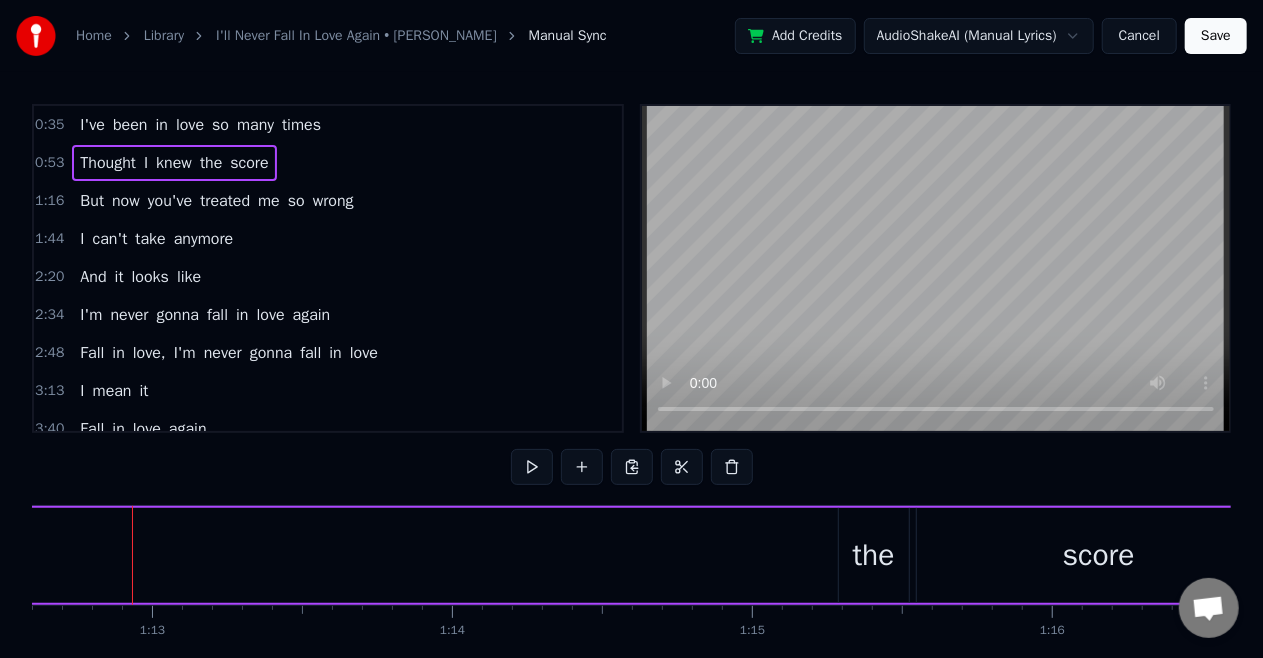 click on "score" at bounding box center [1099, 555] 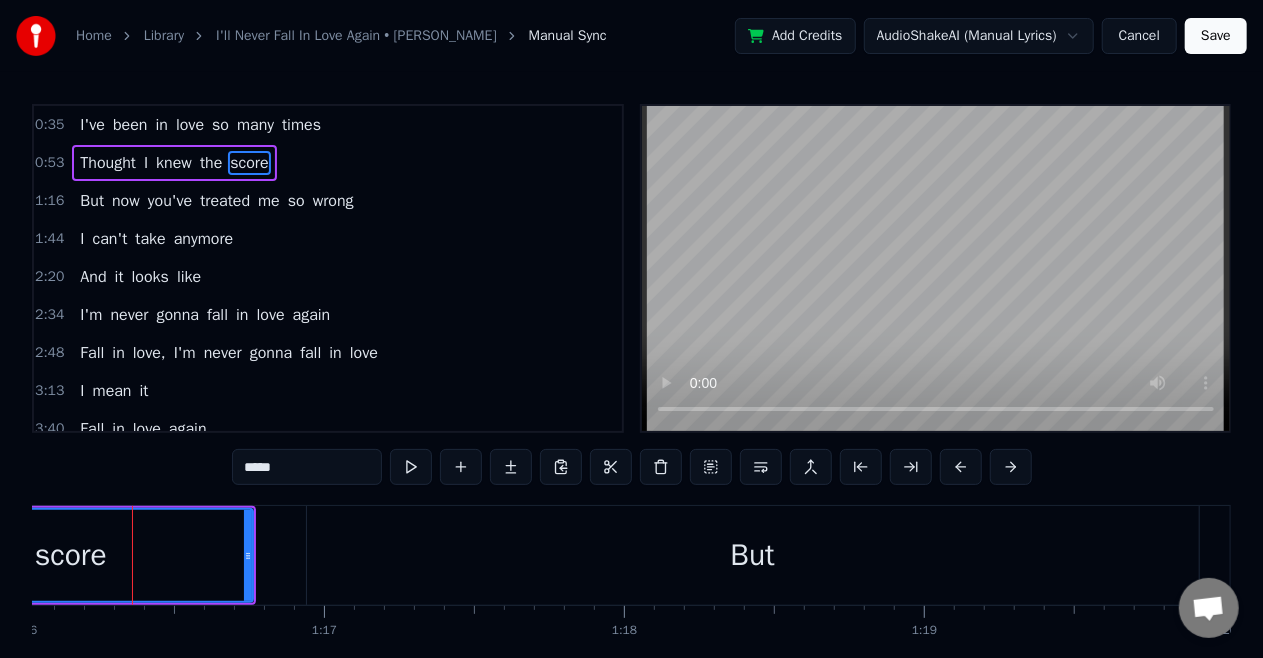 click on "But" at bounding box center [753, 555] 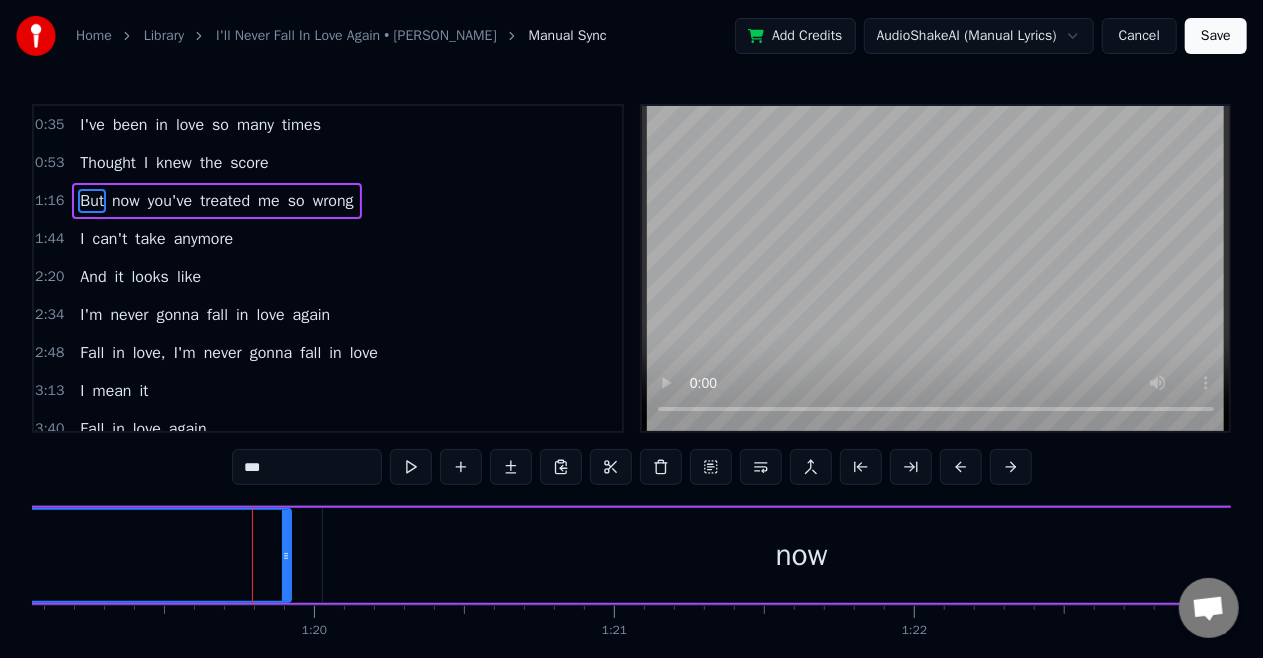 scroll, scrollTop: 0, scrollLeft: 23838, axis: horizontal 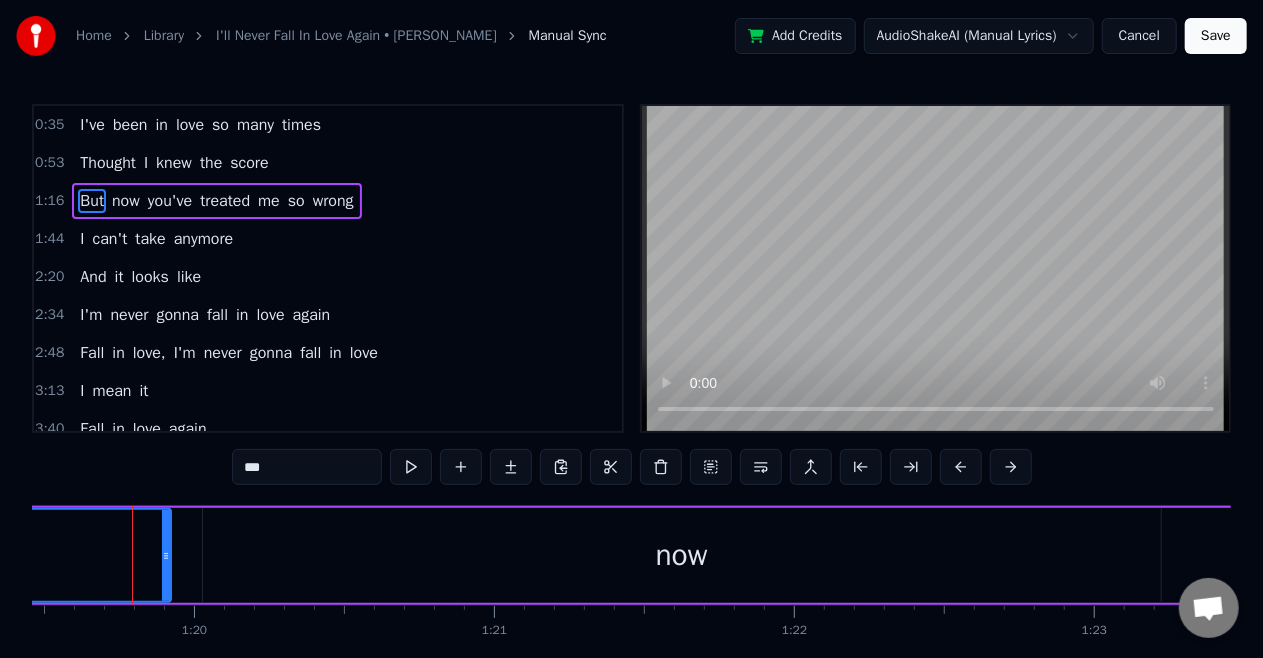 click on "But" at bounding box center (92, 201) 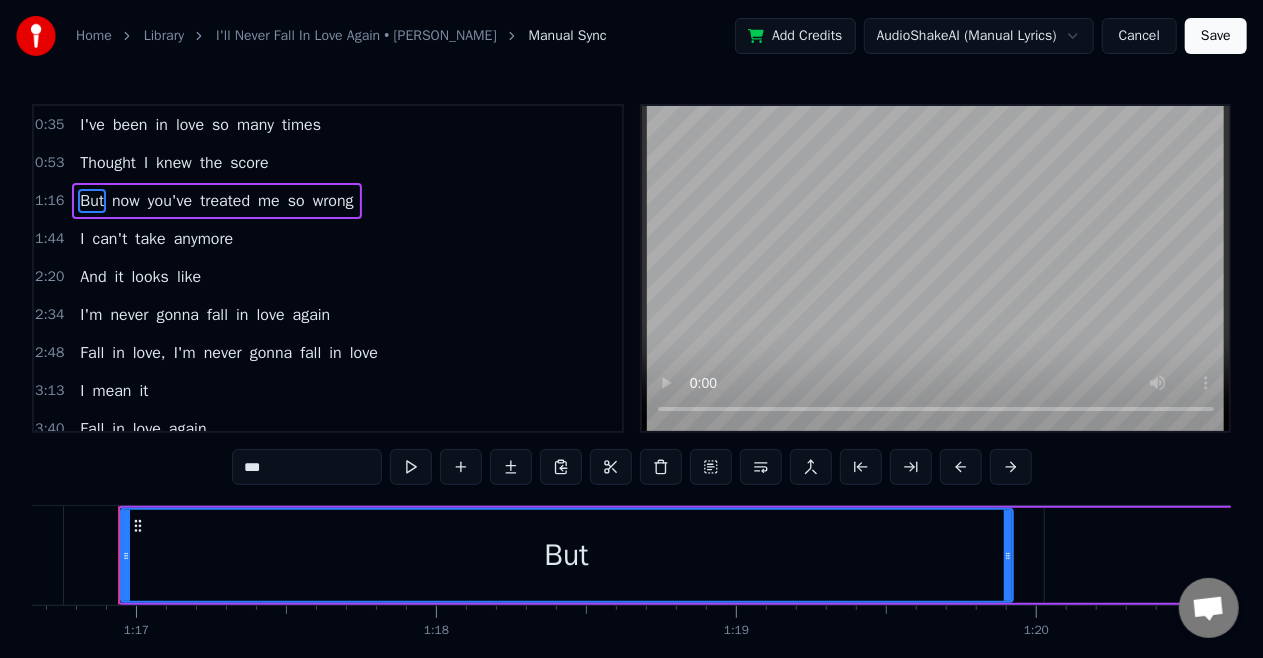 scroll, scrollTop: 0, scrollLeft: 22982, axis: horizontal 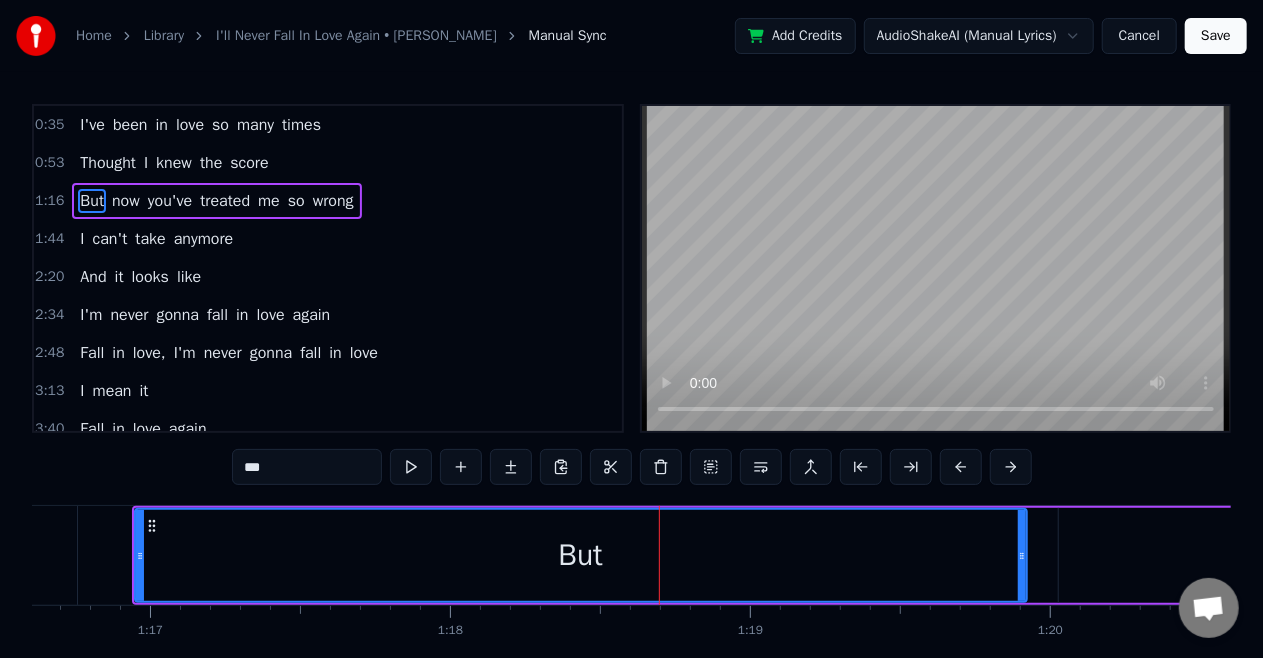 click on "again" at bounding box center (312, 315) 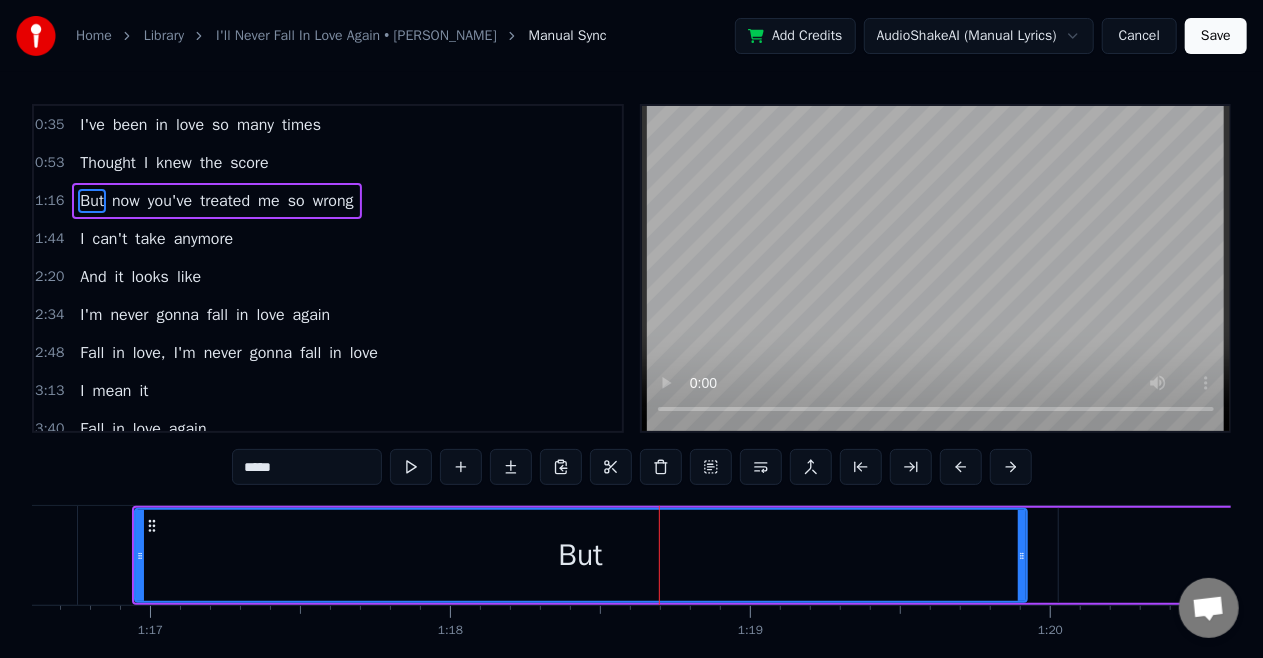 scroll, scrollTop: 21, scrollLeft: 0, axis: vertical 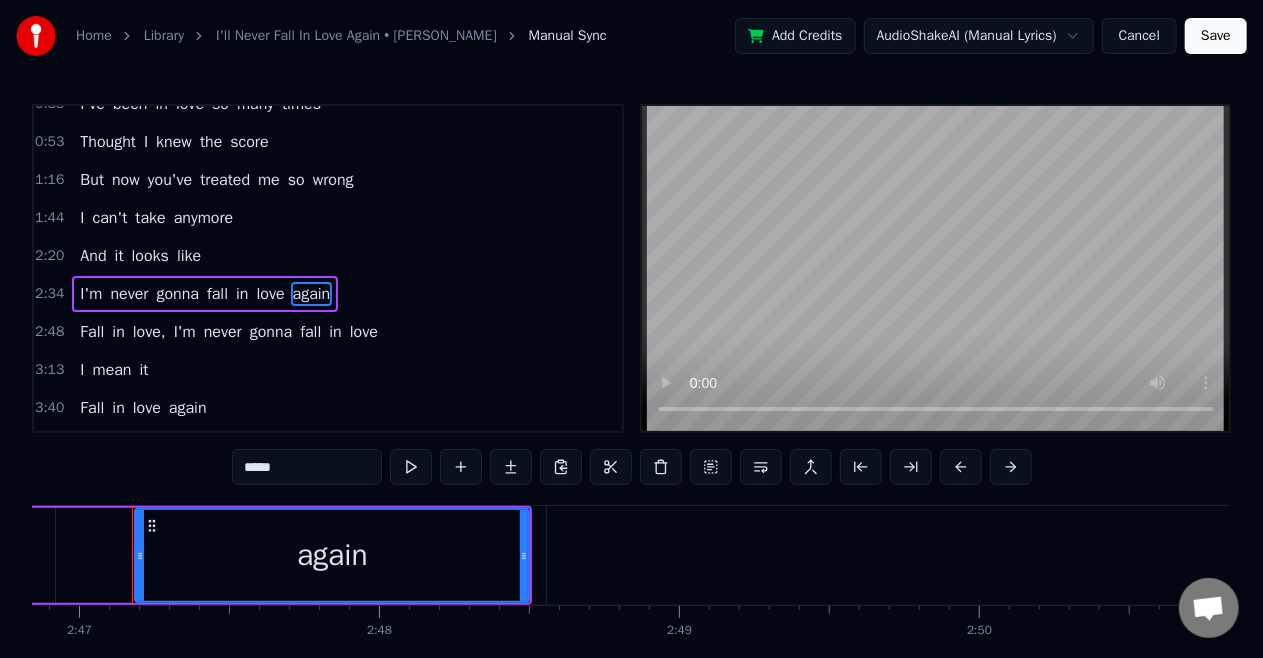 click on "Fall" at bounding box center [92, 332] 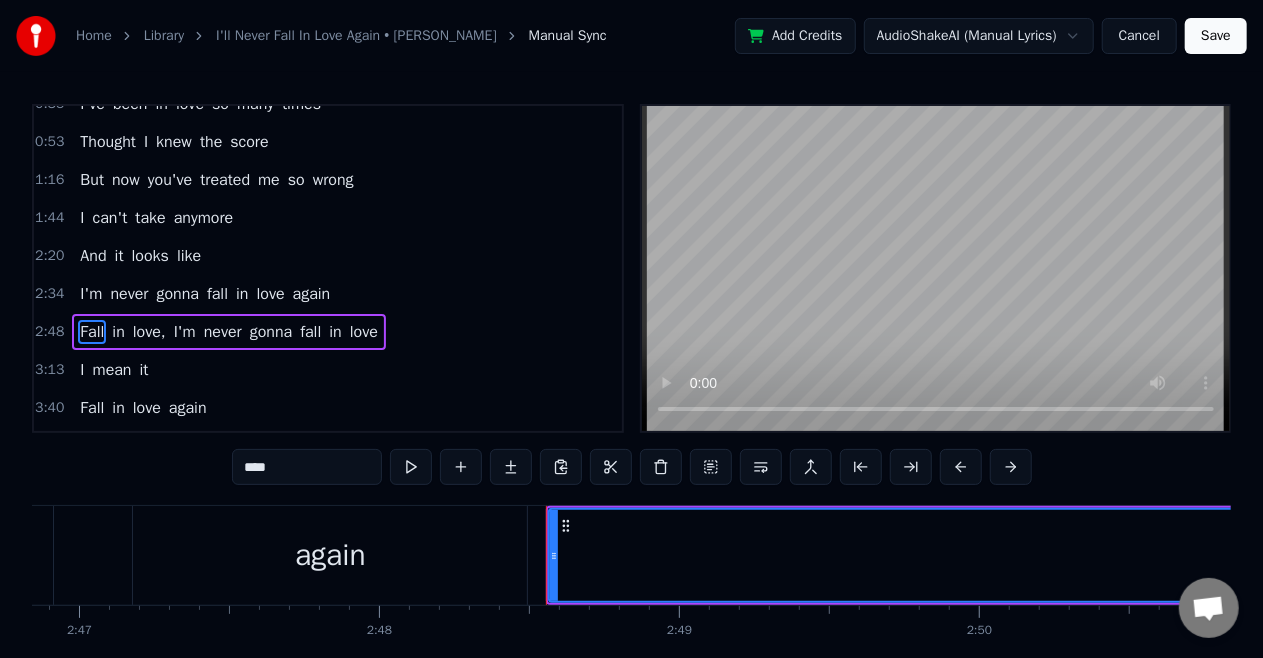 scroll, scrollTop: 80, scrollLeft: 0, axis: vertical 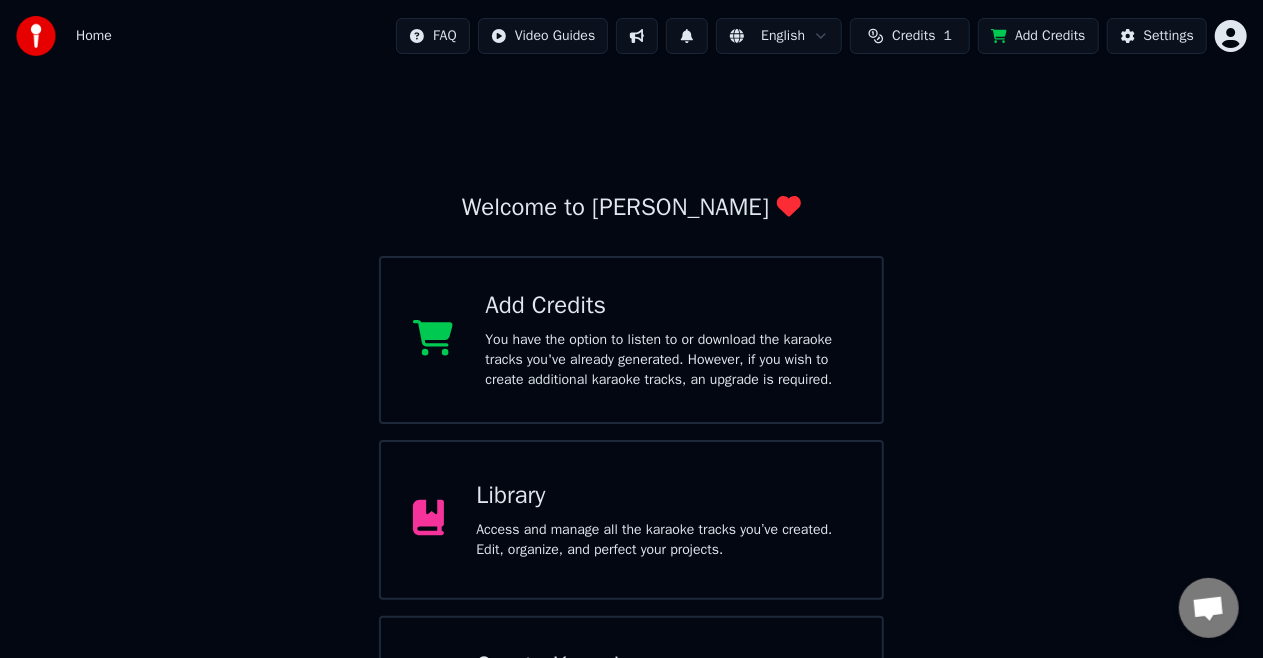 click 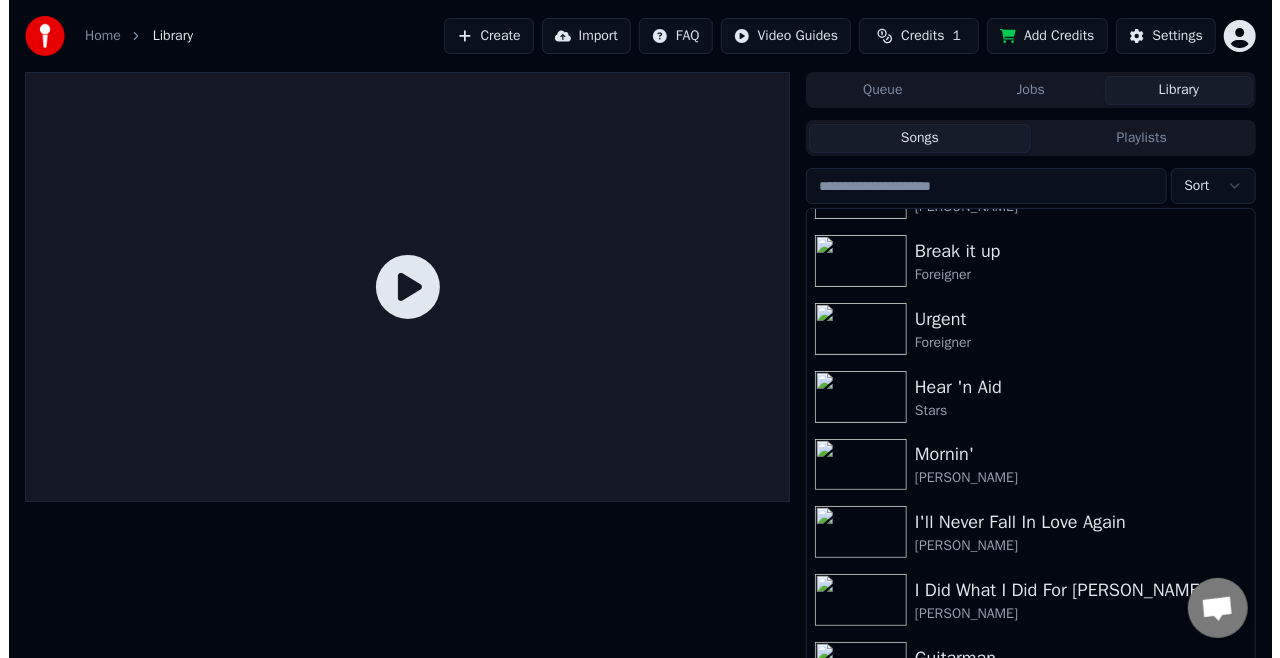 scroll, scrollTop: 3330, scrollLeft: 0, axis: vertical 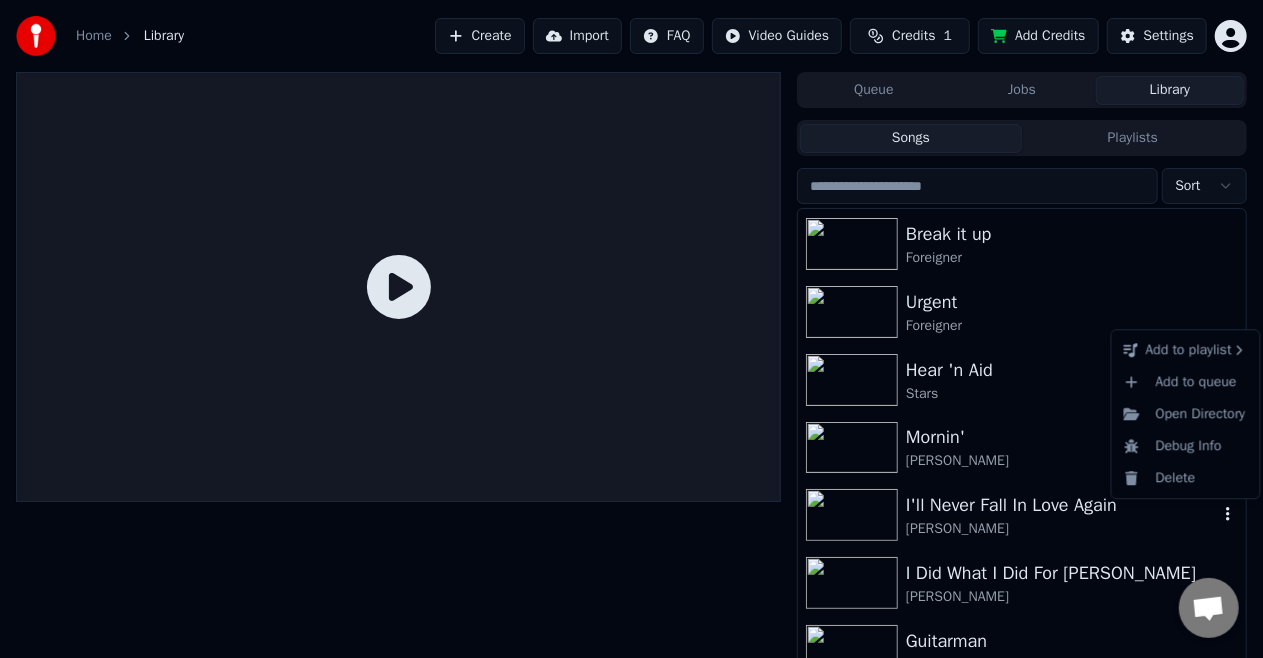 click 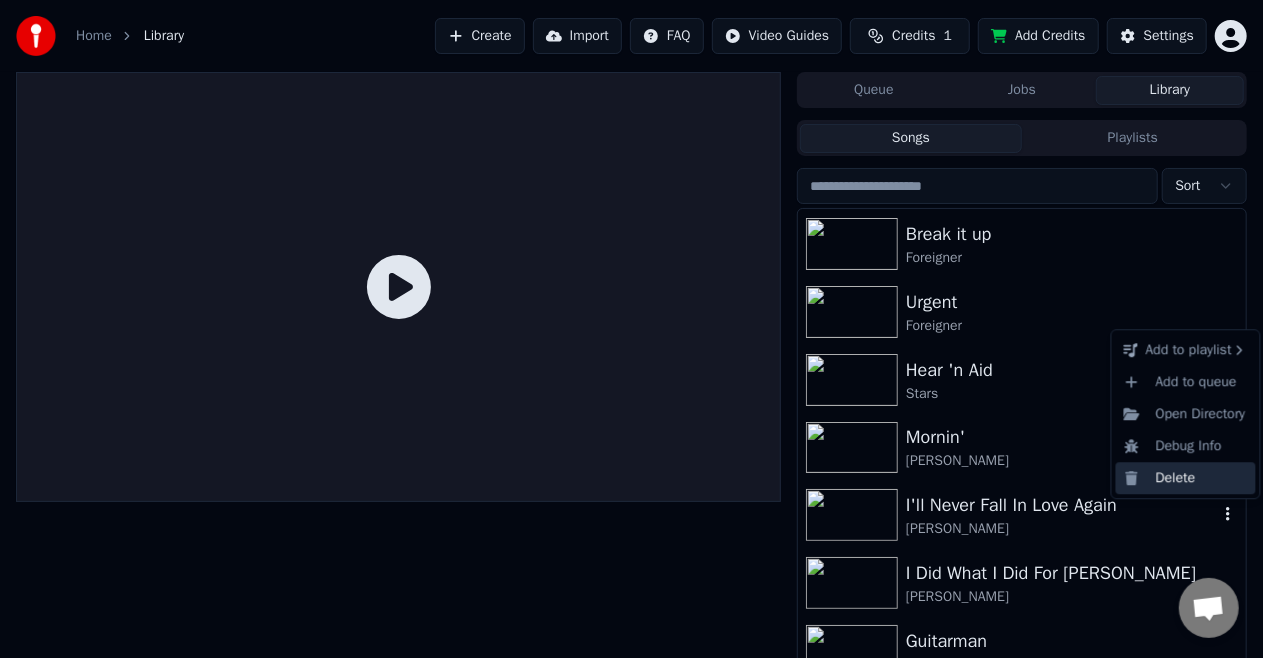 click on "Delete" at bounding box center [1186, 478] 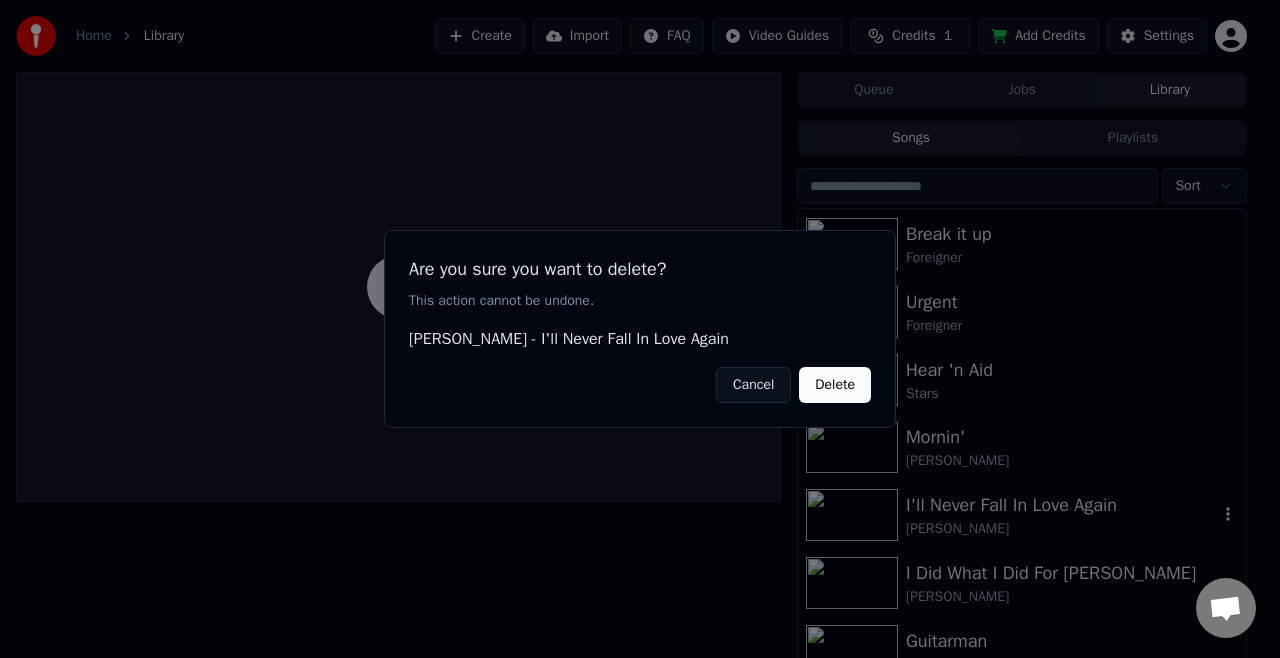 click on "Delete" at bounding box center [835, 385] 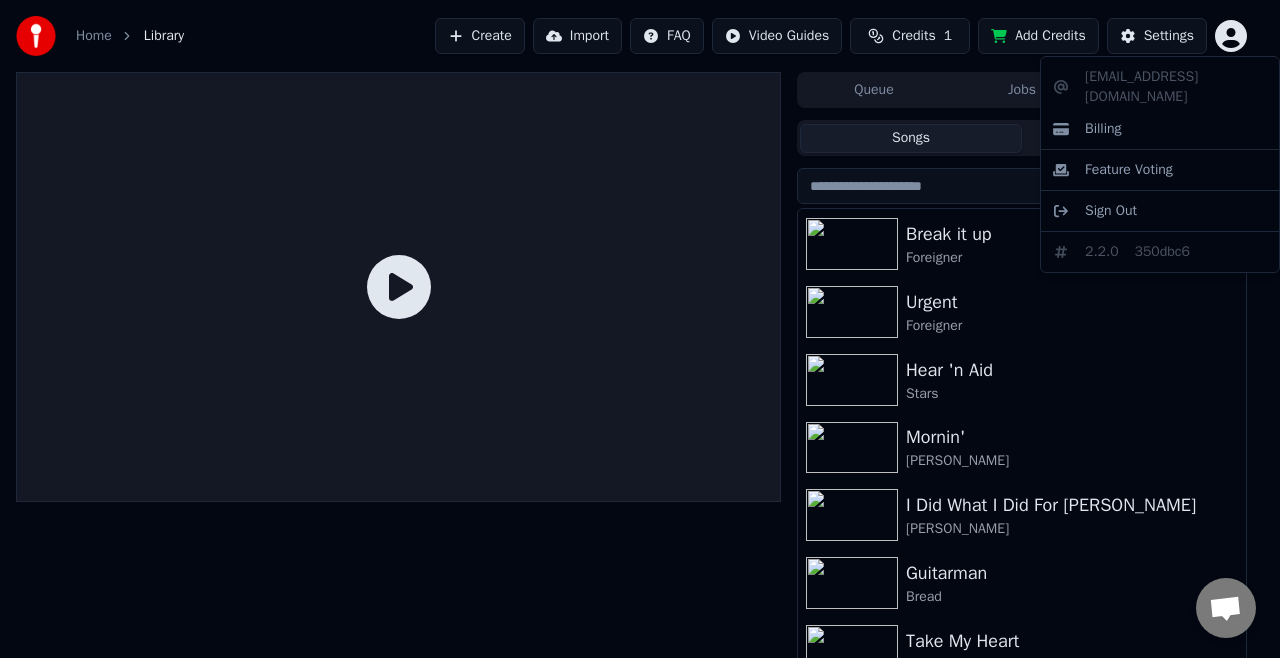 click on "Home Library Create Import FAQ Video Guides Credits 1 Add Credits Settings Queue Jobs Library Songs Playlists Sort [MEDICAL_DATA] Foreigner Blinded By Science Foreigner Burning Heart [PERSON_NAME] Break it up Foreigner Urgent Foreigner Hear 'n Aid Stars Mornin' [PERSON_NAME] I Did What I Did For [PERSON_NAME] Guitarman Bread Take My Heart [PERSON_NAME] It Never Rains In [US_STATE] [PERSON_NAME] [EMAIL_ADDRESS][DOMAIN_NAME] Billing Feature Voting Sign Out 2.2.0 350dbc6" at bounding box center [640, 329] 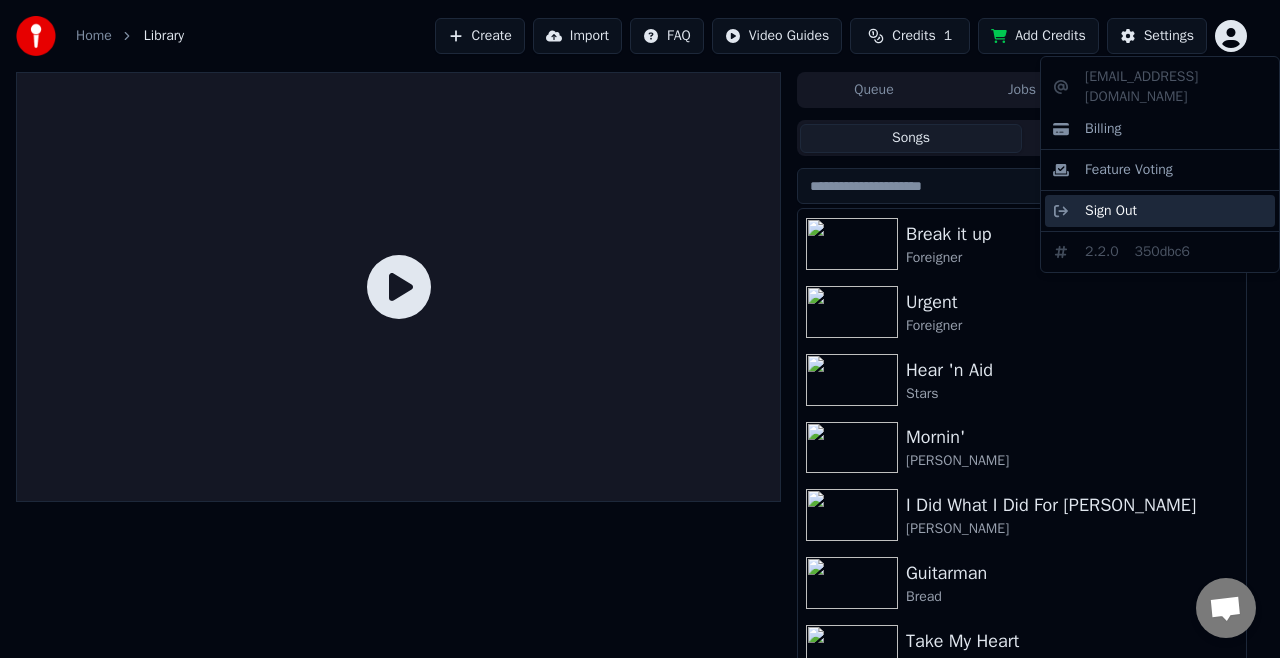 click on "Sign Out" at bounding box center (1160, 211) 